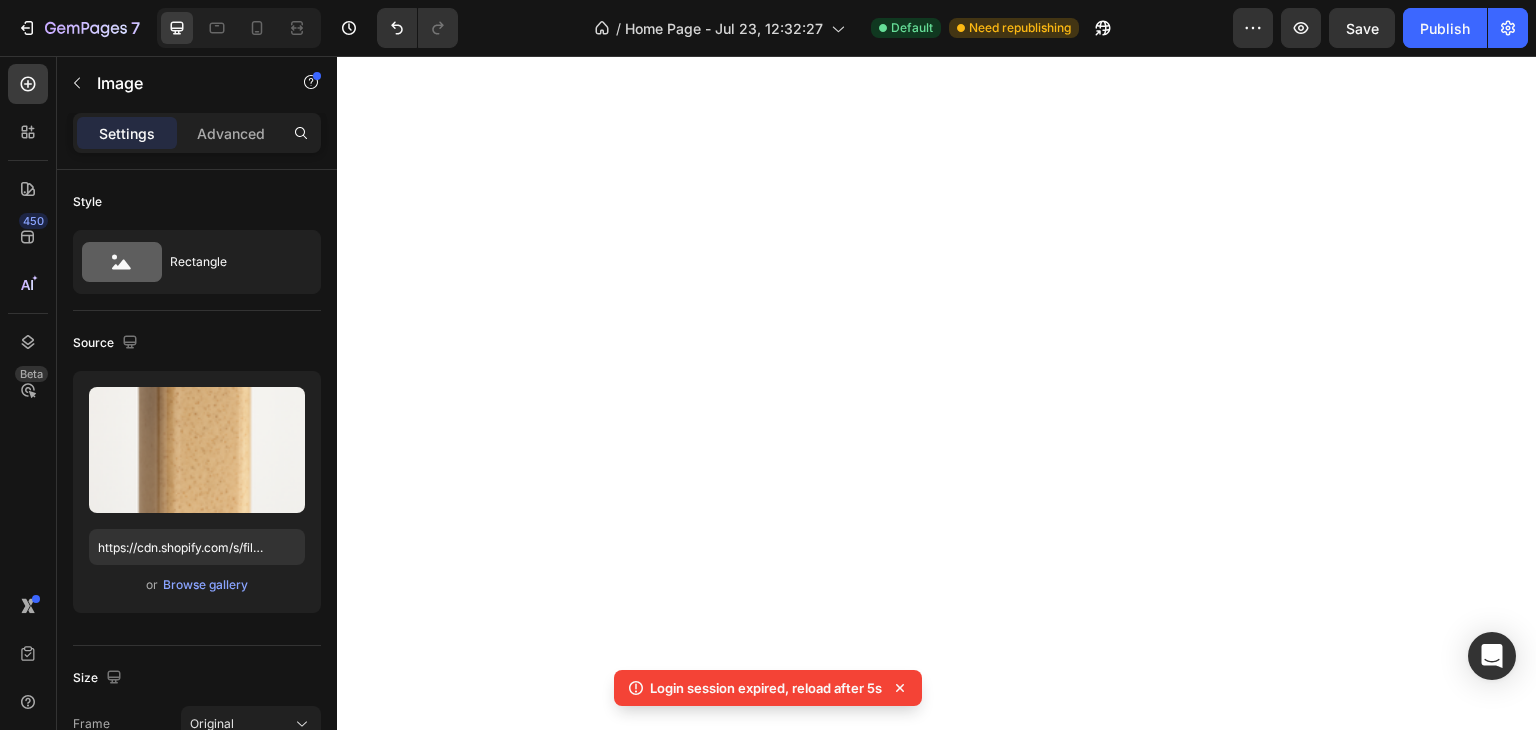 scroll, scrollTop: 0, scrollLeft: 0, axis: both 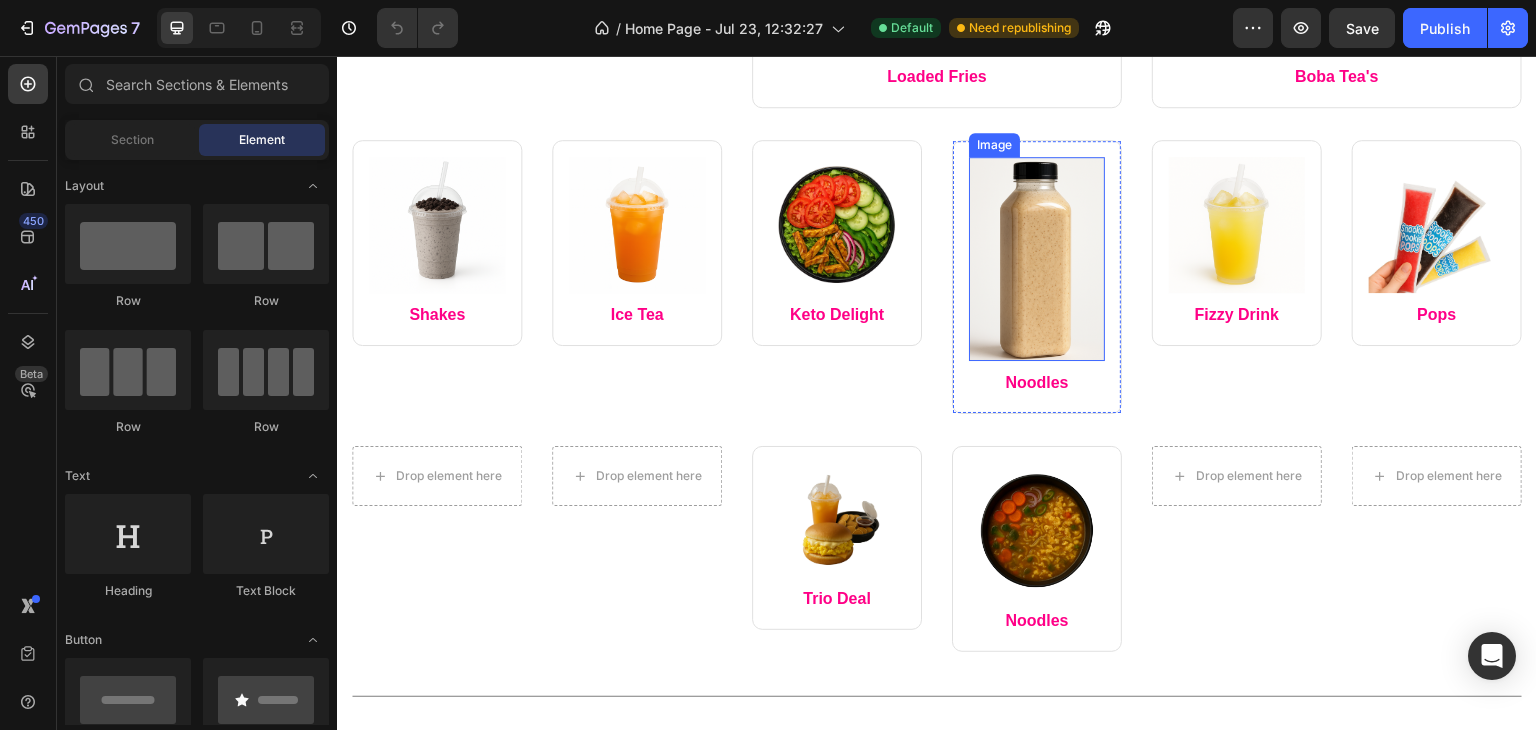 click at bounding box center [1037, 259] 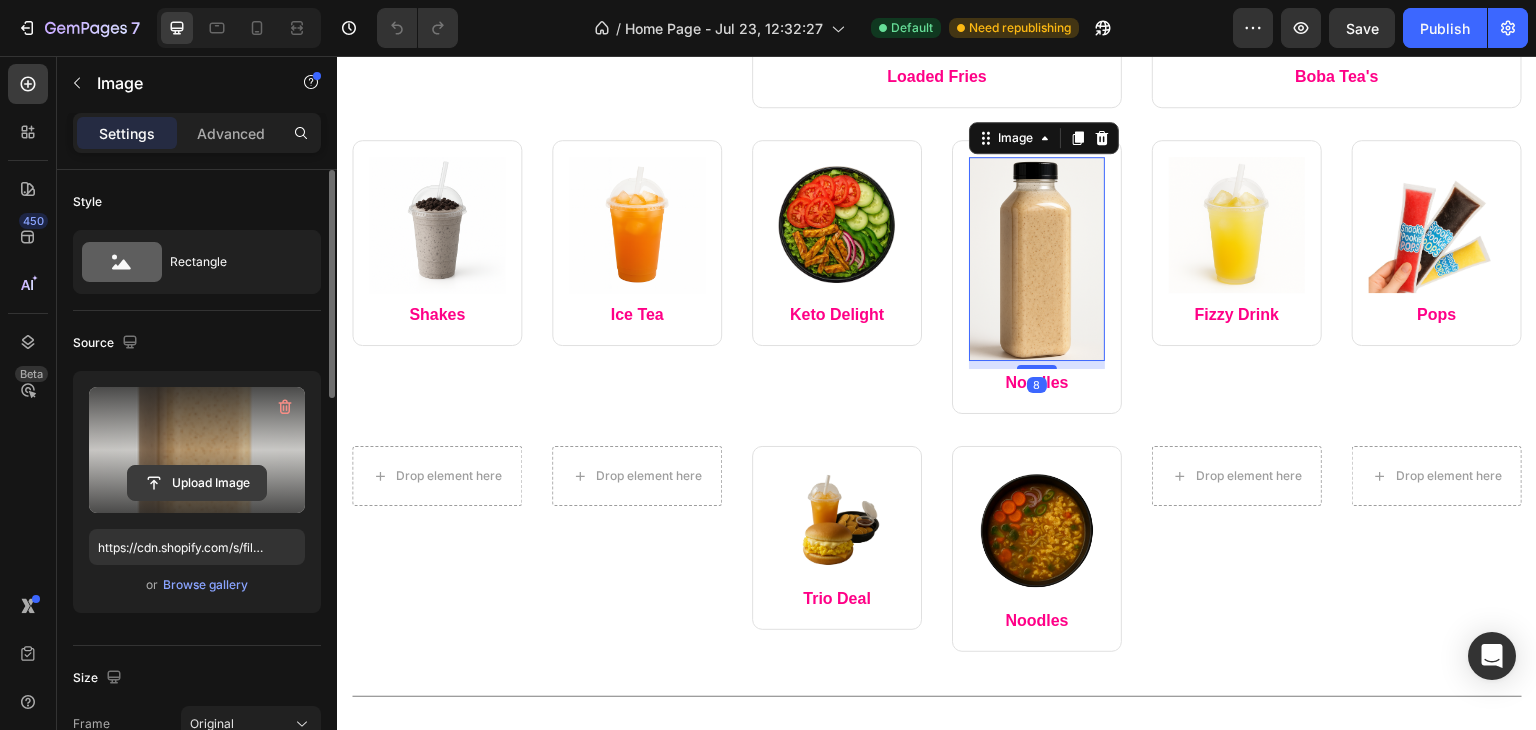 click 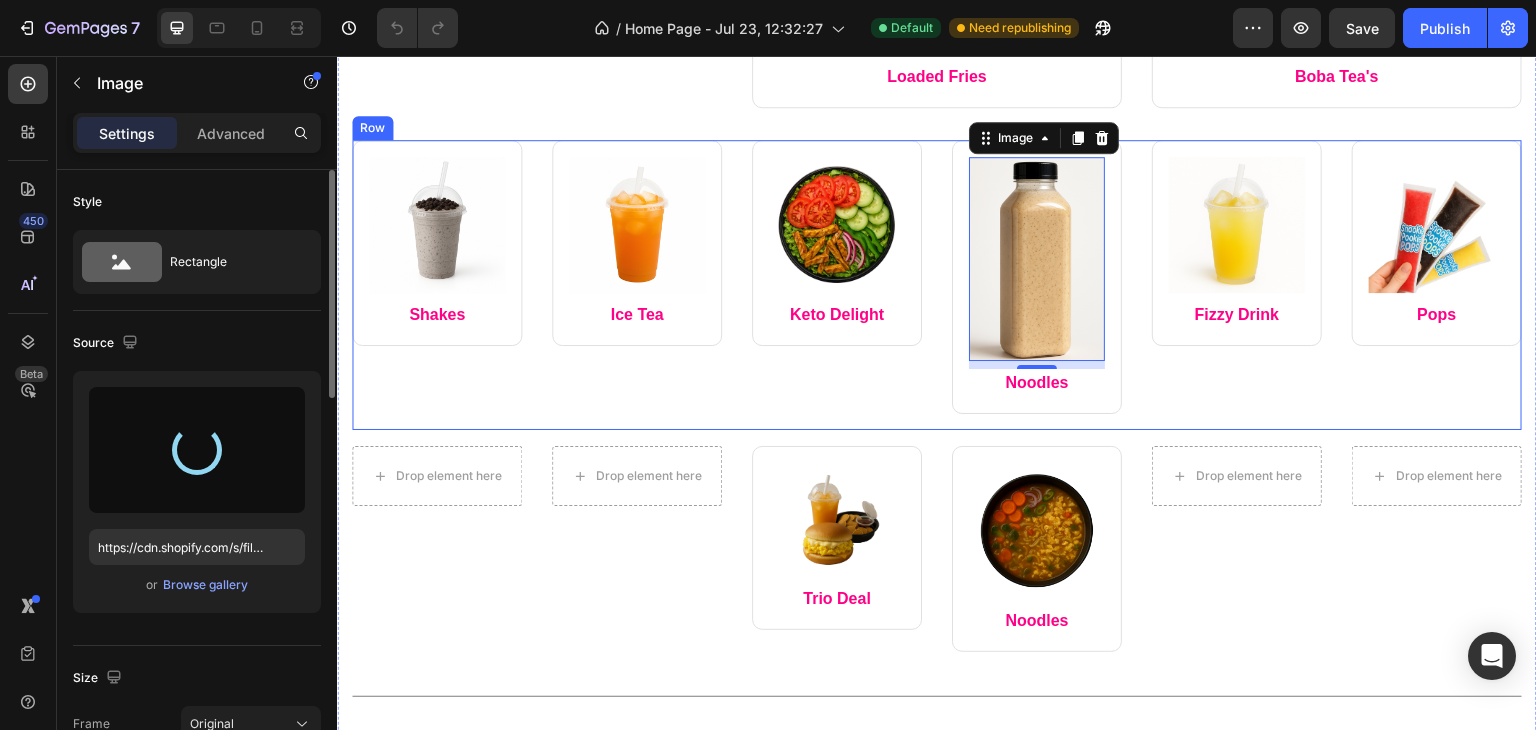 type on "https://cdn.shopify.com/s/files/1/0706/3663/4267/files/gempages_576561743728214559-e6736420-ffb5-4905-847d-34c89f5bbb73.jpg" 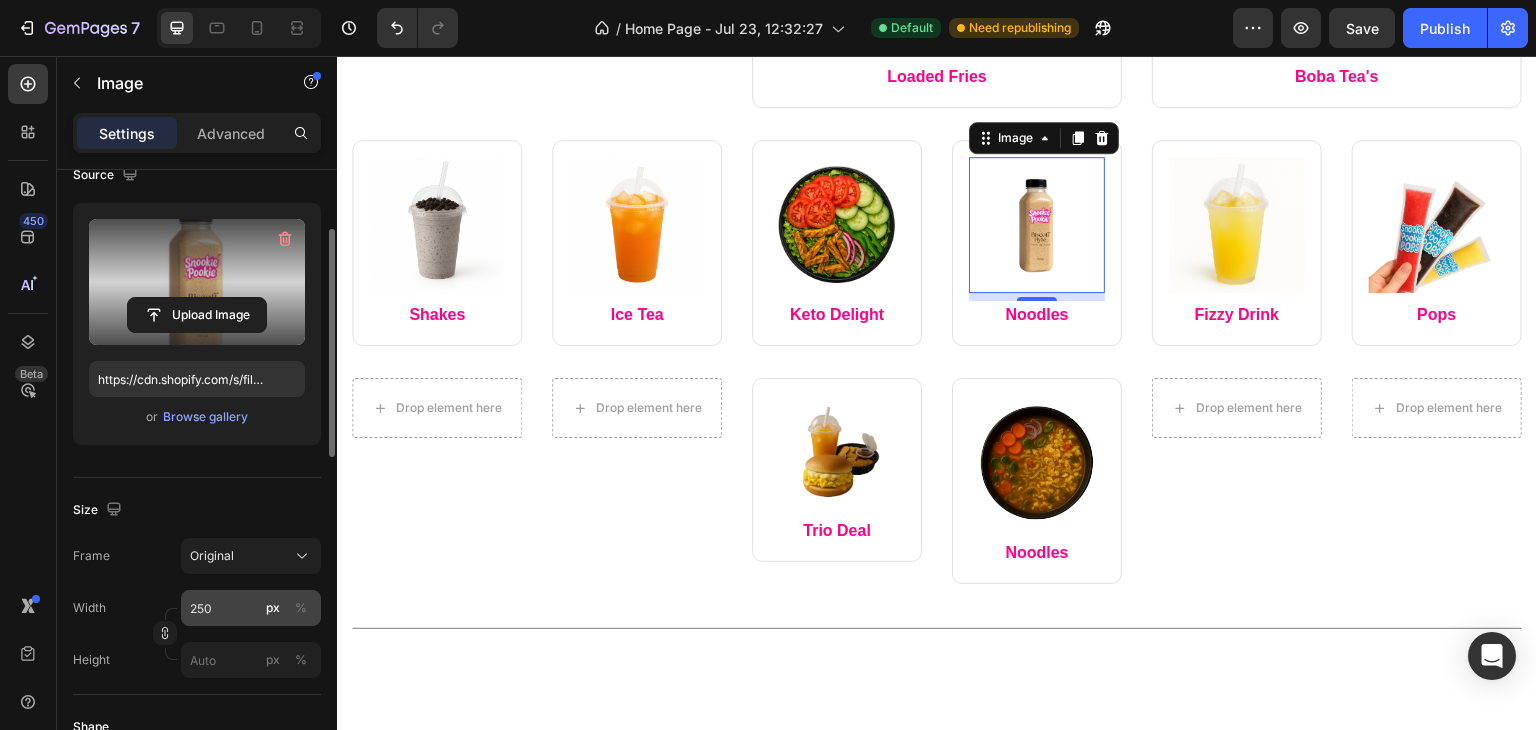 scroll, scrollTop: 168, scrollLeft: 0, axis: vertical 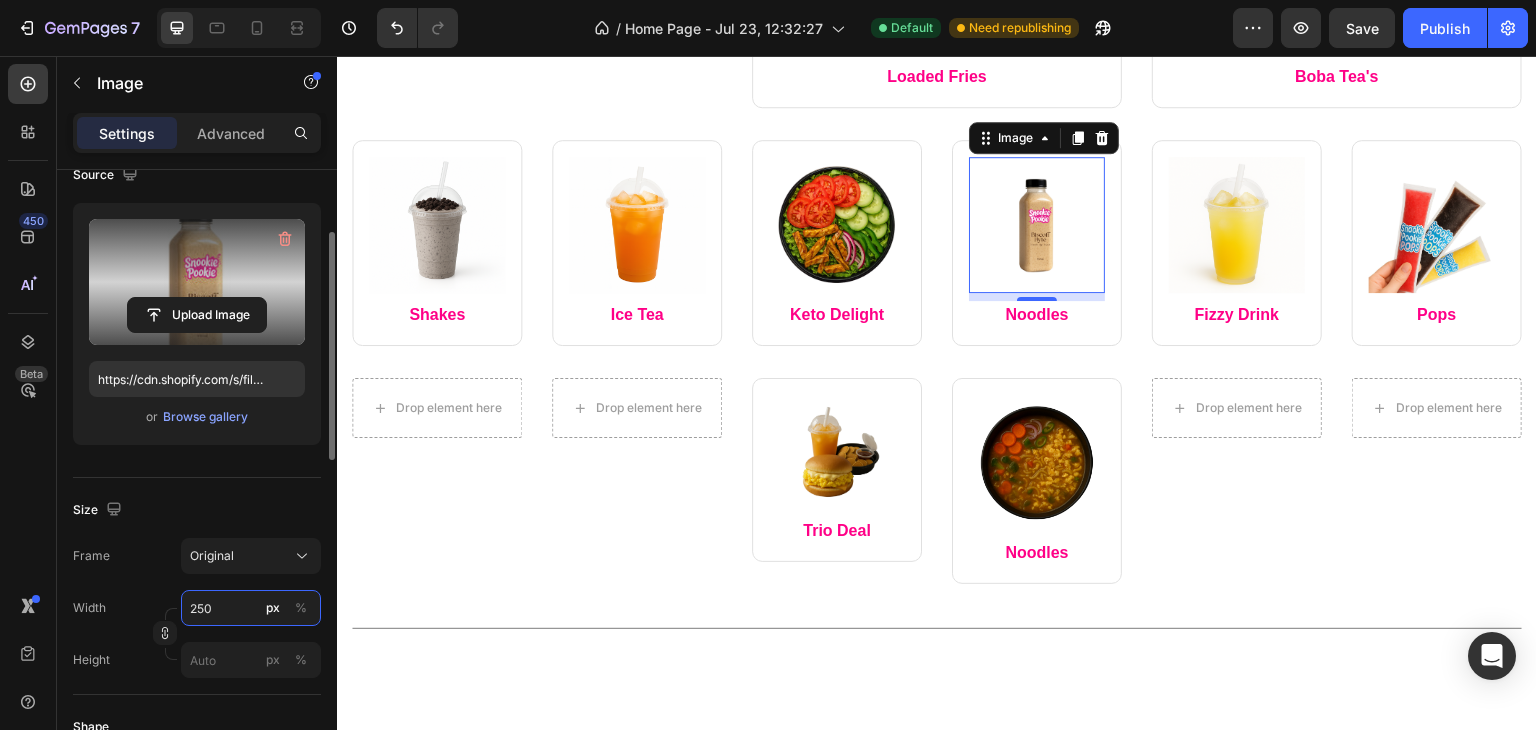click on "250" at bounding box center (251, 608) 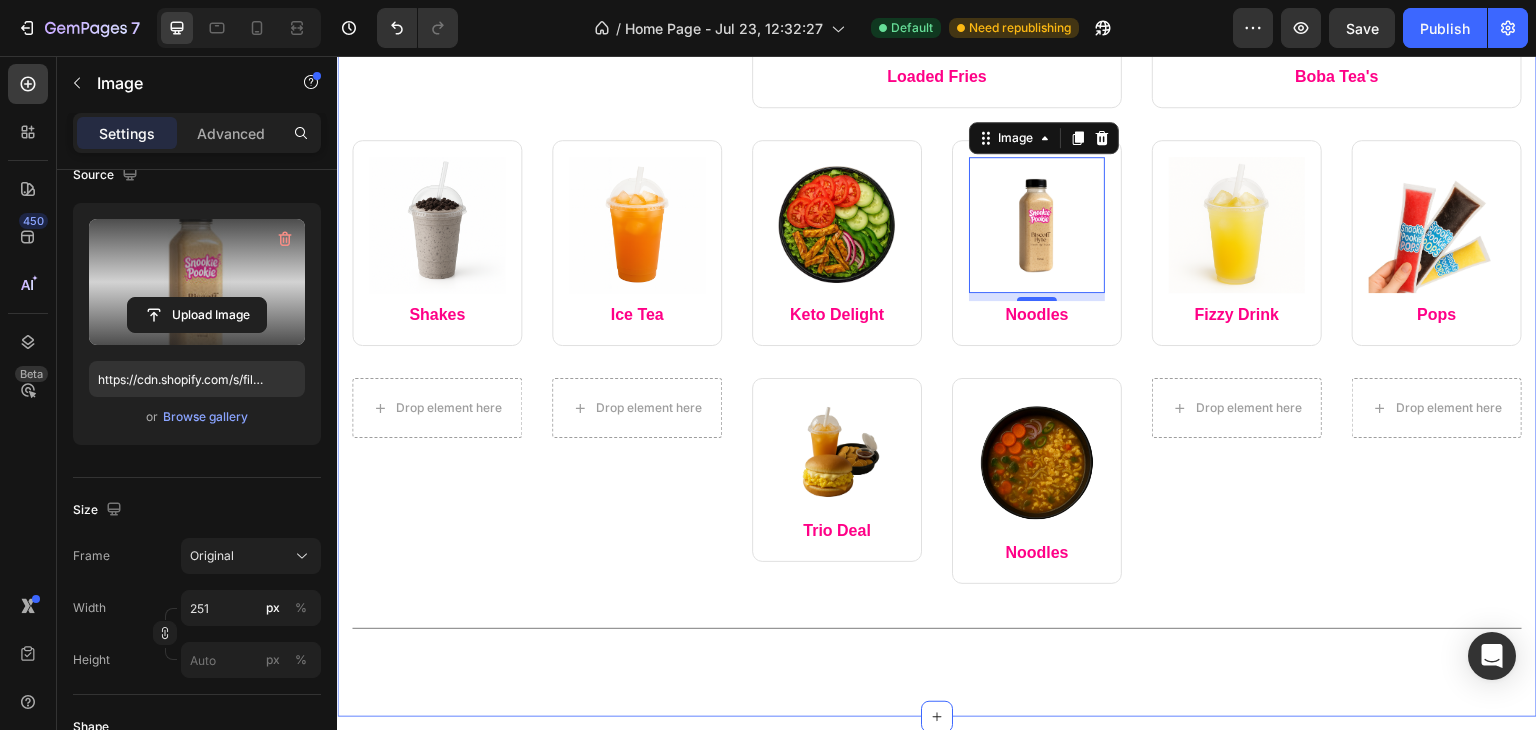 click on "Image Pancakes Text block Row Image Loaded Fries Text block Row Image Boba Tea's Text block Row Row Row Image Shakes Text block Row Image Ice Tea Text block Row Row Image Keto Delight Text block Row Image   8 Noodles Text block Row Row Image Fizzy Drink Text block Row Image Pops Text block Row Row Row
Drop element here
Drop element here Row Image Trio Deal Text block Row Image Noodles Text block Row Row
Drop element here
Drop element here Row Row                Title Line Row" at bounding box center [937, 252] 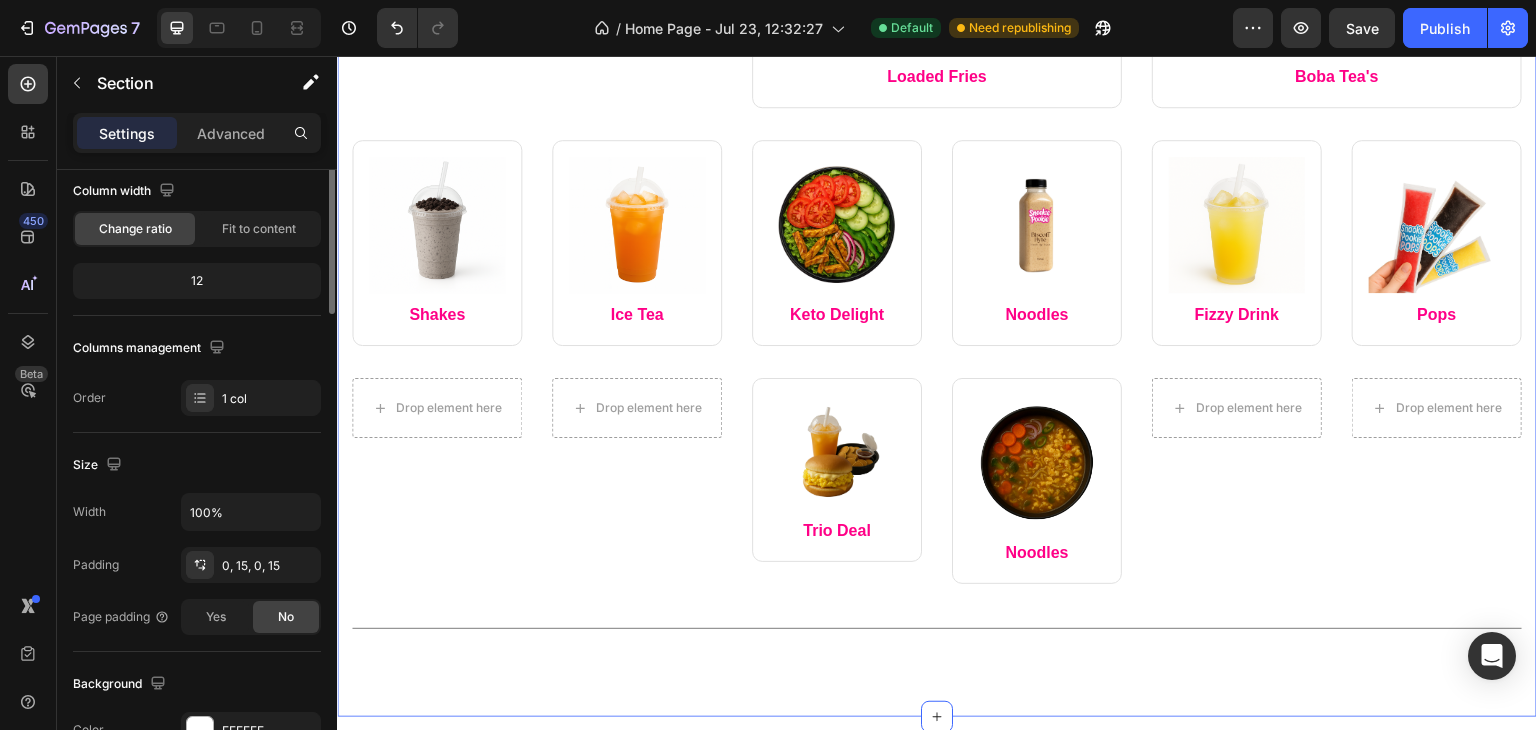 scroll, scrollTop: 0, scrollLeft: 0, axis: both 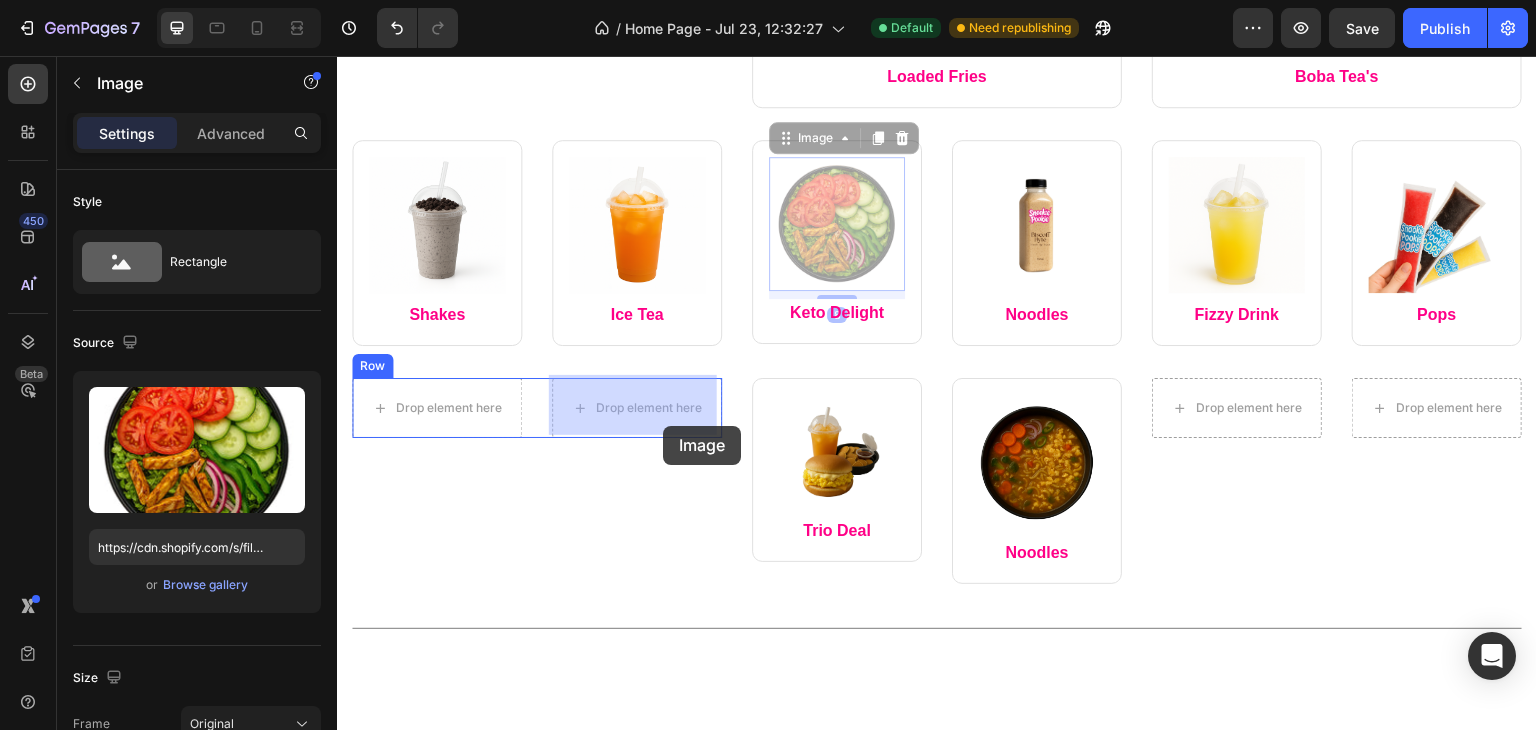 drag, startPoint x: 856, startPoint y: 254, endPoint x: 665, endPoint y: 420, distance: 253.05533 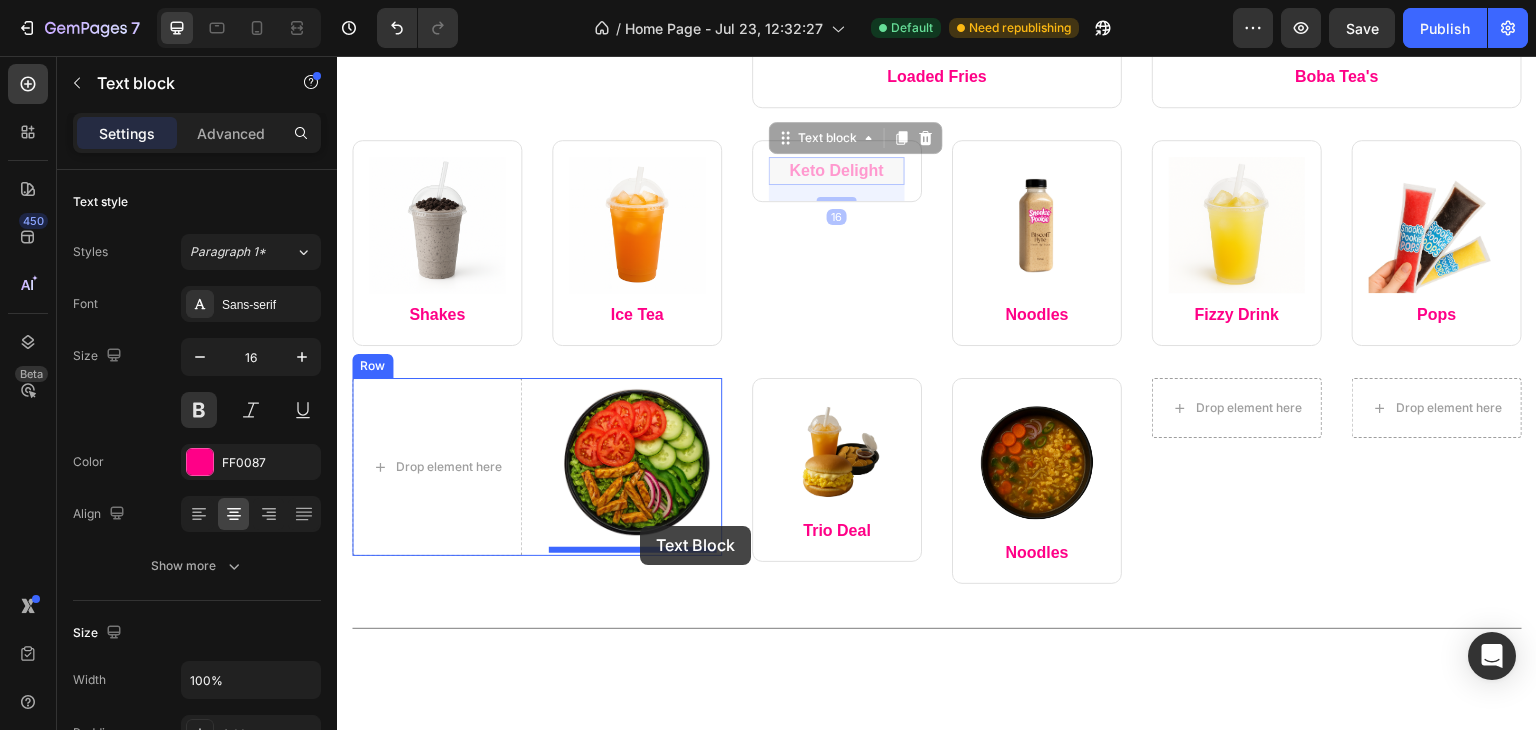 drag, startPoint x: 858, startPoint y: 168, endPoint x: 640, endPoint y: 526, distance: 419.15152 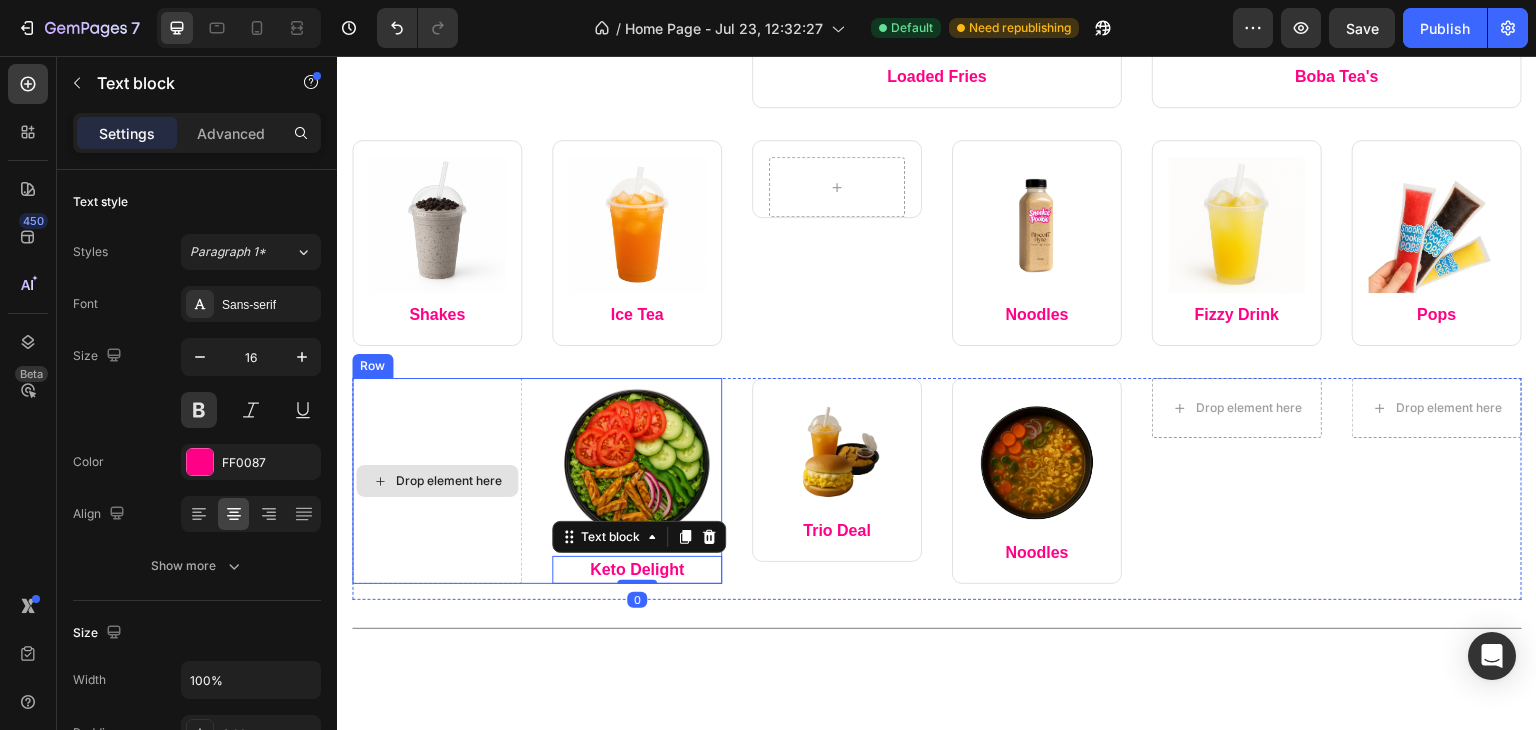 click on "Drop element here" at bounding box center (437, 481) 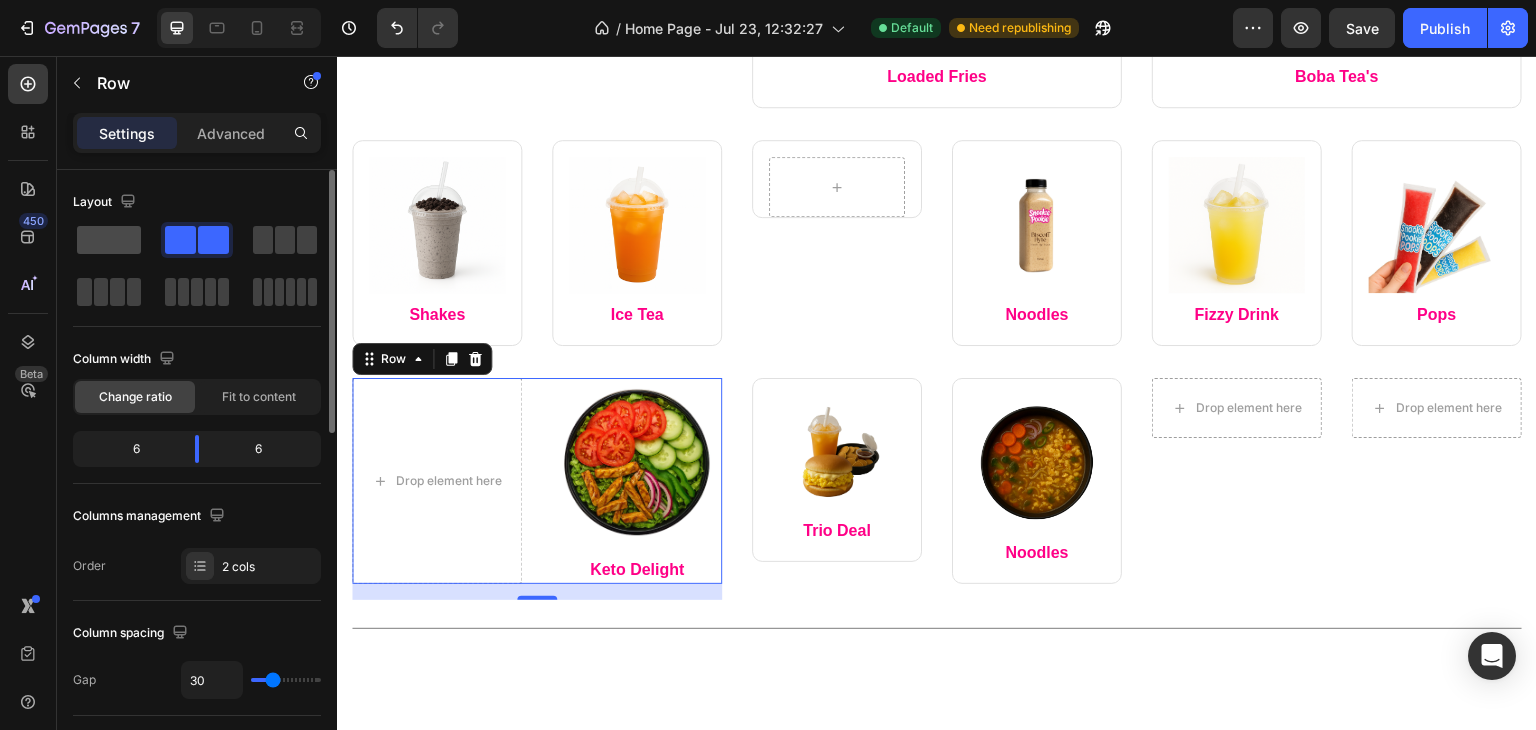 click 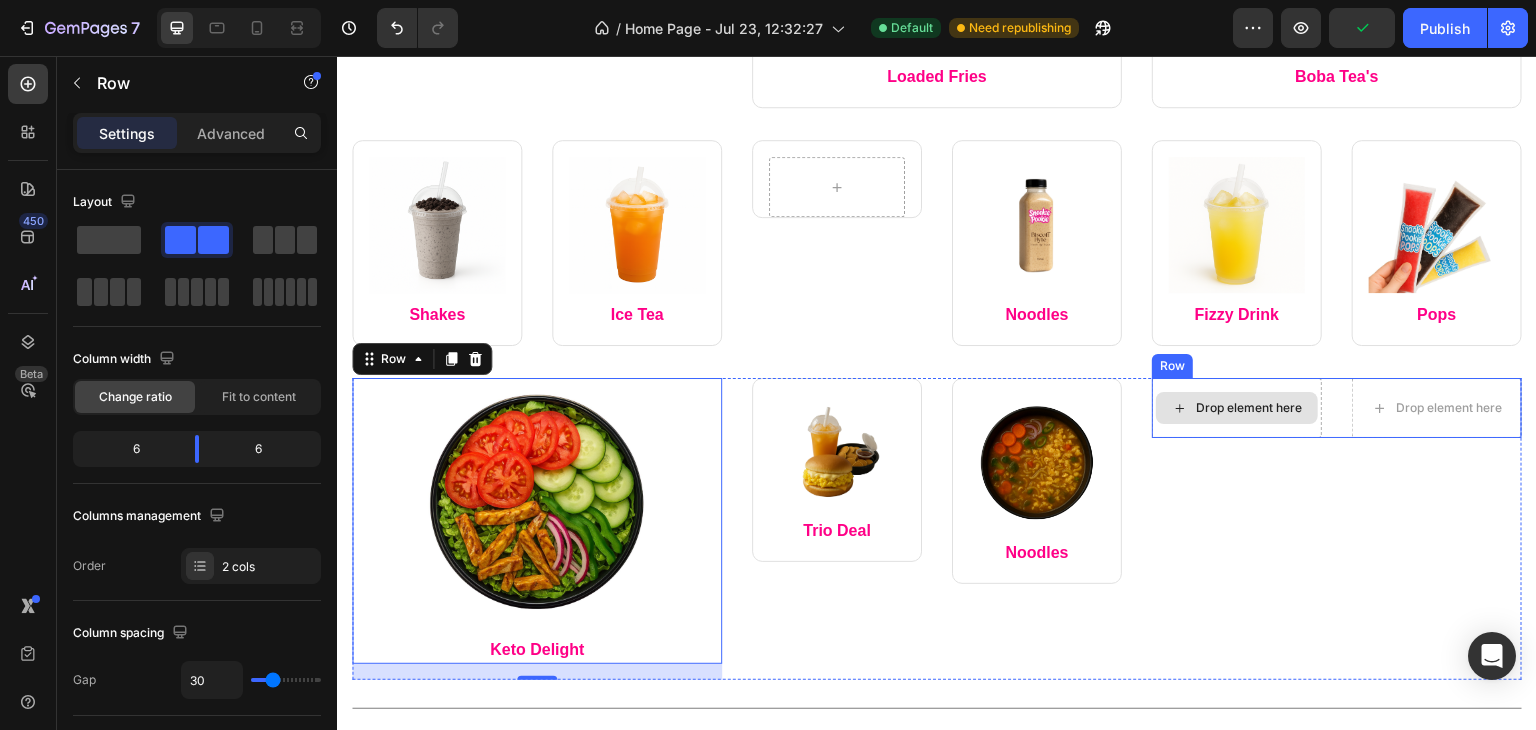 click on "Drop element here" at bounding box center (1237, 408) 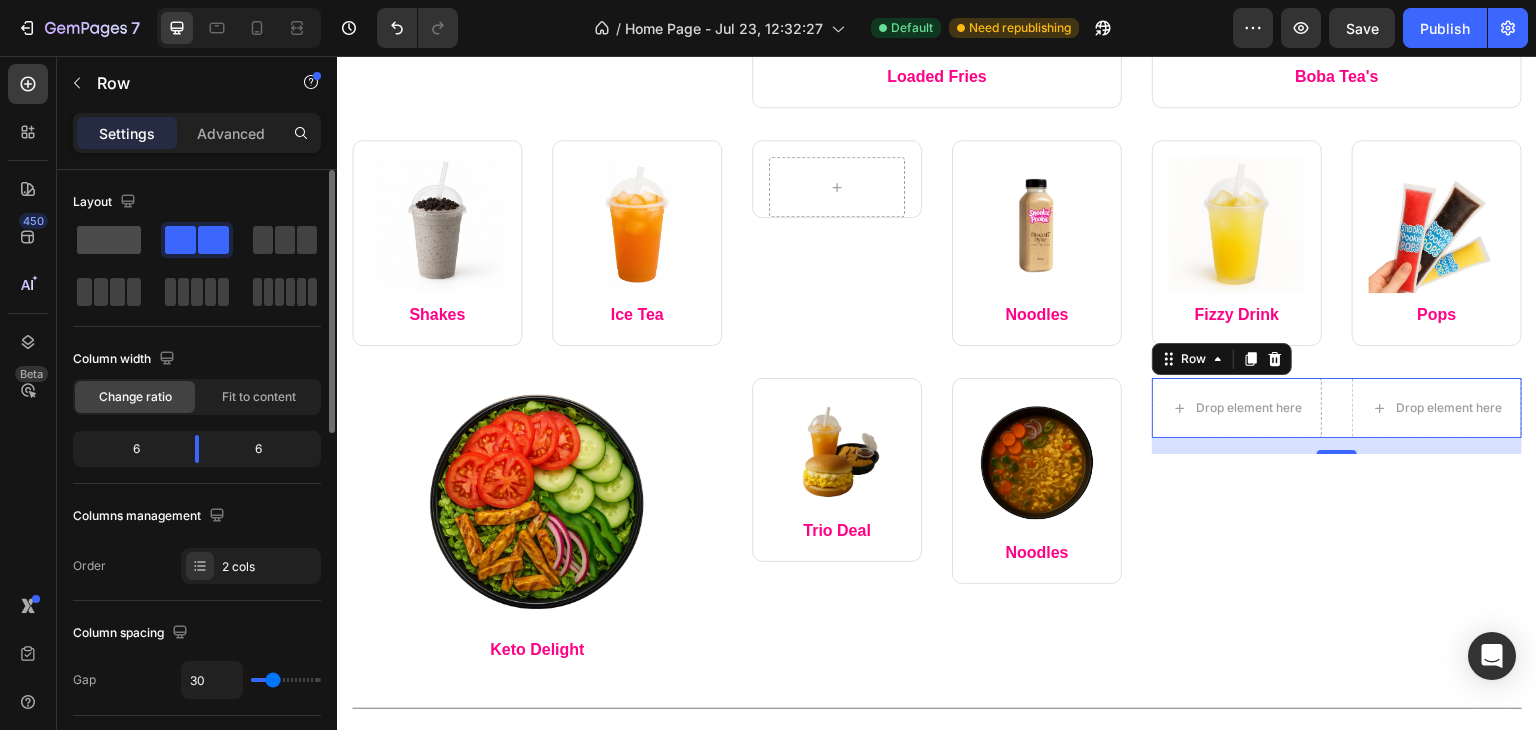 click 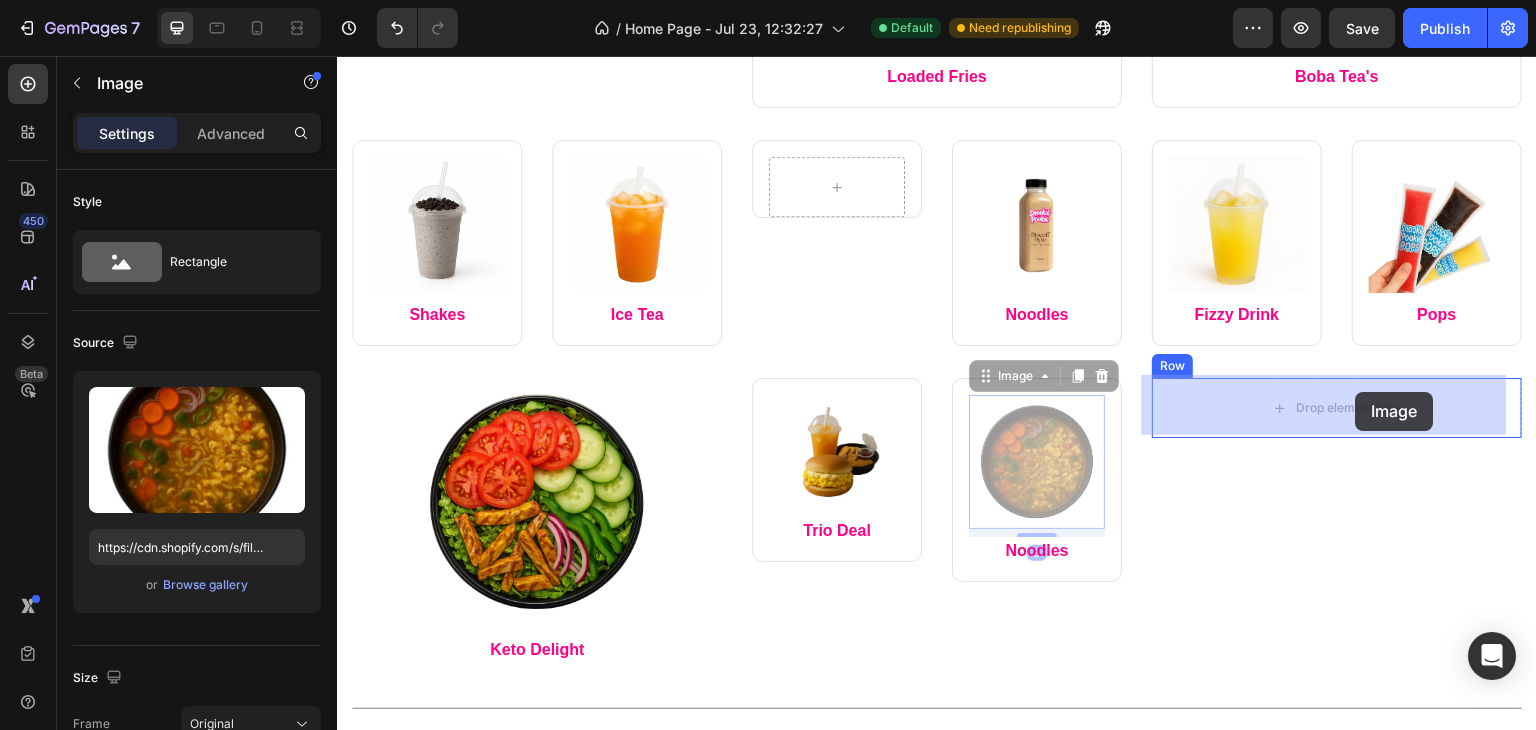 drag, startPoint x: 1050, startPoint y: 421, endPoint x: 1356, endPoint y: 394, distance: 307.18887 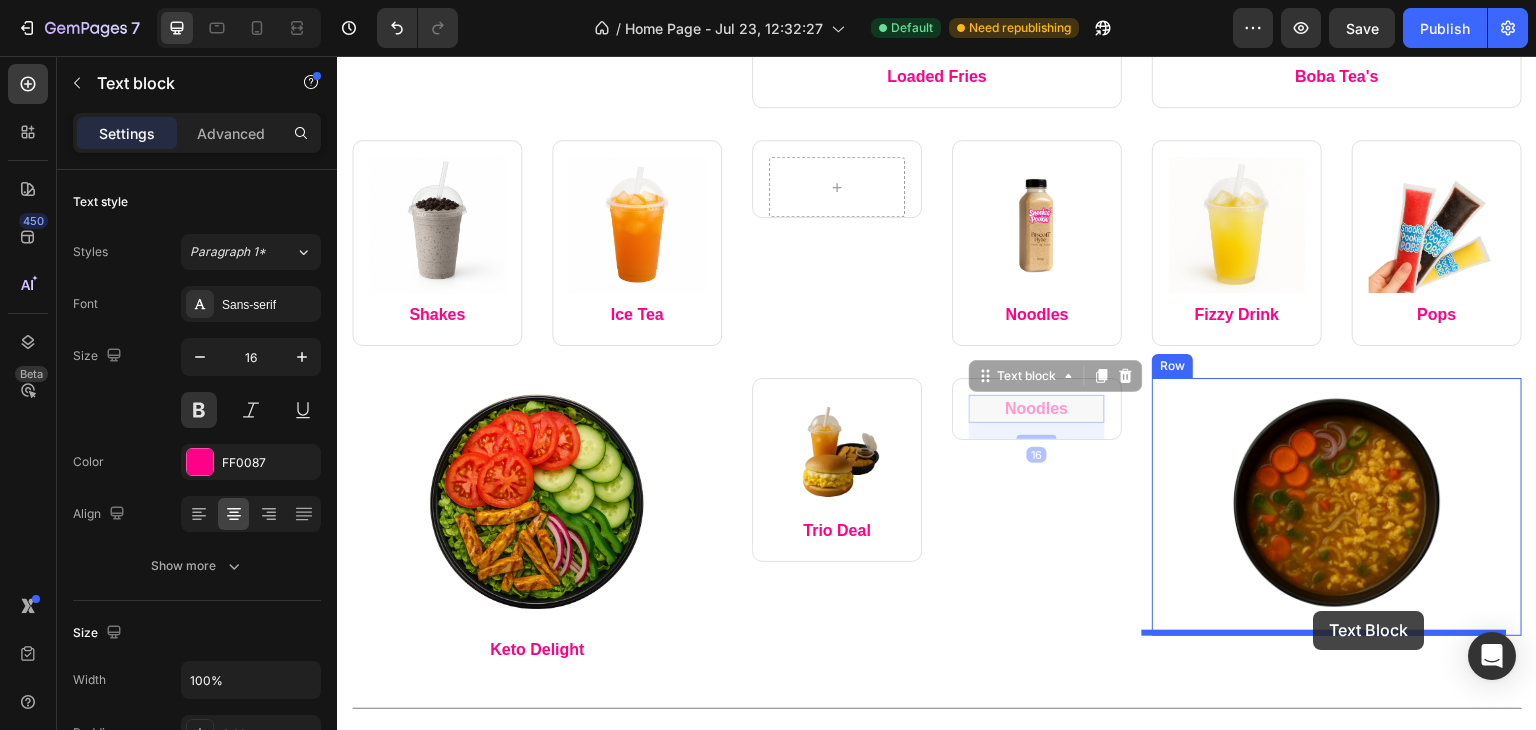 drag, startPoint x: 1048, startPoint y: 405, endPoint x: 1314, endPoint y: 611, distance: 336.4402 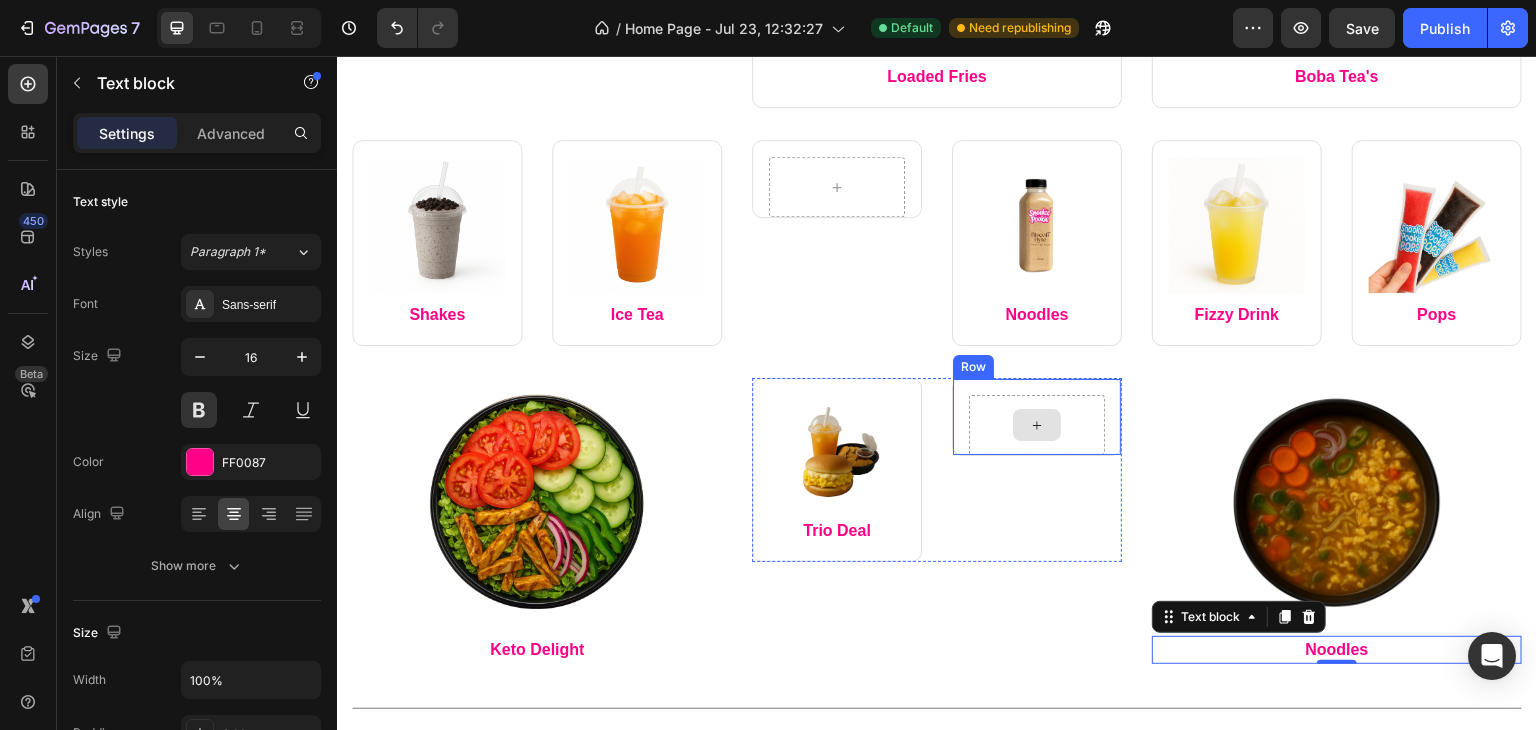 click at bounding box center [1037, 425] 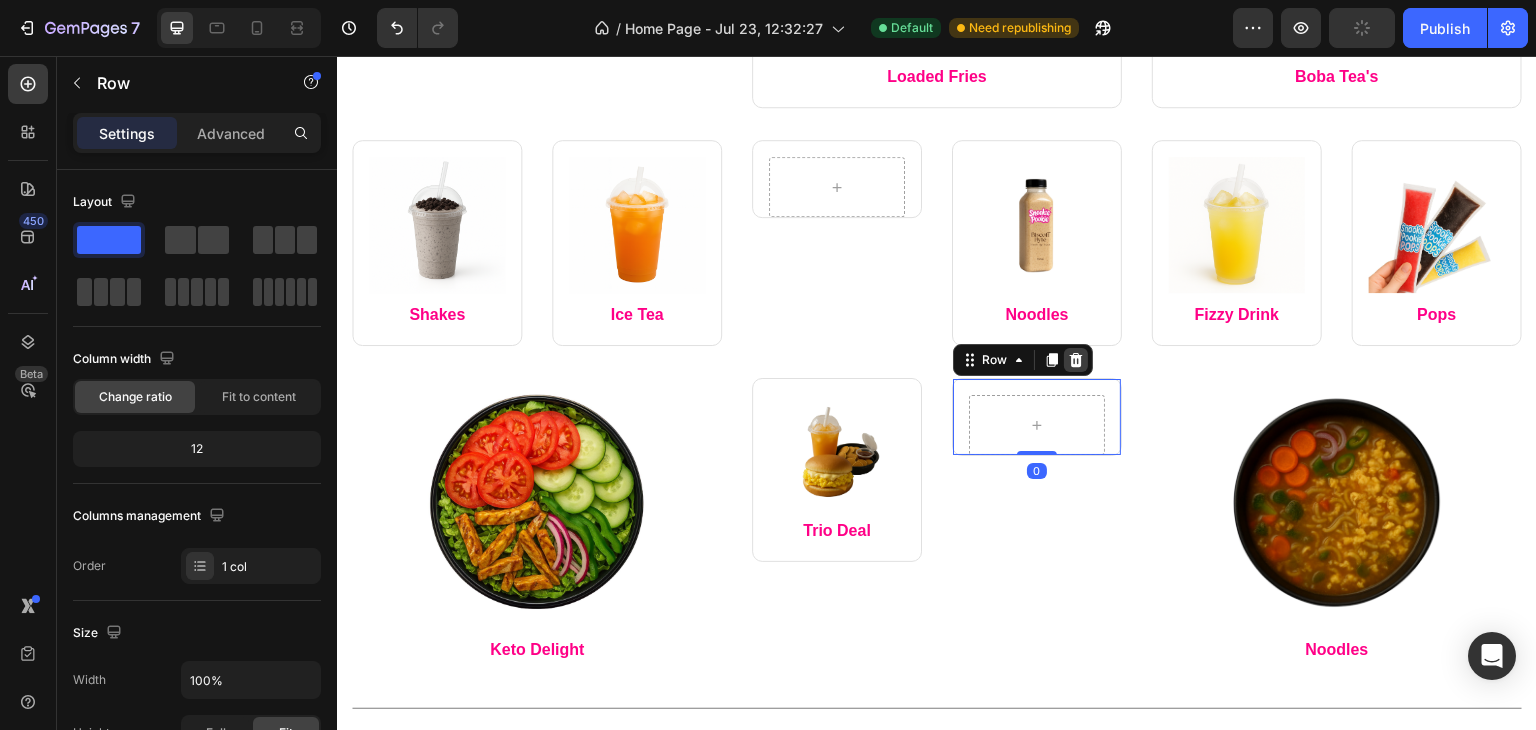 click at bounding box center [1076, 360] 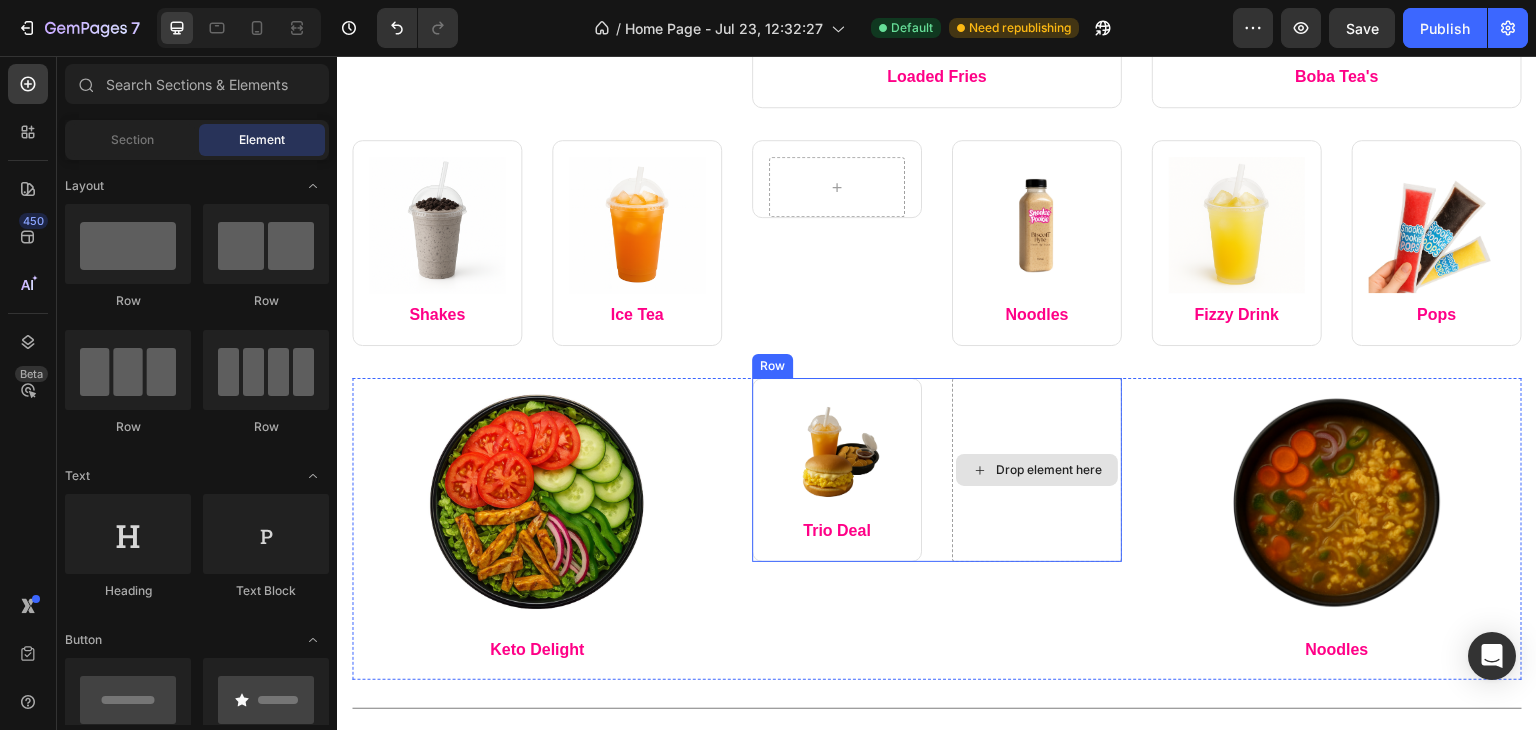 click on "Drop element here" at bounding box center [1037, 470] 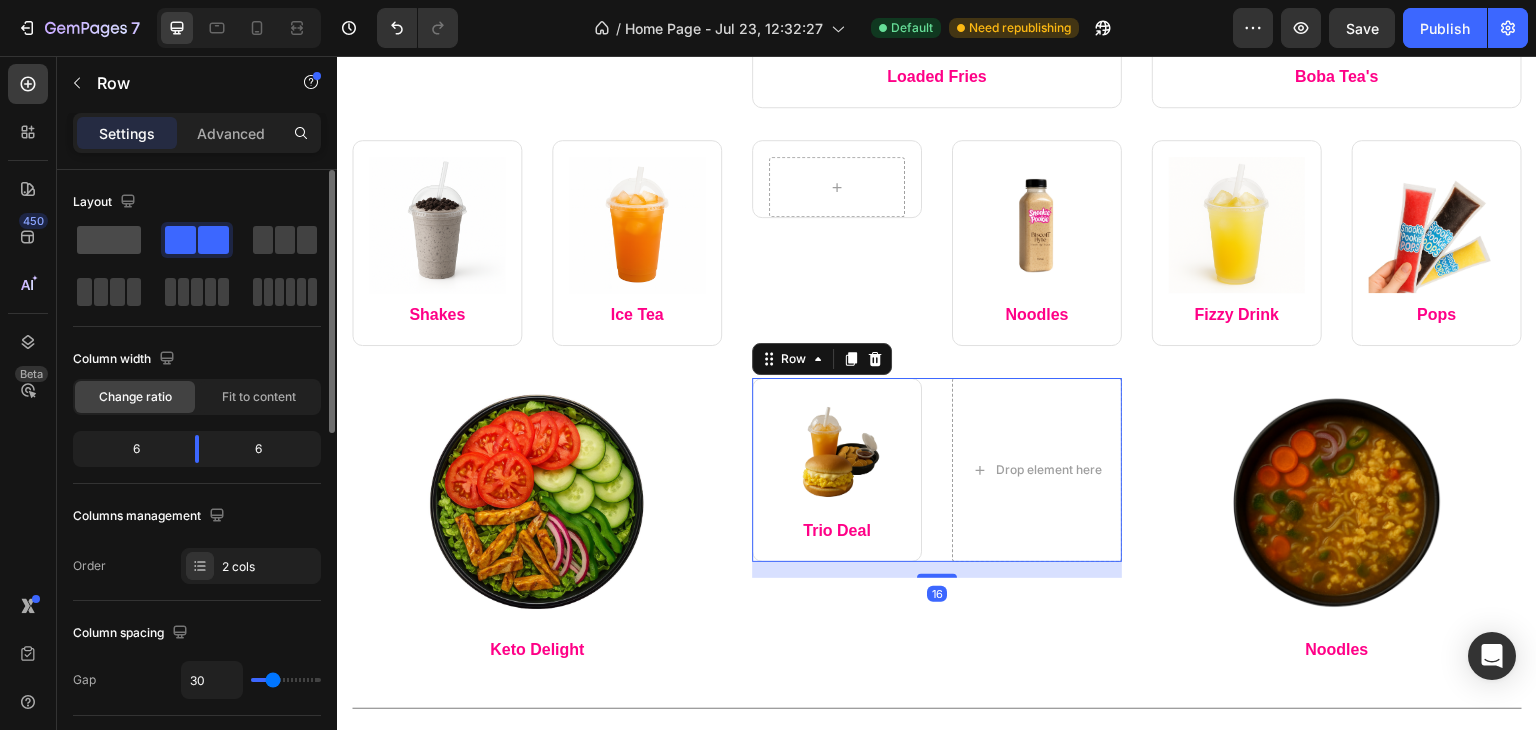 click 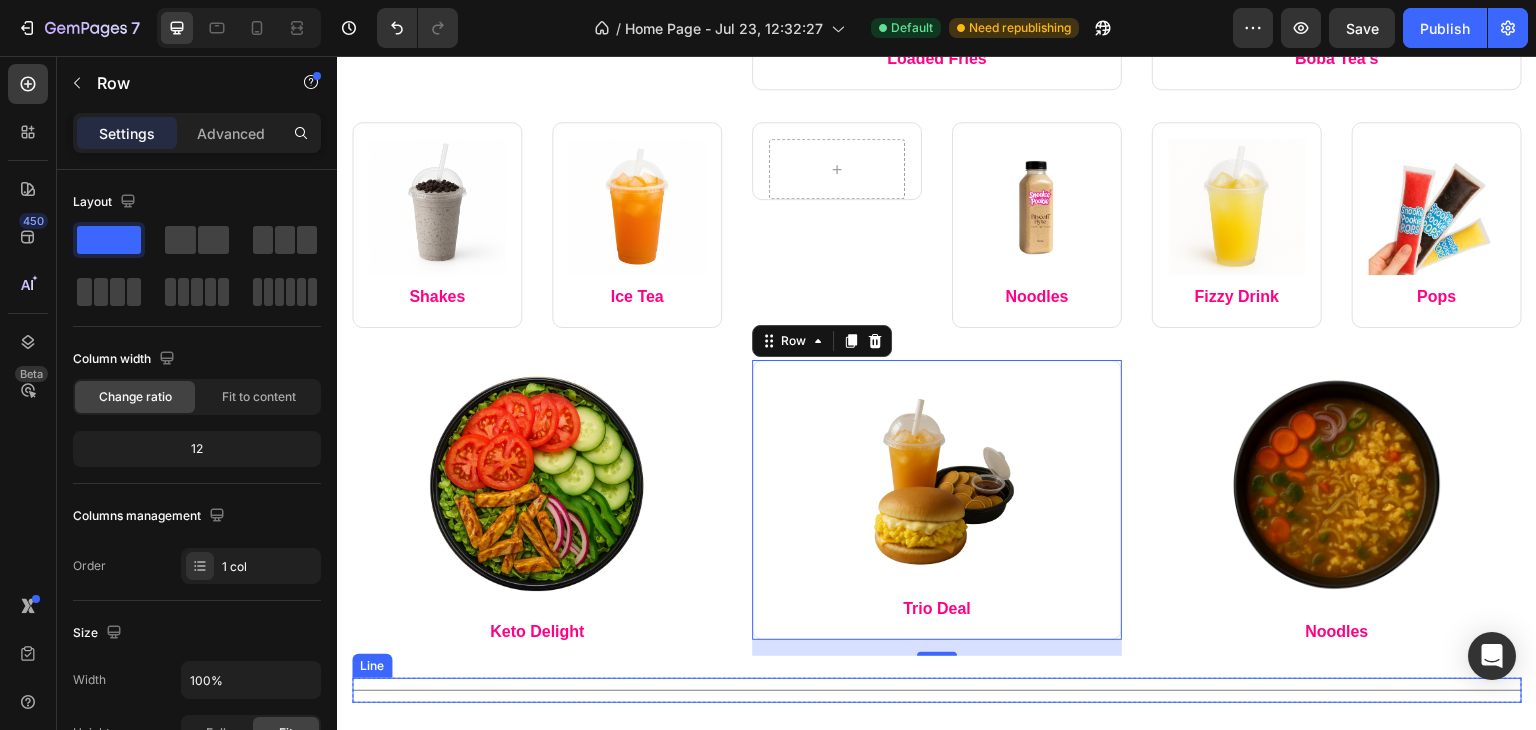 scroll, scrollTop: 955, scrollLeft: 0, axis: vertical 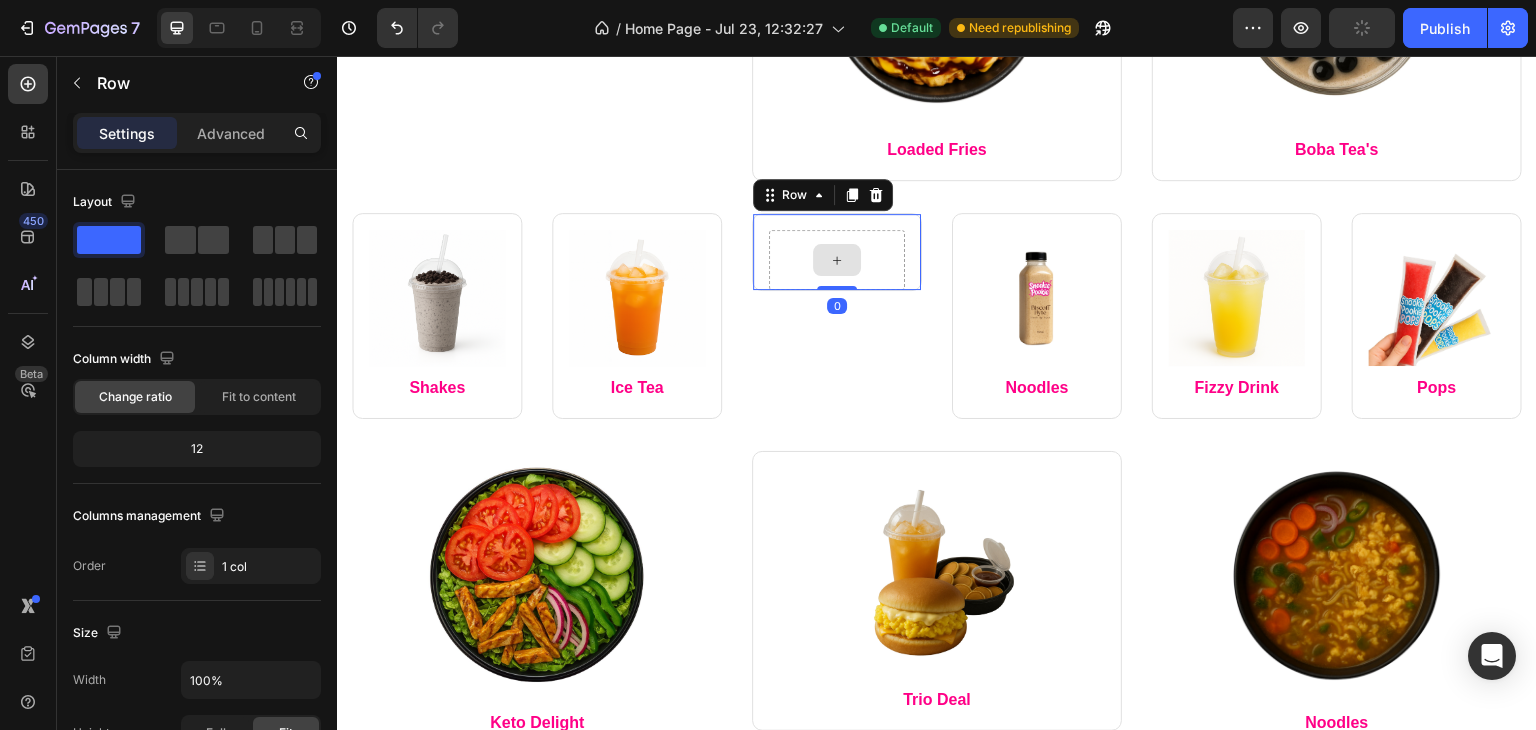 click at bounding box center (837, 260) 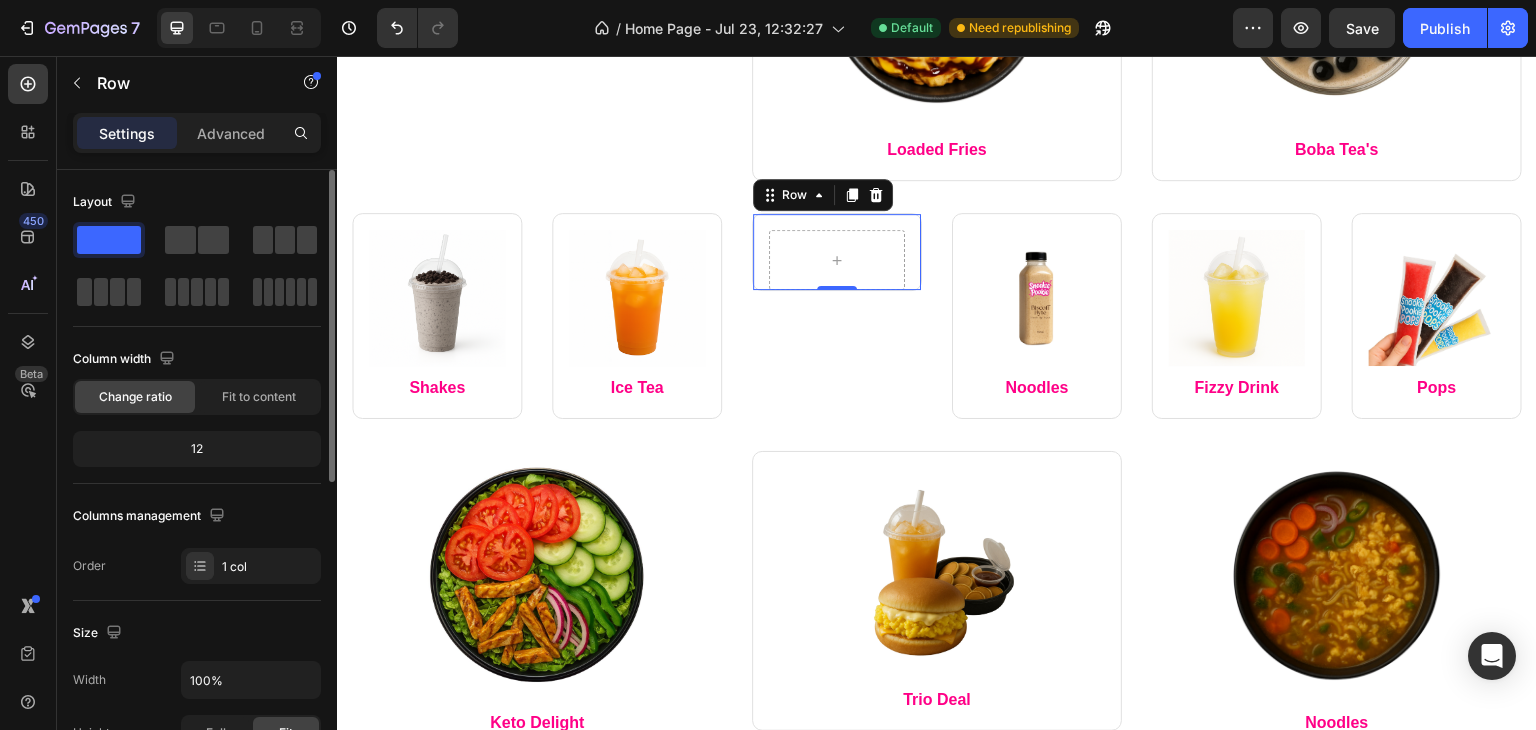 click 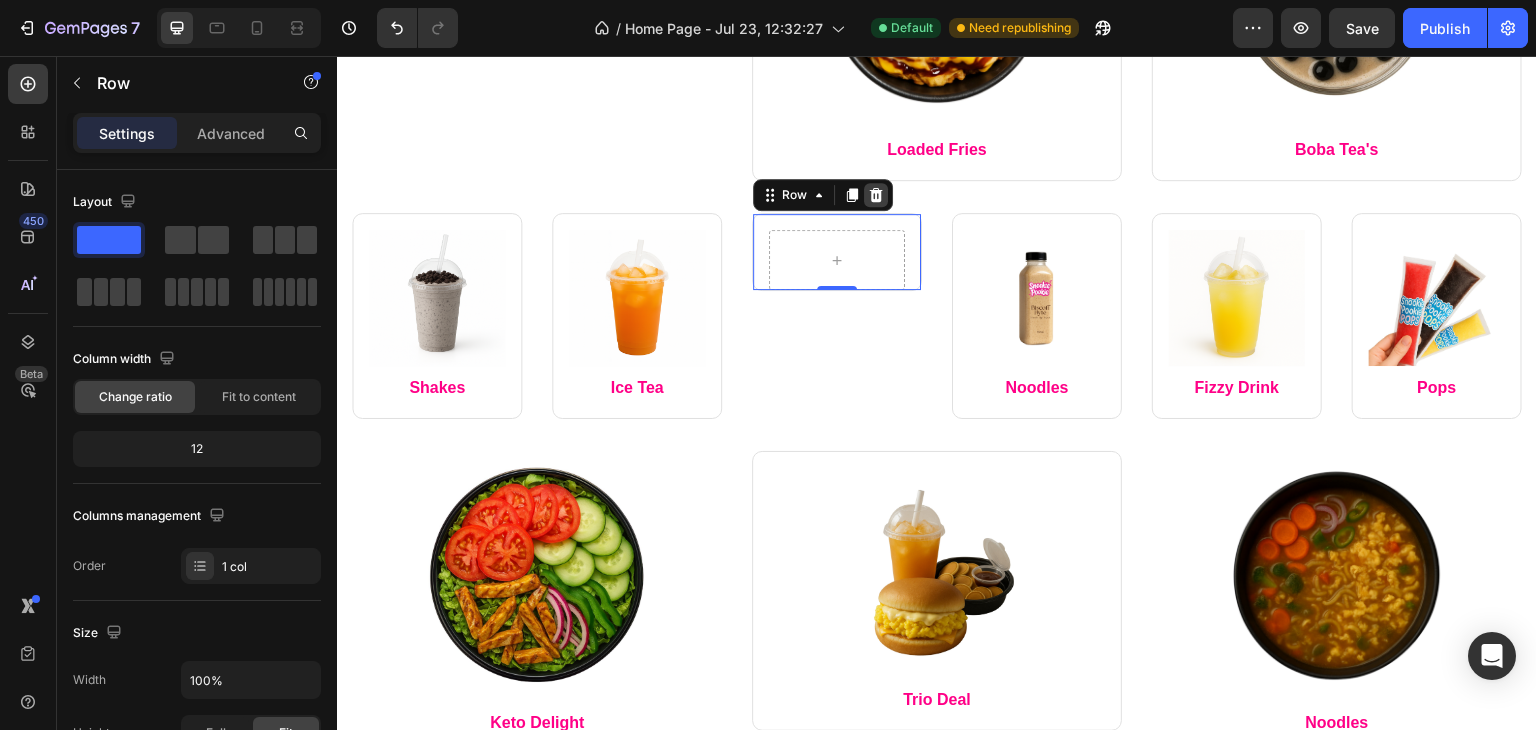 click at bounding box center [876, 195] 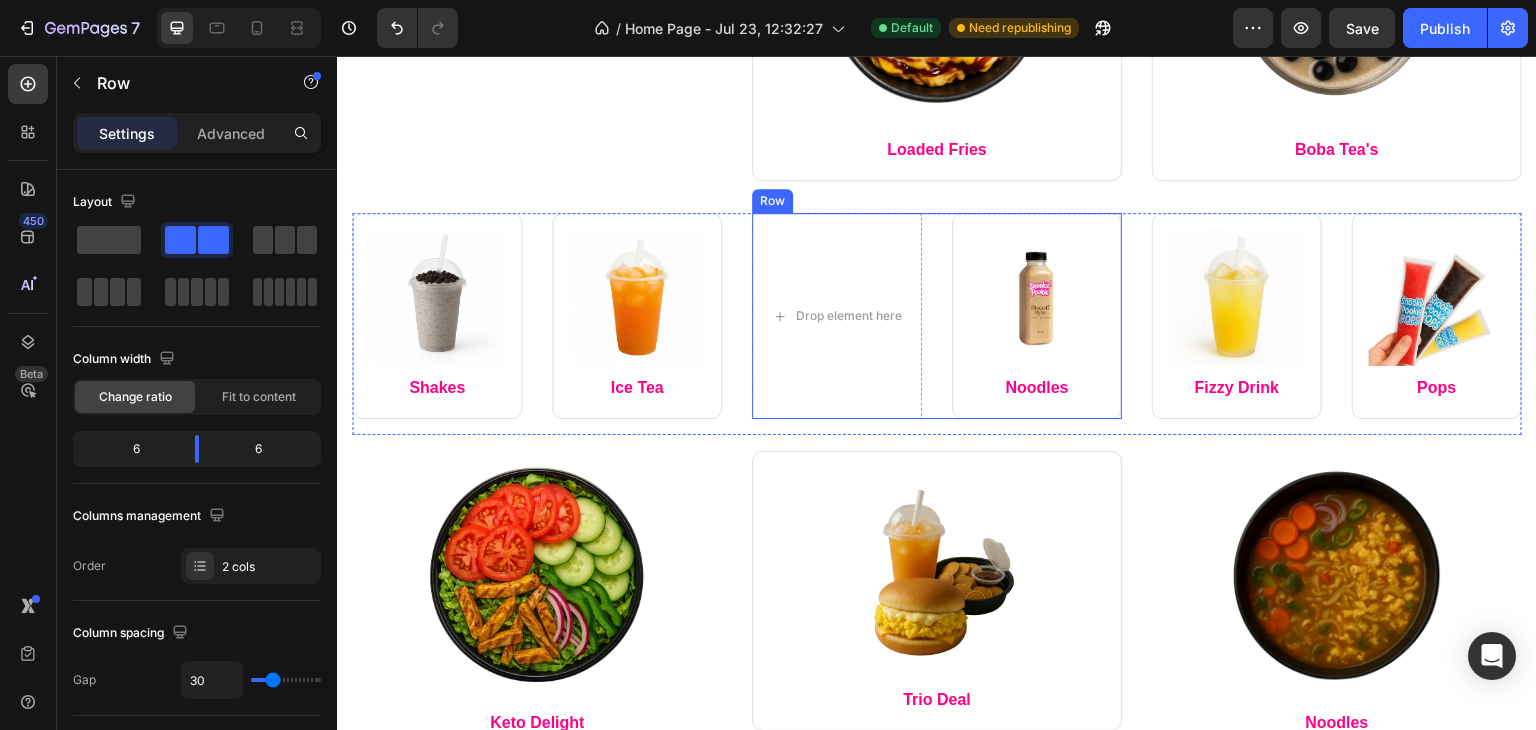 click on "Drop element here Image Noodles Text block Row Row" at bounding box center [937, 316] 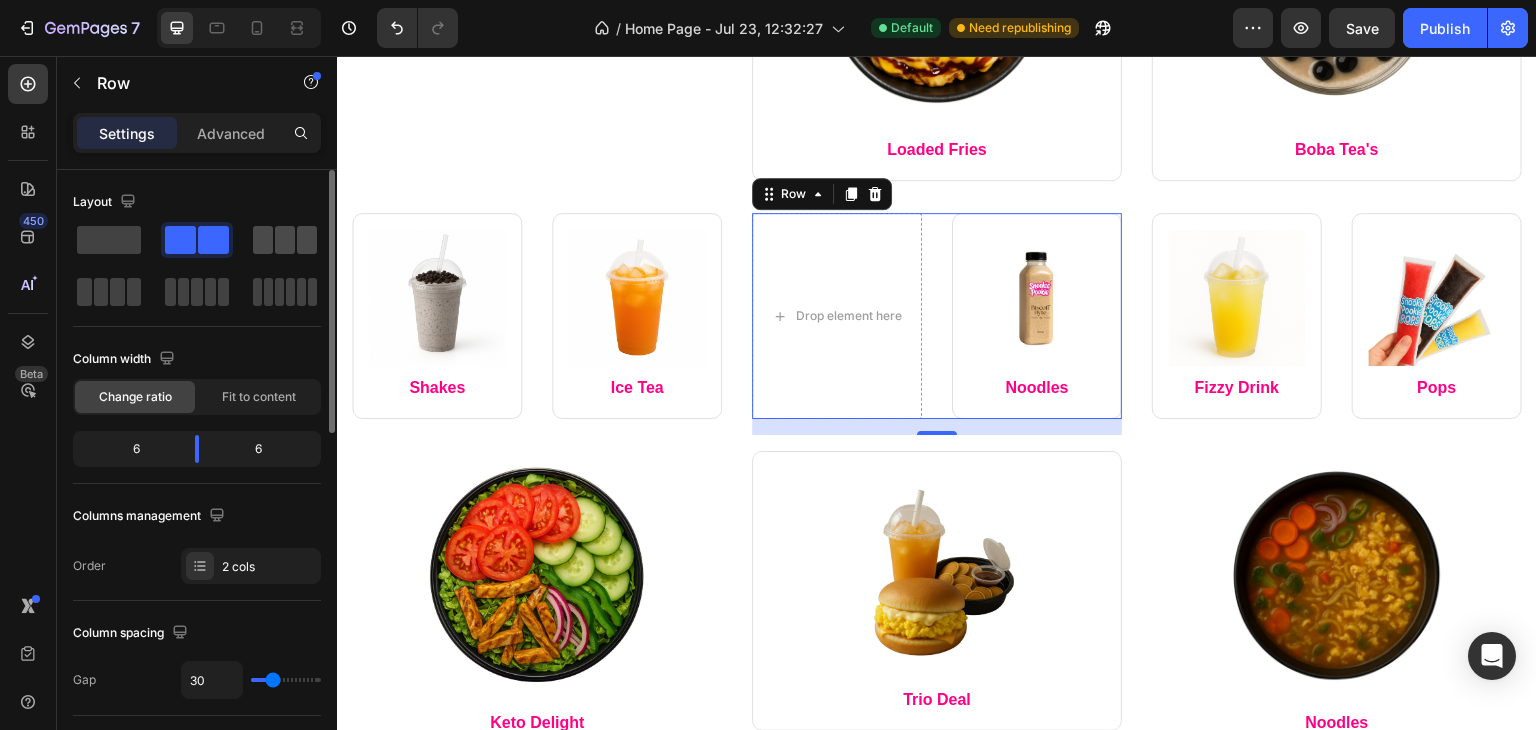 click at bounding box center (285, 240) 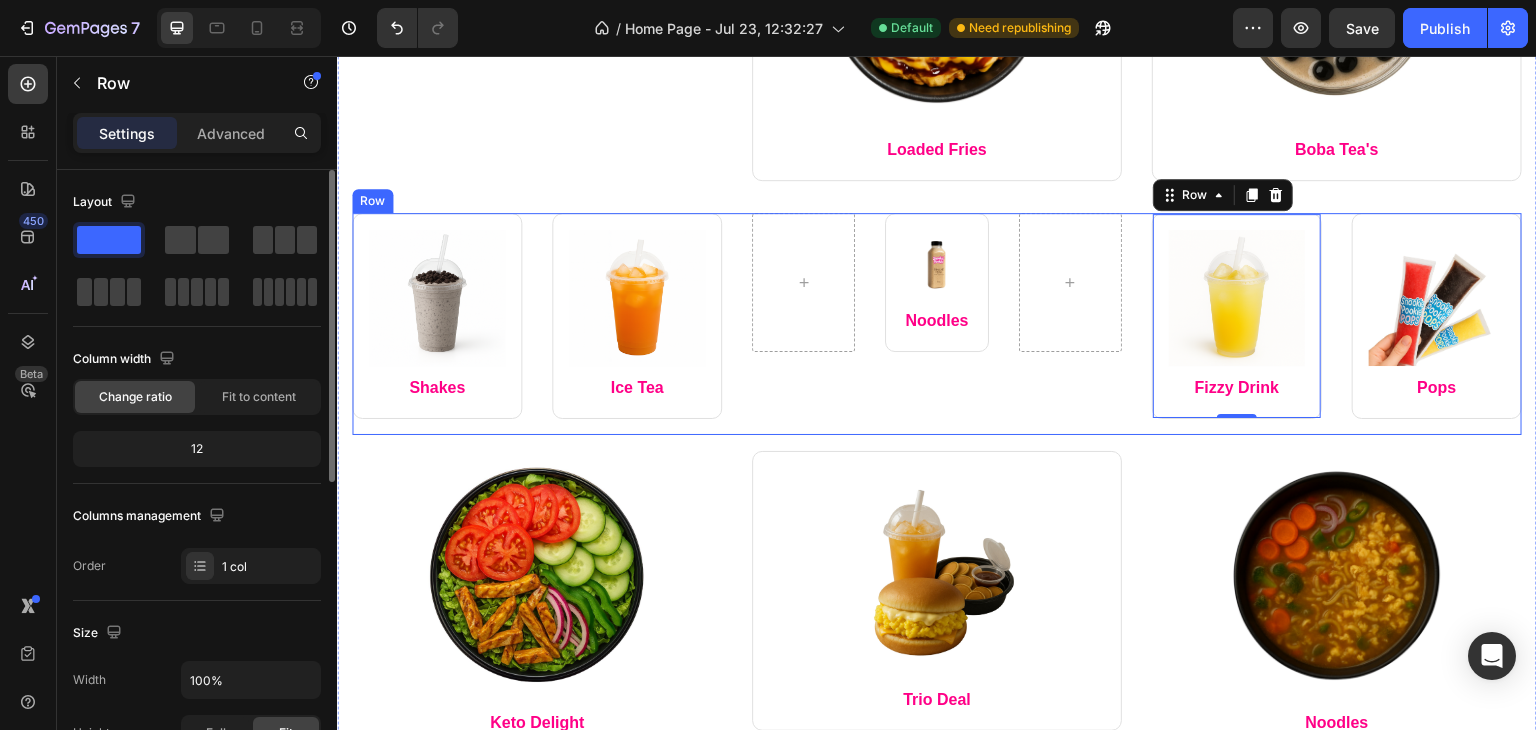 click on "Image Noodles Text block Row
Row" at bounding box center [937, 324] 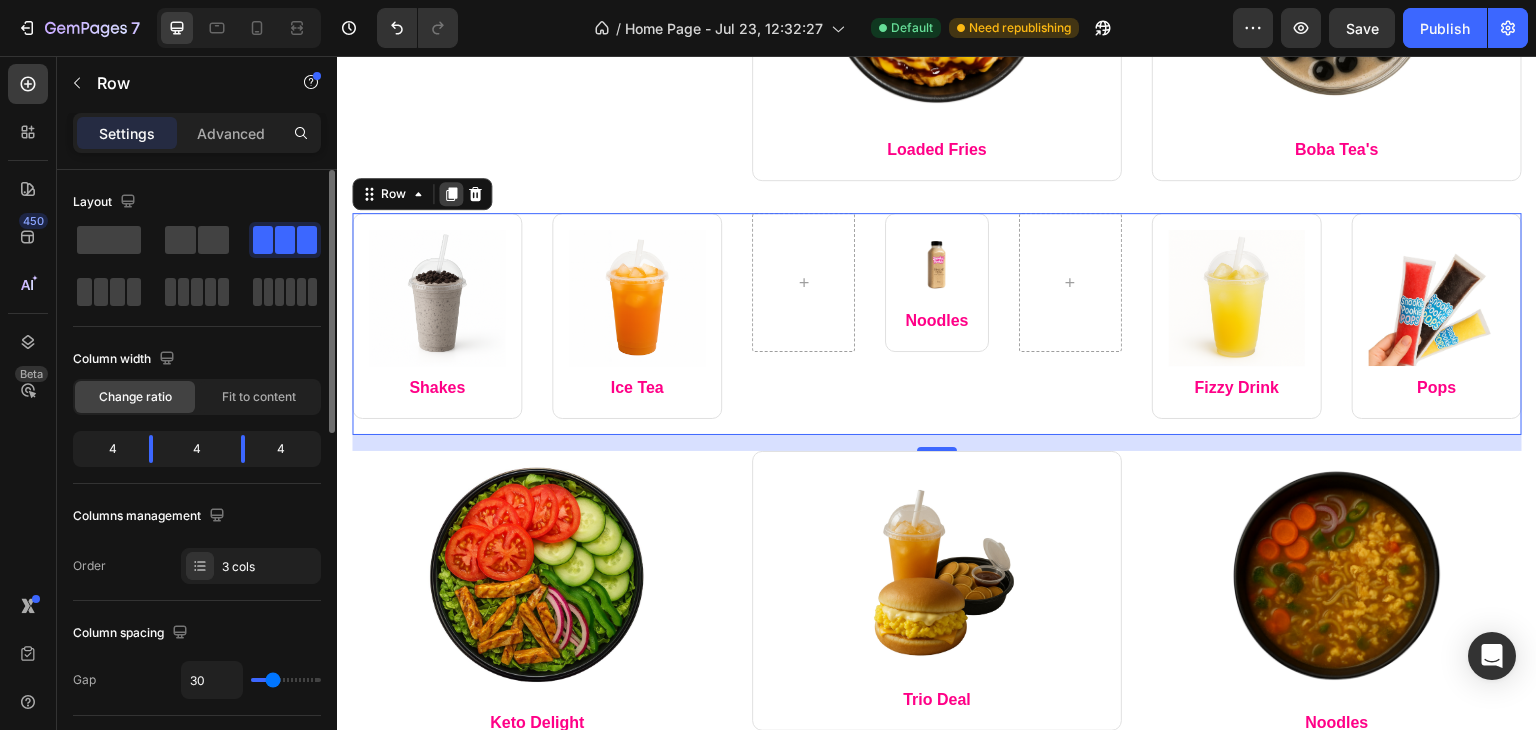 click 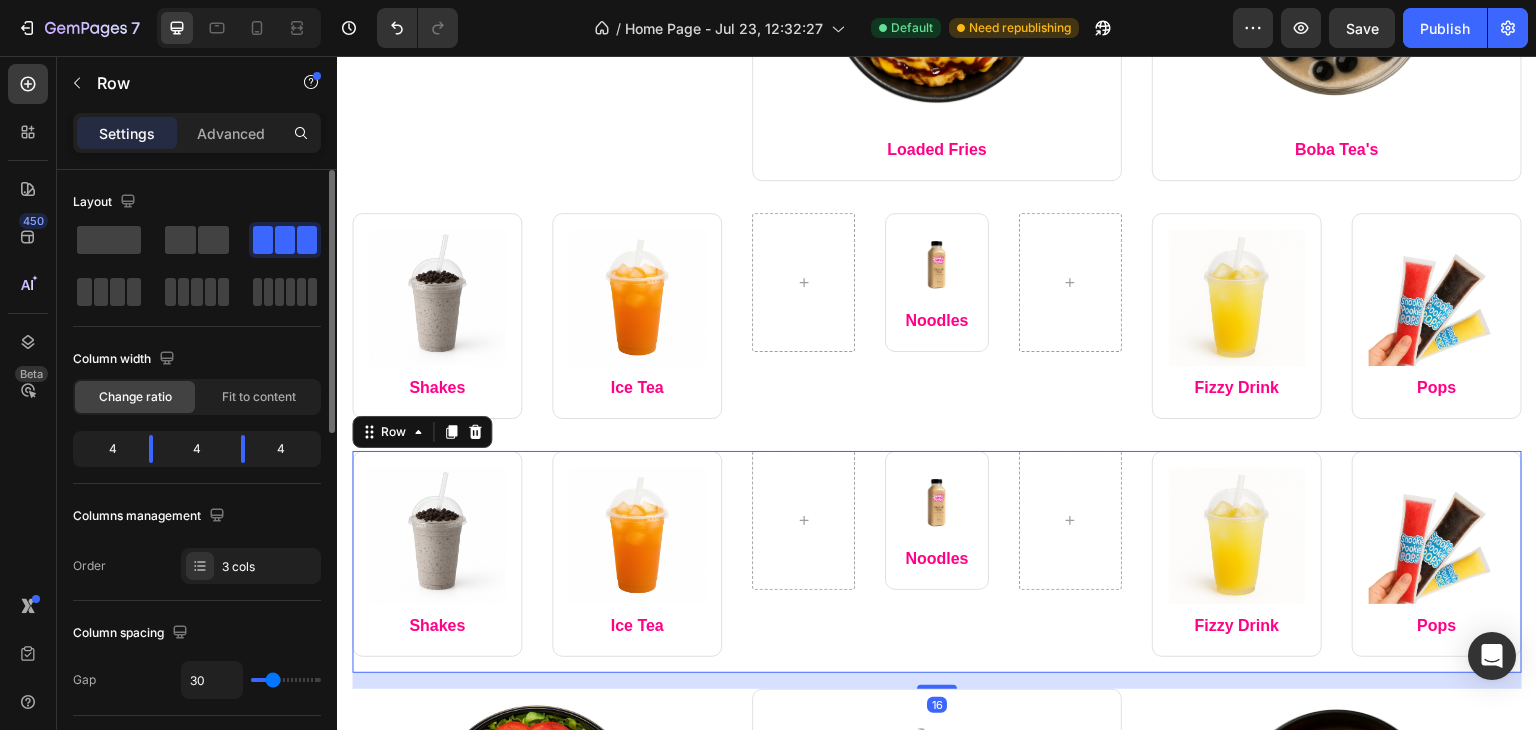 click on "Image Shakes Text block Row Image Ice Tea Text block Row Row
Image Noodles Text block Row
Row Image Fizzy Drink Text block Row Image Pops Text block Row Row Row   16" at bounding box center (937, 562) 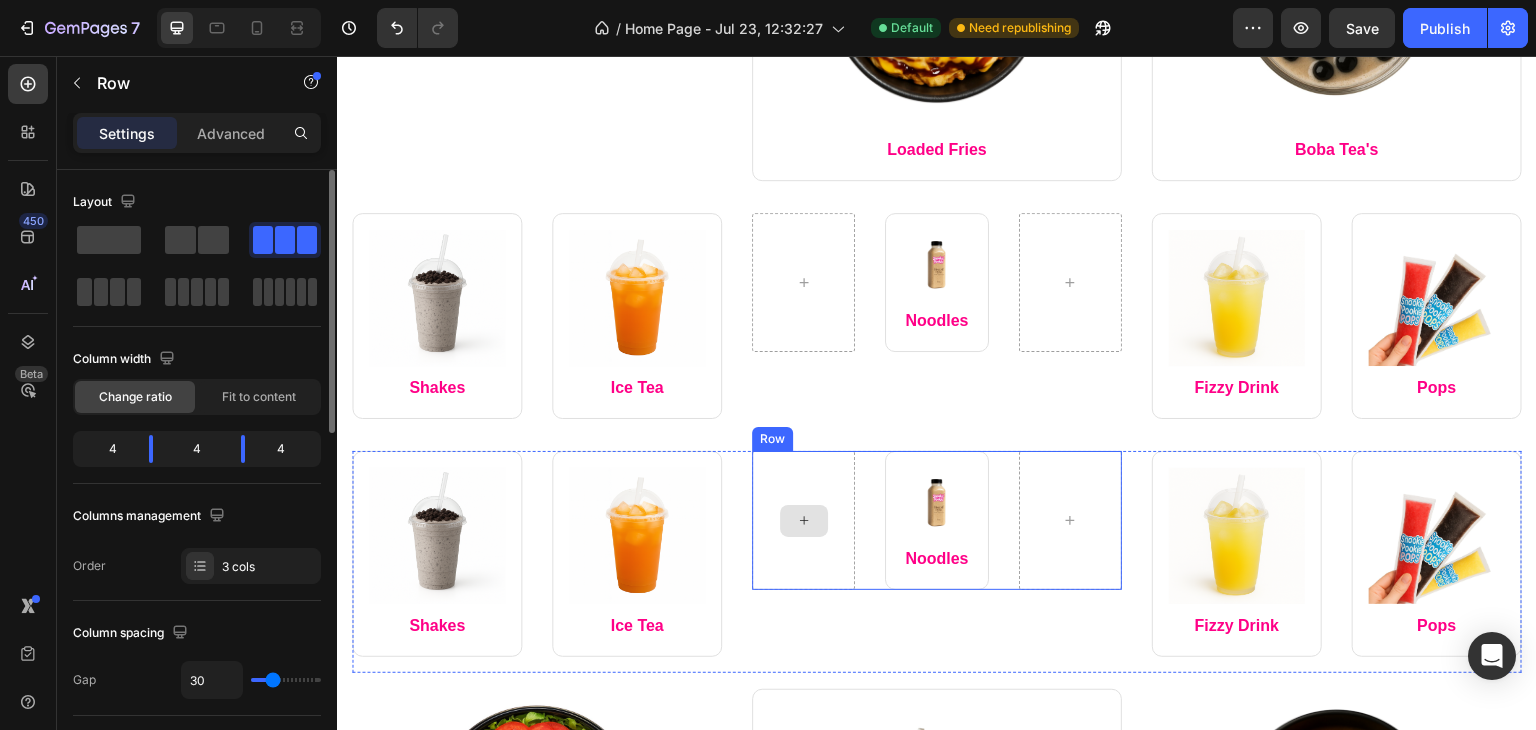 click at bounding box center (804, 521) 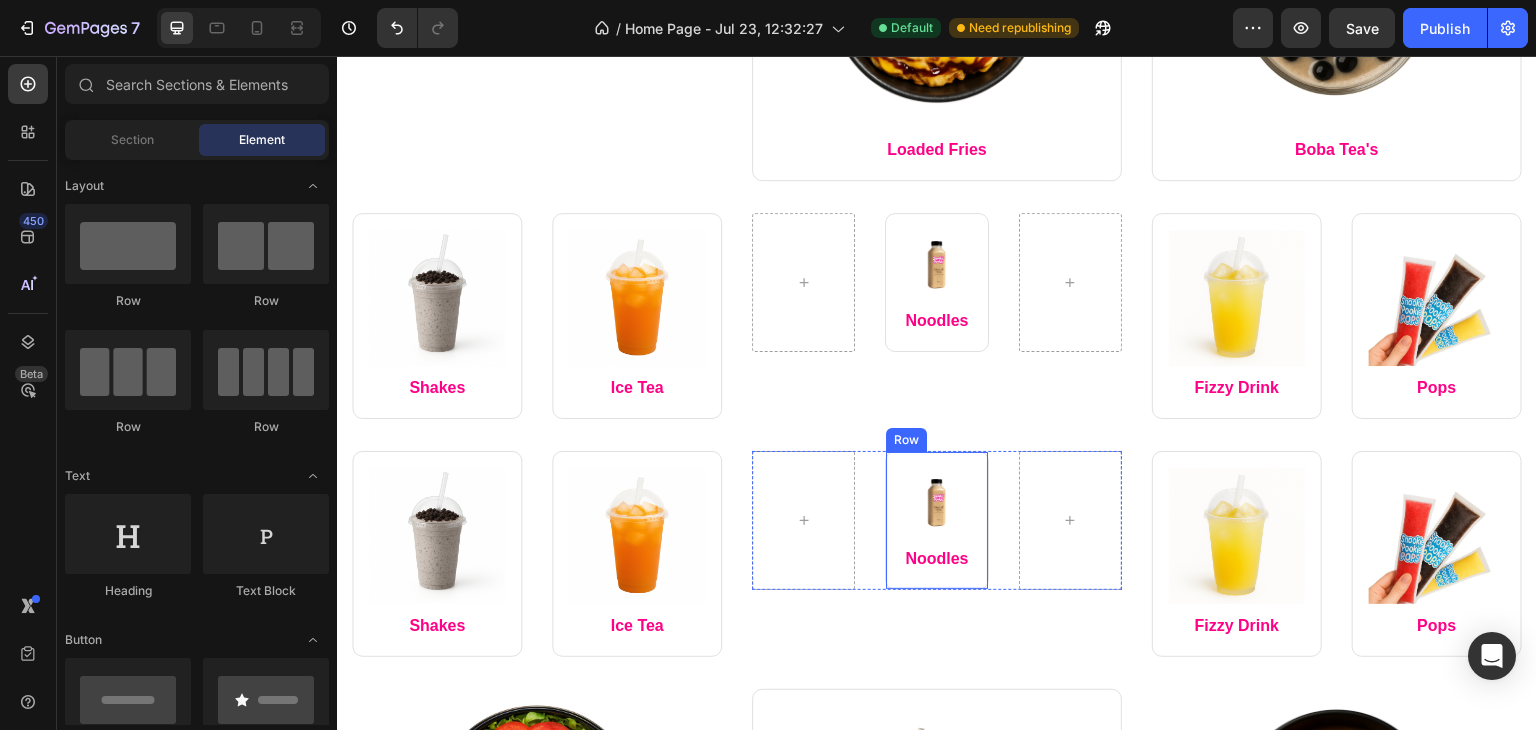 click on "Image Noodles Text block Row" at bounding box center (936, 520) 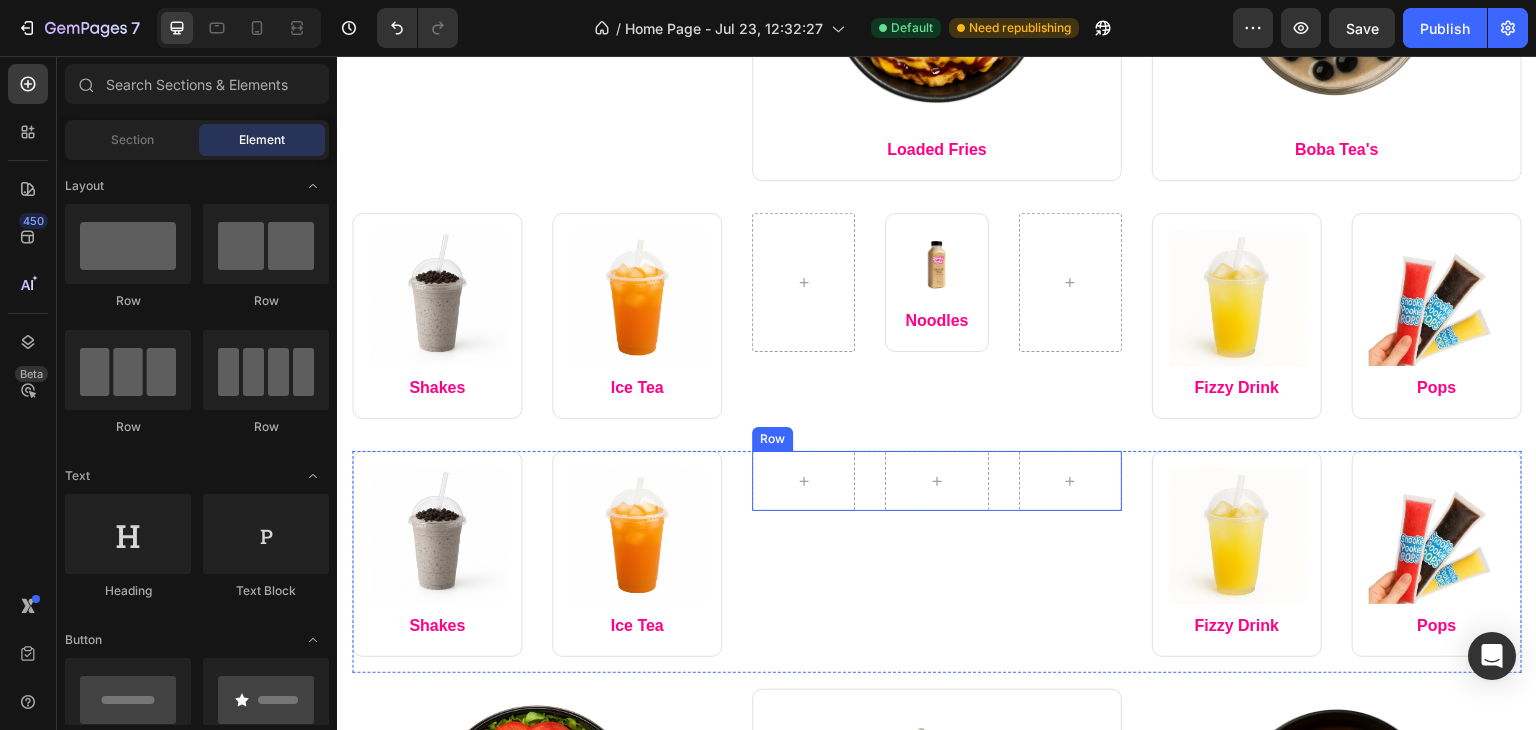 click on "Row" at bounding box center (937, 481) 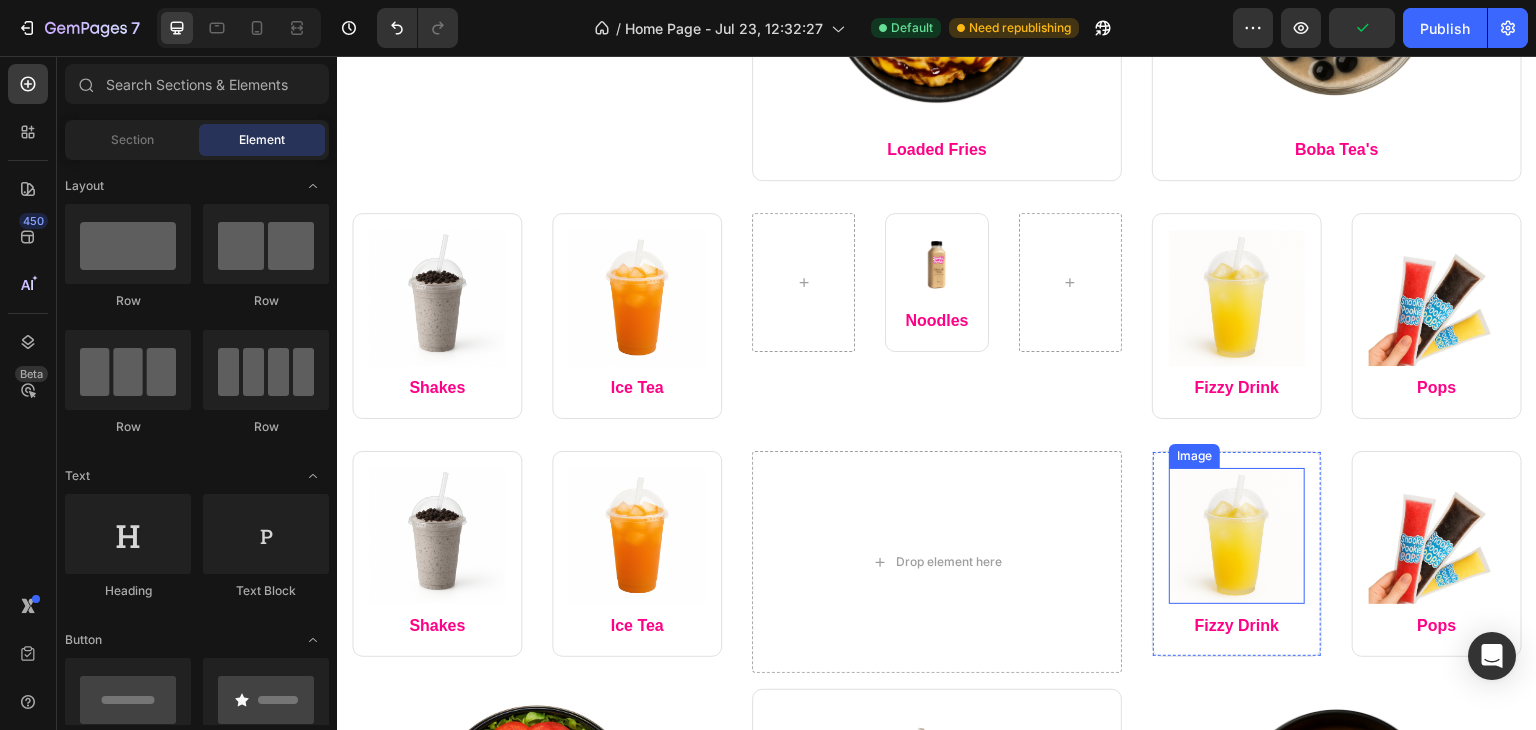 click at bounding box center [1237, 536] 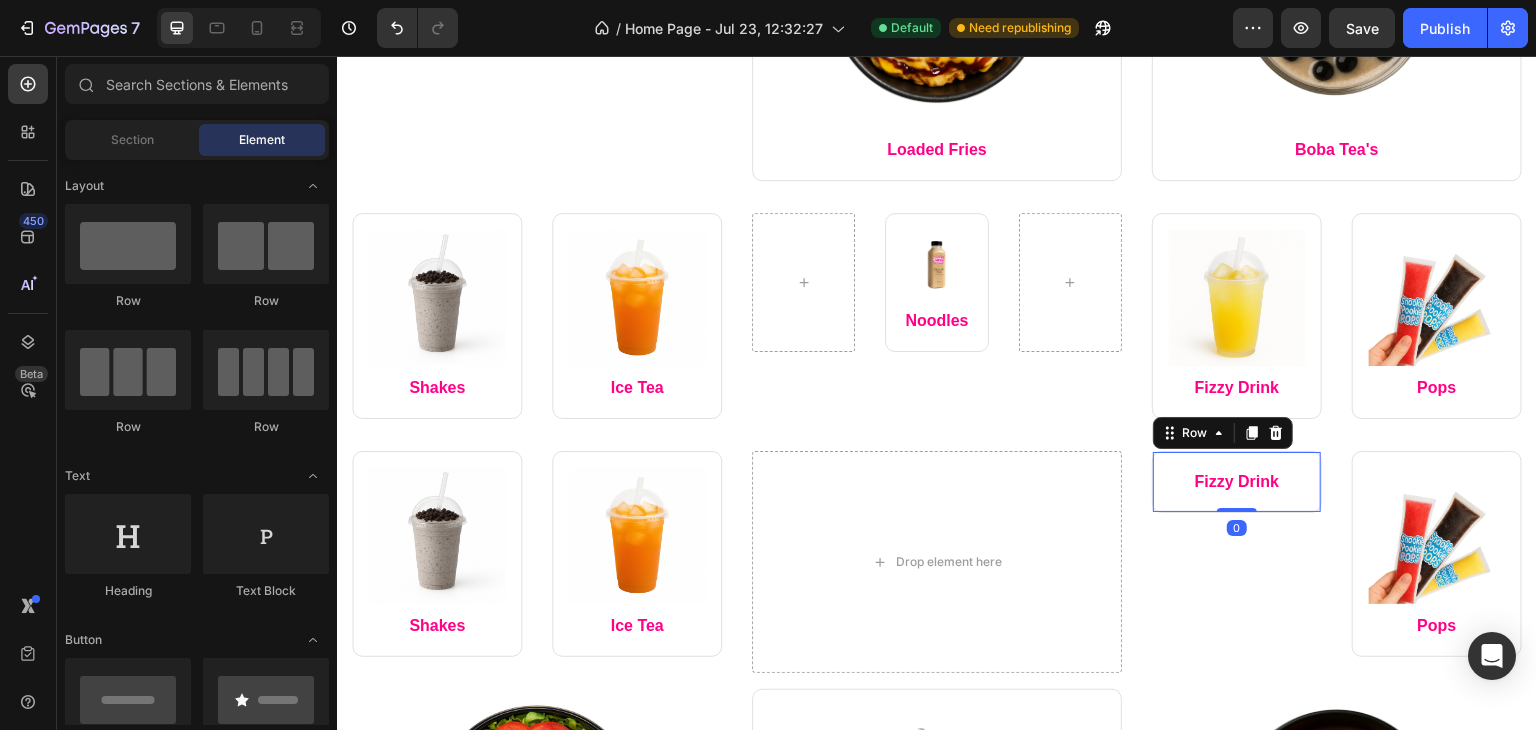 click on "Fizzy Drink Text block" at bounding box center [1237, 490] 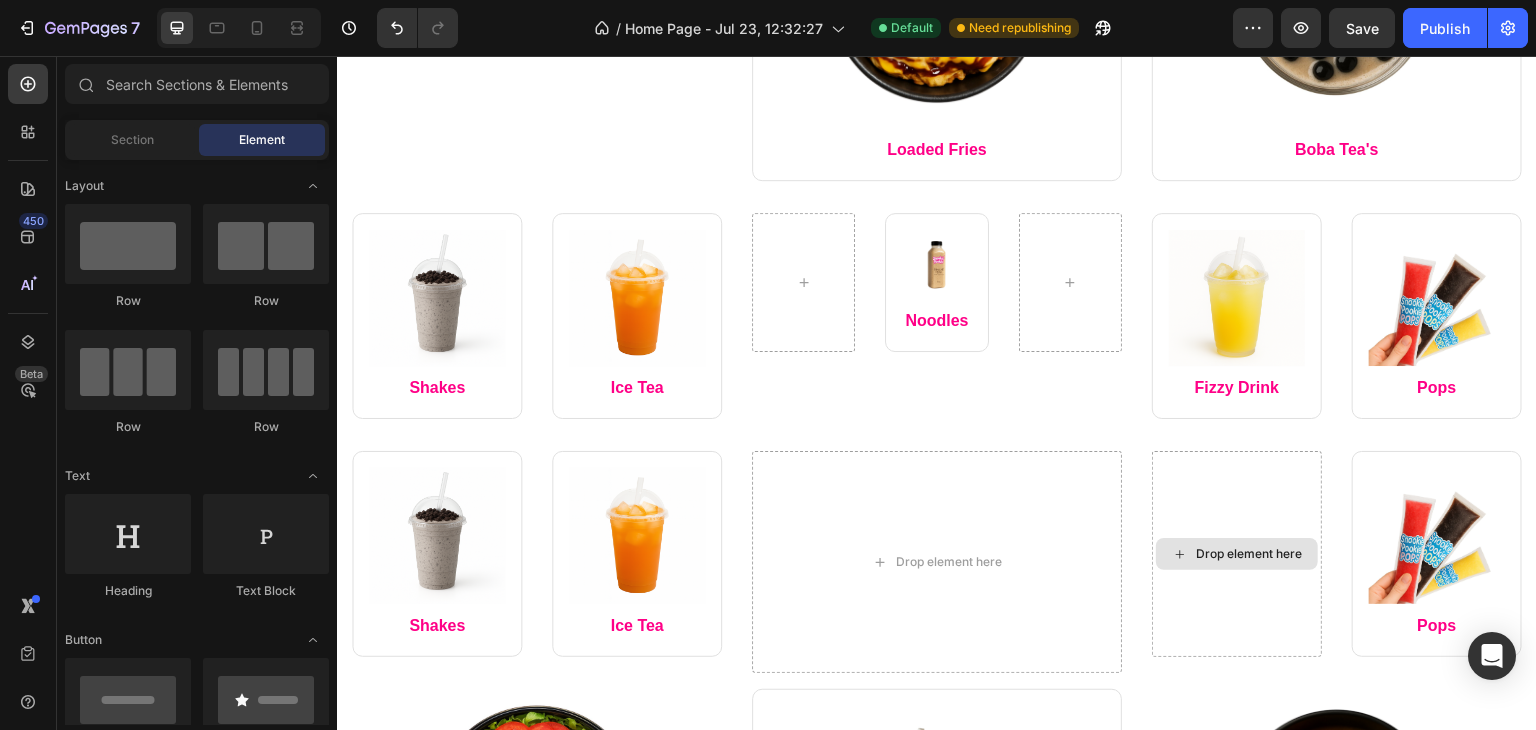 click on "Drop element here" at bounding box center [1237, 554] 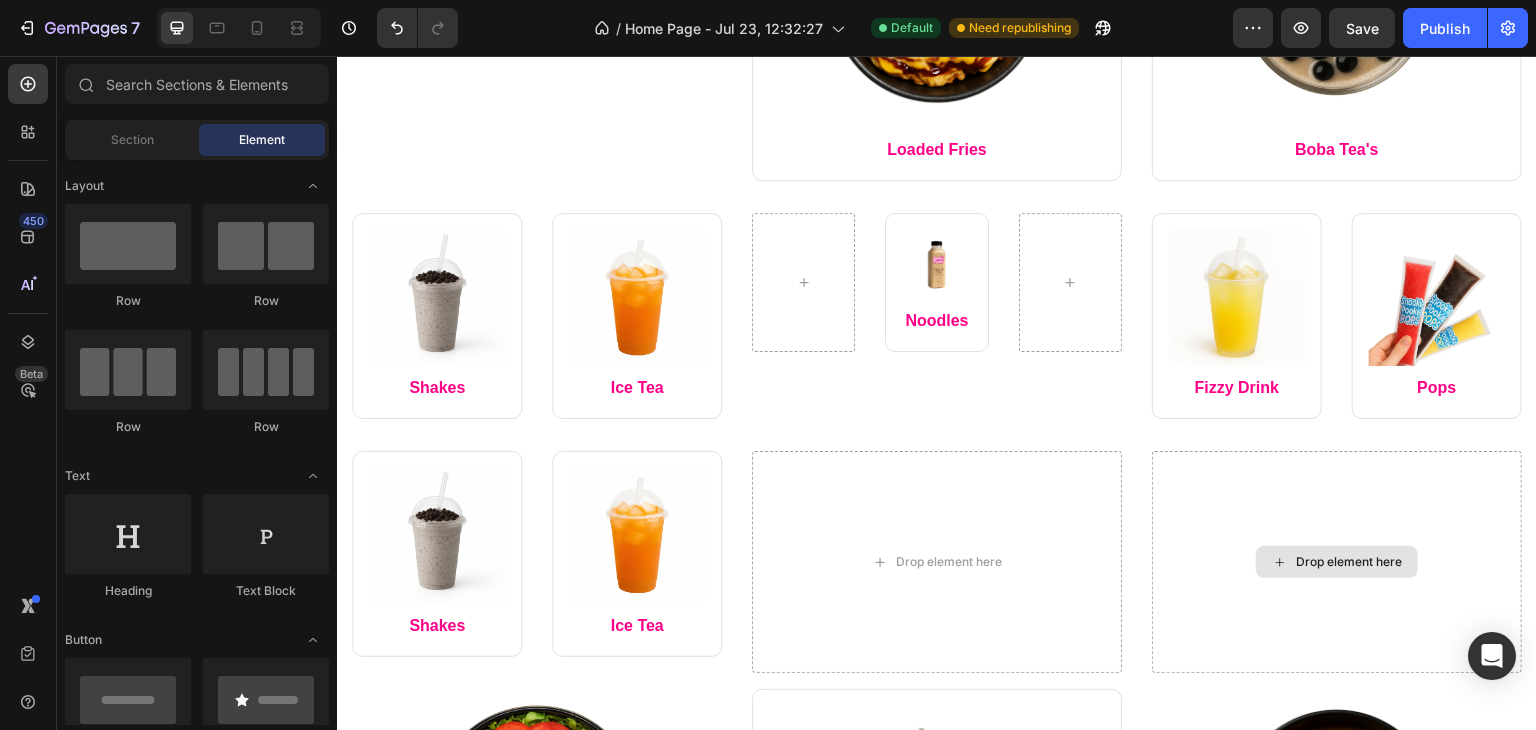 click on "Drop element here" at bounding box center [1337, 562] 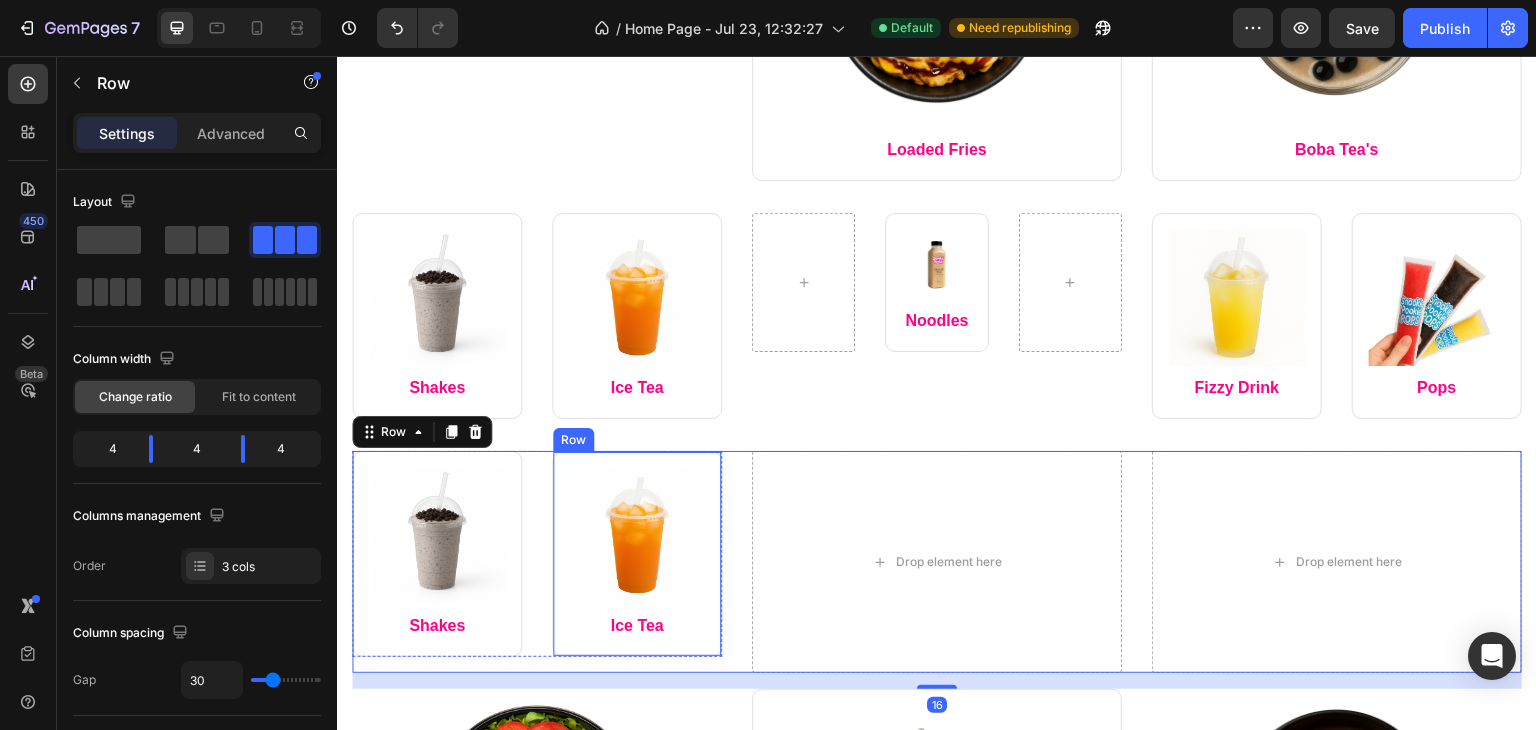 click on "Image Ice Tea Text block Row" at bounding box center (637, 554) 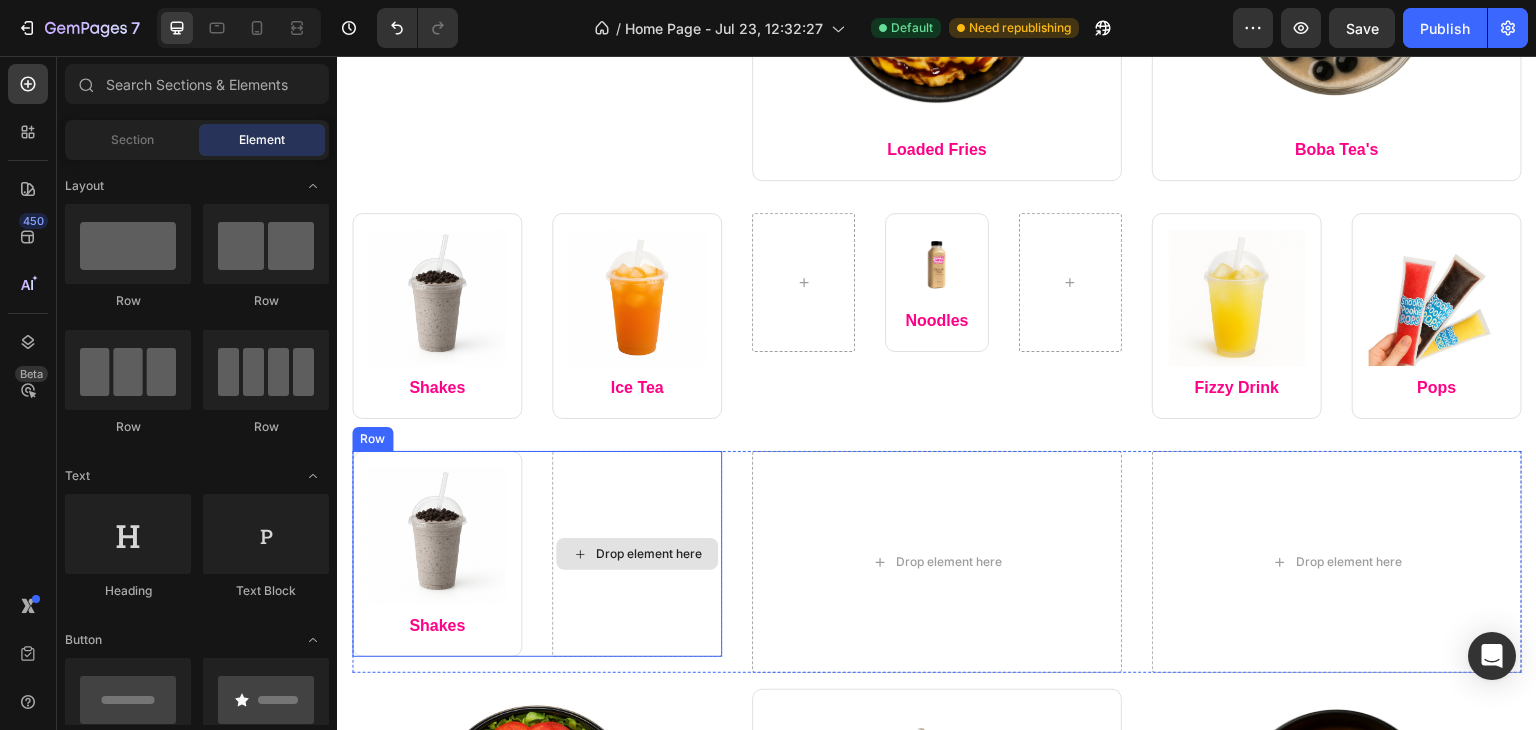 click on "Drop element here" at bounding box center [637, 554] 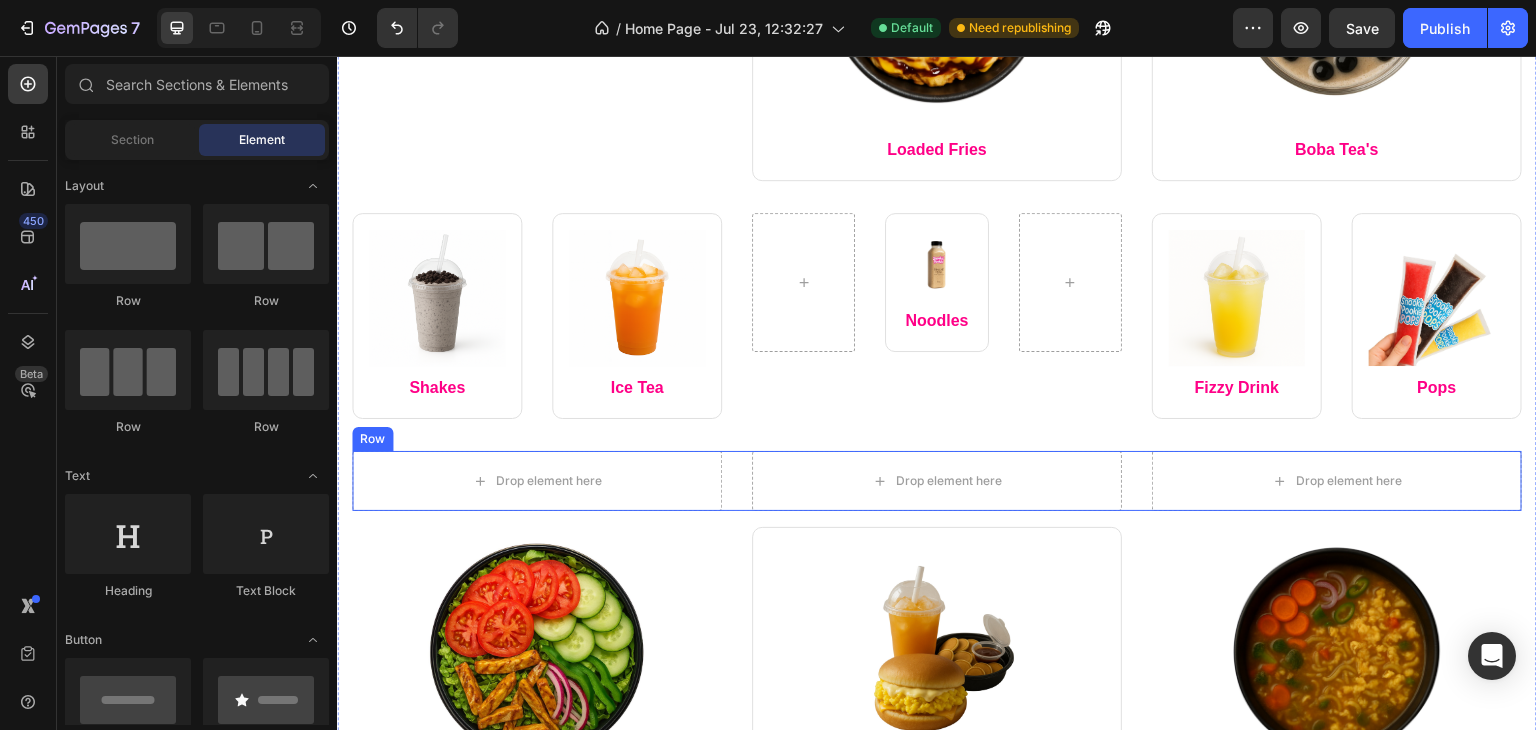 click on "Drop element here
Drop element here
Drop element here Row" at bounding box center [937, 481] 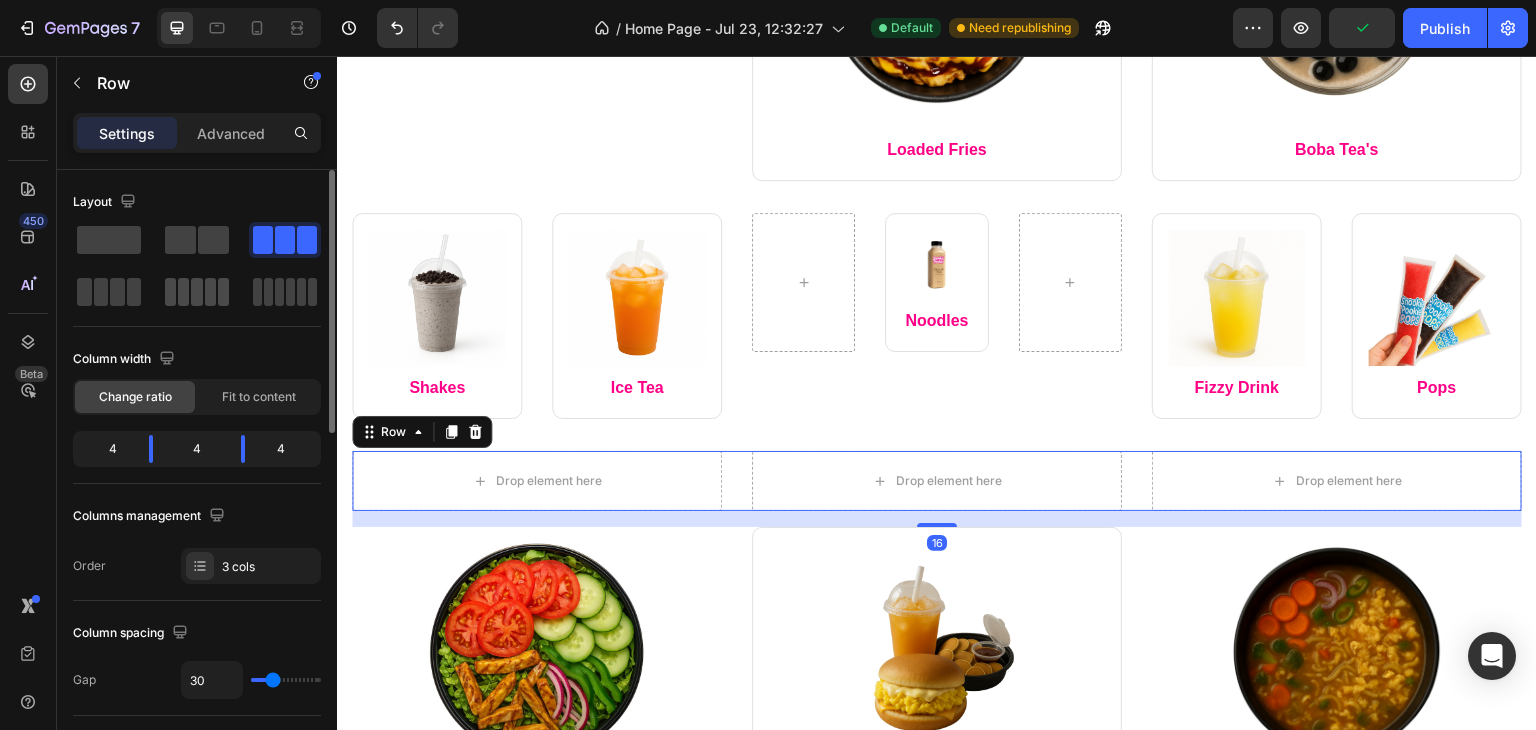 click 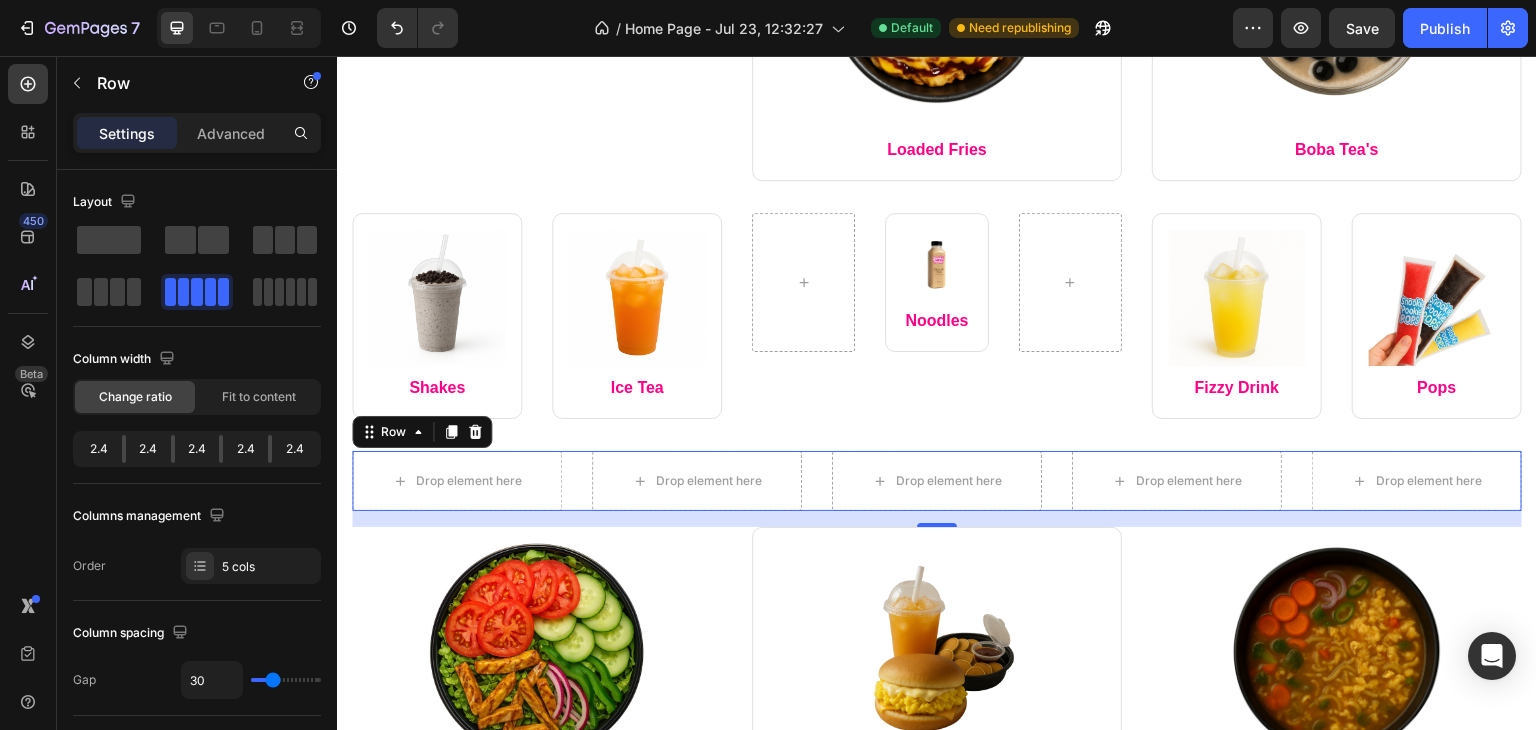 click on "Drop element here
Drop element here
Drop element here
Drop element here
Drop element here Row   16" at bounding box center [937, 481] 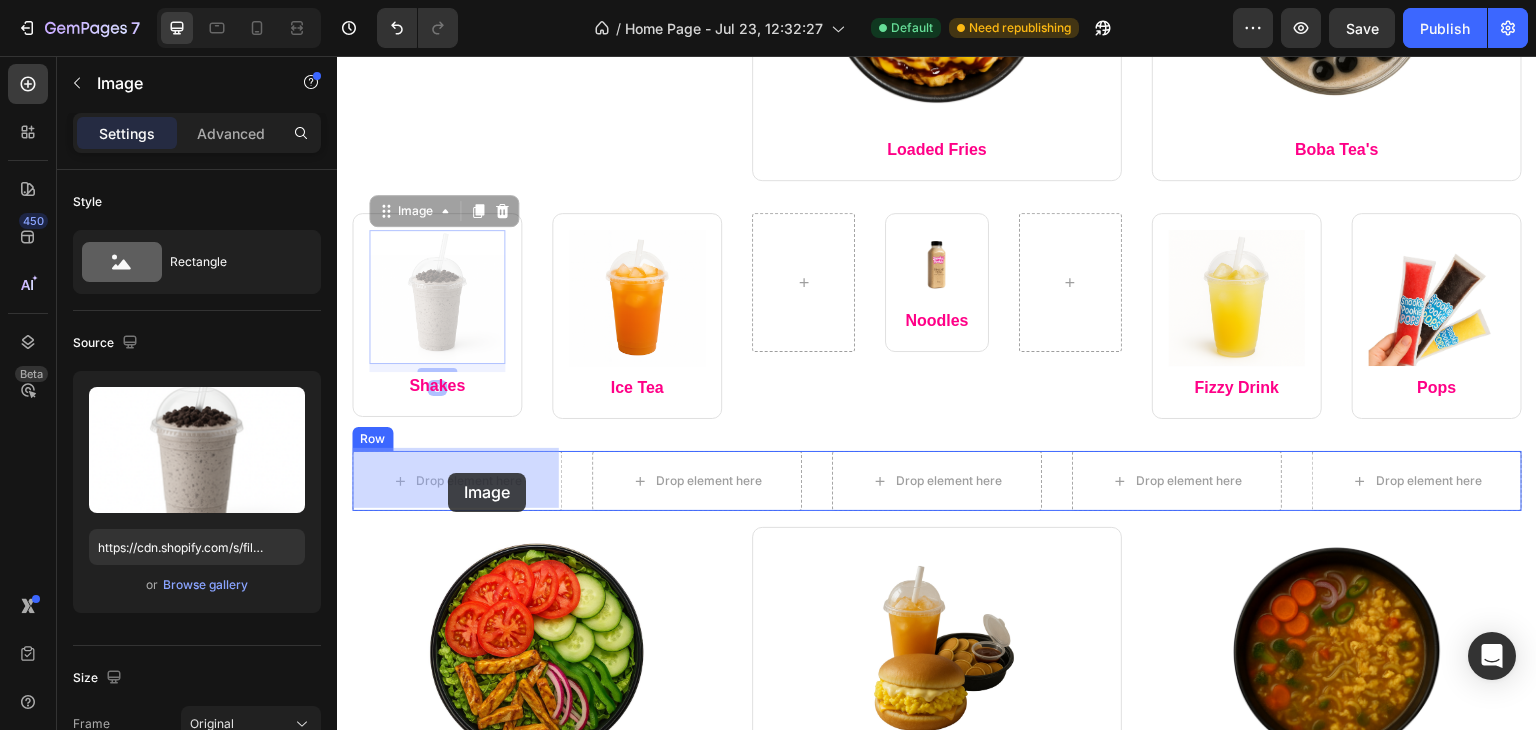 drag, startPoint x: 454, startPoint y: 310, endPoint x: 448, endPoint y: 474, distance: 164.10973 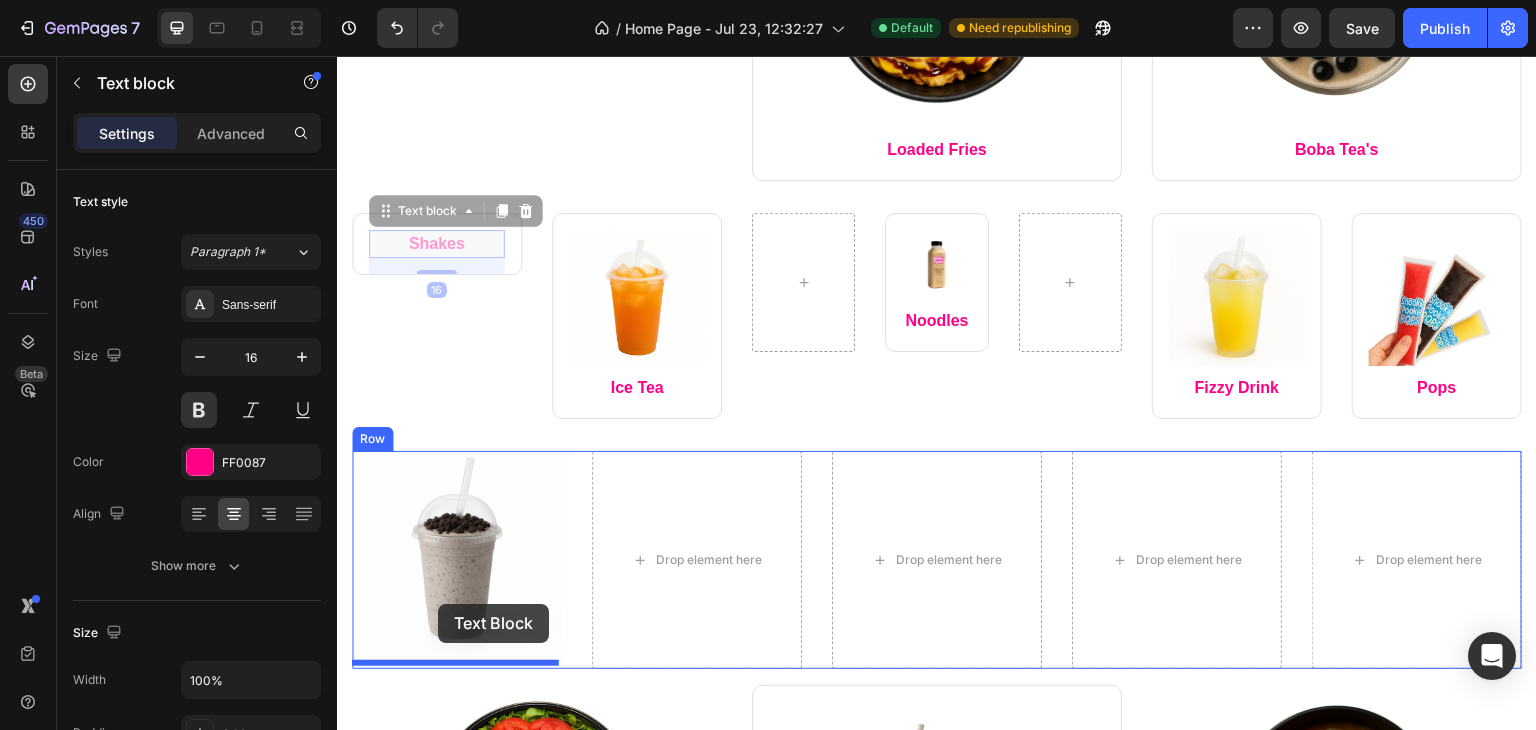 drag, startPoint x: 463, startPoint y: 243, endPoint x: 435, endPoint y: 603, distance: 361.08725 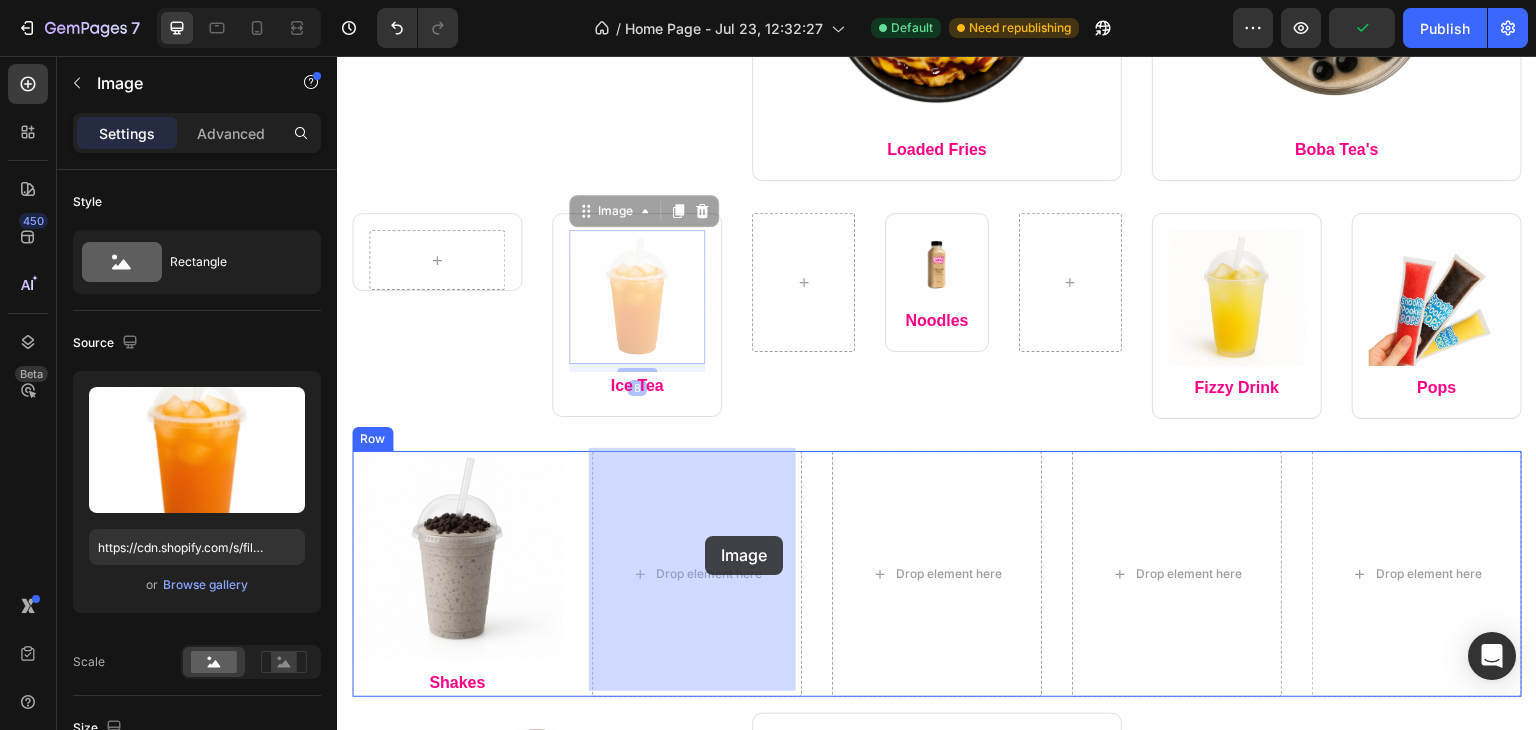 drag, startPoint x: 642, startPoint y: 290, endPoint x: 702, endPoint y: 533, distance: 250.29782 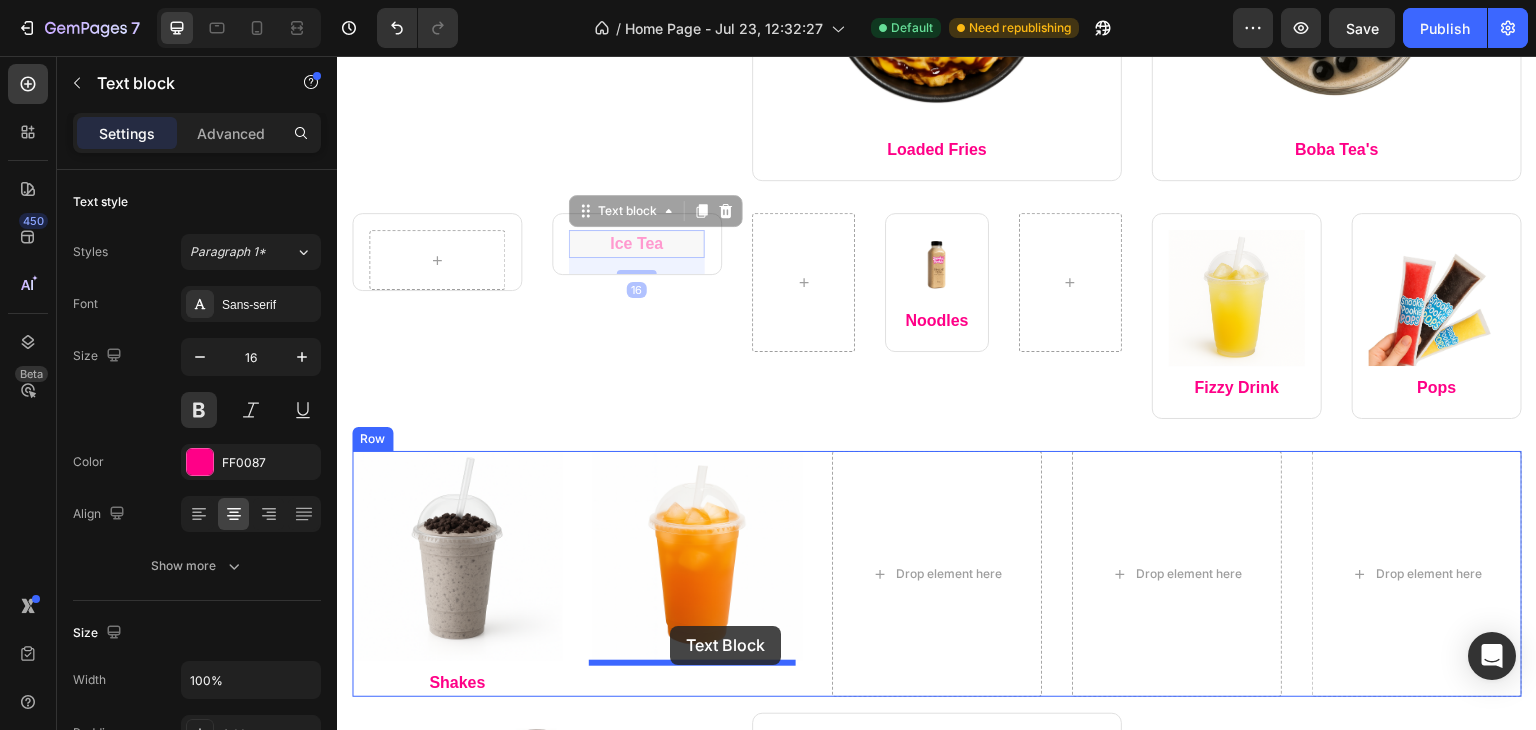 drag, startPoint x: 641, startPoint y: 269, endPoint x: 671, endPoint y: 624, distance: 356.26535 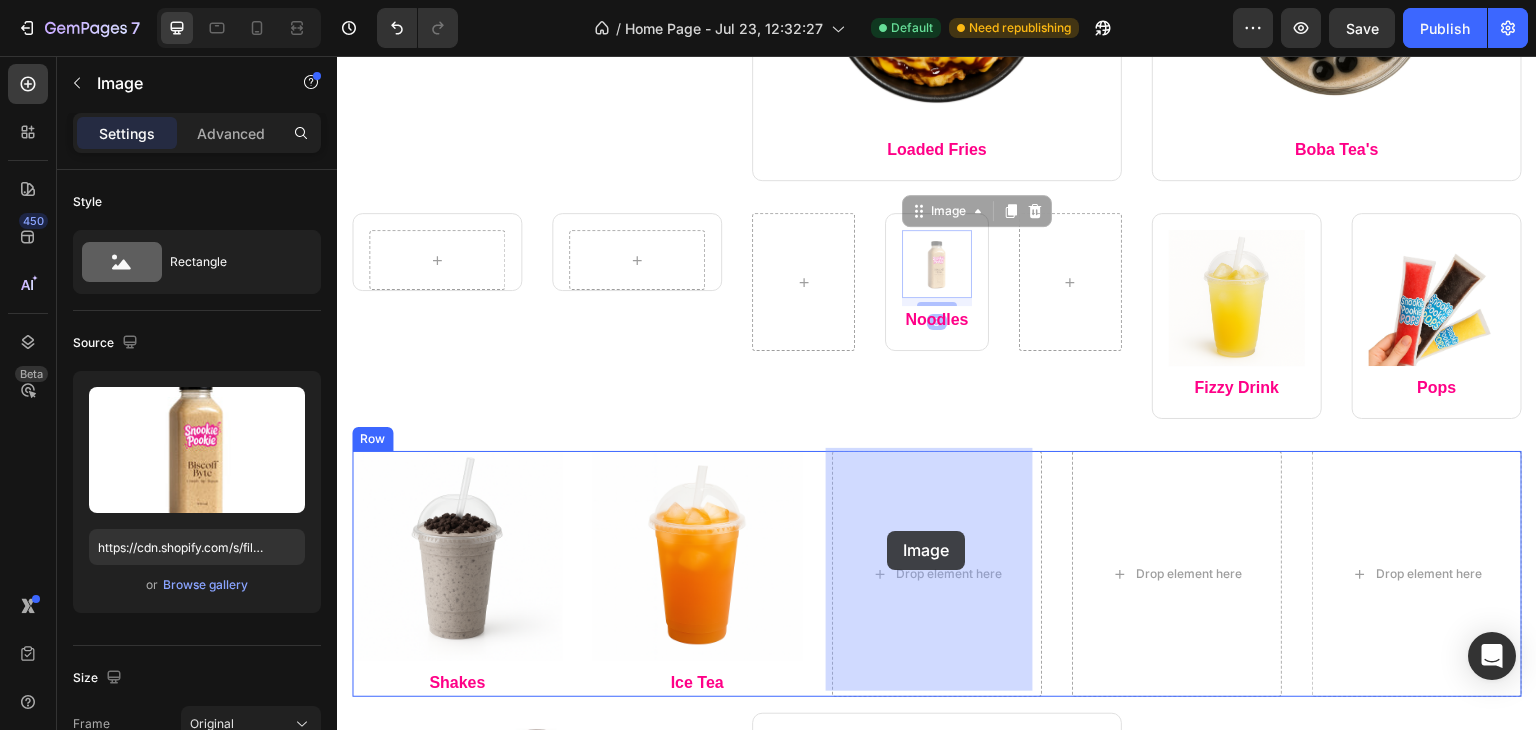 drag, startPoint x: 930, startPoint y: 265, endPoint x: 890, endPoint y: 526, distance: 264.04733 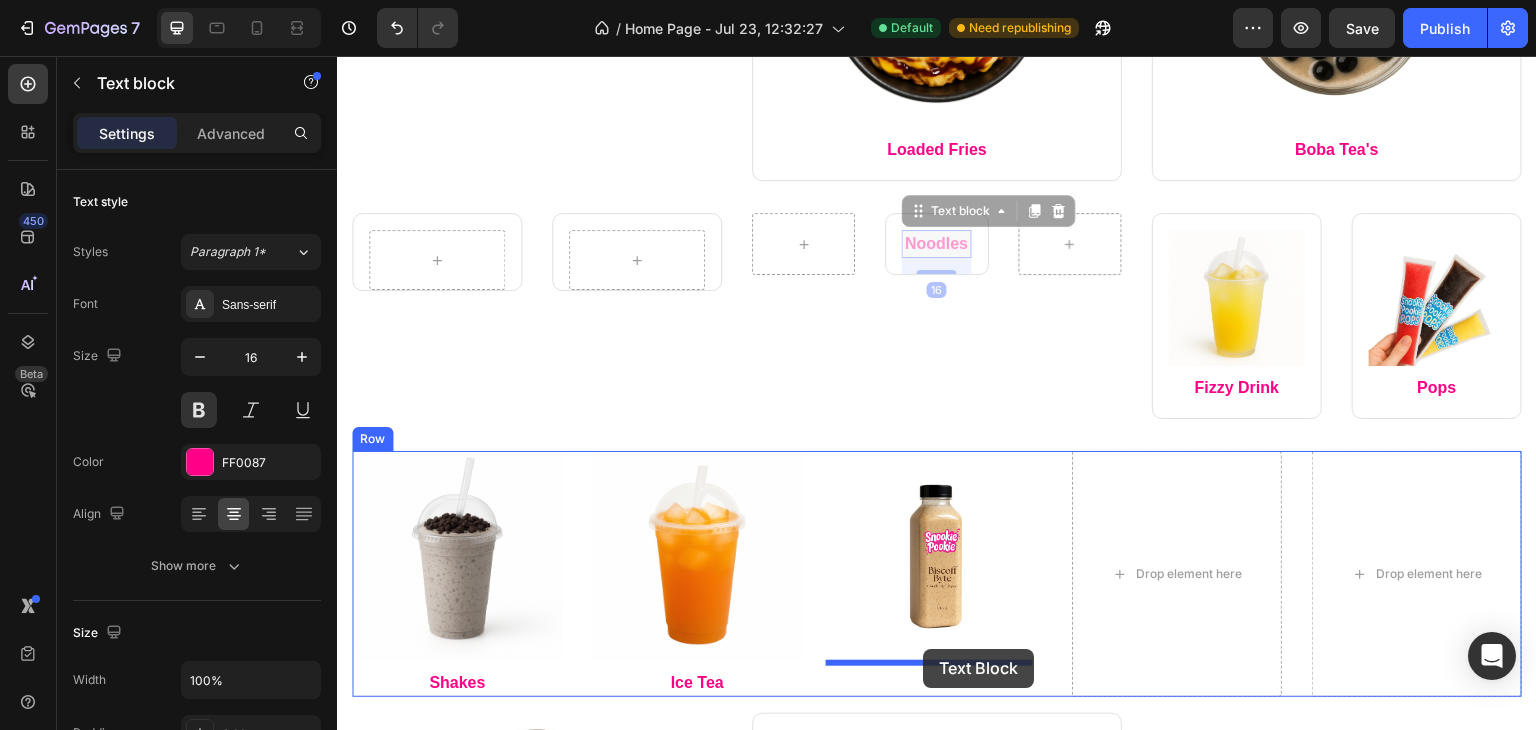 drag, startPoint x: 933, startPoint y: 242, endPoint x: 922, endPoint y: 646, distance: 404.14972 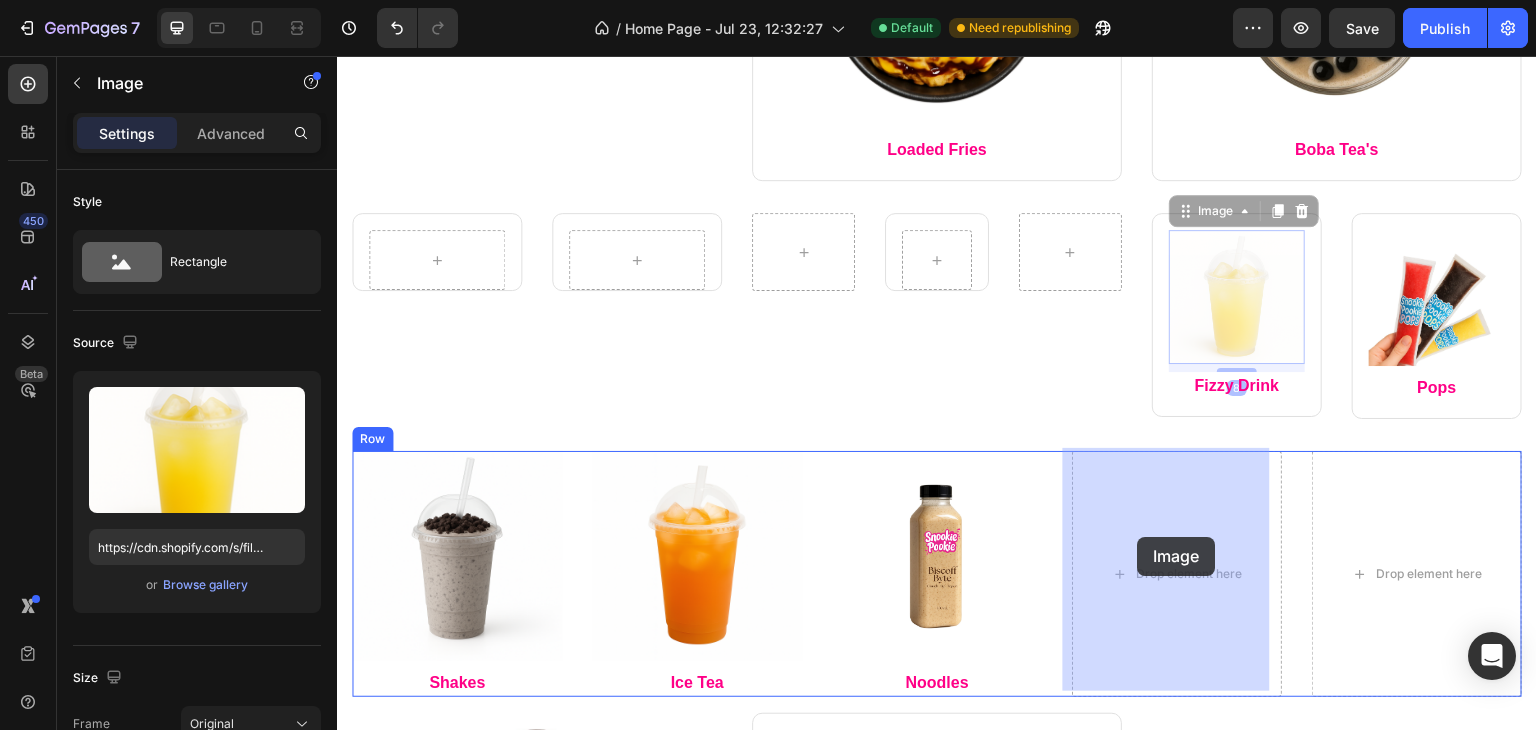 drag, startPoint x: 1222, startPoint y: 291, endPoint x: 1138, endPoint y: 537, distance: 259.94614 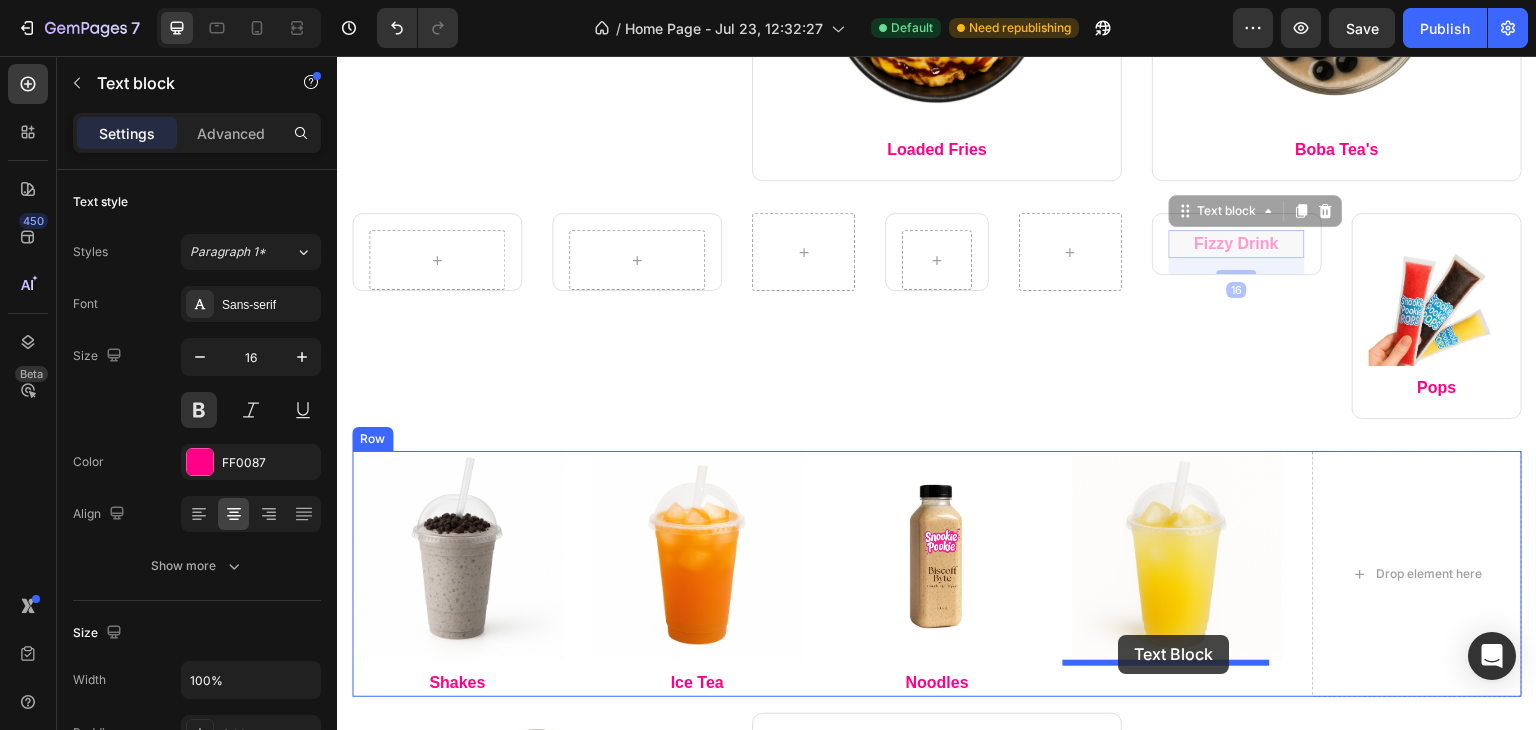 drag, startPoint x: 1254, startPoint y: 241, endPoint x: 1119, endPoint y: 635, distance: 416.48648 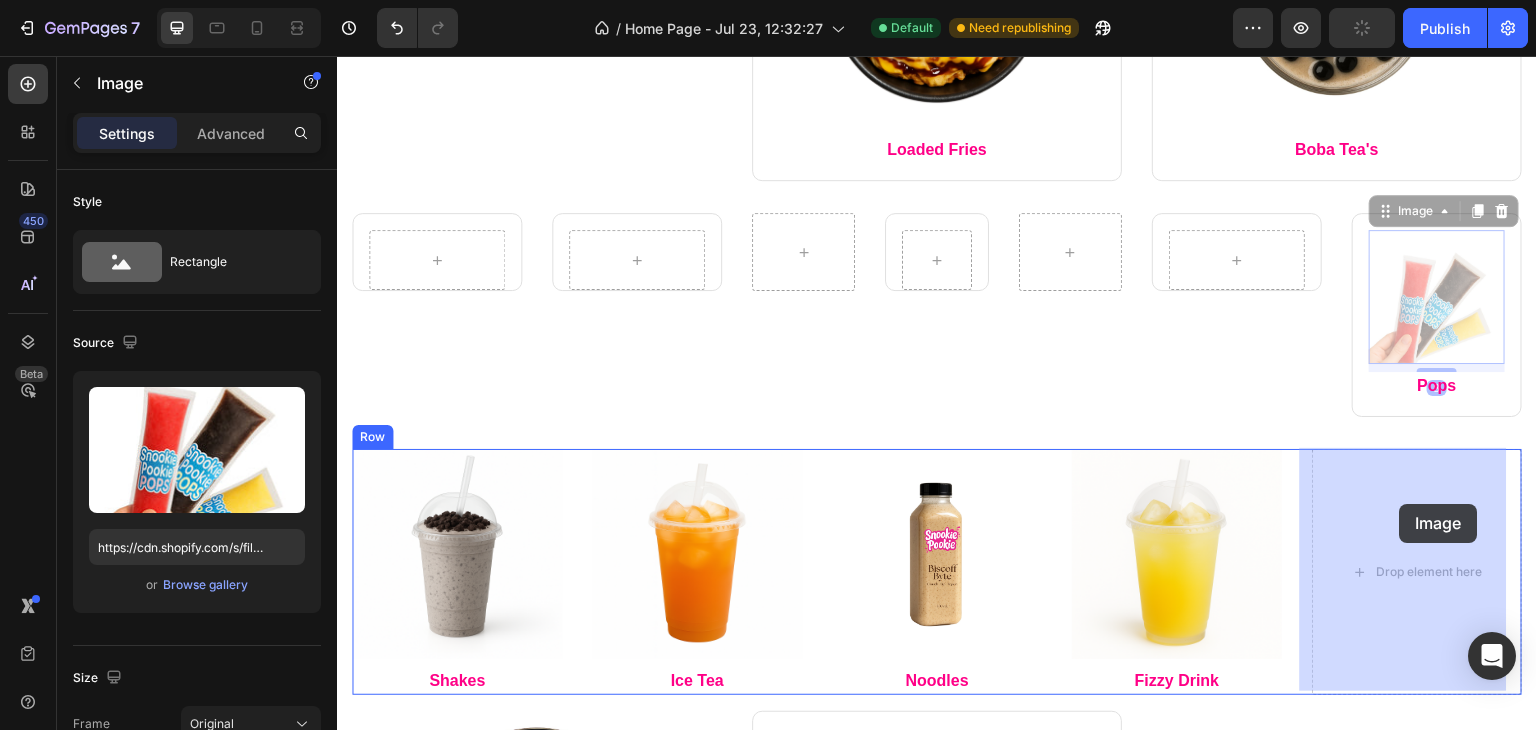 drag, startPoint x: 1410, startPoint y: 313, endPoint x: 1398, endPoint y: 506, distance: 193.3727 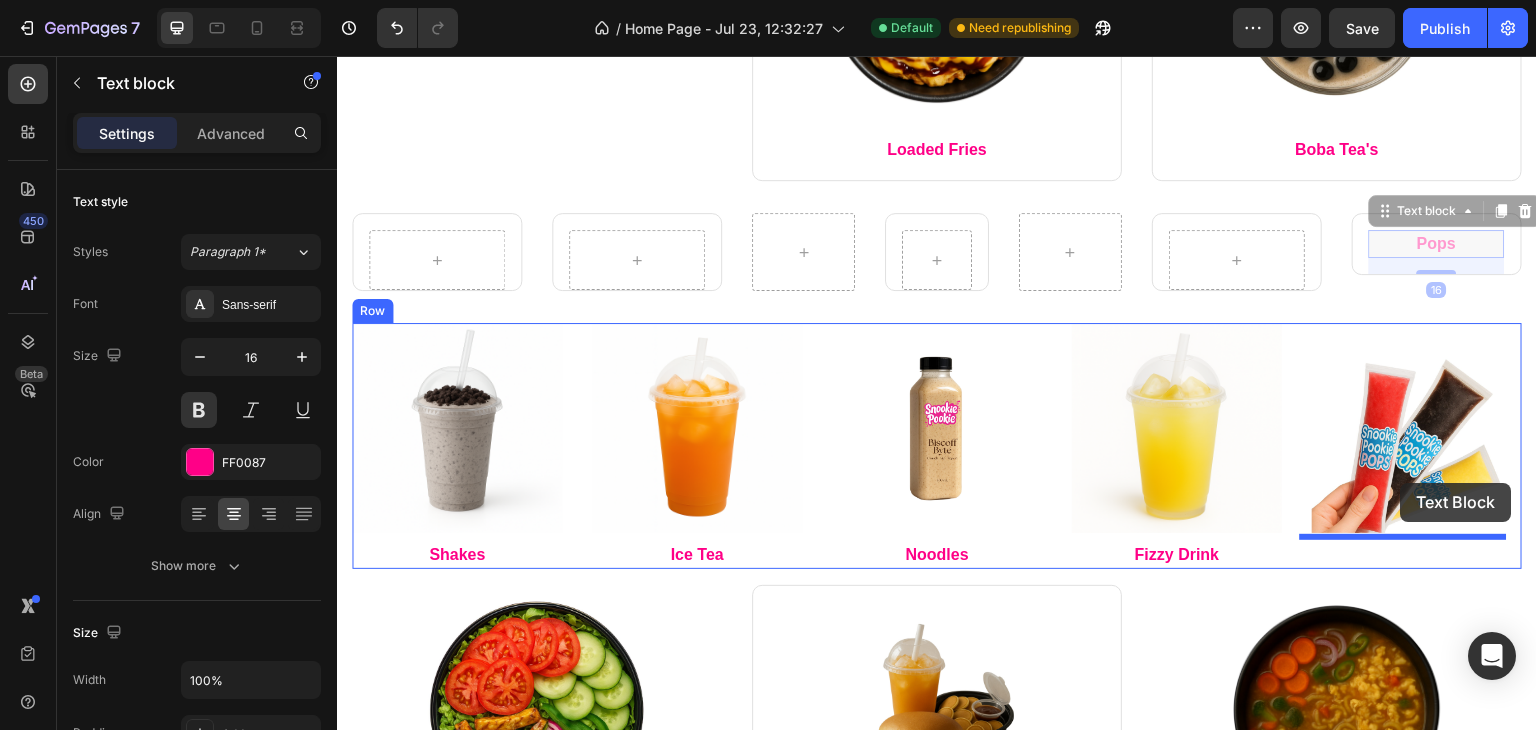 drag, startPoint x: 1448, startPoint y: 242, endPoint x: 1401, endPoint y: 482, distance: 244.55879 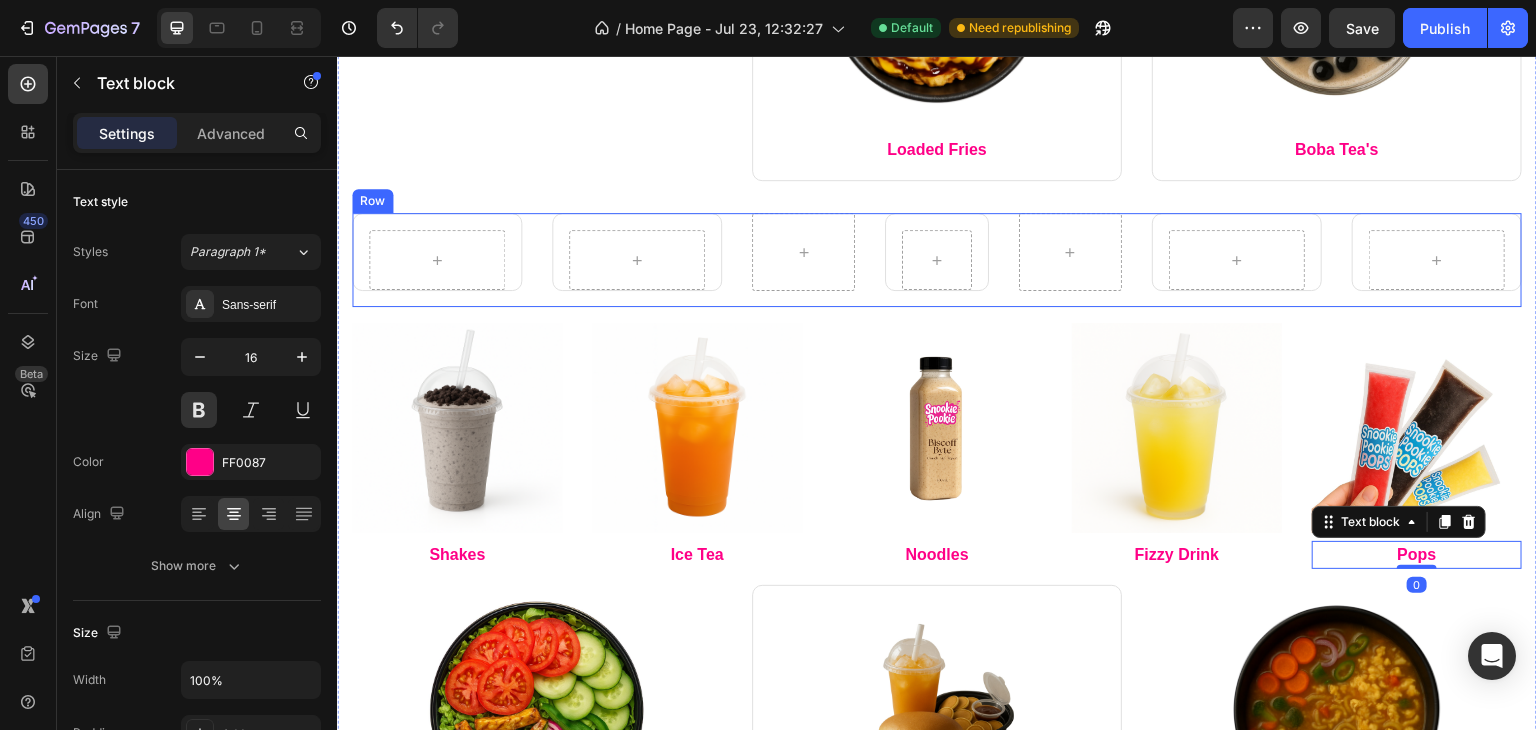 click on "Row
Row Row
Row
Row
Row
Row Row Row" at bounding box center [937, 260] 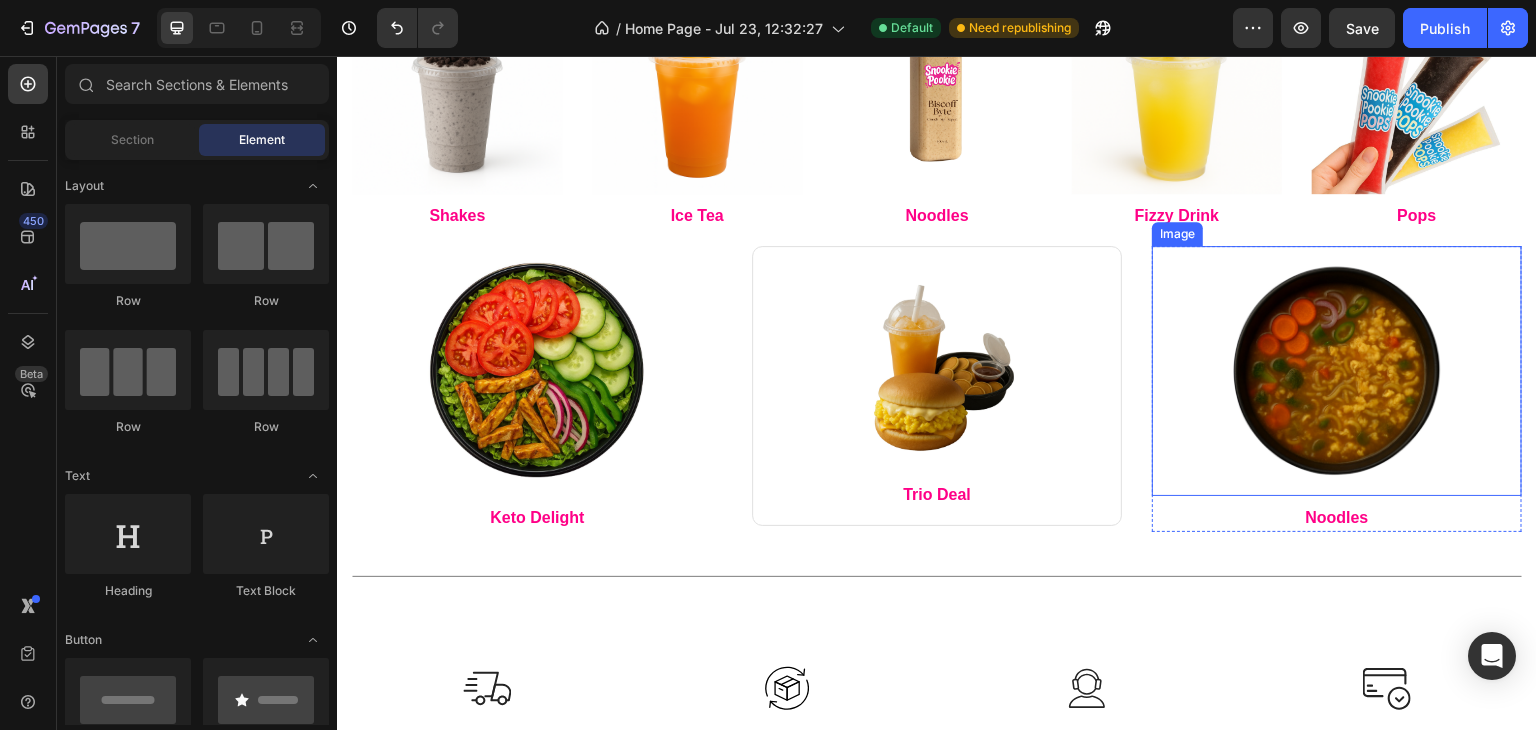 scroll, scrollTop: 1186, scrollLeft: 0, axis: vertical 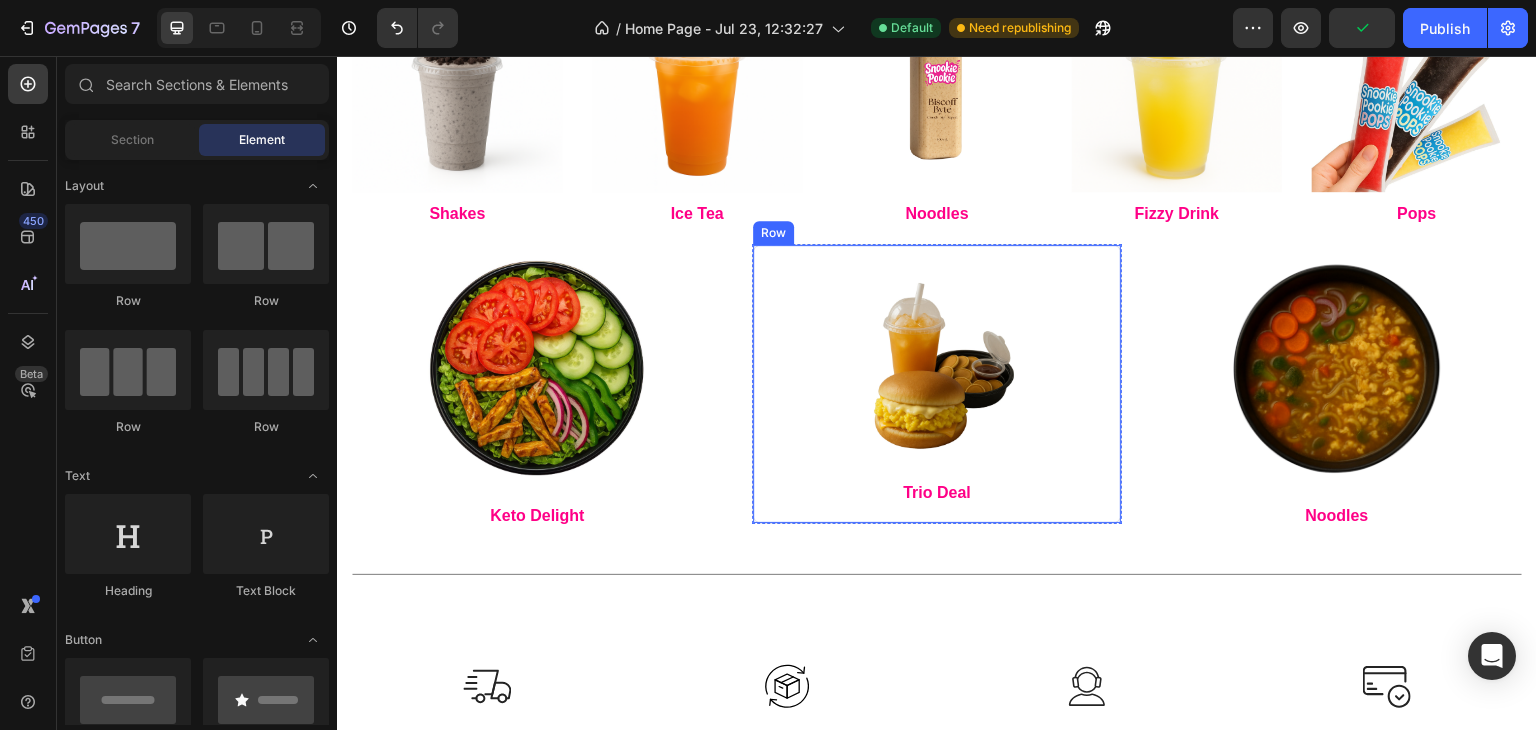 click on "Image Trio Deal Text block Row" at bounding box center [937, 384] 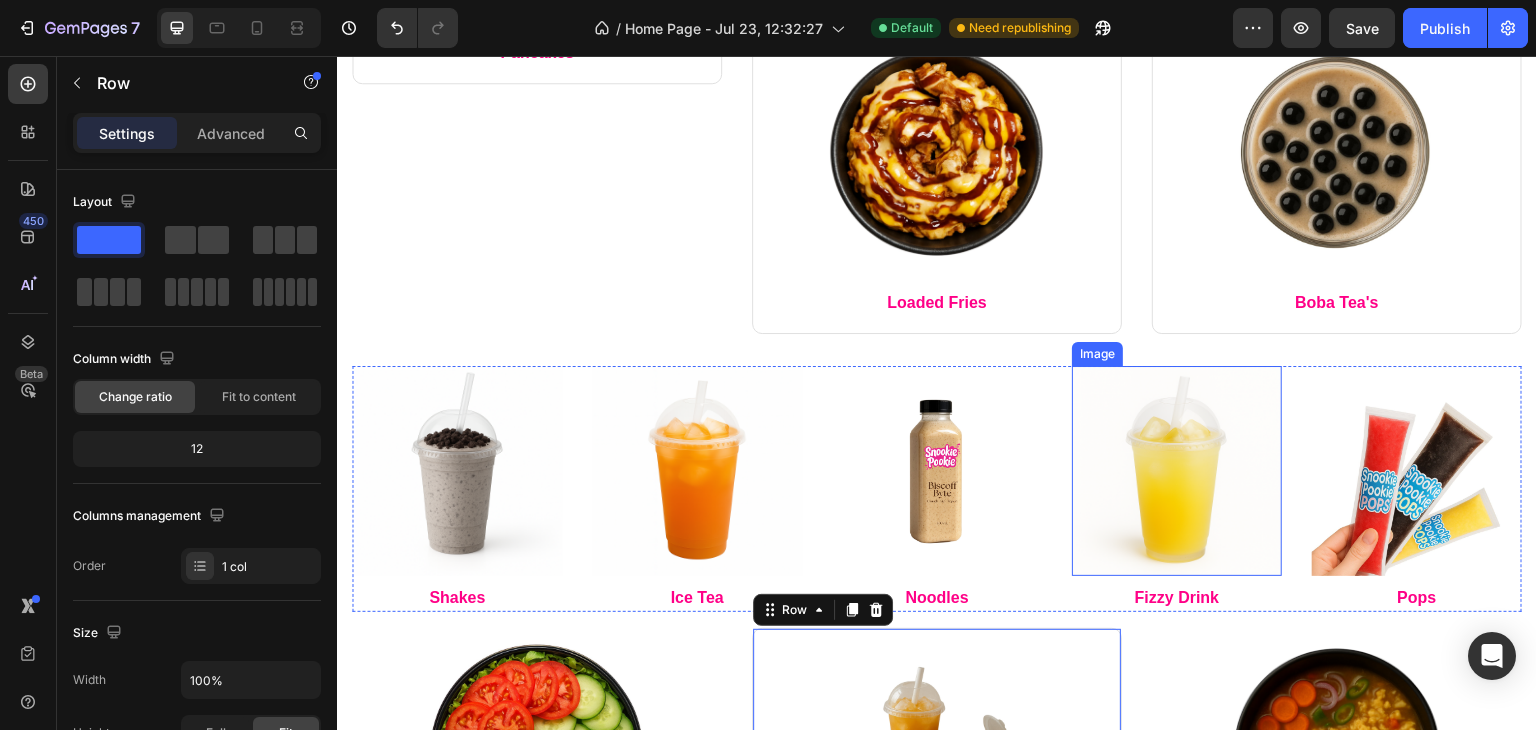 scroll, scrollTop: 810, scrollLeft: 0, axis: vertical 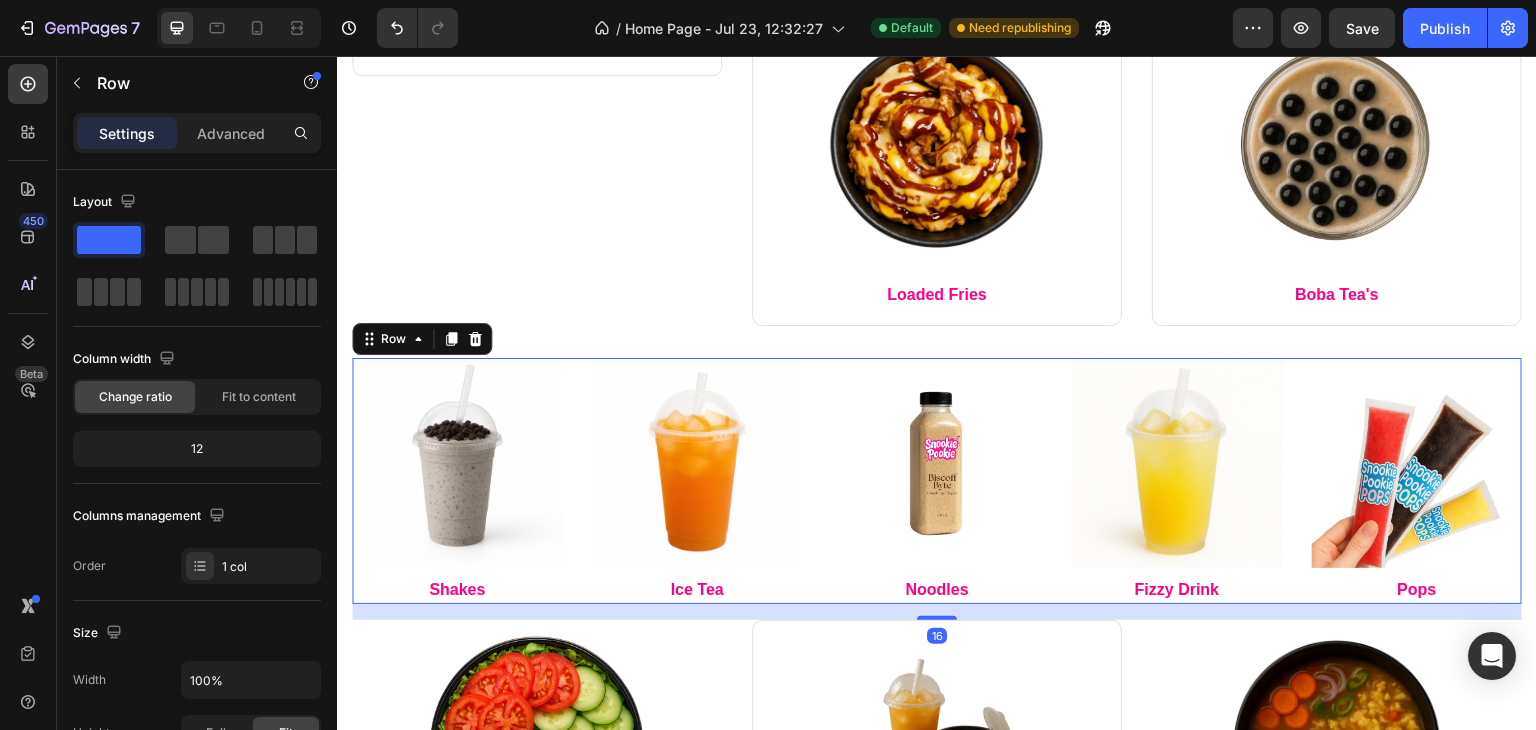 click on "Image Shakes Text block Image Ice Tea Text block Image Noodles Text block Image Fizzy Drink Text block Image Pops Text block Row   16" at bounding box center (937, 481) 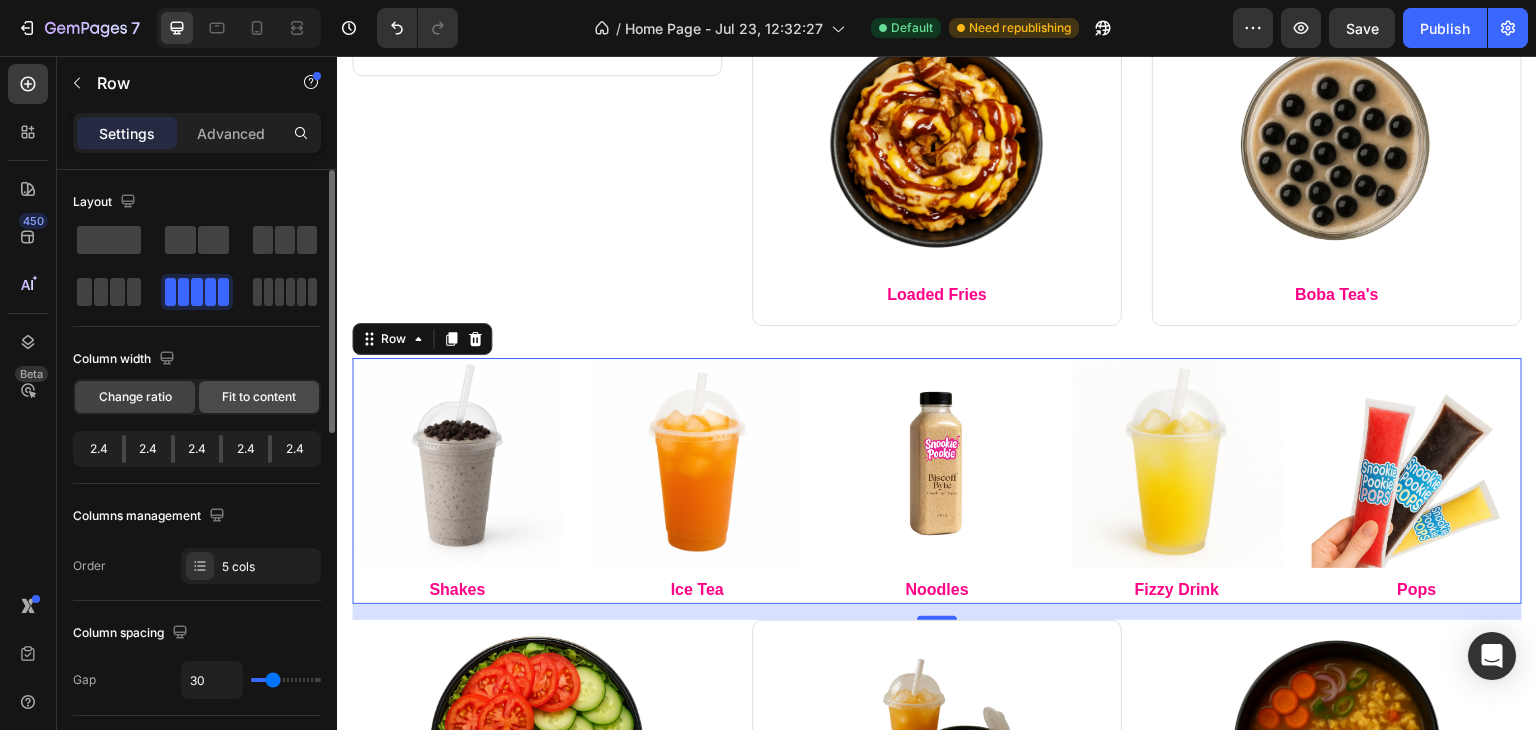 click on "Fit to content" 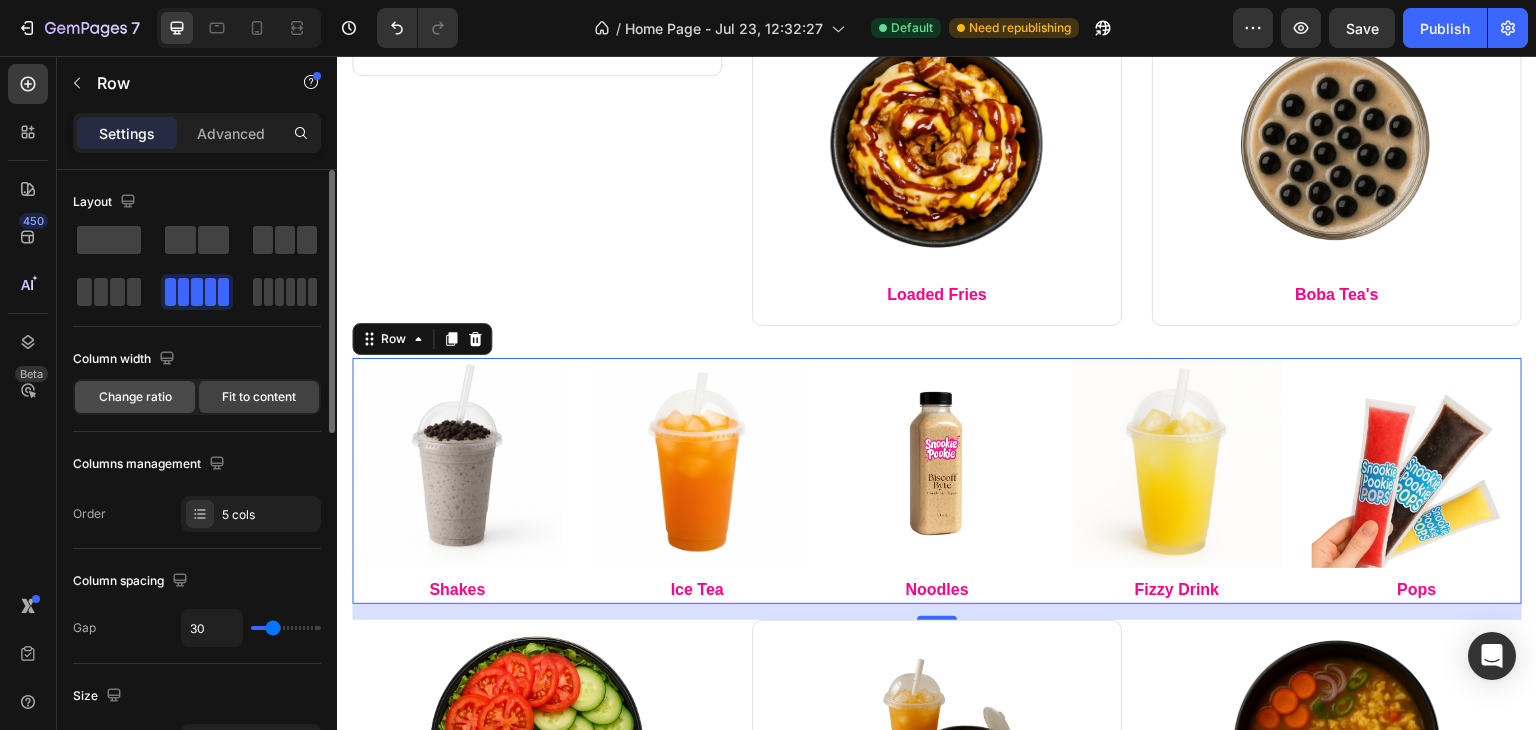 click on "Change ratio" 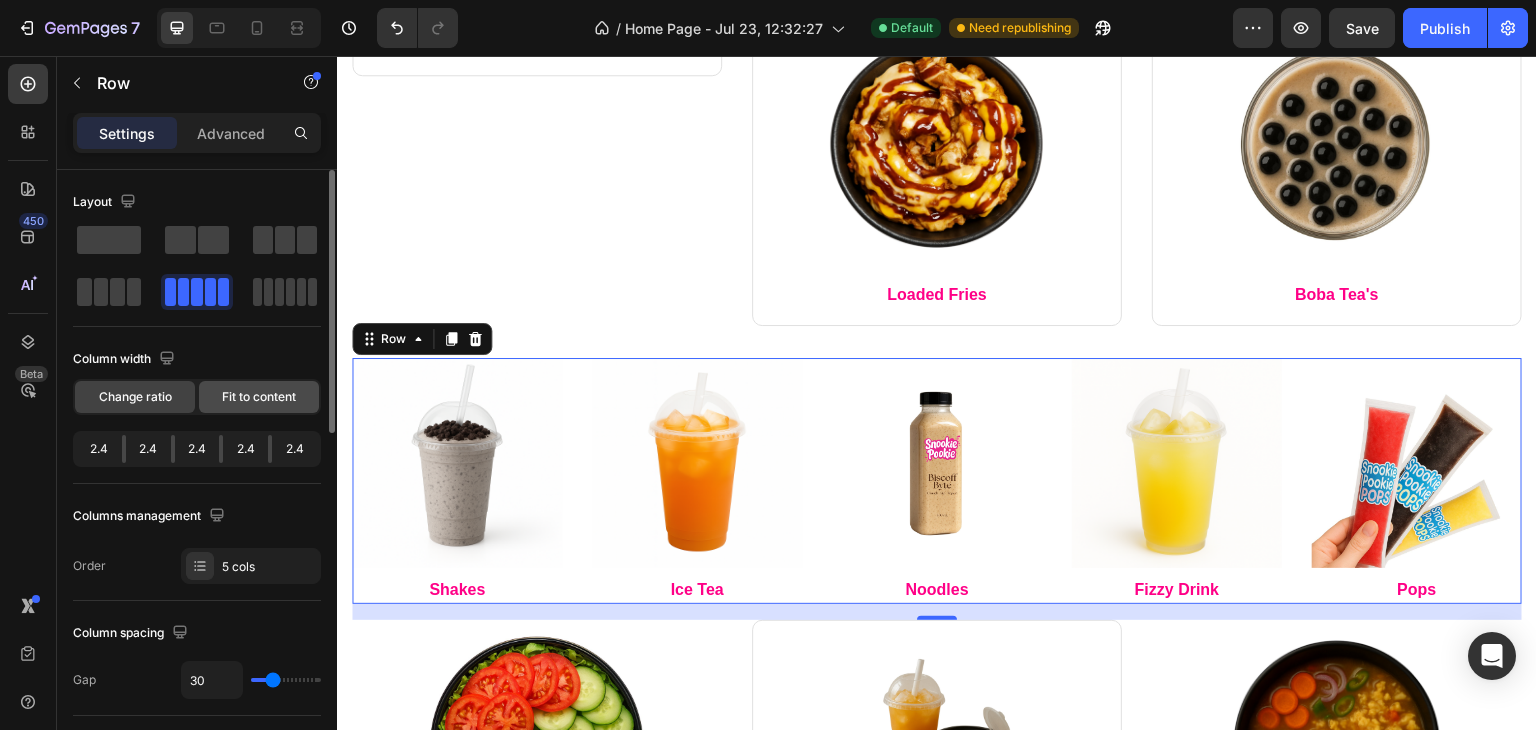 click on "Fit to content" 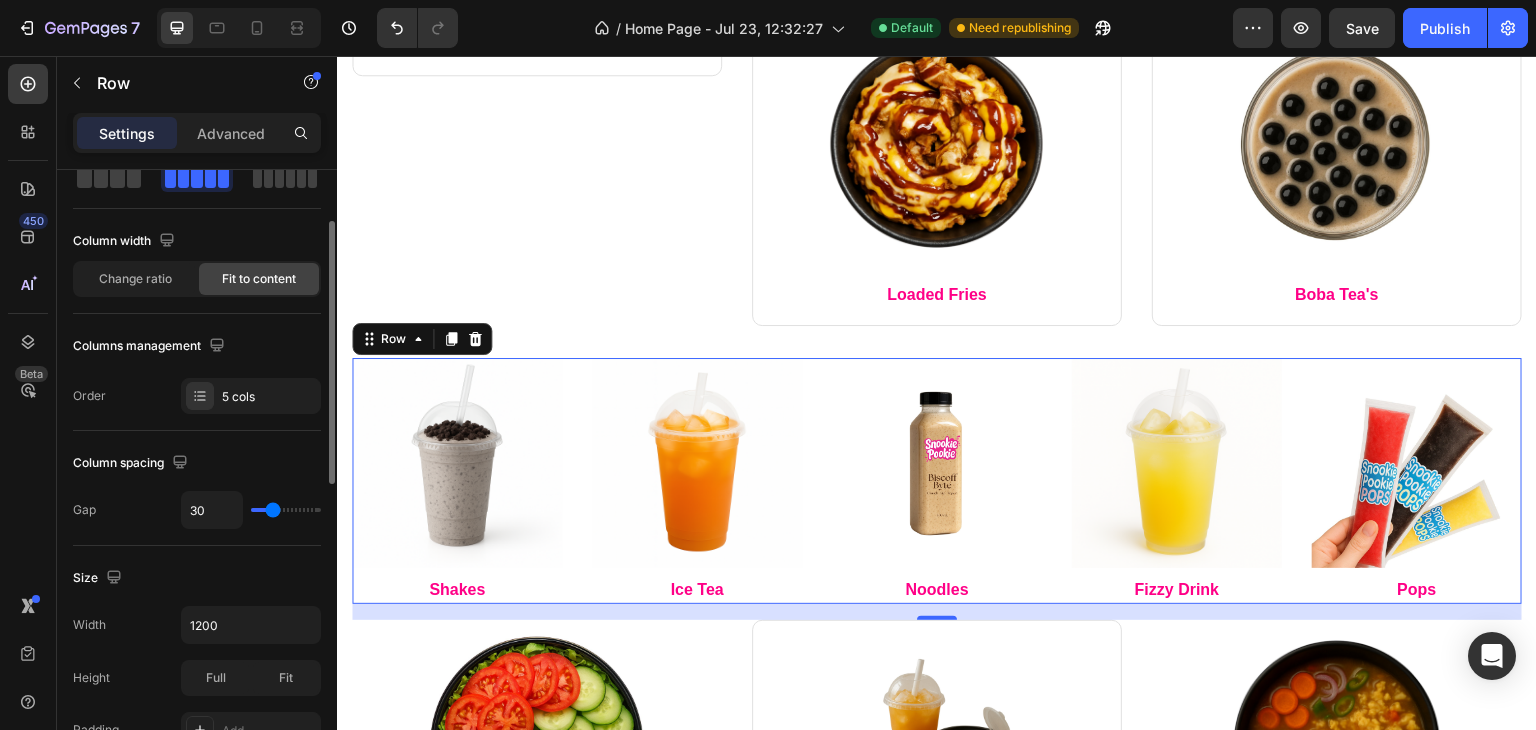 scroll, scrollTop: 119, scrollLeft: 0, axis: vertical 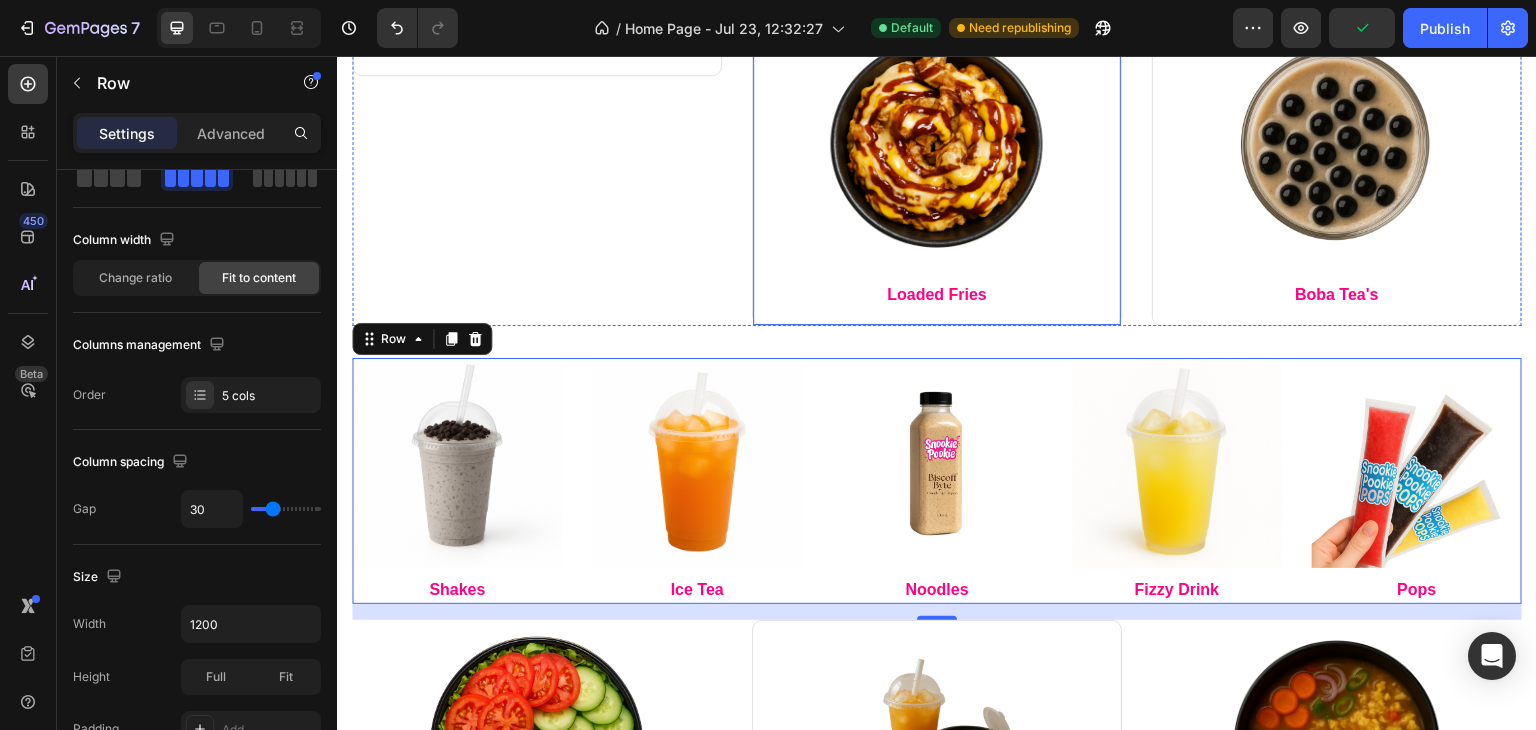 click on "Image Loaded Fries Text block Row" at bounding box center [937, 166] 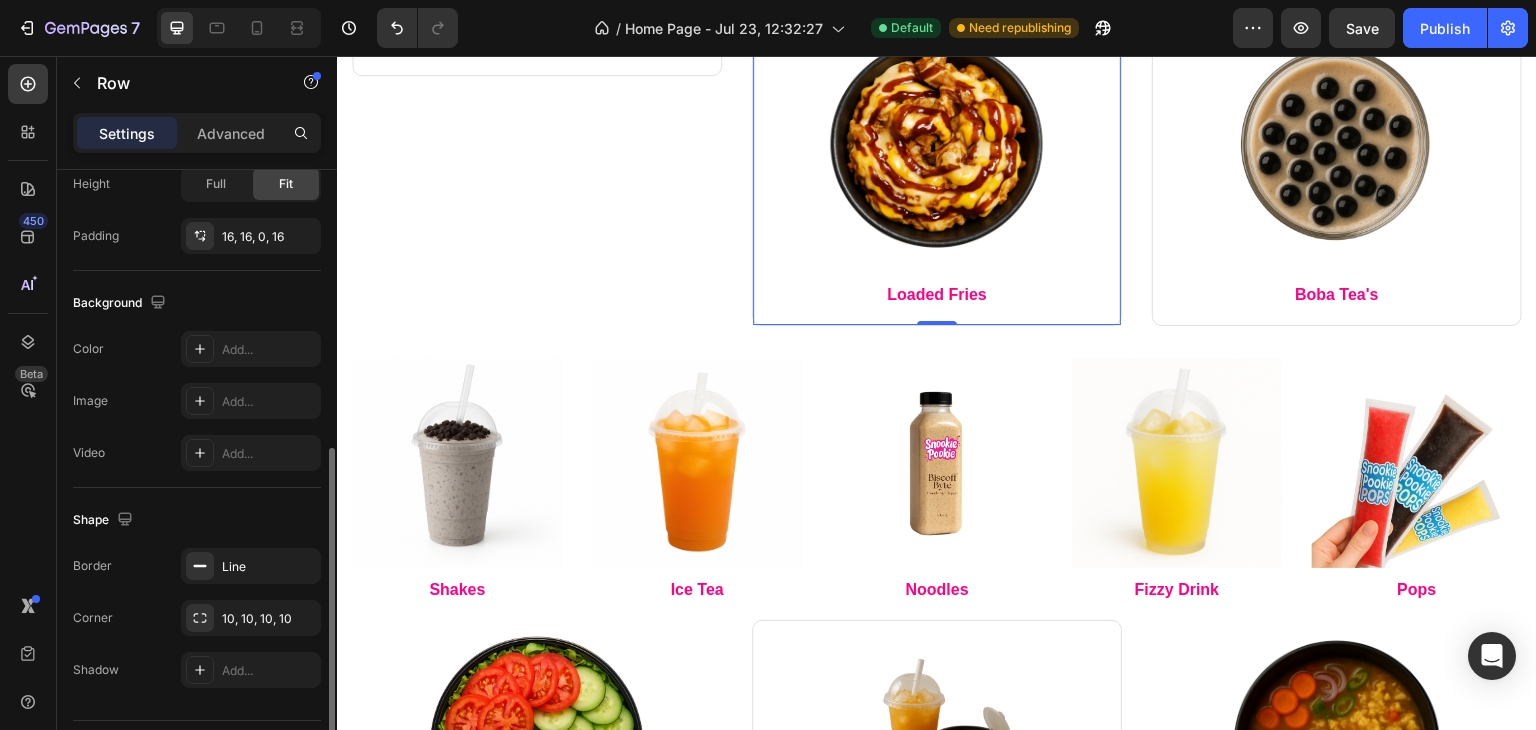 scroll, scrollTop: 601, scrollLeft: 0, axis: vertical 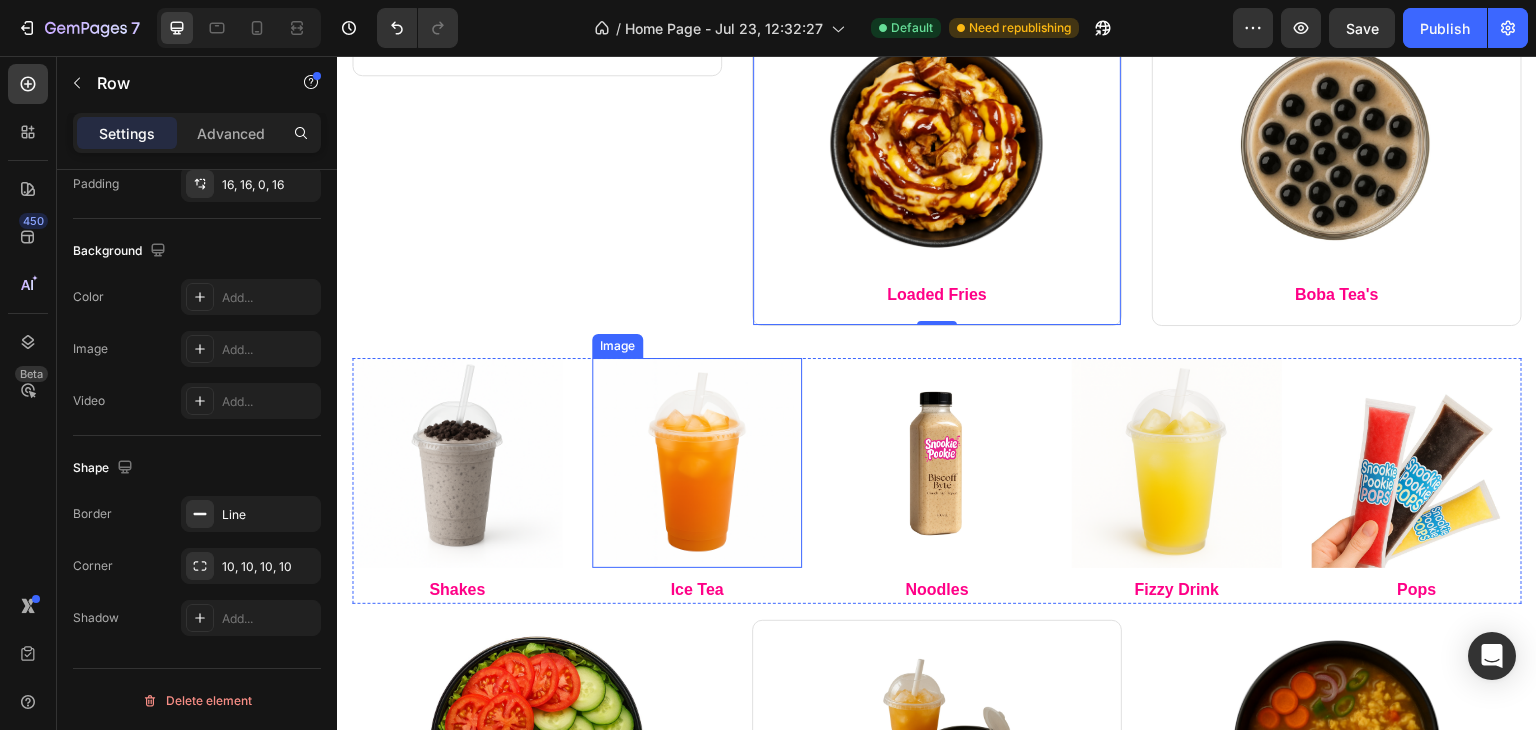 click at bounding box center (697, 463) 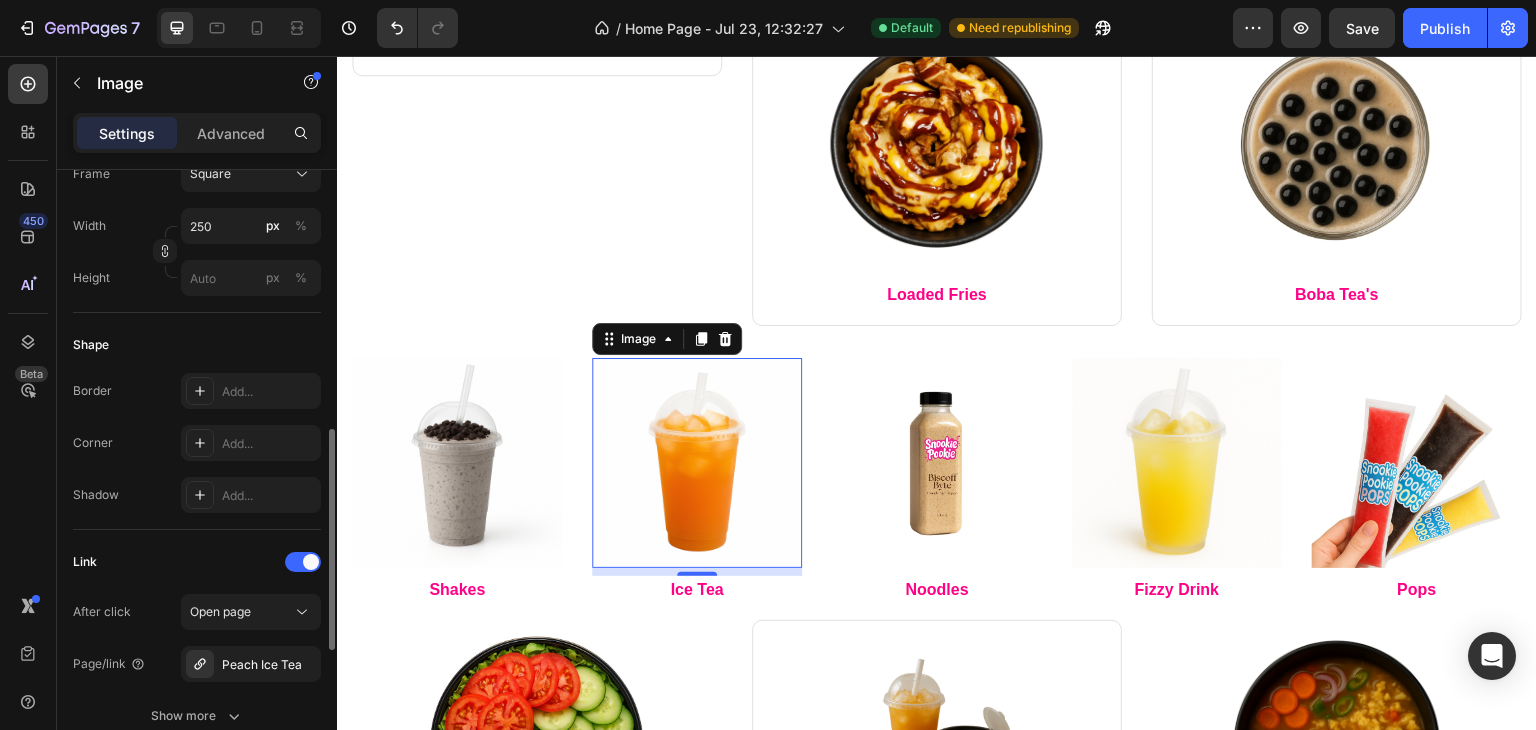 scroll, scrollTop: 679, scrollLeft: 0, axis: vertical 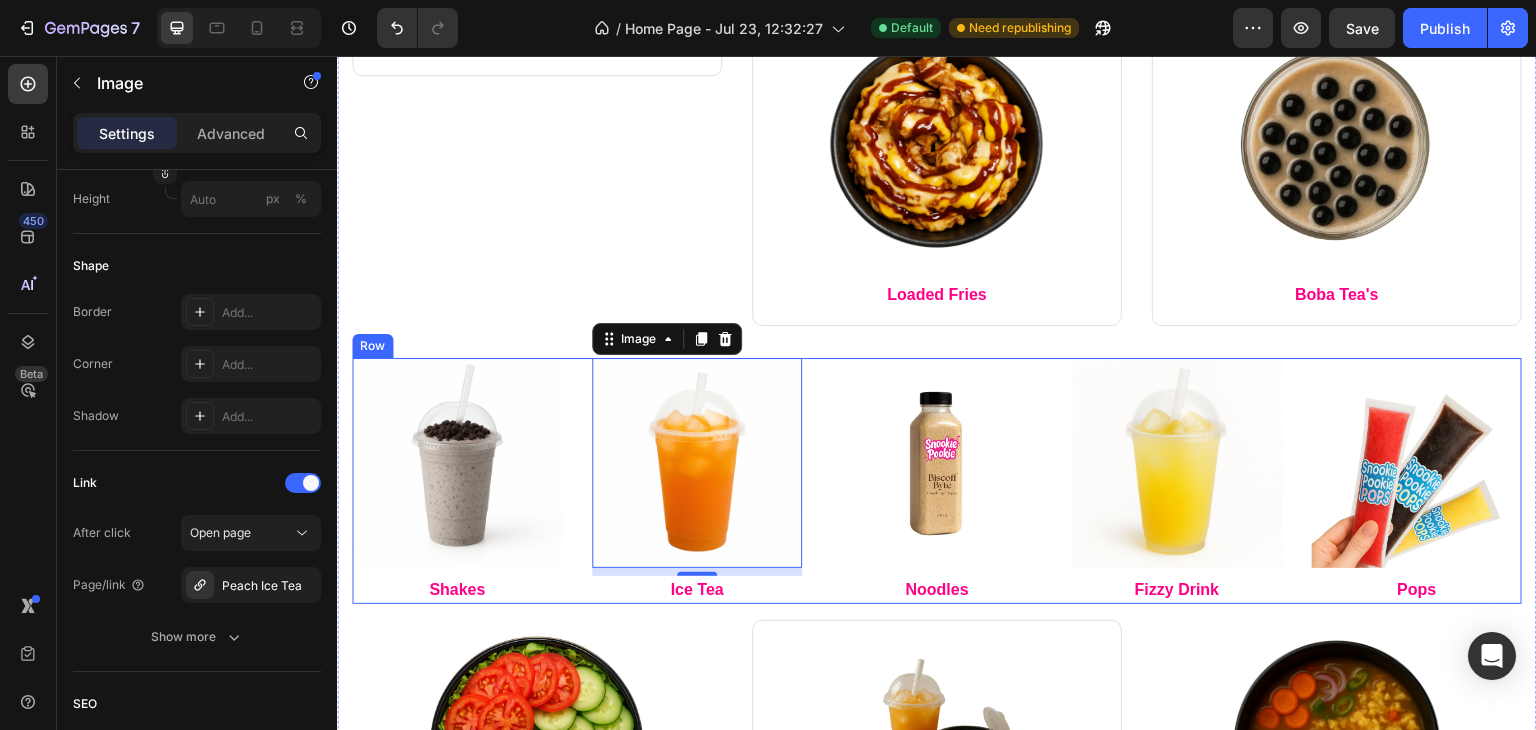 click on "Image Shakes Text block Image   8 Ice Tea Text block Image Noodles Text block Image Fizzy Drink Text block Image Pops Text block Row" at bounding box center [937, 481] 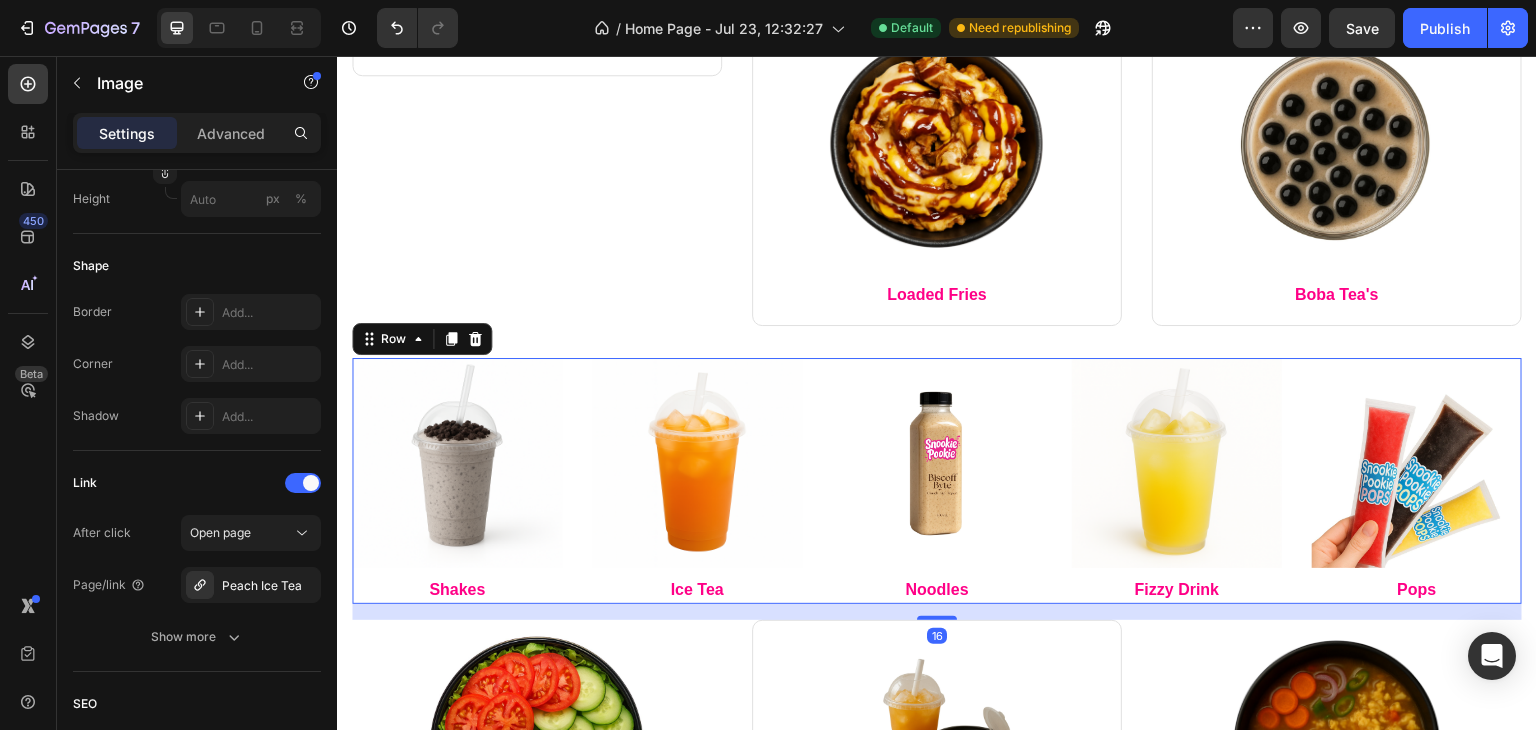 scroll, scrollTop: 0, scrollLeft: 0, axis: both 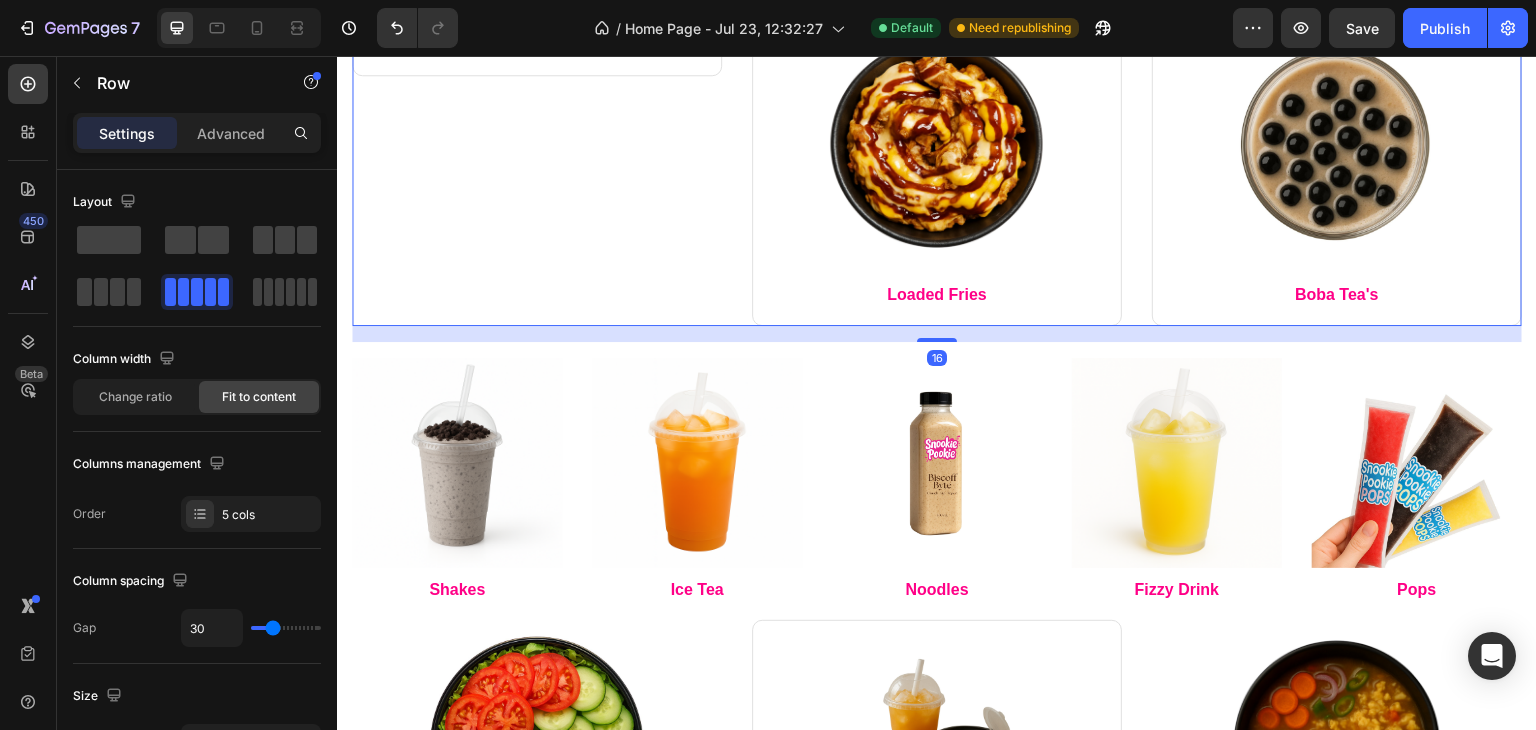 click on "Image Pancakes Text block Row Image Loaded Fries Text block Row Image Boba Tea's Text block Row Row   16" at bounding box center [937, 166] 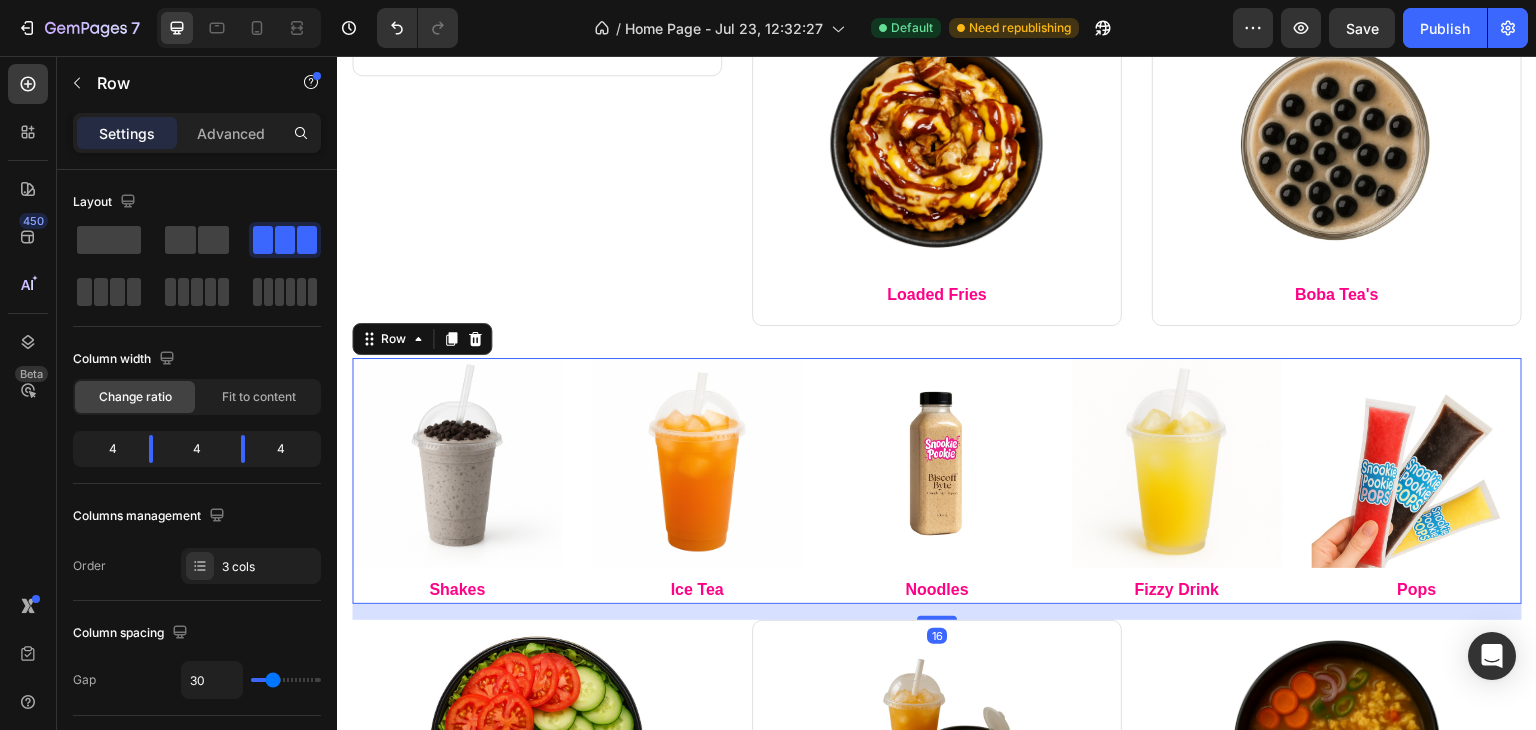 click on "Image Shakes Text block Image Ice Tea Text block Image Noodles Text block Image Fizzy Drink Text block Image Pops Text block Row   16" at bounding box center (937, 481) 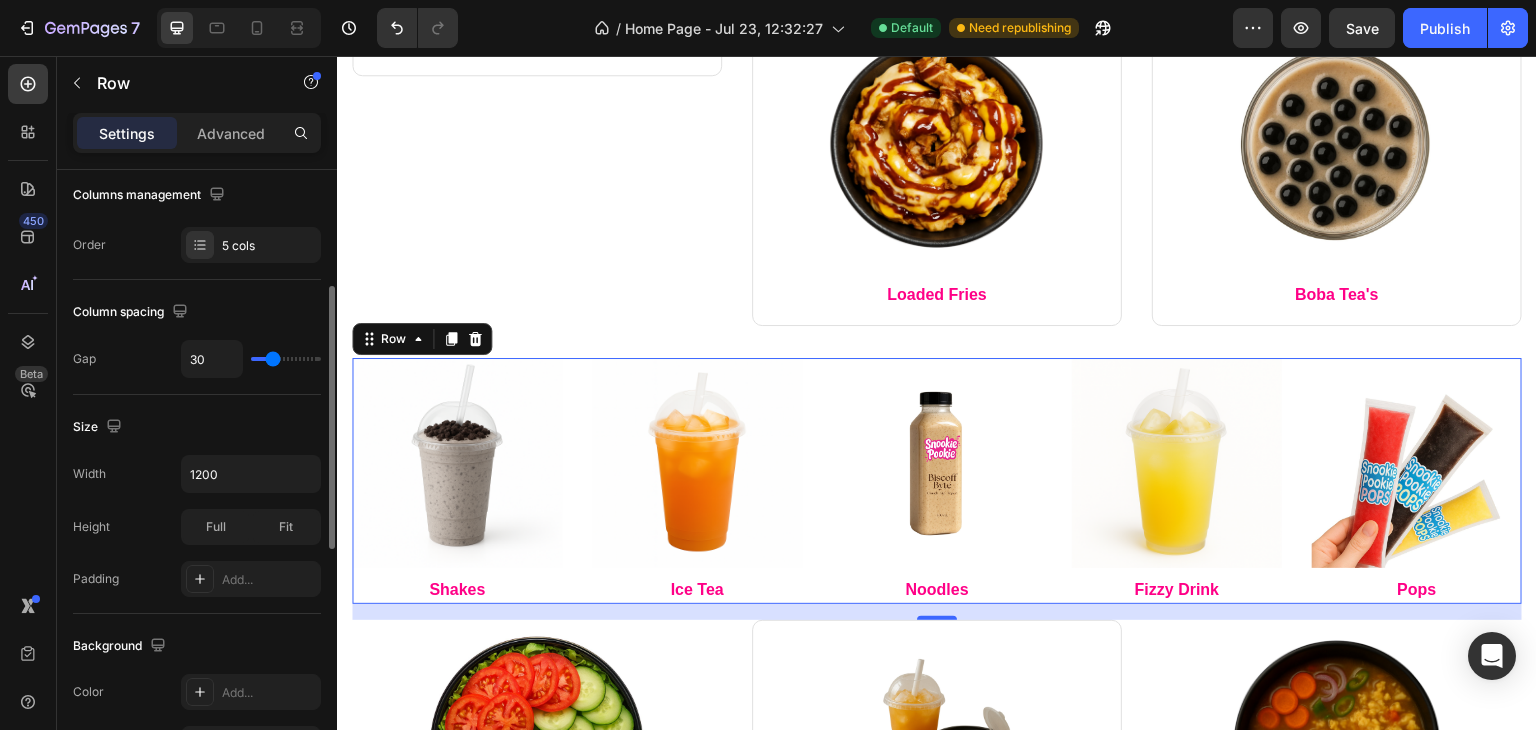 scroll, scrollTop: 270, scrollLeft: 0, axis: vertical 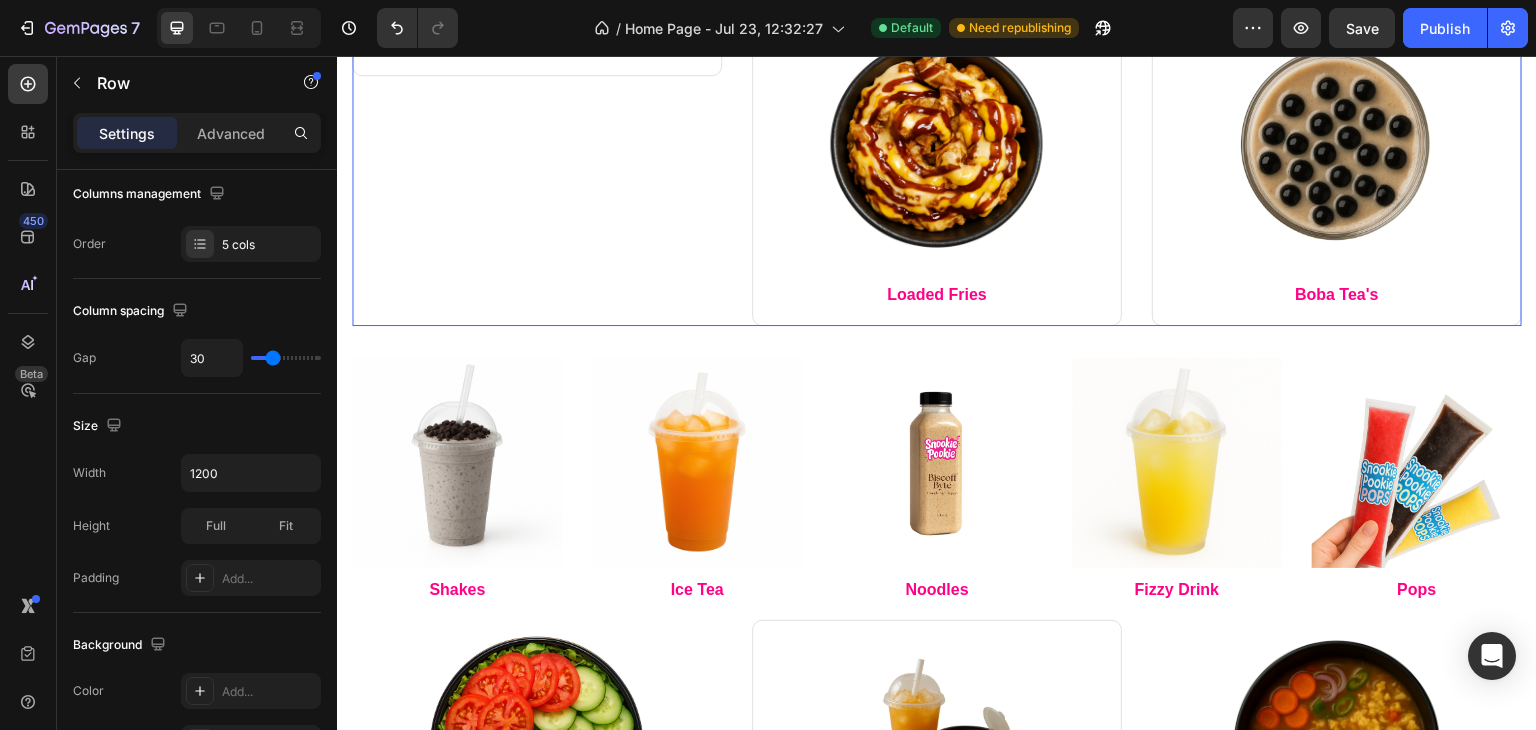 click on "Image Pancakes Text block Row Image Loaded Fries Text block Row Image Boba Tea's Text block Row Row" at bounding box center [937, 166] 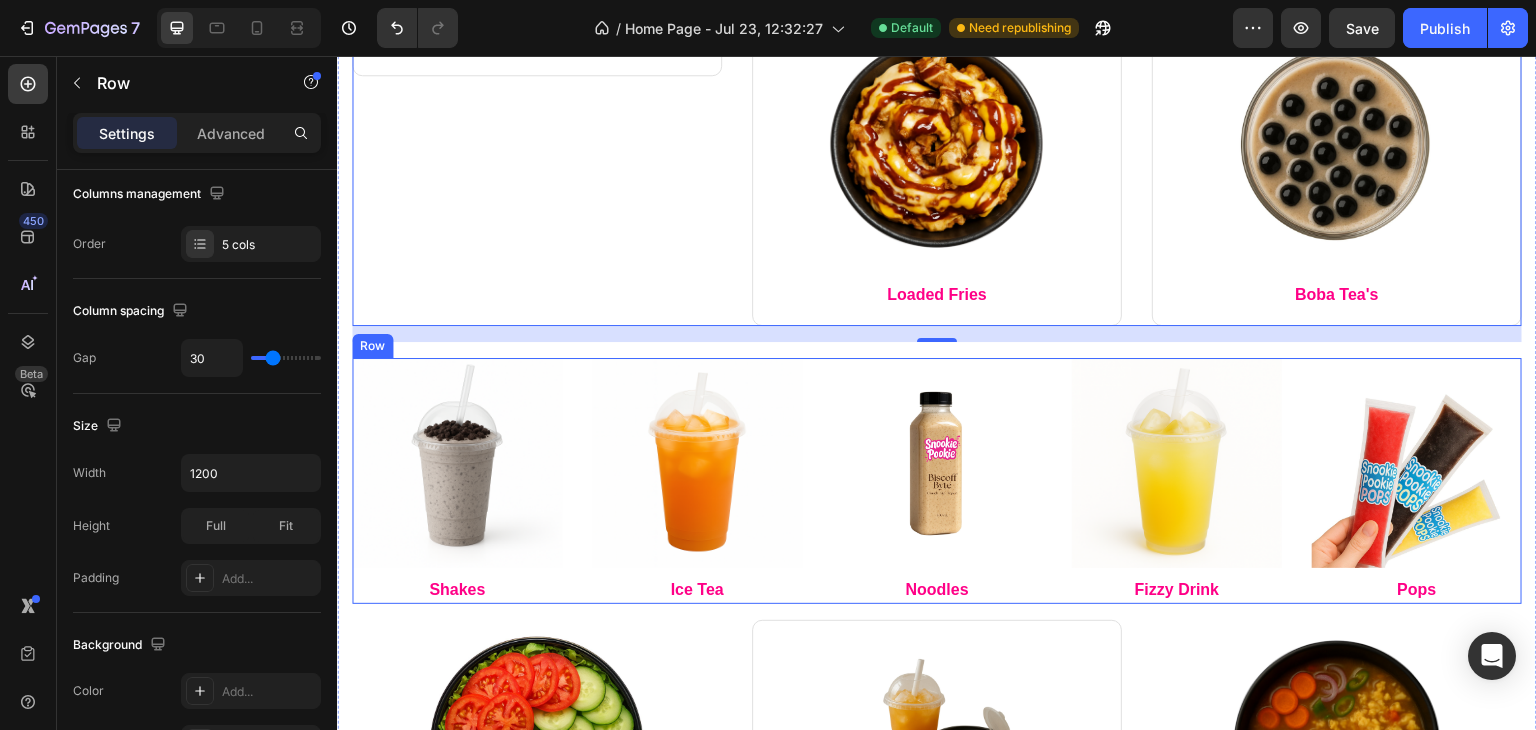 click on "Image Shakes Text block Image Ice Tea Text block Image Noodles Text block Image Fizzy Drink Text block Image Pops Text block Row" at bounding box center (937, 481) 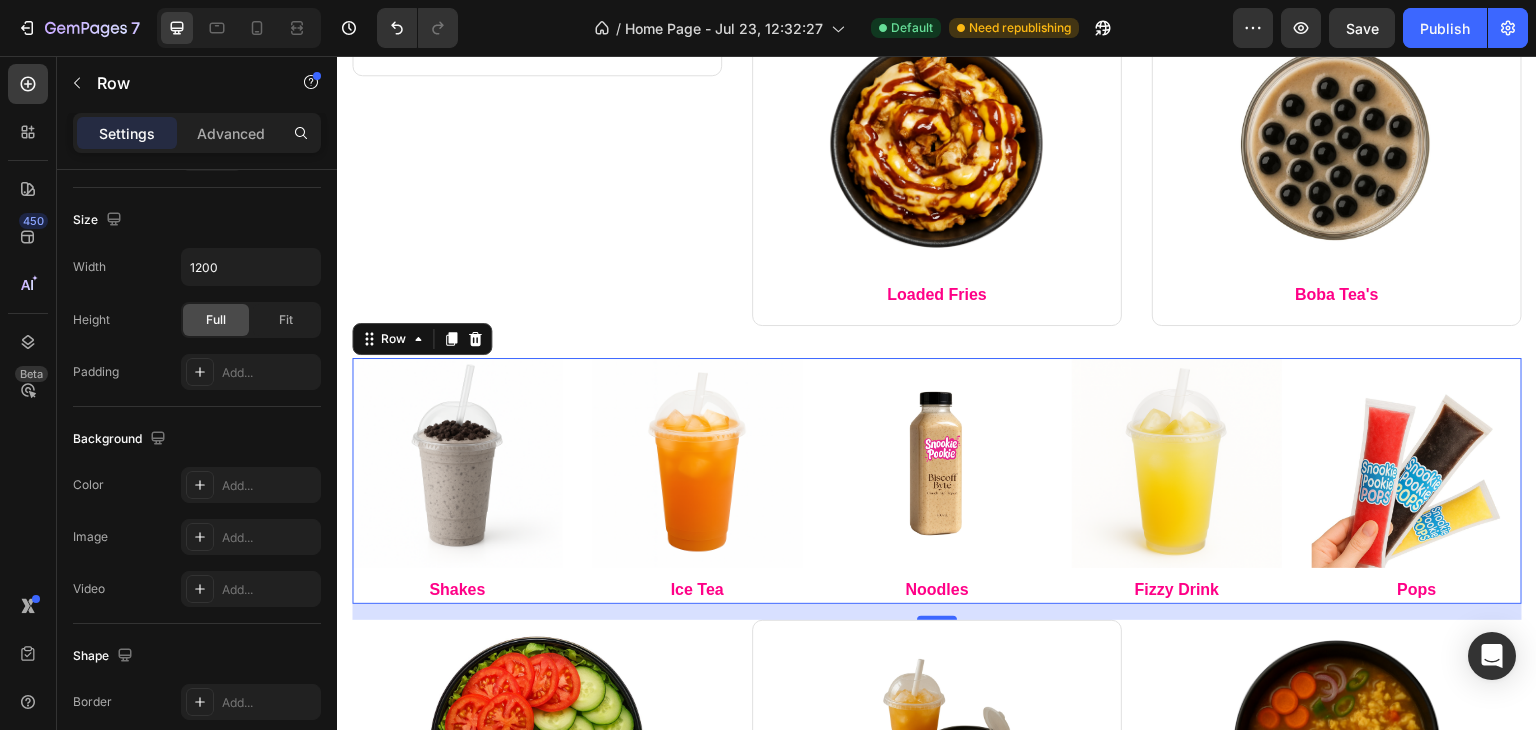scroll, scrollTop: 828, scrollLeft: 0, axis: vertical 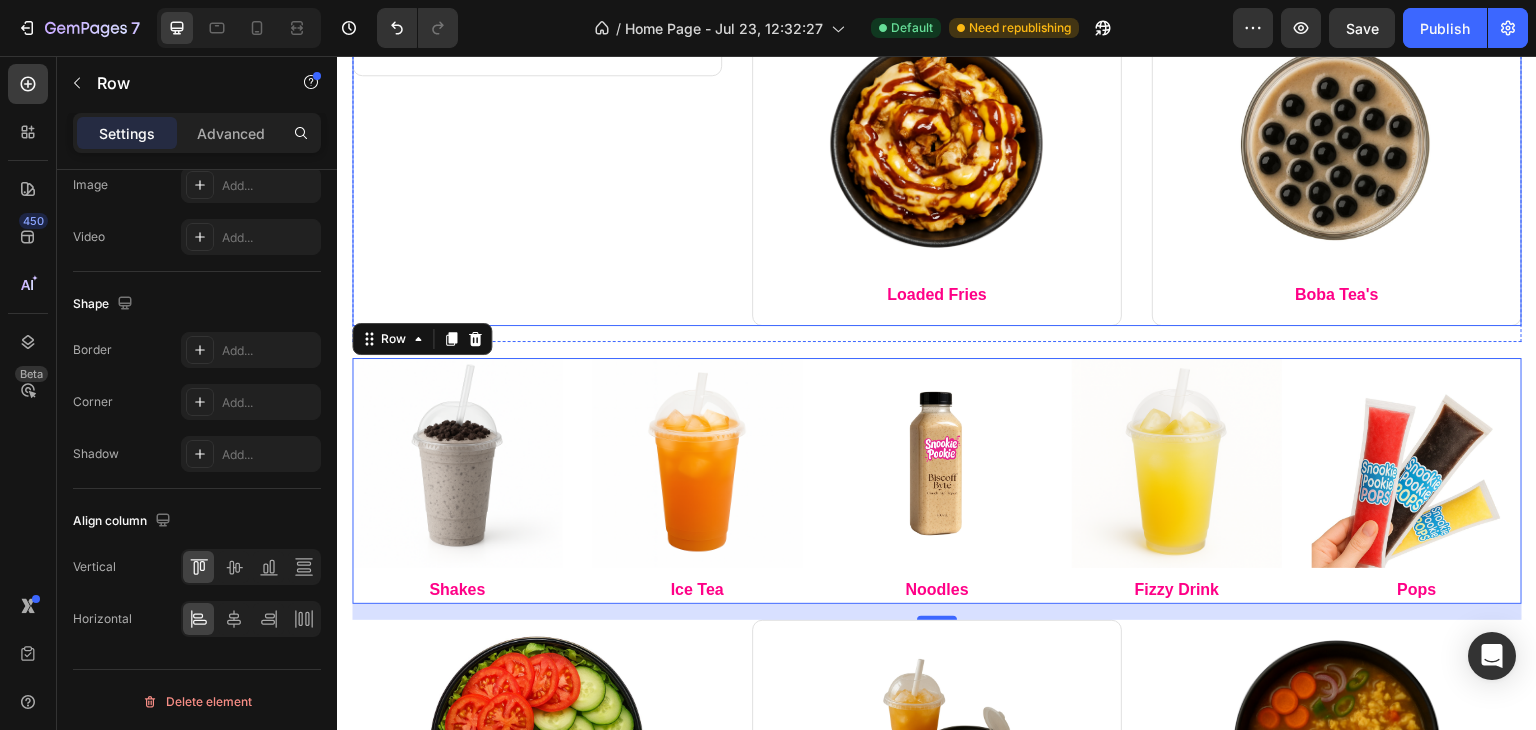 click on "Image Pancakes Text block Row Image Loaded Fries Text block Row Image Boba Tea's Text block Row Row" at bounding box center [937, 166] 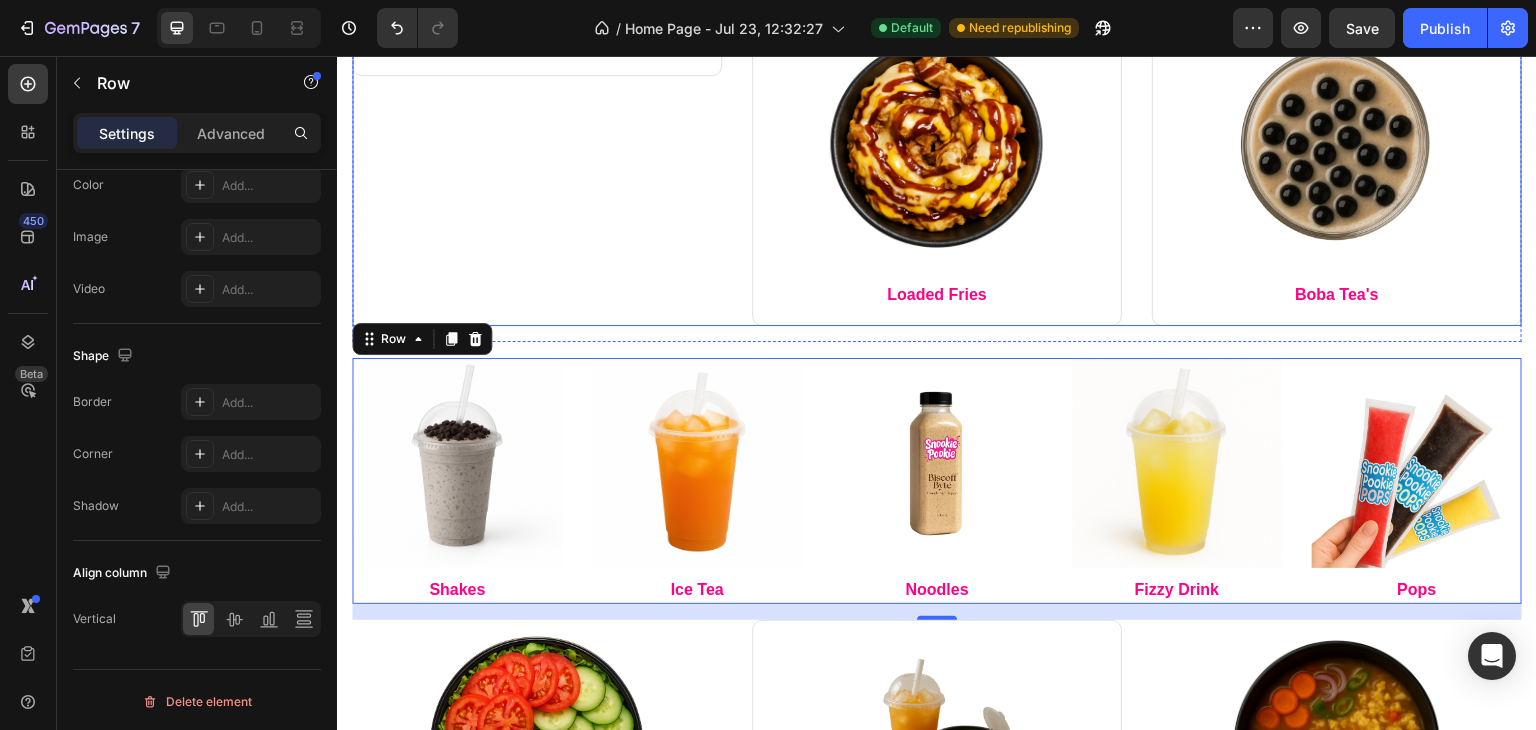 scroll, scrollTop: 828, scrollLeft: 0, axis: vertical 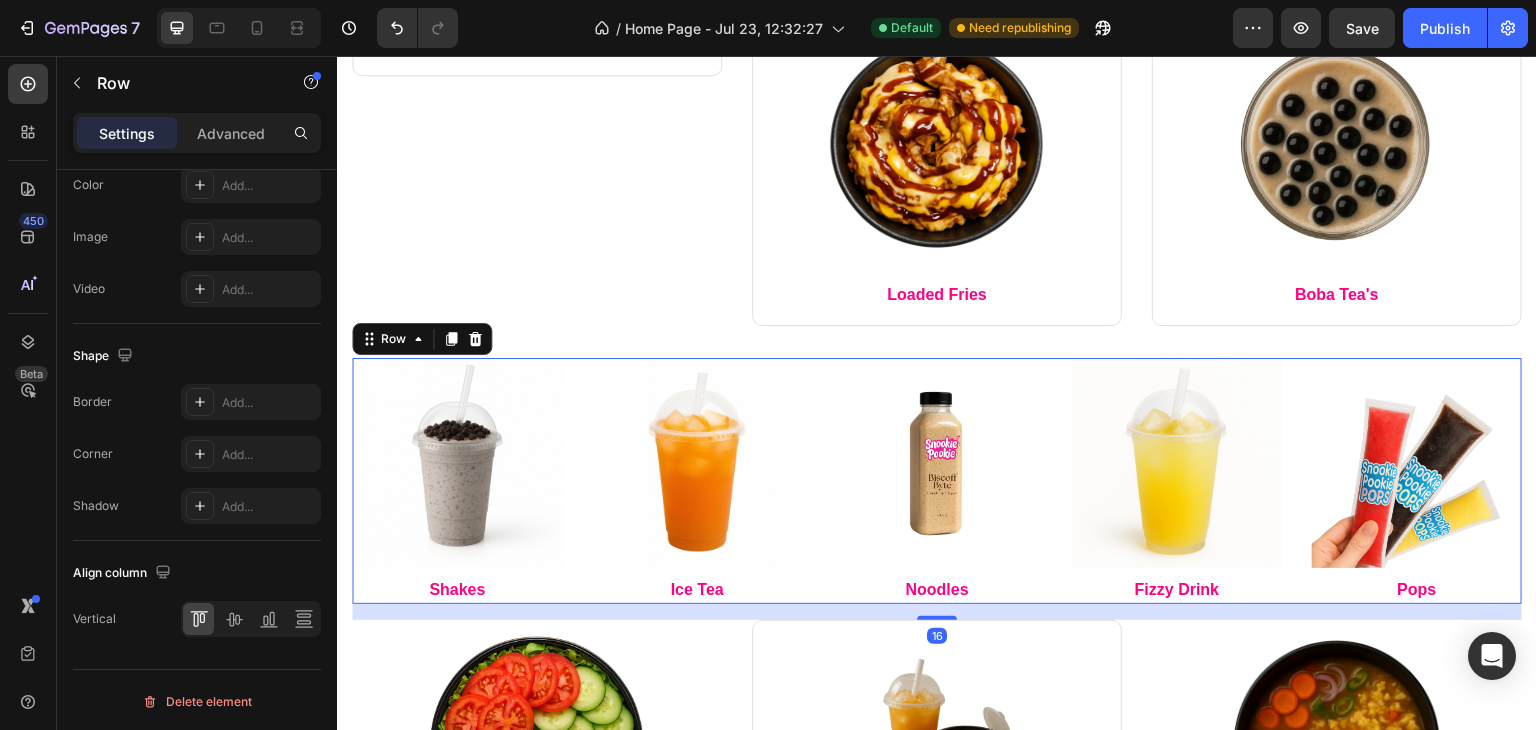 click on "Image Shakes Text block Image Ice Tea Text block Image Noodles Text block Image Fizzy Drink Text block Image Pops Text block Row   16" at bounding box center [937, 481] 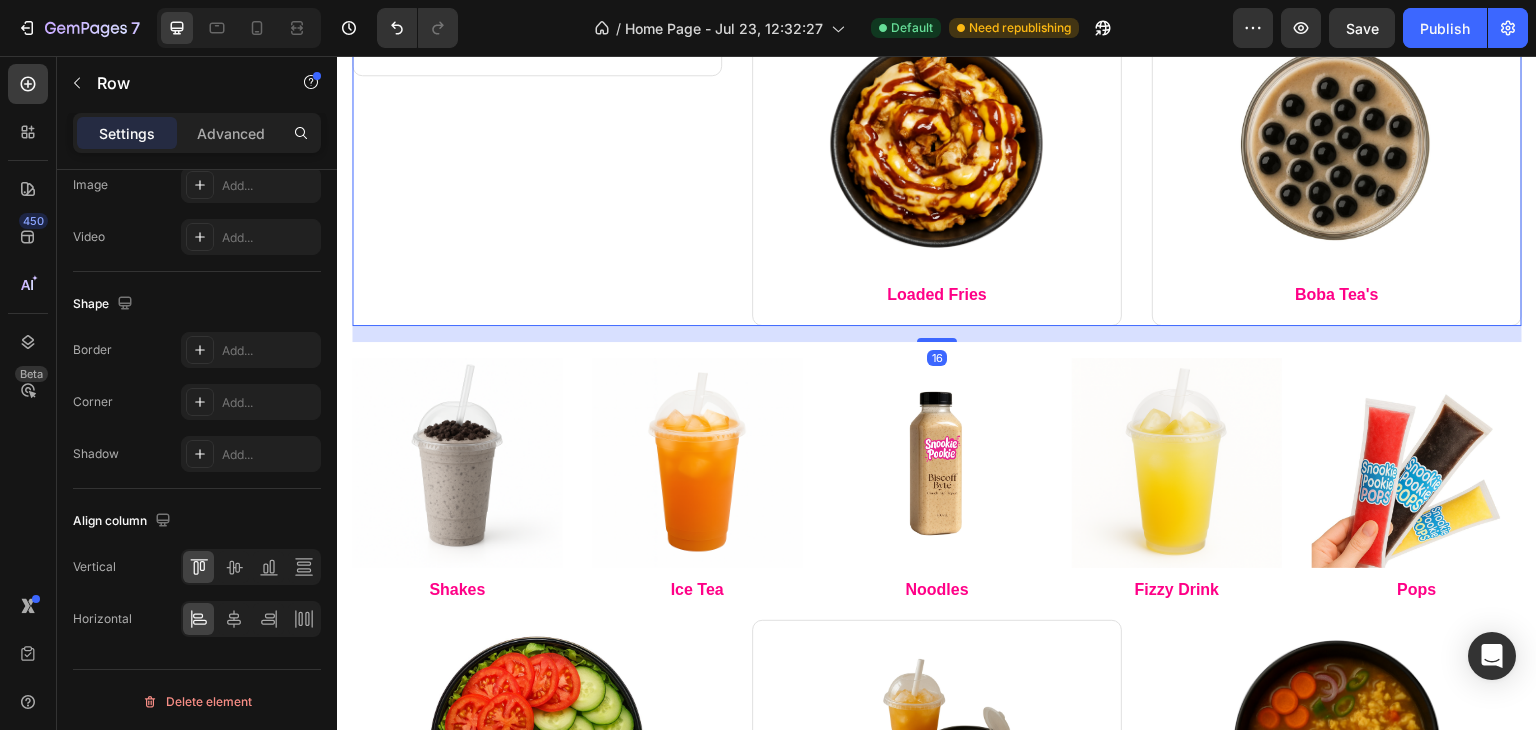 click on "Image Pancakes Text block Row Image Loaded Fries Text block Row Image Boba Tea's Text block Row Row   16" at bounding box center (937, 166) 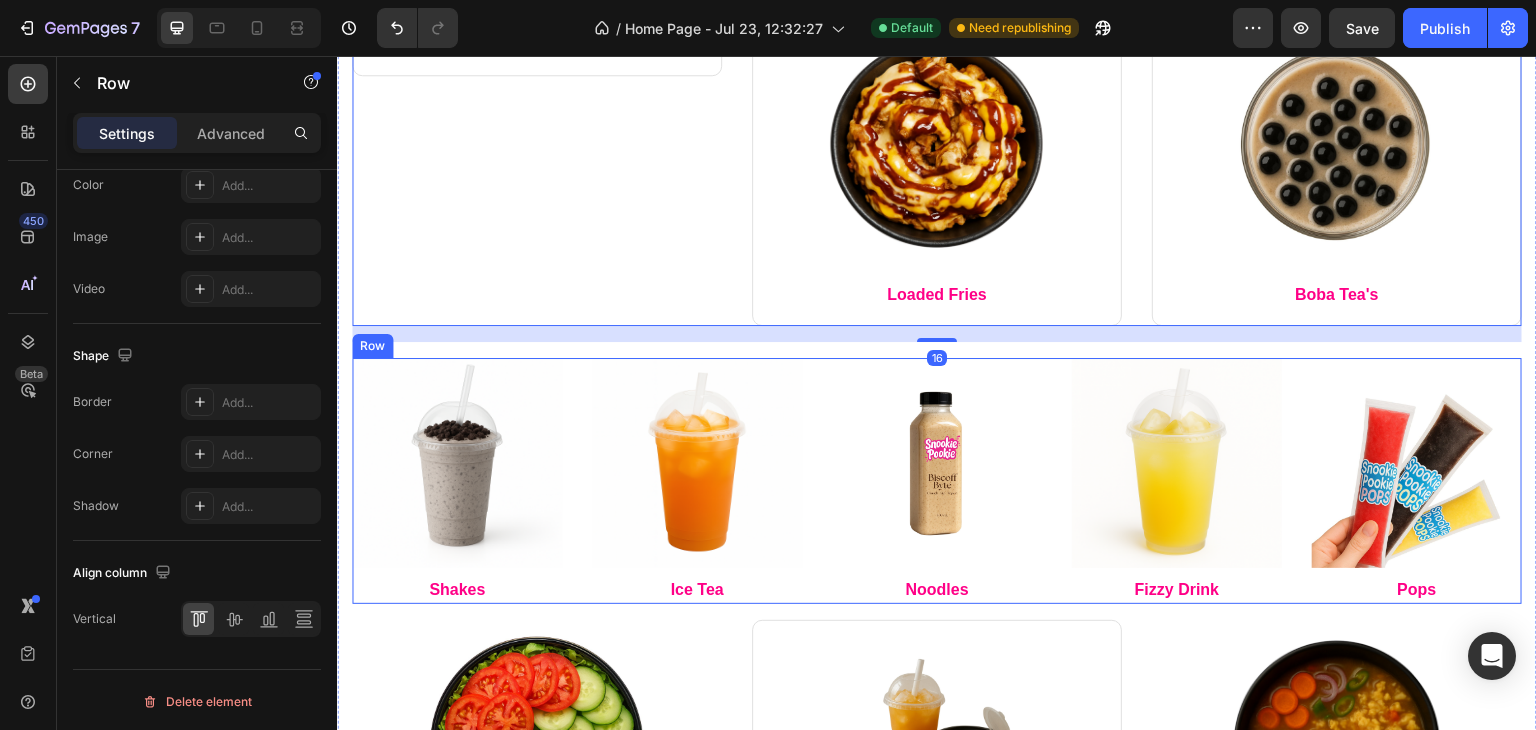 click on "Image Shakes Text block Image Ice Tea Text block Image Noodles Text block Image Fizzy Drink Text block Image Pops Text block Row" at bounding box center (937, 481) 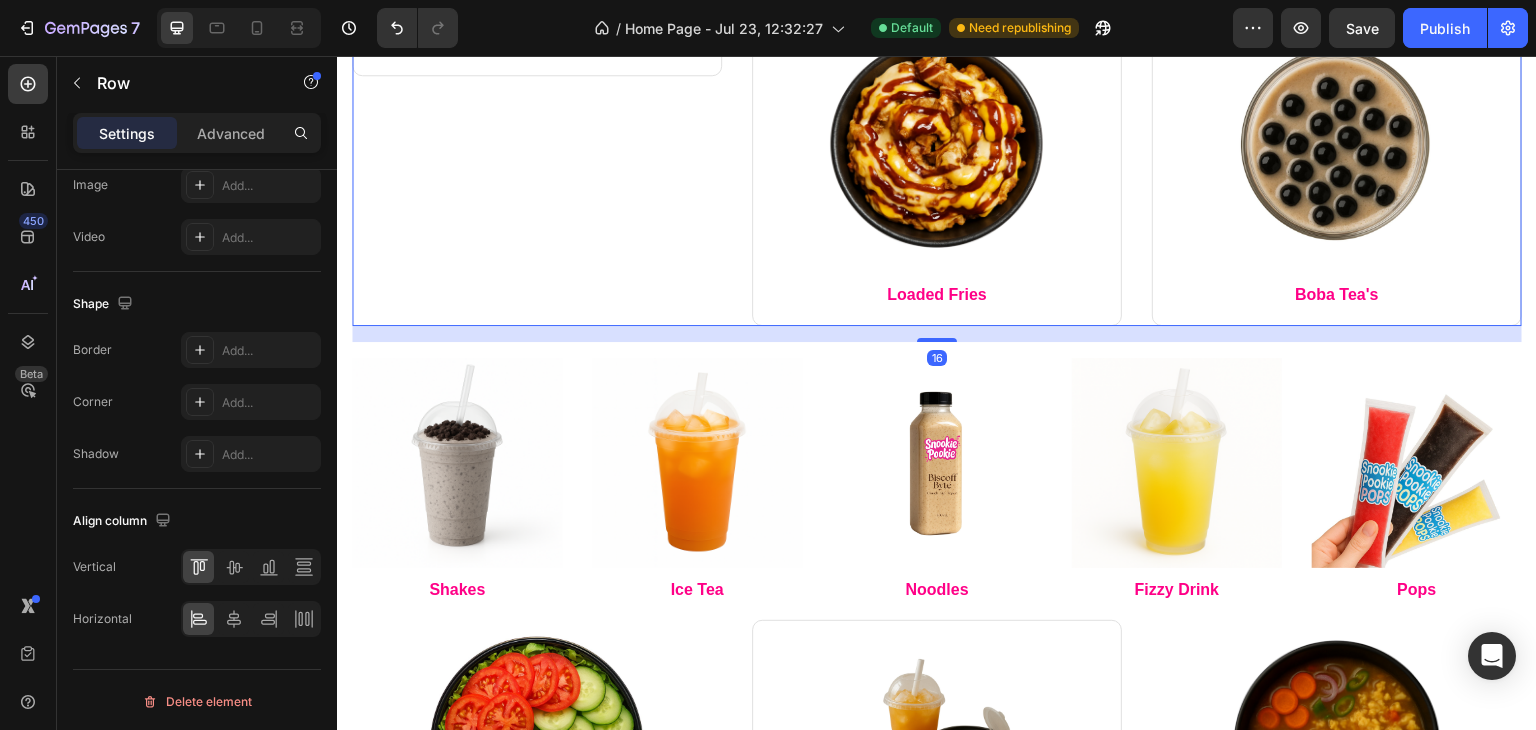 click on "Image Pancakes Text block Row Image Loaded Fries Text block Row Image Boba Tea's Text block Row Row   16" at bounding box center [937, 166] 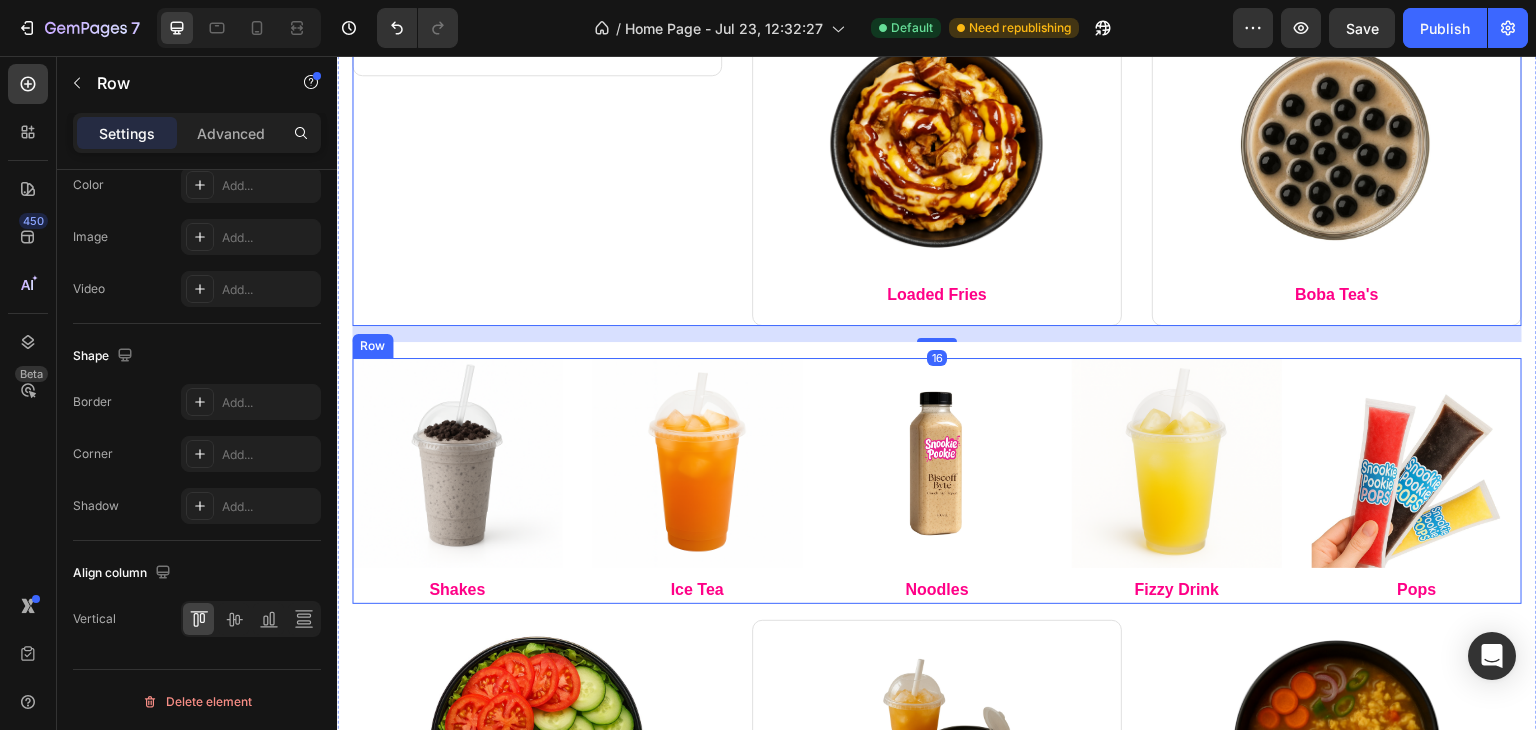 click on "Image Shakes Text block Image Ice Tea Text block Image Noodles Text block Image Fizzy Drink Text block Image Pops Text block Row" at bounding box center (937, 481) 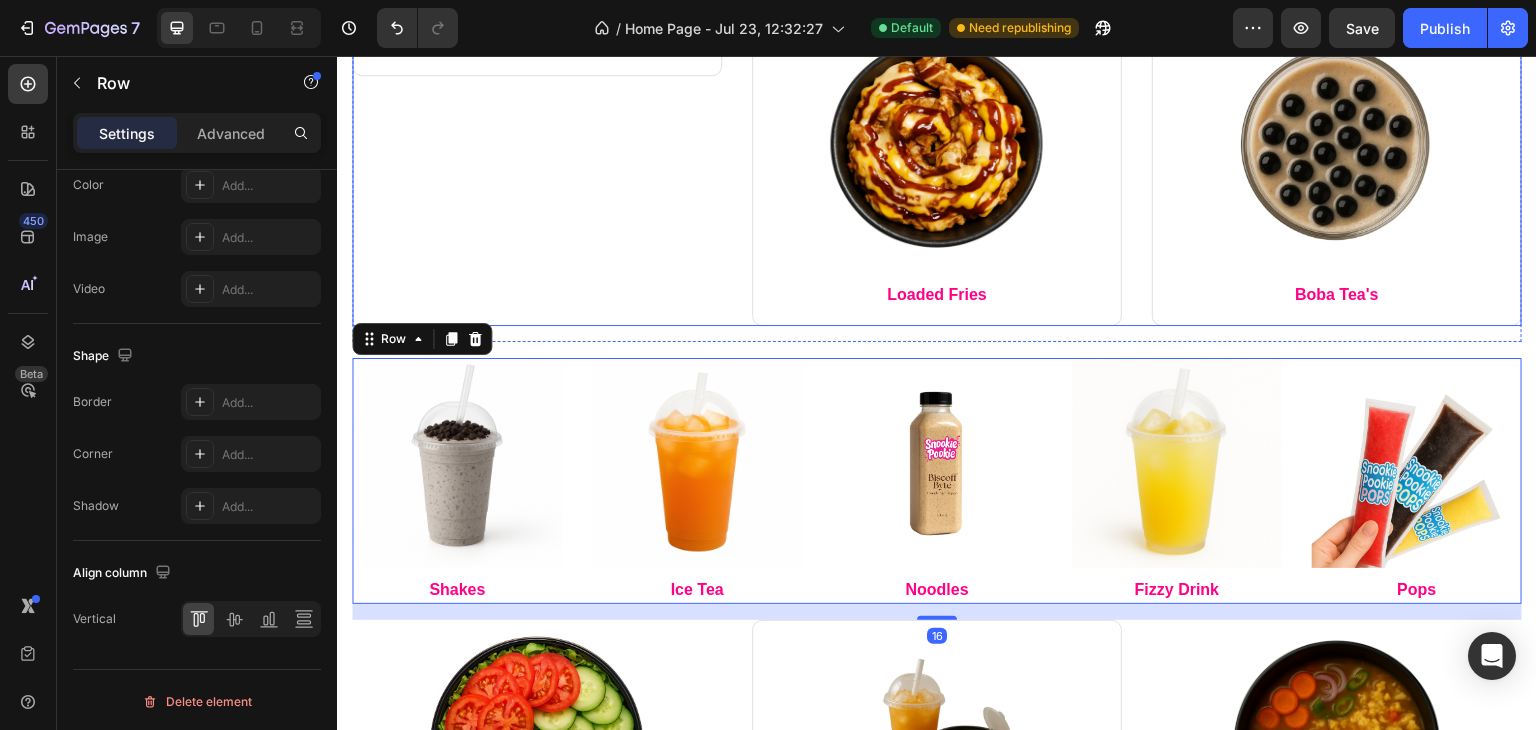click on "Image Pancakes Text block Row Image Loaded Fries Text block Row Image Boba Tea's Text block Row Row" at bounding box center (937, 166) 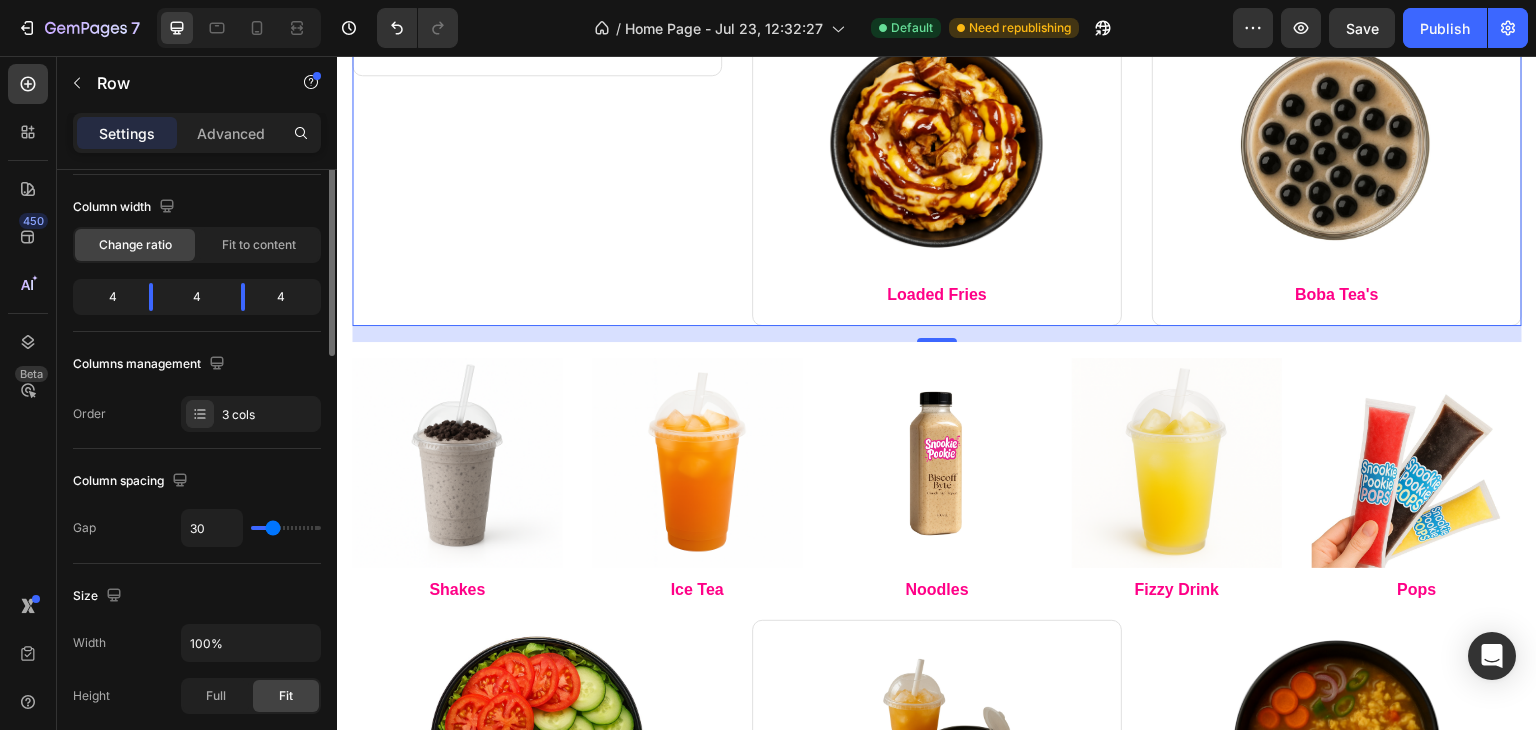 scroll, scrollTop: 0, scrollLeft: 0, axis: both 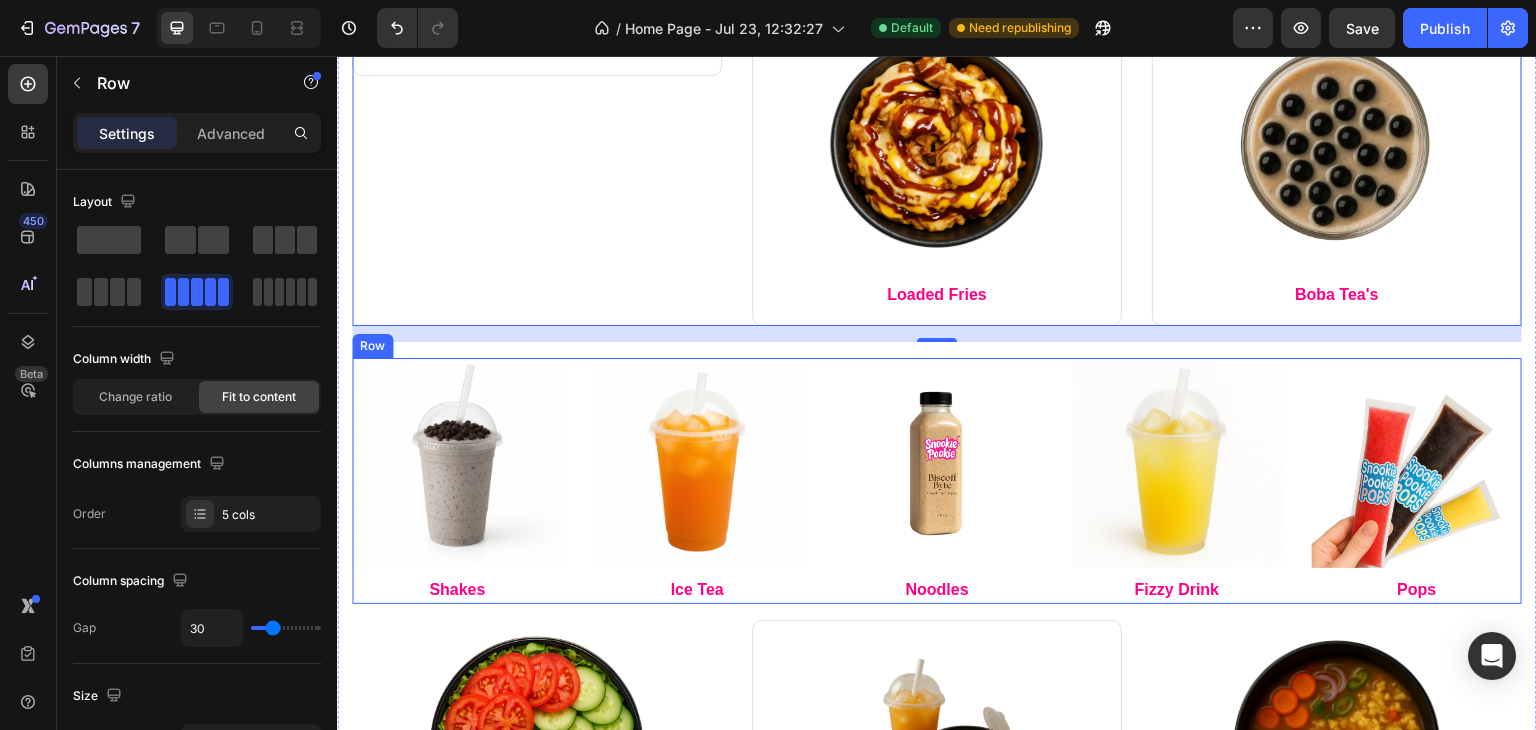 click on "Image Shakes Text block Image Ice Tea Text block Image Noodles Text block Image Fizzy Drink Text block Image Pops Text block Row" at bounding box center [937, 481] 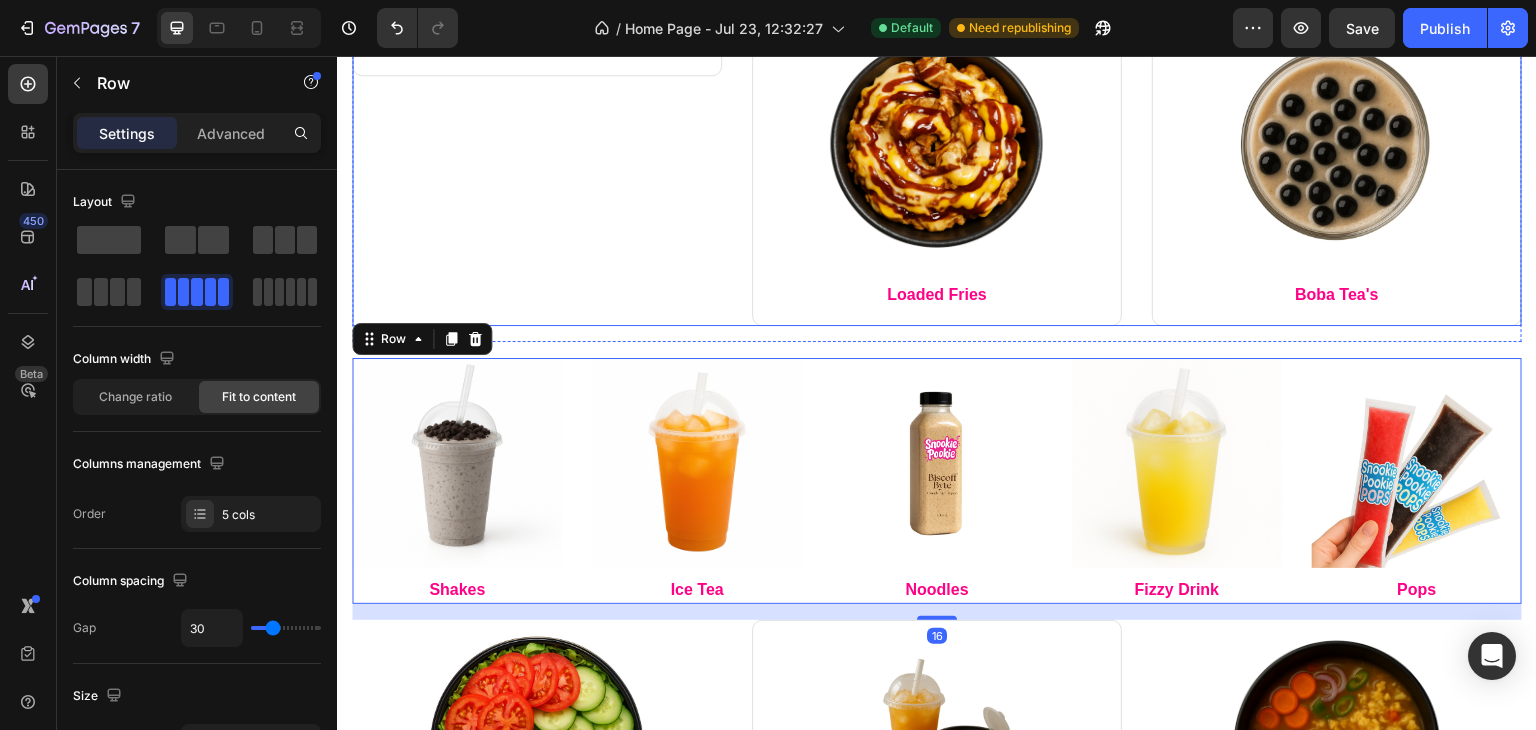 click on "Image Pancakes Text block Row Image Loaded Fries Text block Row Image Boba Tea's Text block Row Row" at bounding box center [937, 166] 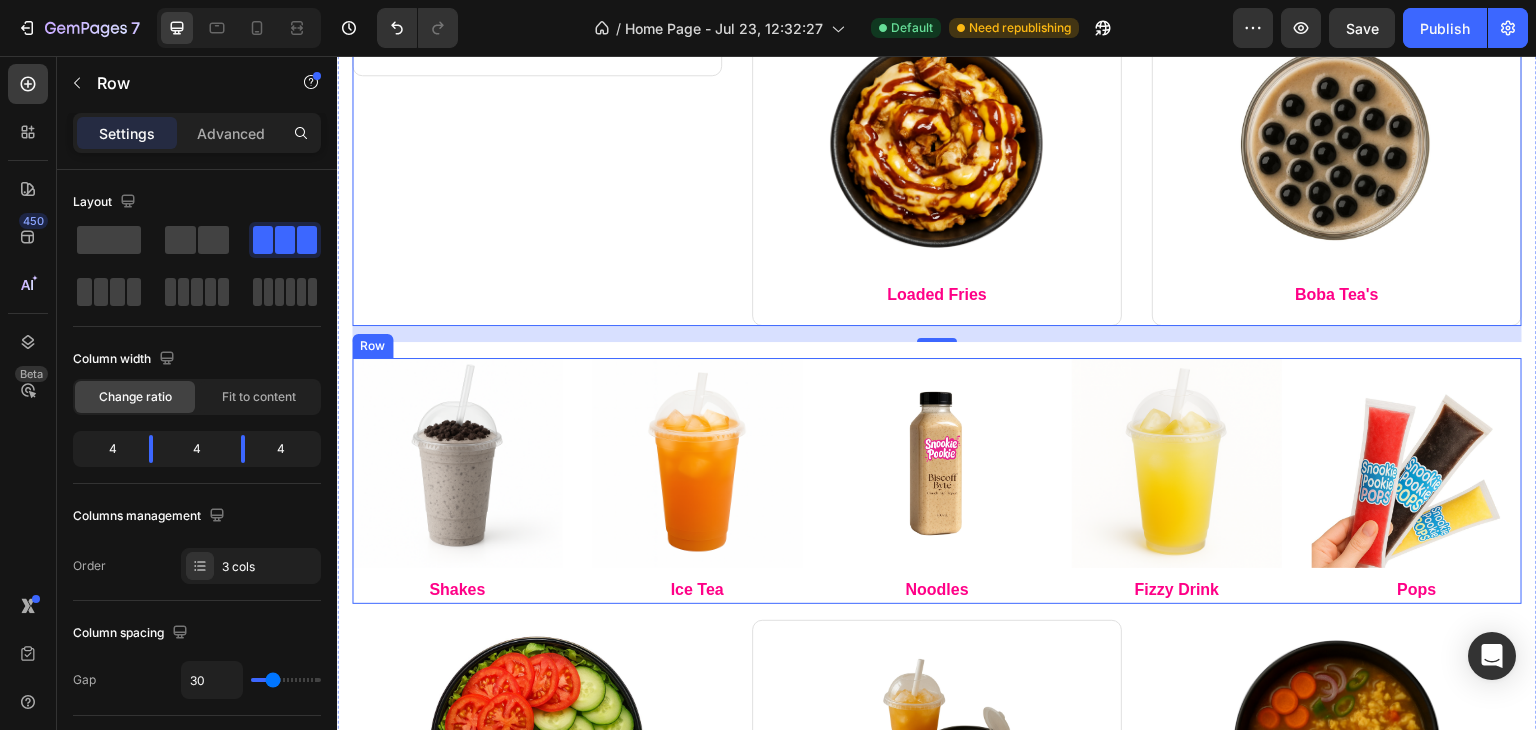 click on "Image Shakes Text block Image Ice Tea Text block Image Noodles Text block Image Fizzy Drink Text block Image Pops Text block Row" at bounding box center (937, 481) 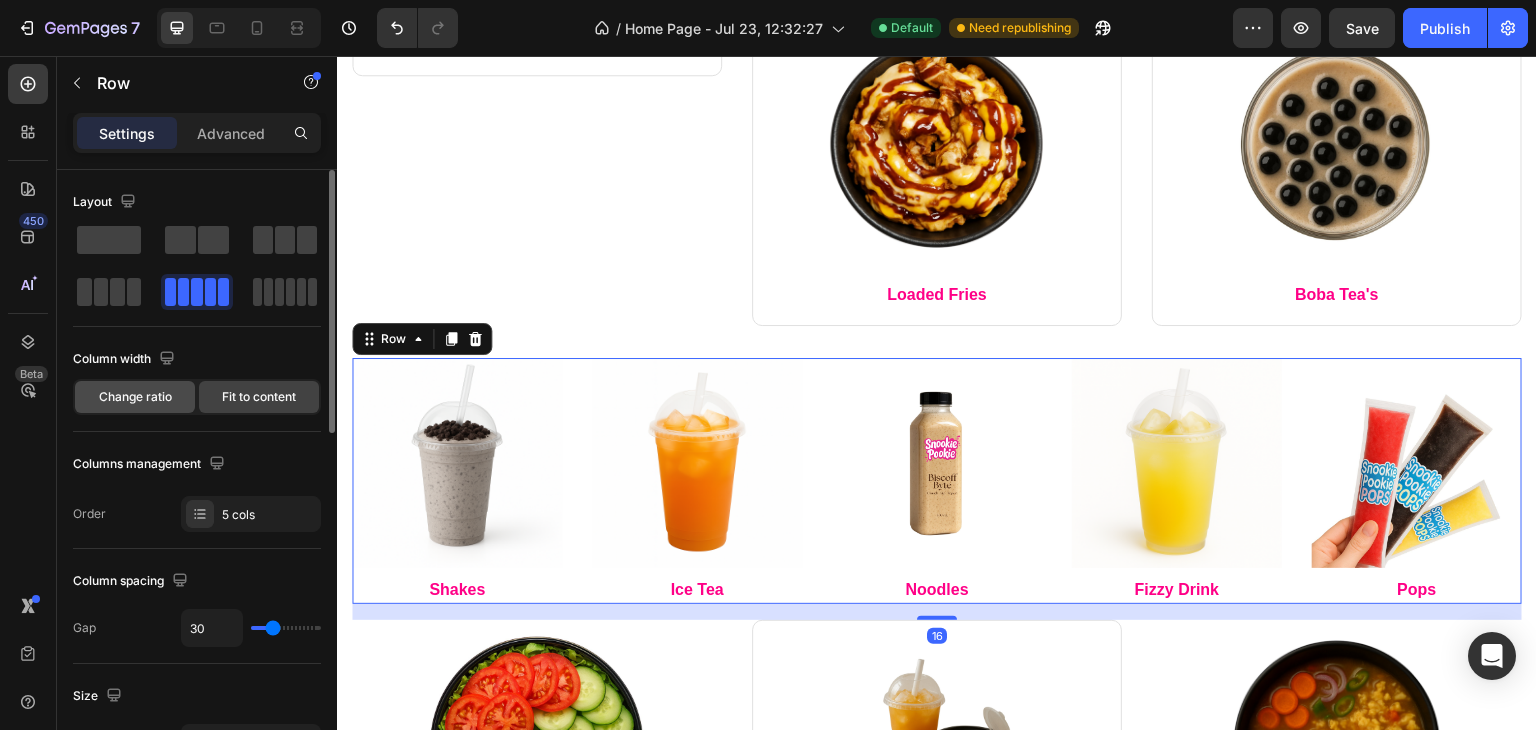 click on "Change ratio" 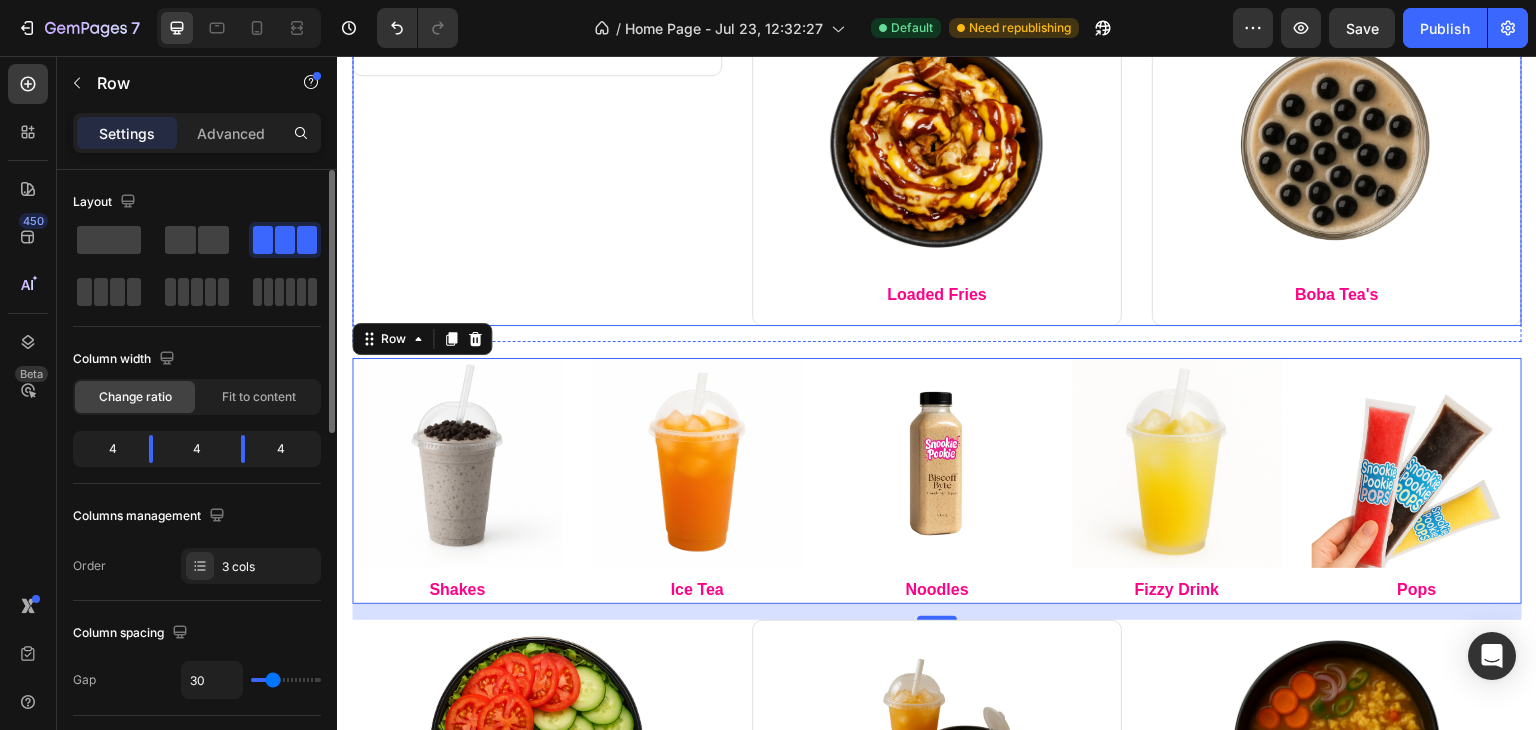 click on "Image Pancakes Text block Row Image Loaded Fries Text block Row Image Boba Tea's Text block Row Row" at bounding box center (937, 166) 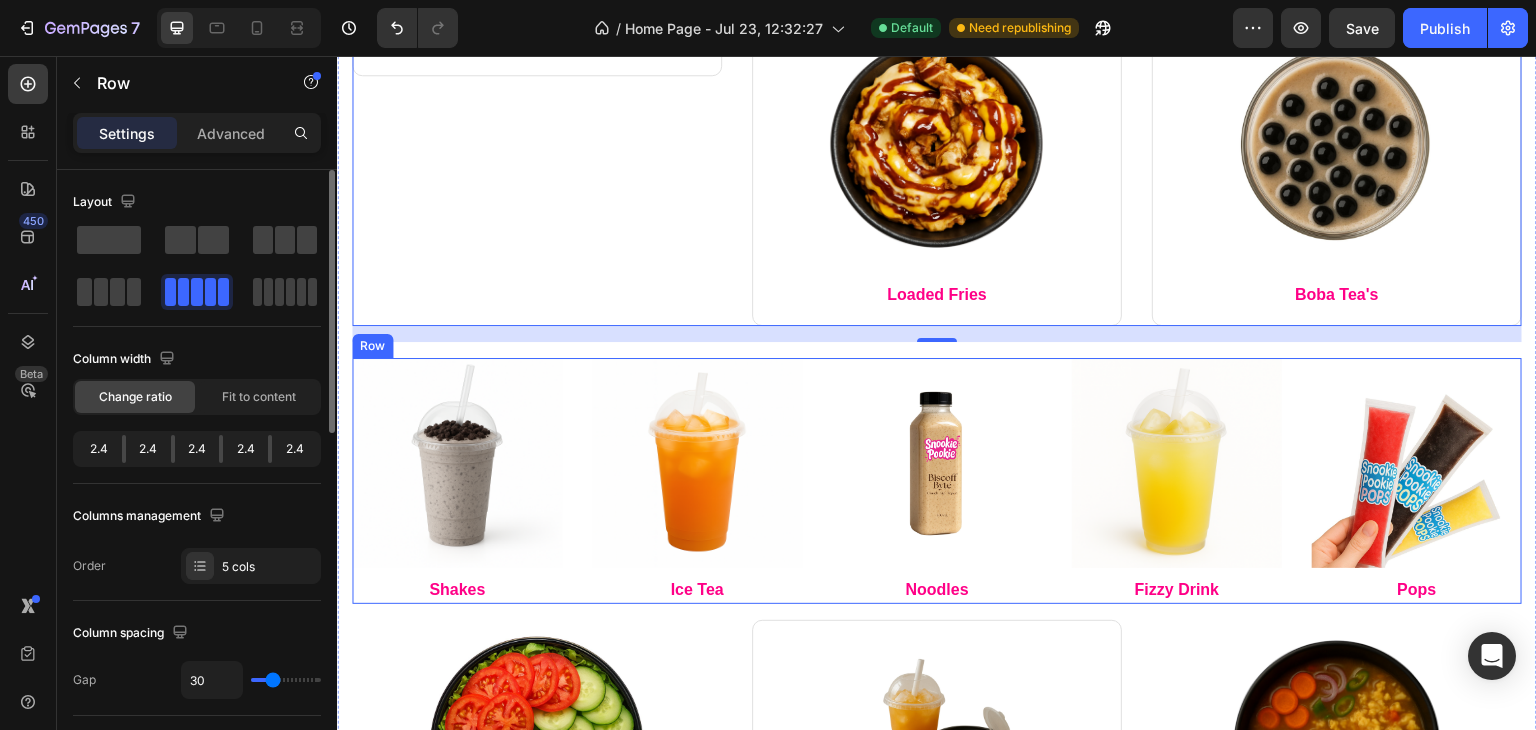 click on "Image Shakes Text block Image Ice Tea Text block Image Noodles Text block Image Fizzy Drink Text block Image Pops Text block Row" at bounding box center (937, 481) 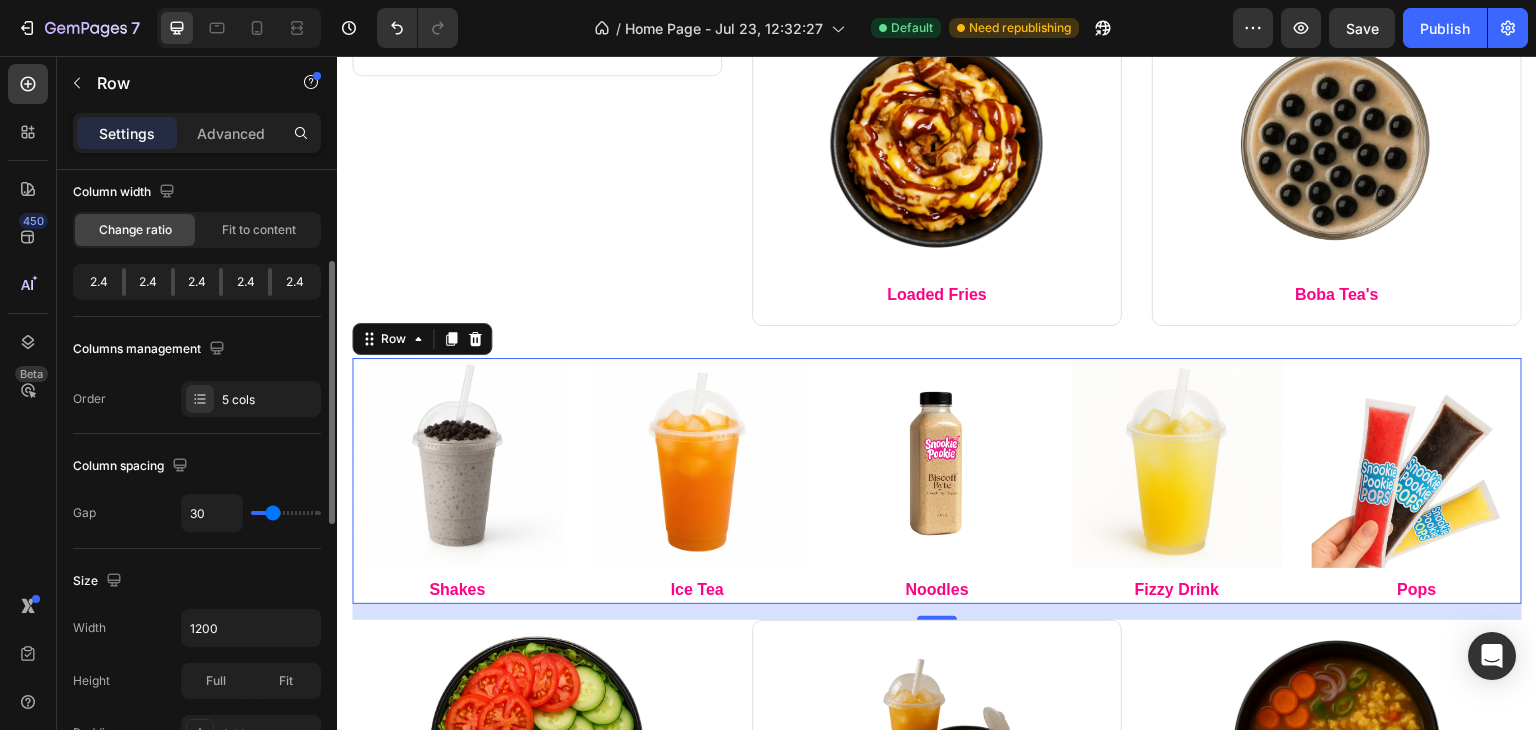 scroll, scrollTop: 182, scrollLeft: 0, axis: vertical 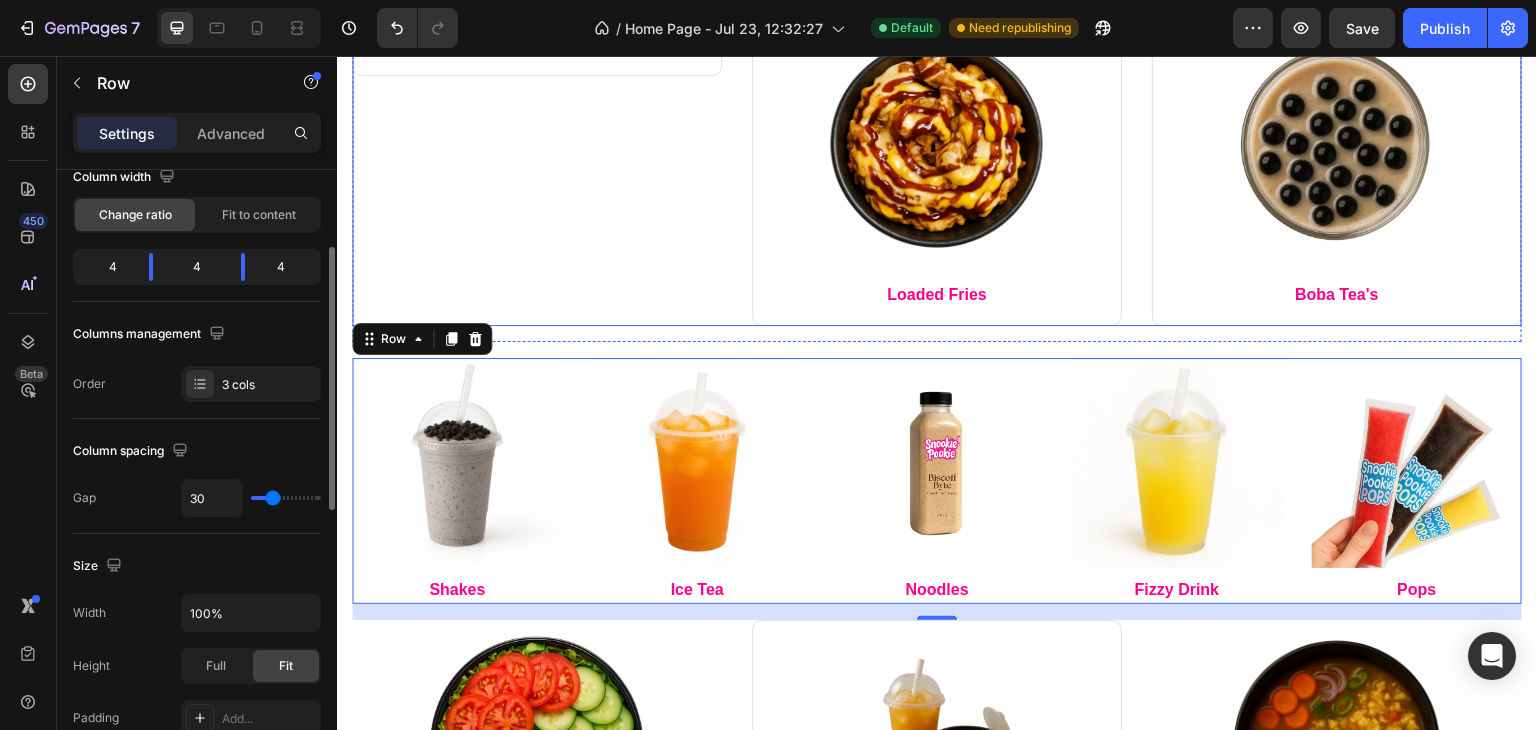 click on "Image Pancakes Text block Row Image Loaded Fries Text block Row Image Boba Tea's Text block Row Row" at bounding box center (937, 166) 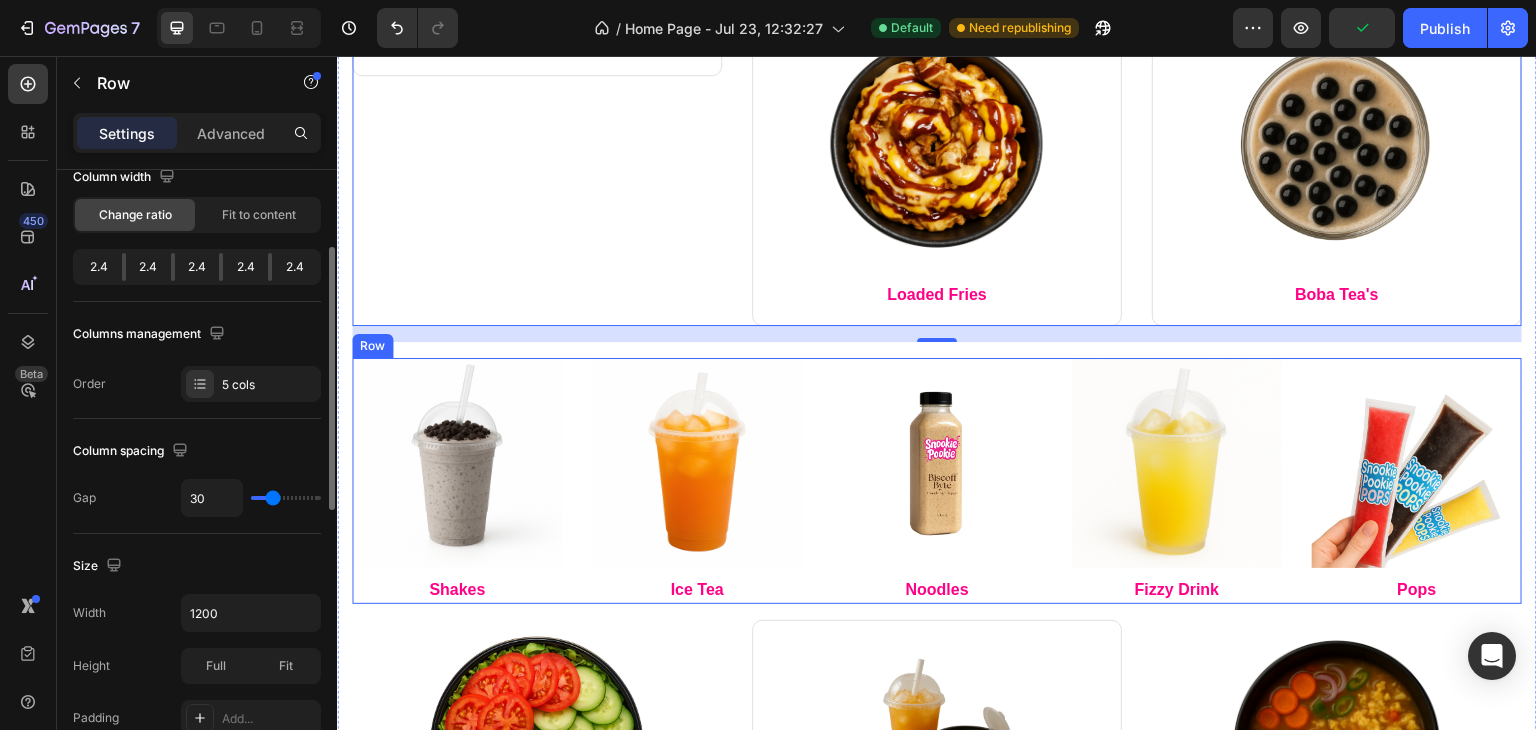 click on "Image Shakes Text block Image Ice Tea Text block Image Noodles Text block Image Fizzy Drink Text block Image Pops Text block Row" at bounding box center [937, 481] 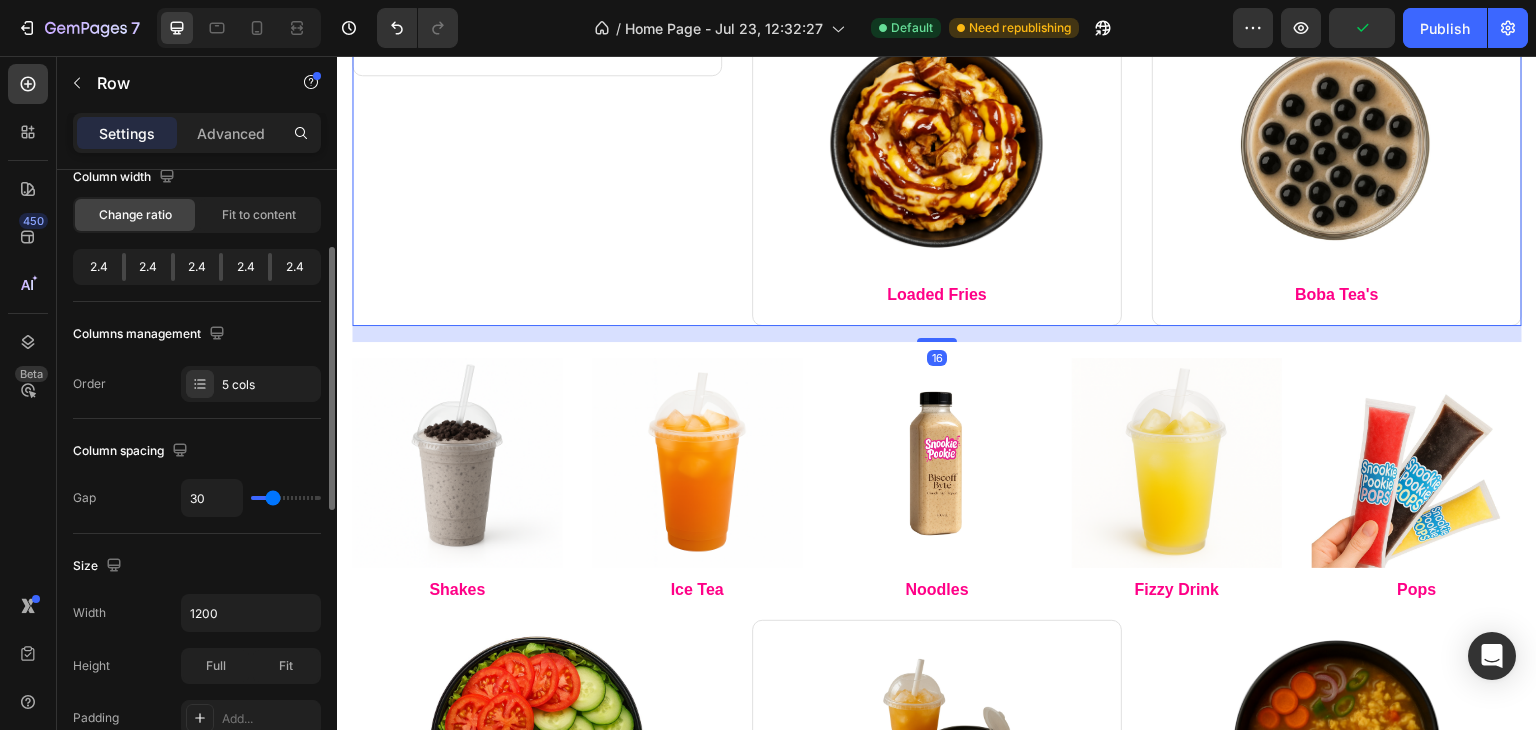 click on "Image Pancakes Text block Row Image Loaded Fries Text block Row Image Boba Tea's Text block Row Row   16" at bounding box center (937, 166) 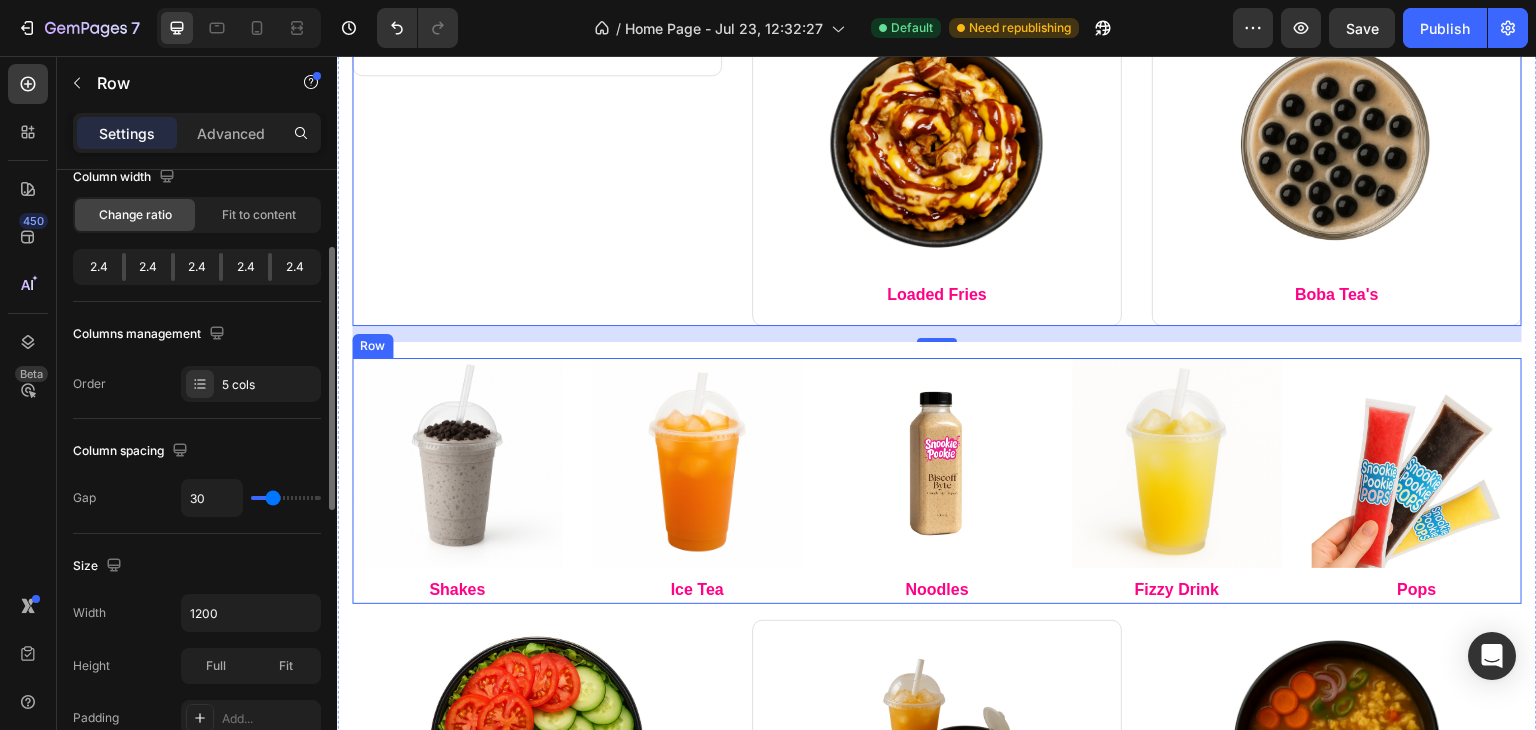 click on "Image Shakes Text block Image Ice Tea Text block Image Noodles Text block Image Fizzy Drink Text block Image Pops Text block Row" at bounding box center (937, 481) 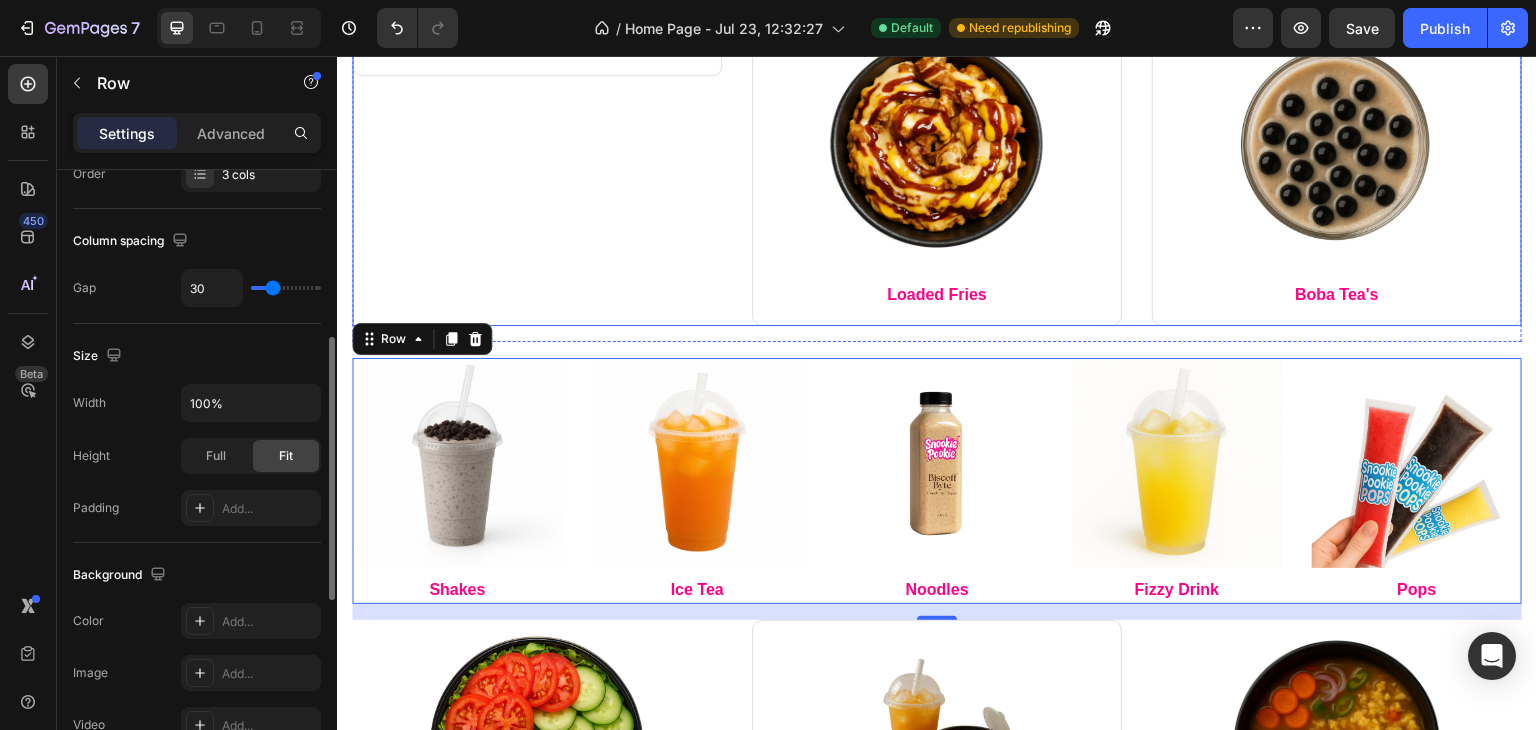 click on "Image Pancakes Text block Row Image Loaded Fries Text block Row Image Boba Tea's Text block Row Row" at bounding box center [937, 166] 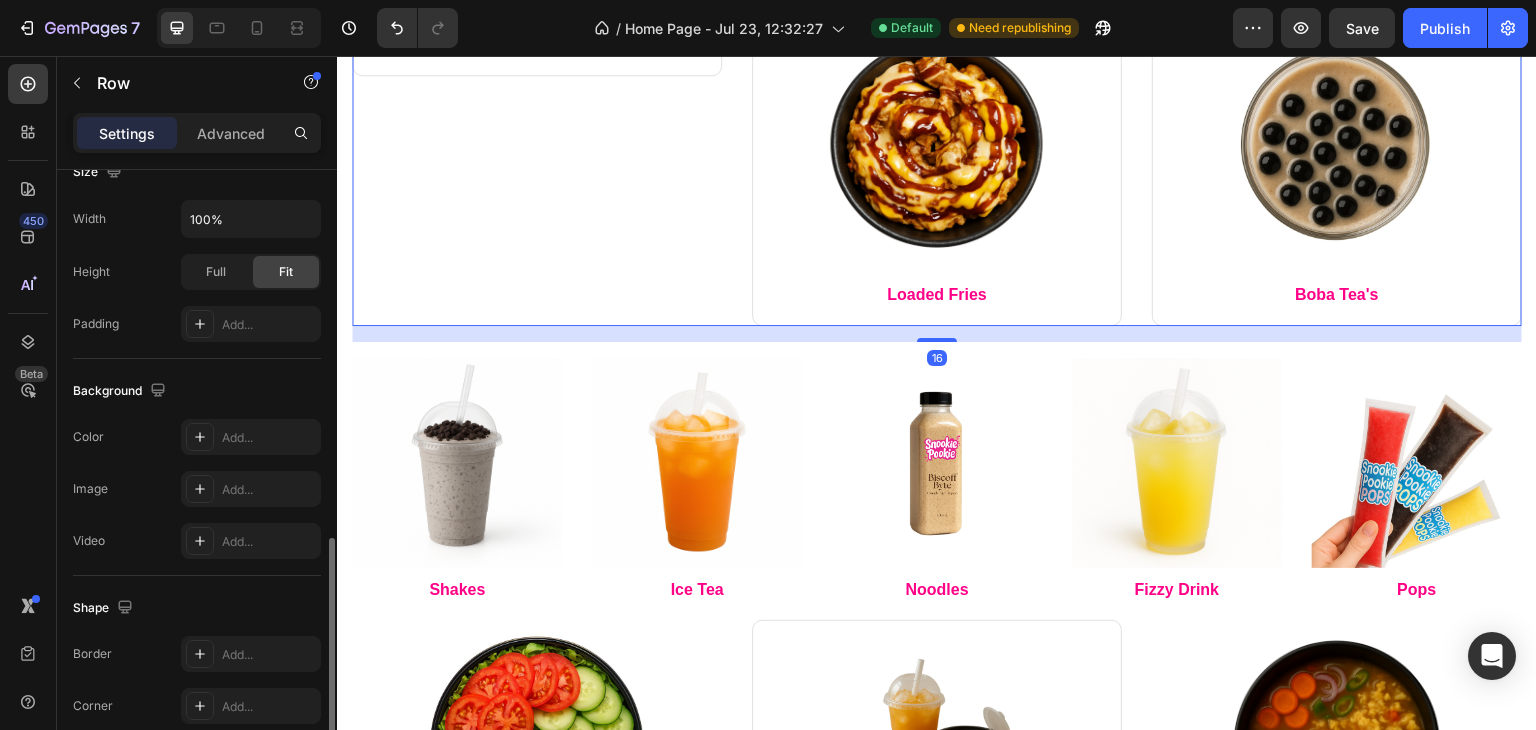 scroll, scrollTop: 662, scrollLeft: 0, axis: vertical 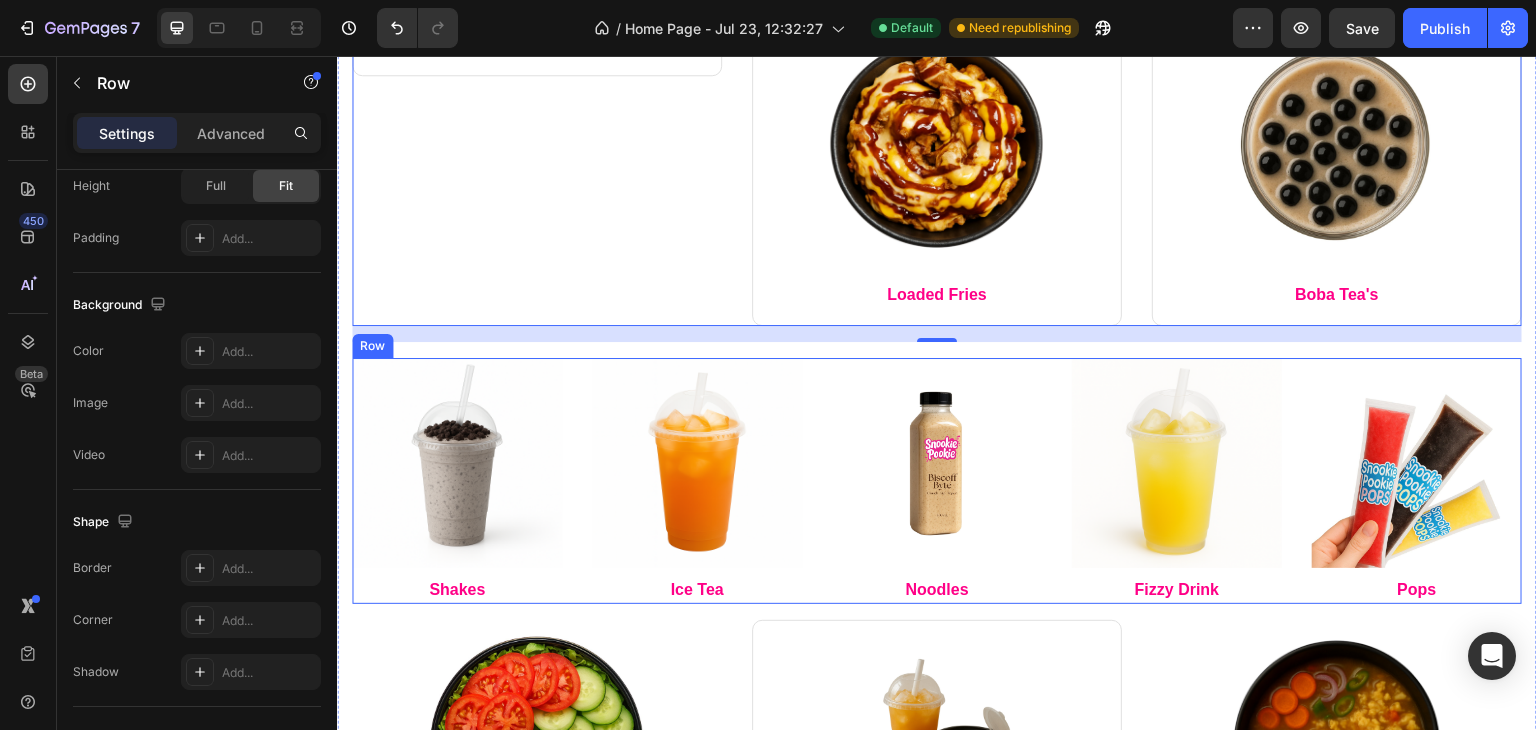 click on "Image Shakes Text block Image Ice Tea Text block Image Noodles Text block Image Fizzy Drink Text block Image Pops Text block Row" at bounding box center [937, 481] 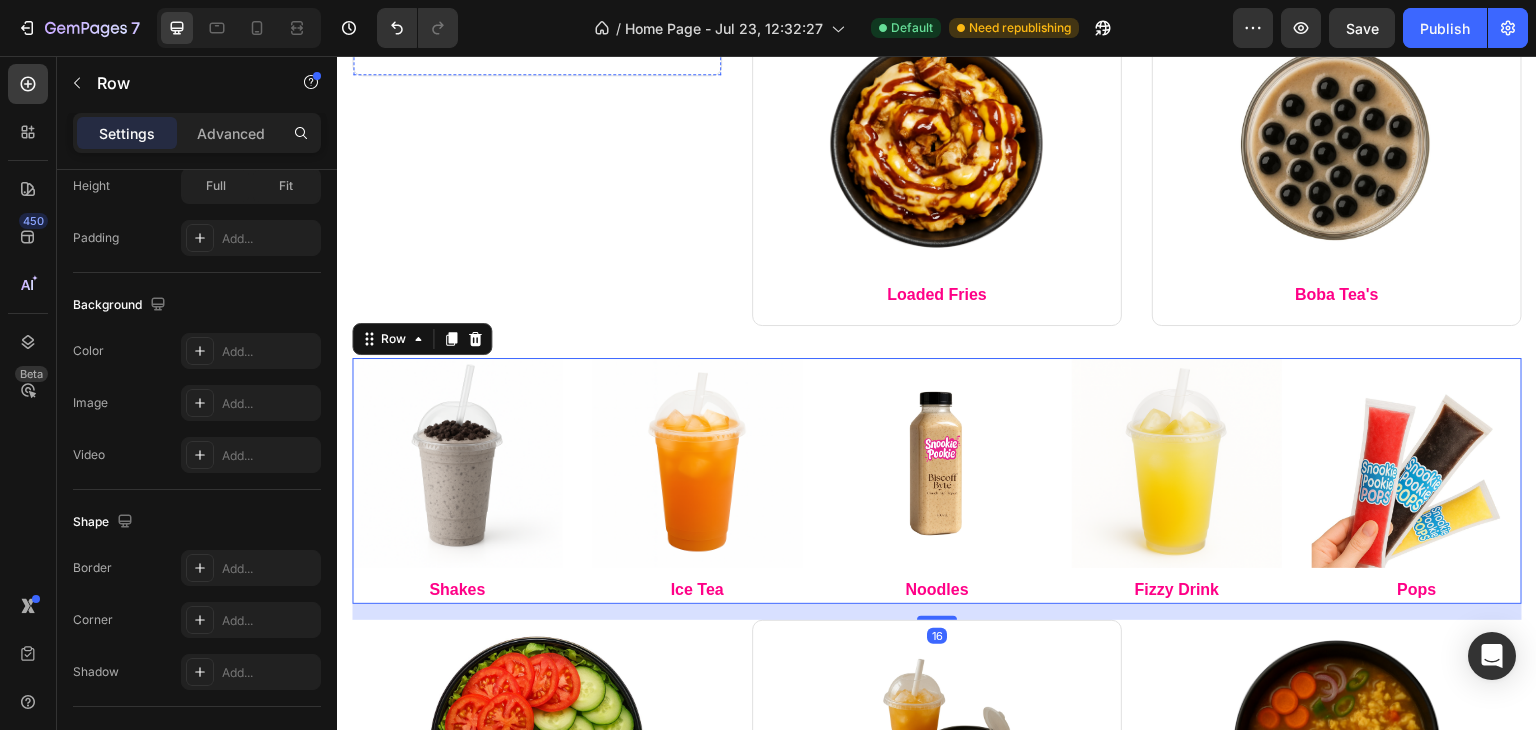 click at bounding box center [537, 23] 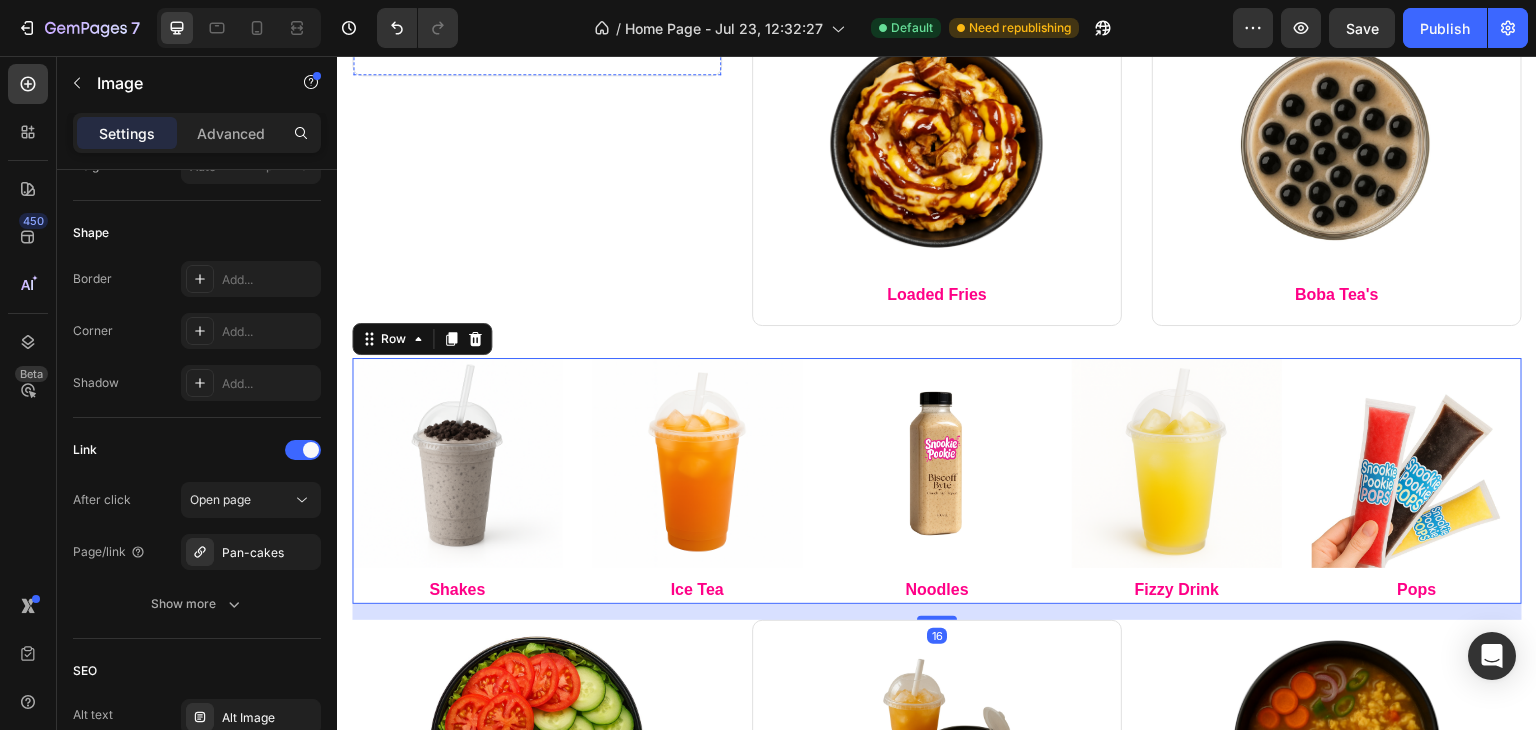 scroll, scrollTop: 0, scrollLeft: 0, axis: both 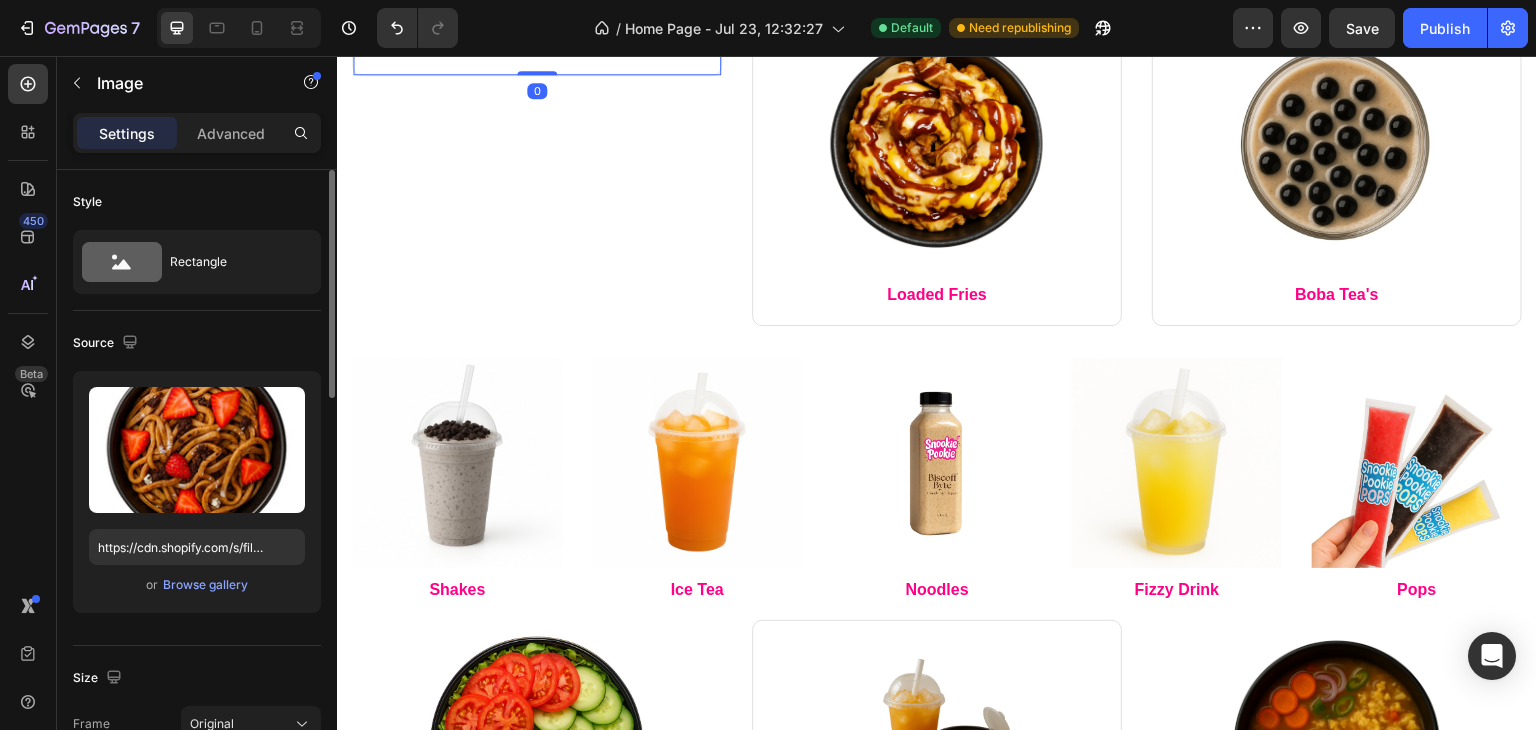 click on "Image Pancakes Text block Row   0" at bounding box center (537, 41) 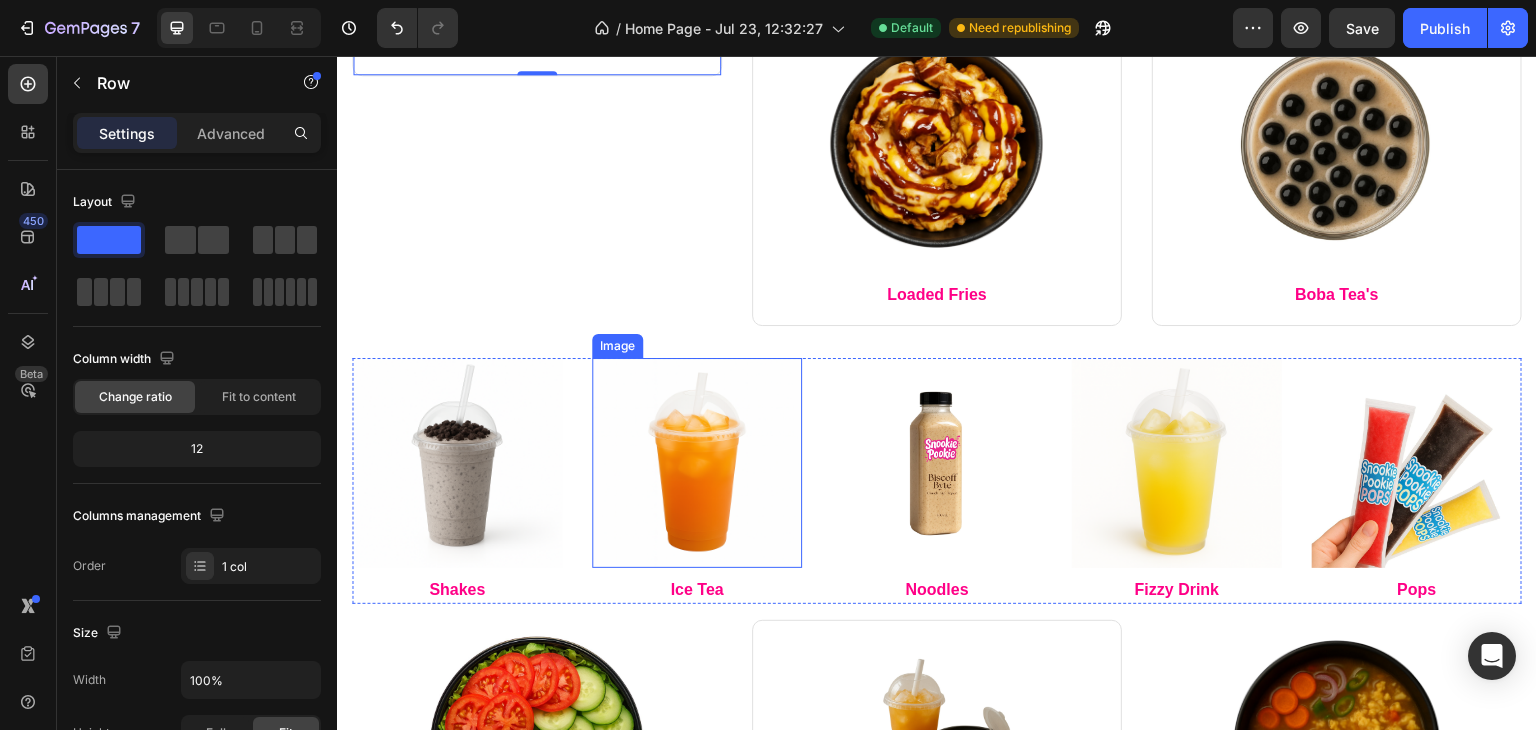 click at bounding box center [697, 463] 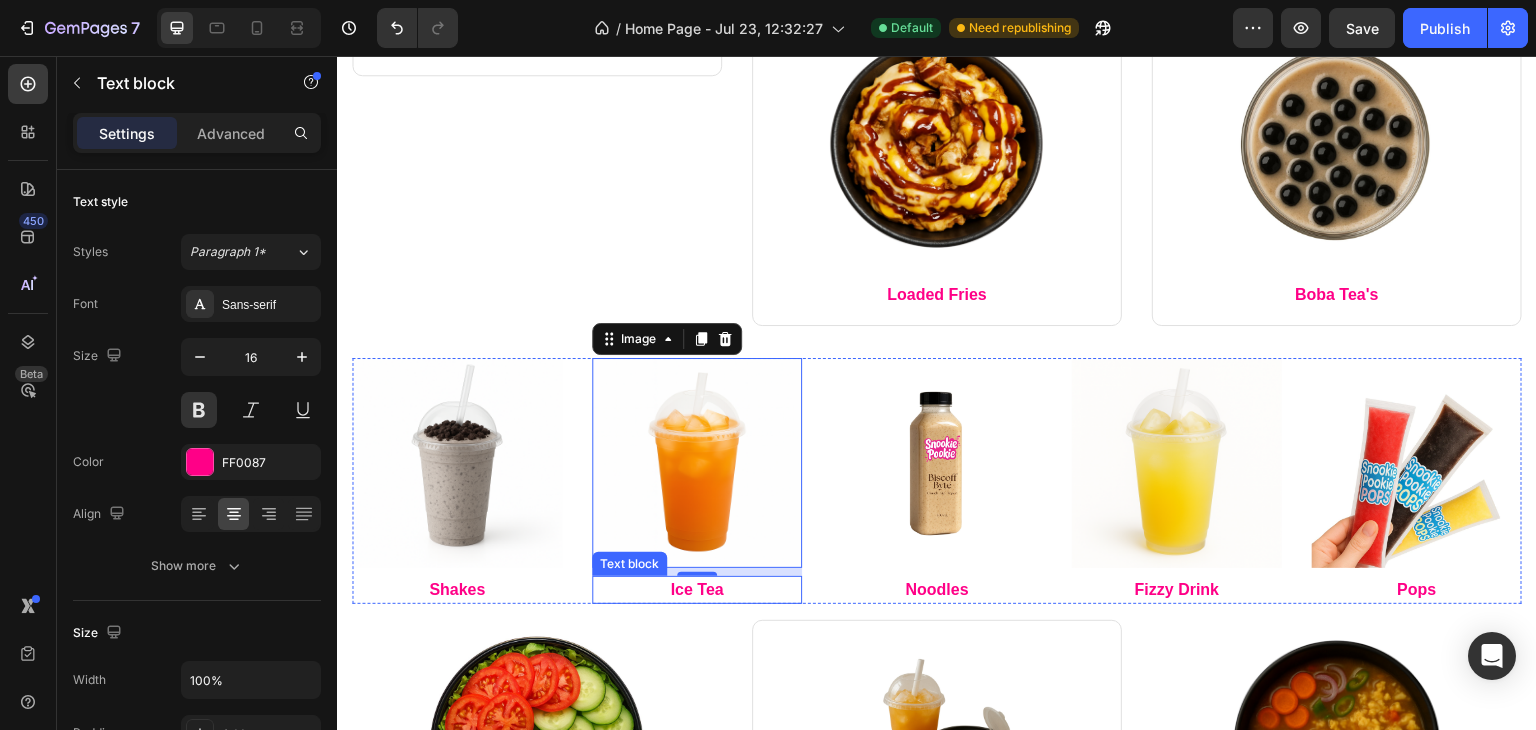 click on "Ice Tea" at bounding box center (697, 590) 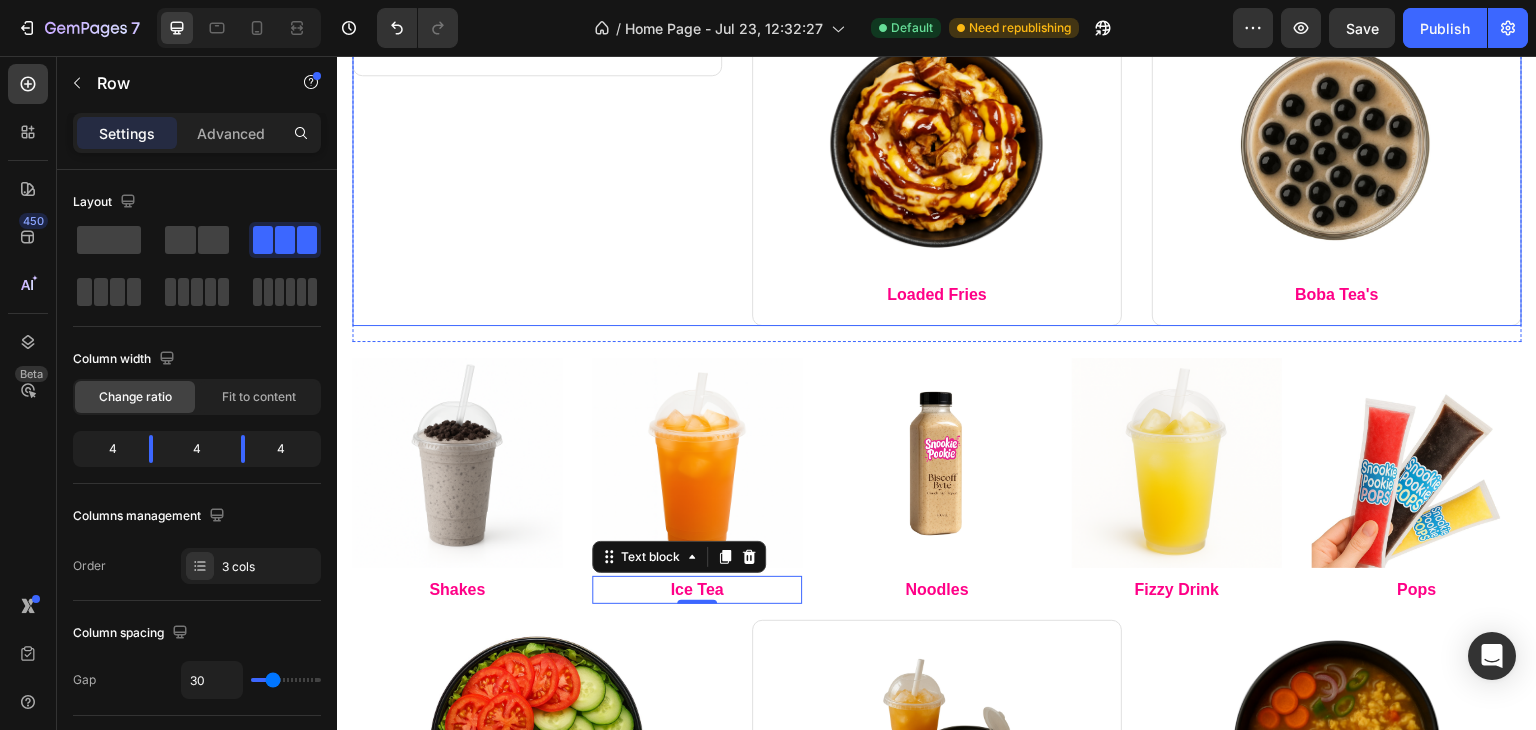 click on "Image Pancakes Text block Row Image Loaded Fries Text block Row Image Boba Tea's Text block Row Row" at bounding box center (937, 166) 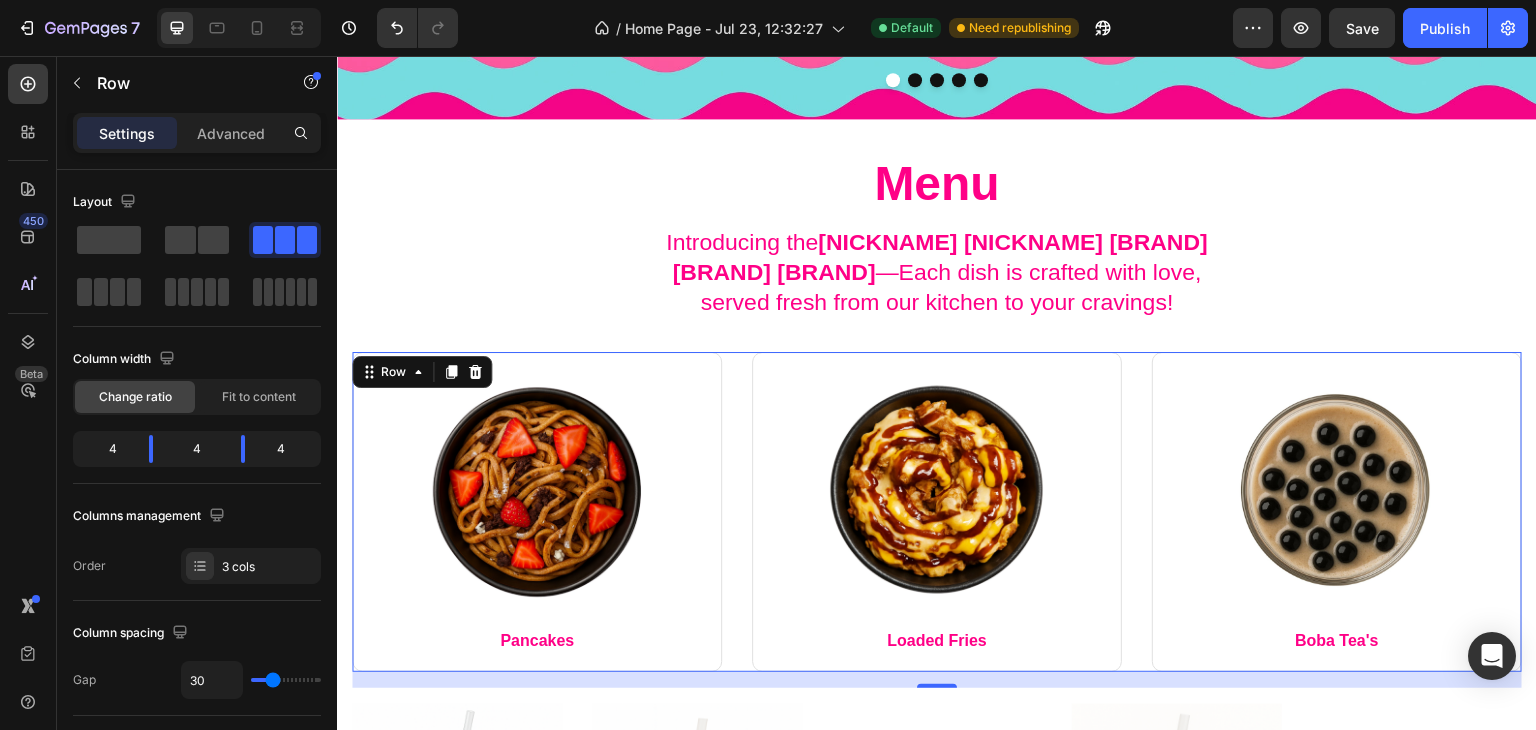 scroll, scrollTop: 180, scrollLeft: 0, axis: vertical 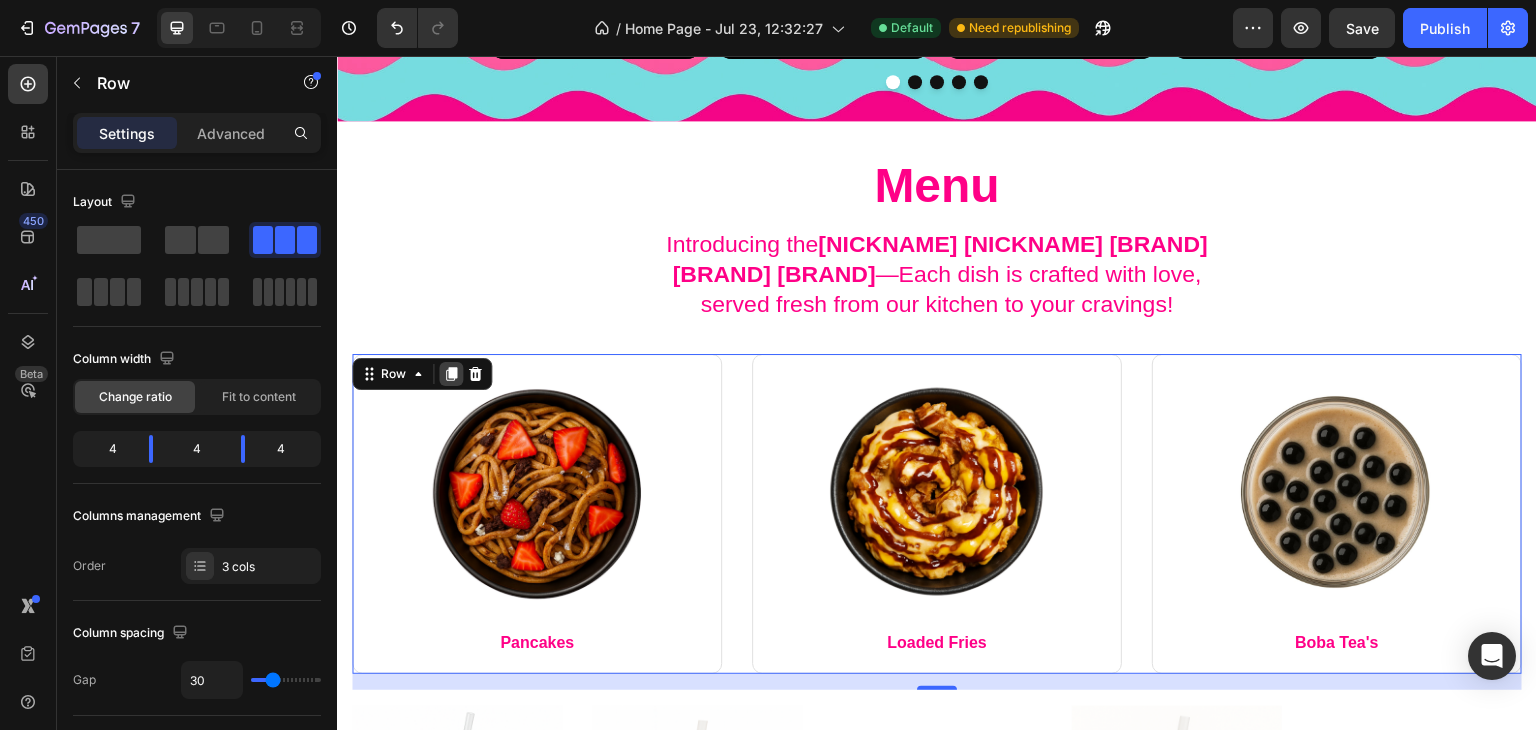 click at bounding box center [451, 374] 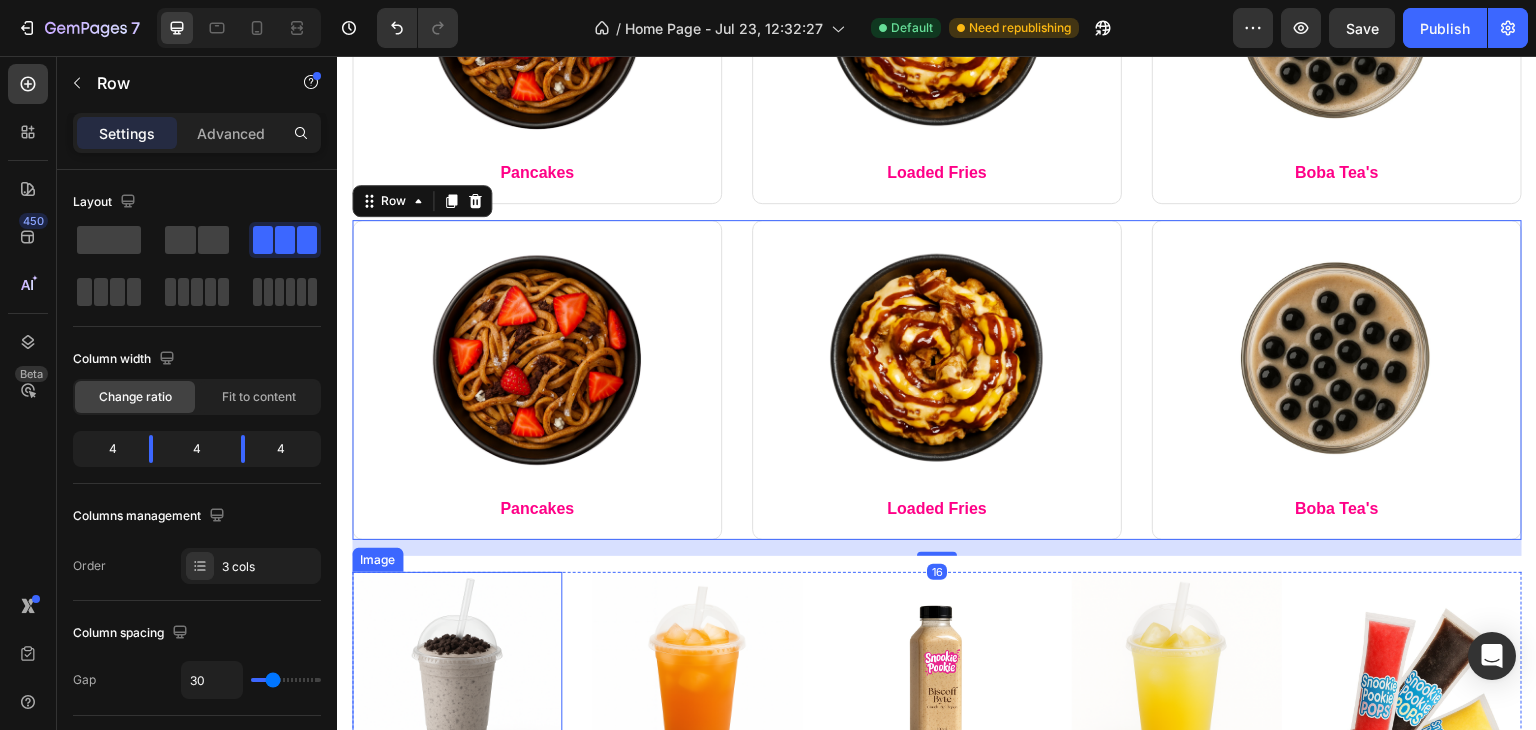 scroll, scrollTop: 1025, scrollLeft: 0, axis: vertical 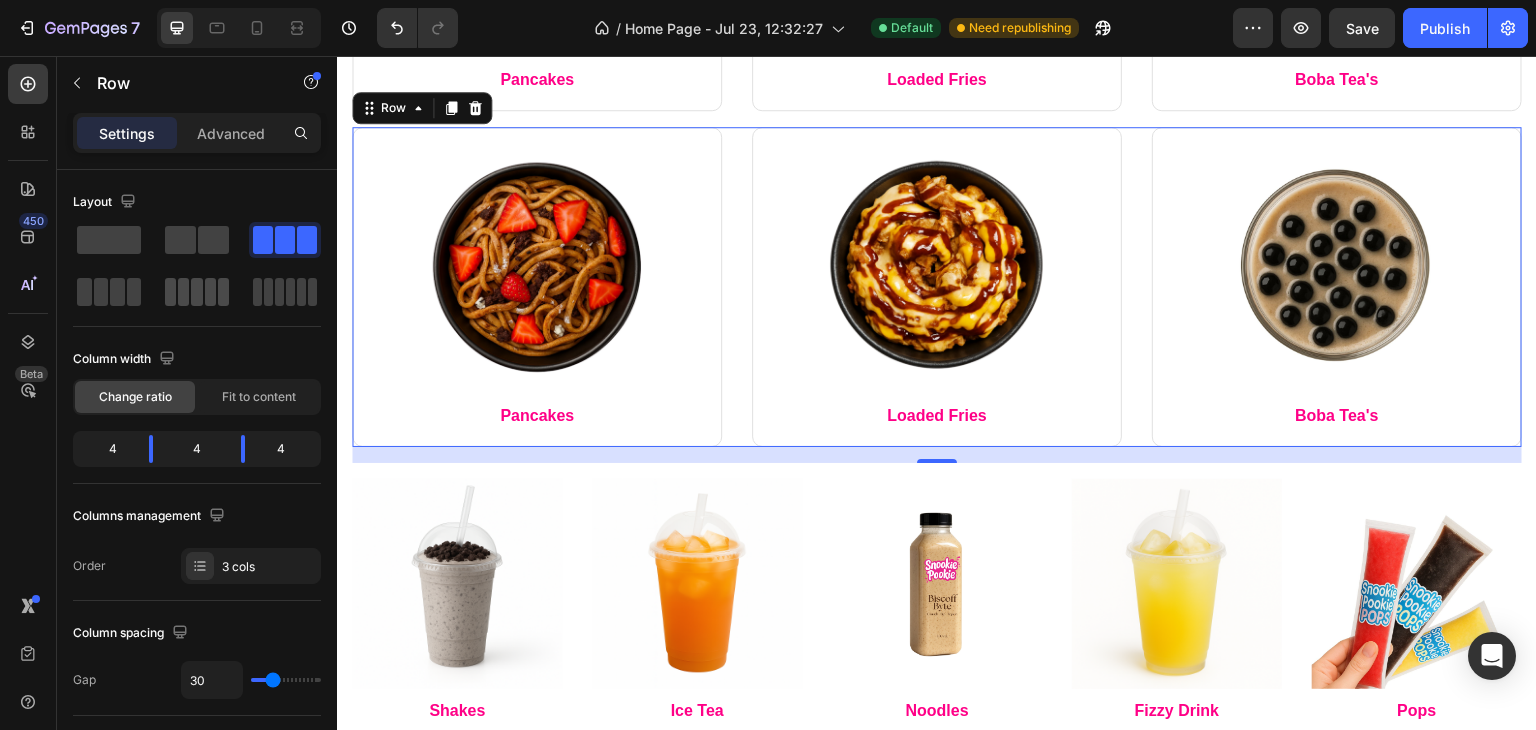 click 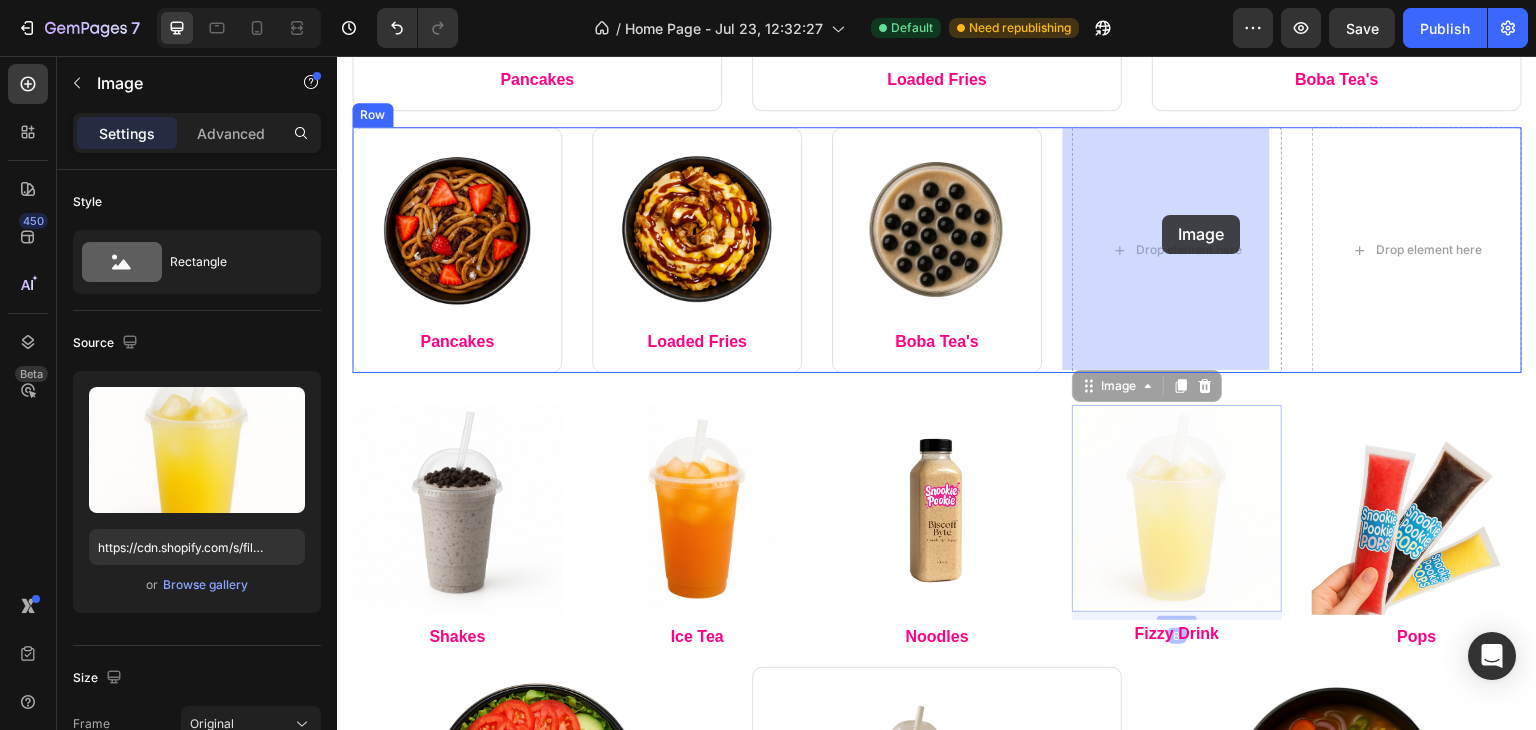 drag, startPoint x: 1170, startPoint y: 496, endPoint x: 1164, endPoint y: 216, distance: 280.06427 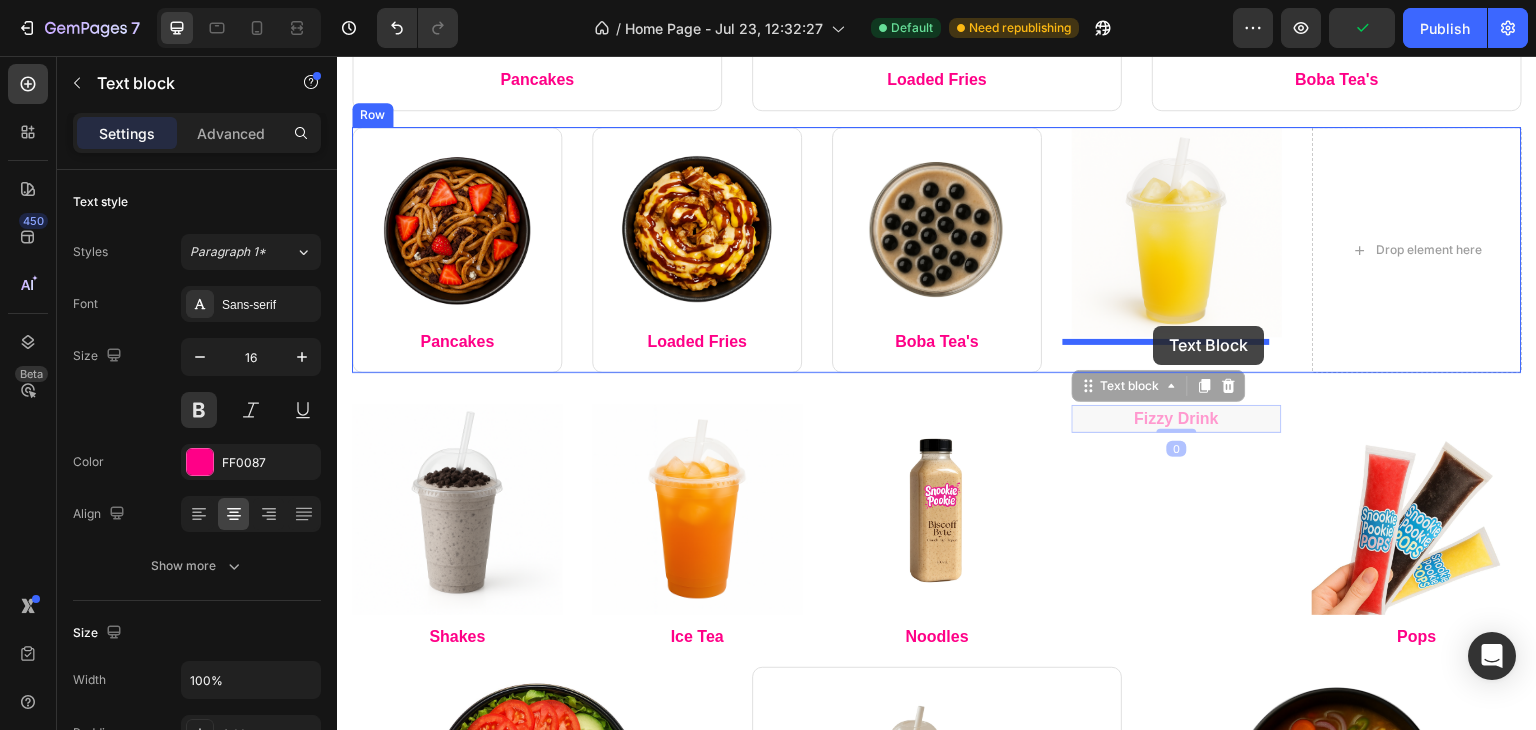 drag, startPoint x: 1163, startPoint y: 417, endPoint x: 1154, endPoint y: 328, distance: 89.453896 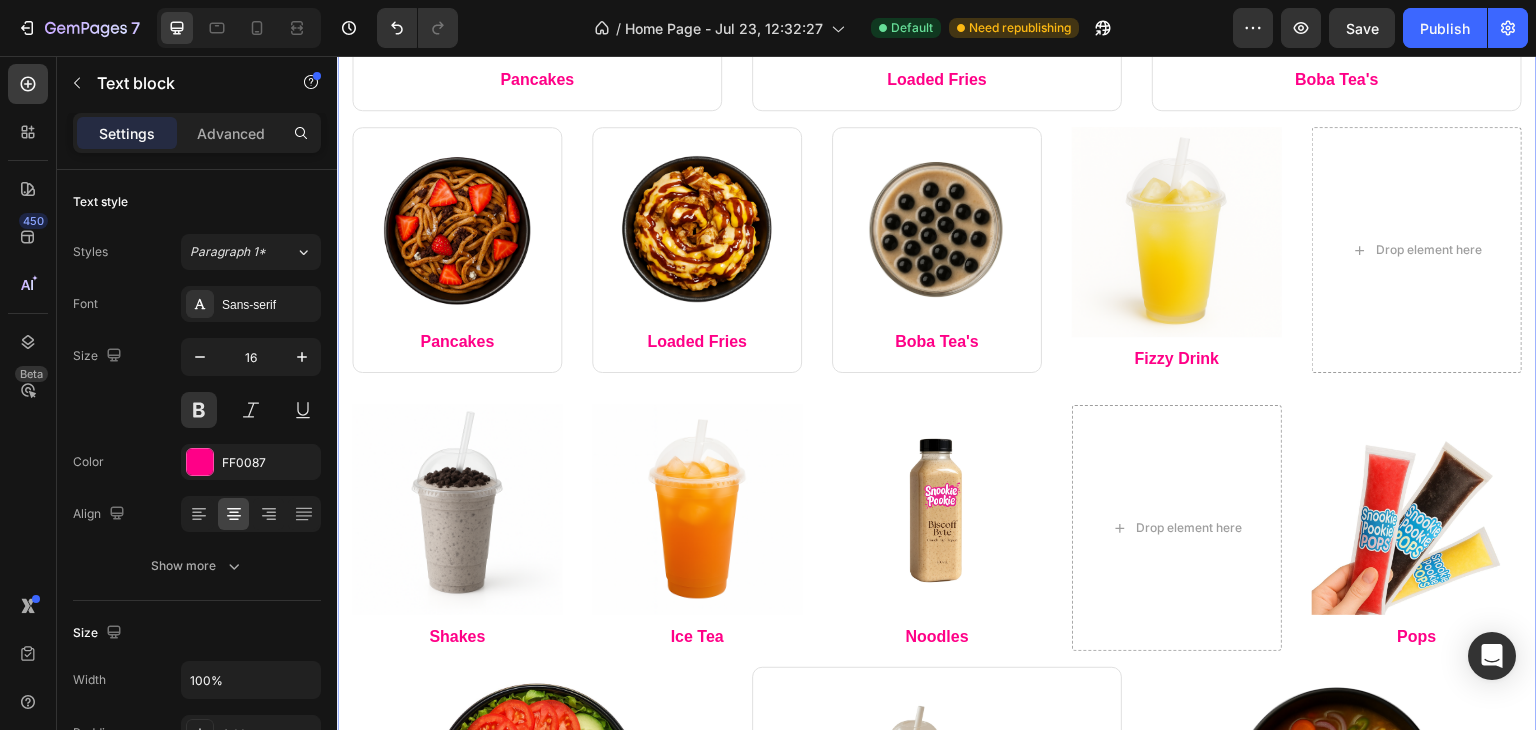 click on "Image Pancakes Text block Row Image Loaded Fries Text block Row Image Boba Tea's Text block Row Row Image Pancakes Text block Row Image Loaded Fries Text block Row Image Boba Tea's Text block Row Image Fizzy Drink Text block
Drop element here Row Row Image Shakes Text block Image Ice Tea Text block Image Noodles Text block
Drop element here Image Pops Text block Row Image Keto Delight Text block Row Image Trio Deal Text block Row Row Image Noodles Text block Row Row                Title Line Row" at bounding box center (937, 438) 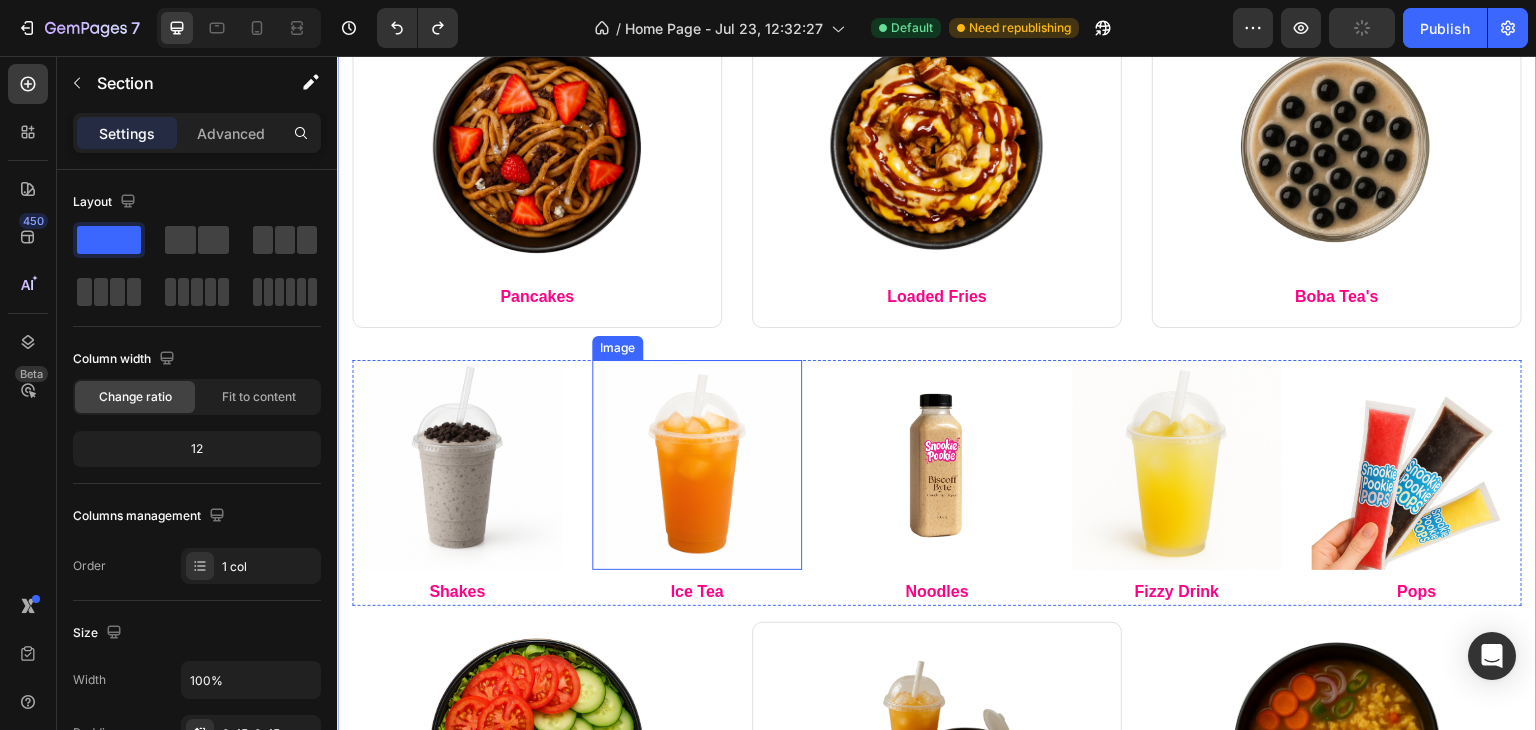 scroll, scrollTop: 803, scrollLeft: 0, axis: vertical 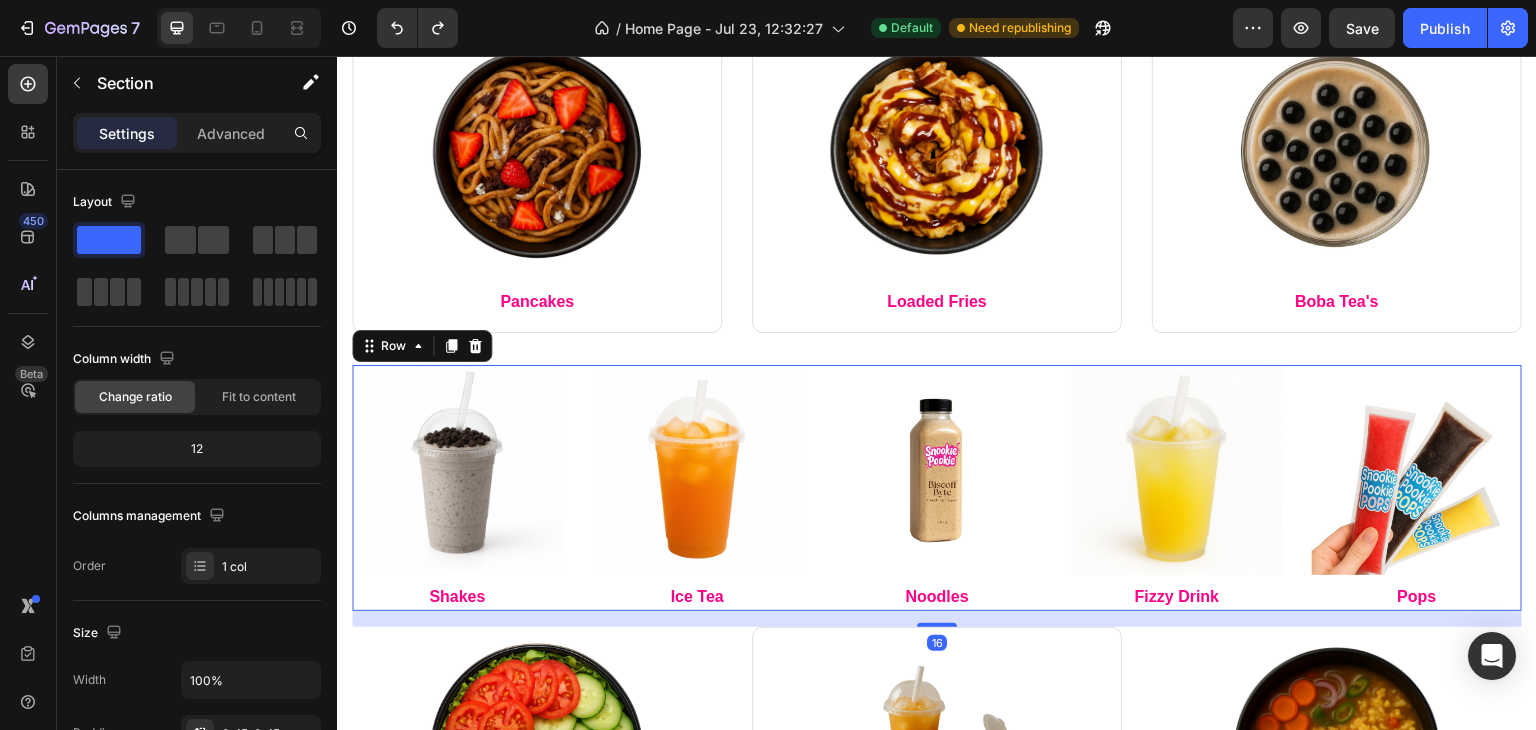 click on "Image Ice Tea Text block" at bounding box center (697, 488) 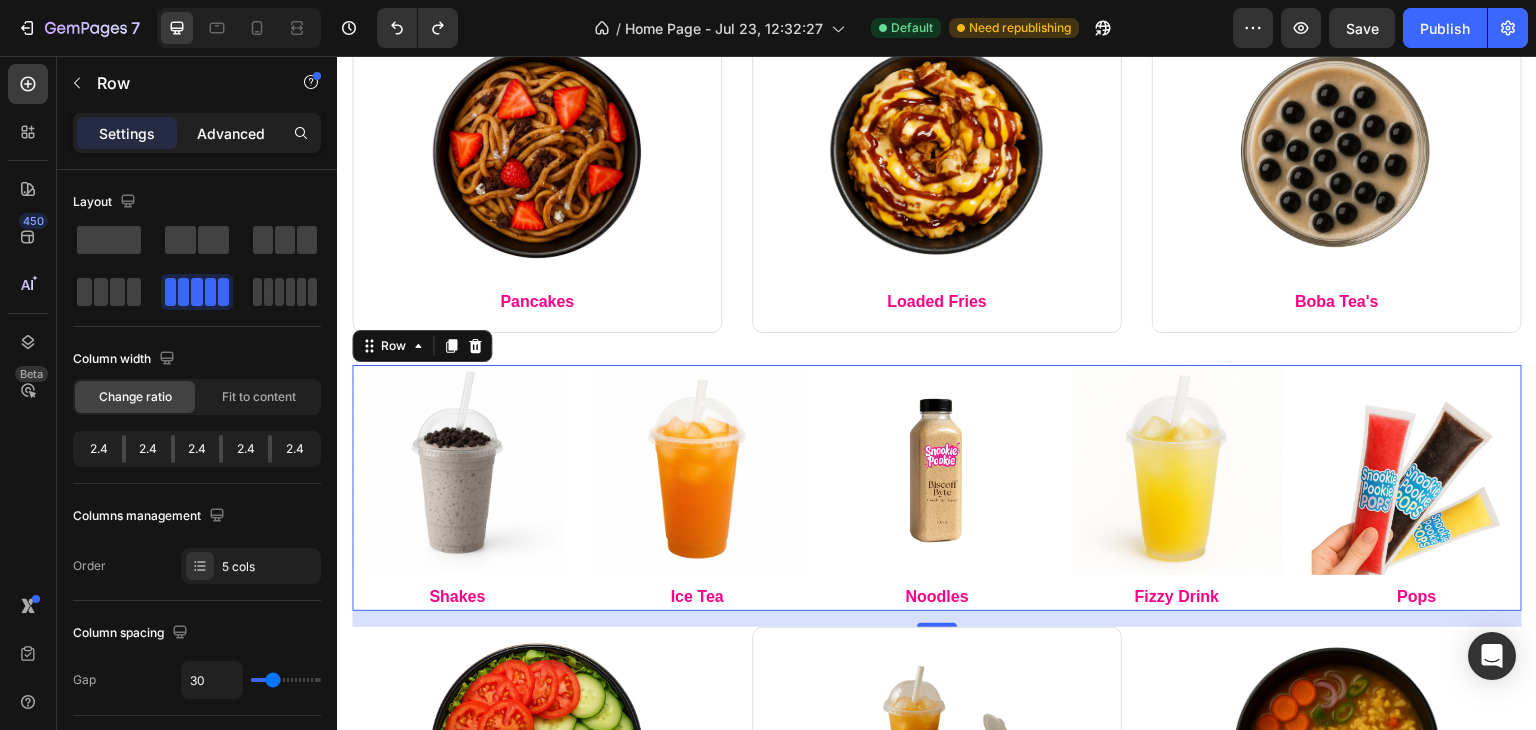 click on "Advanced" 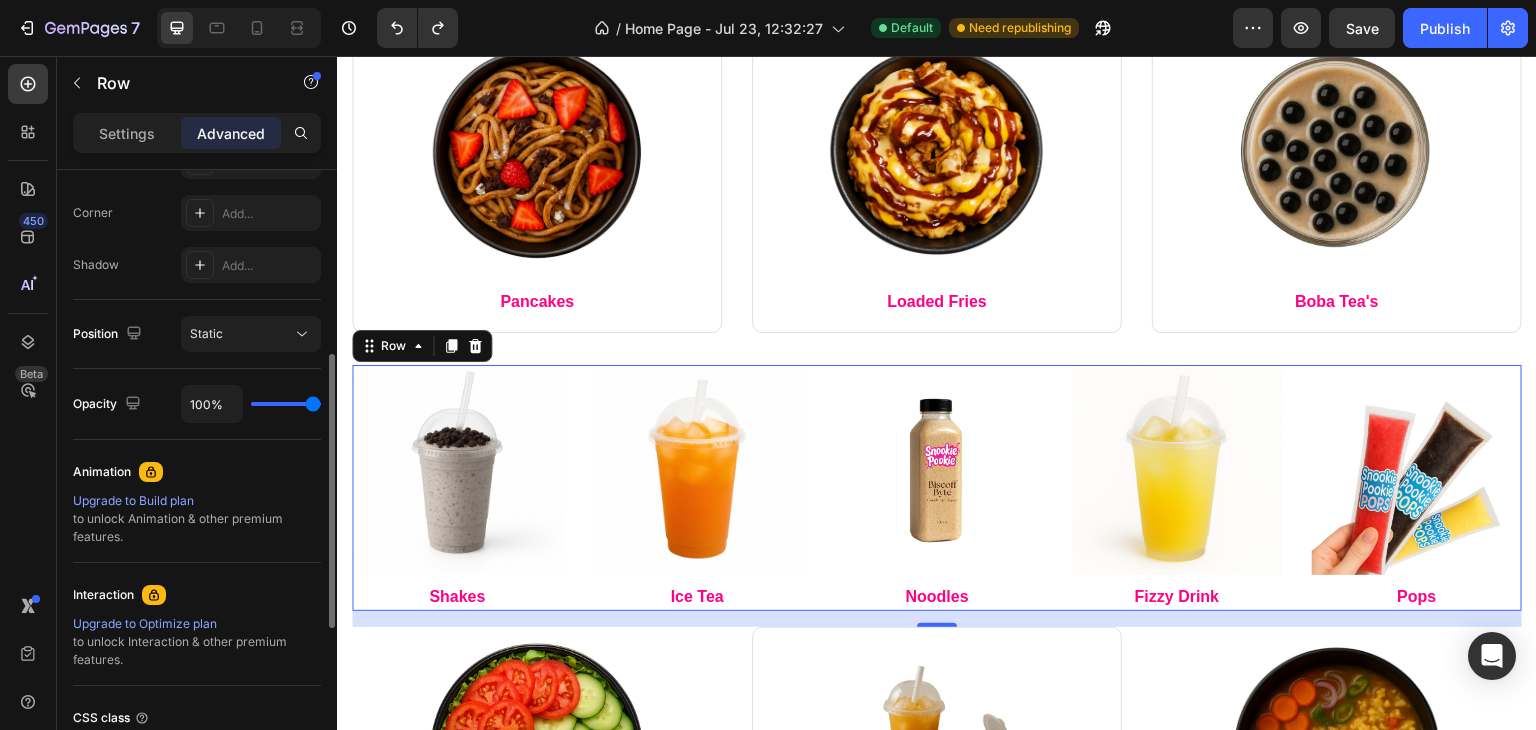 scroll, scrollTop: 606, scrollLeft: 0, axis: vertical 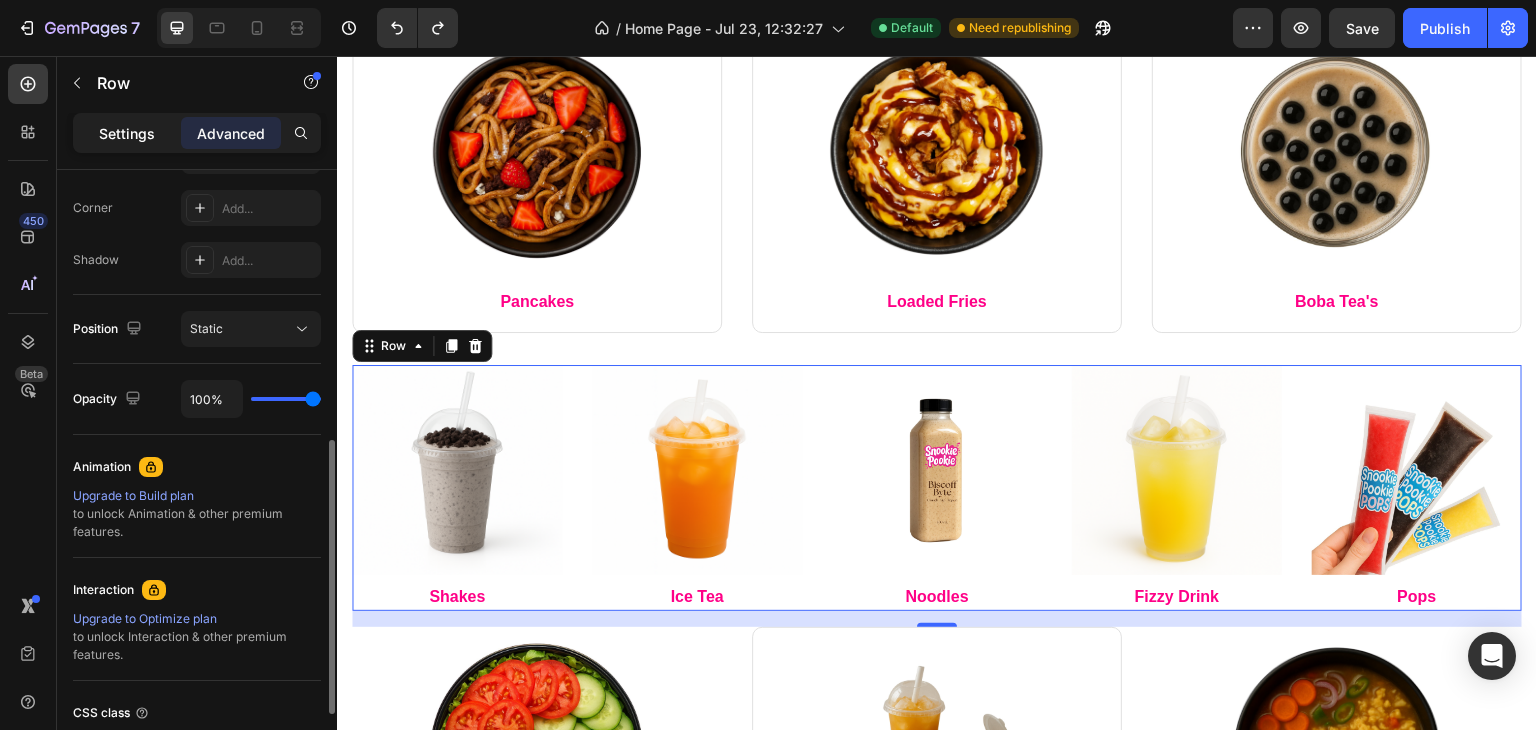 click on "Settings" at bounding box center (127, 133) 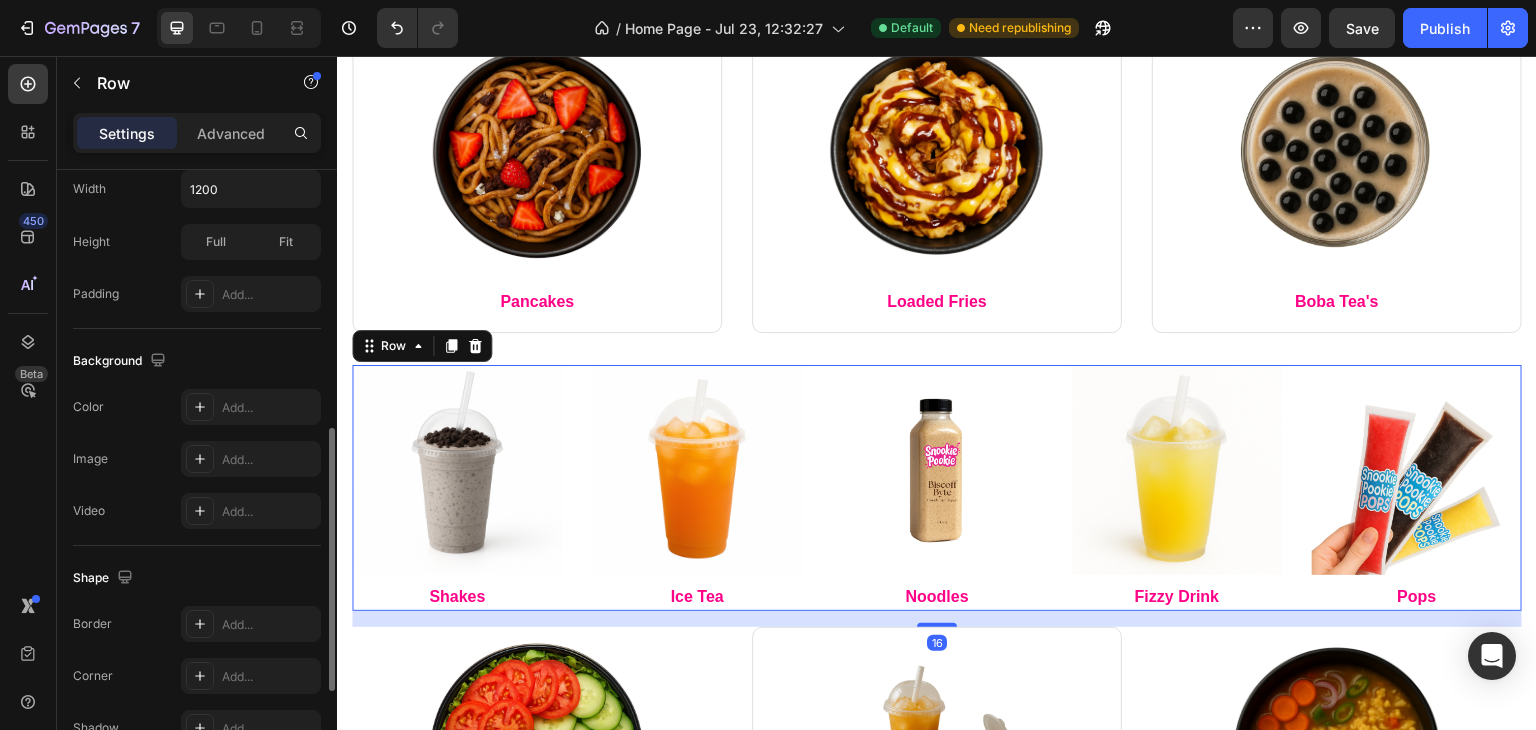 scroll, scrollTop: 828, scrollLeft: 0, axis: vertical 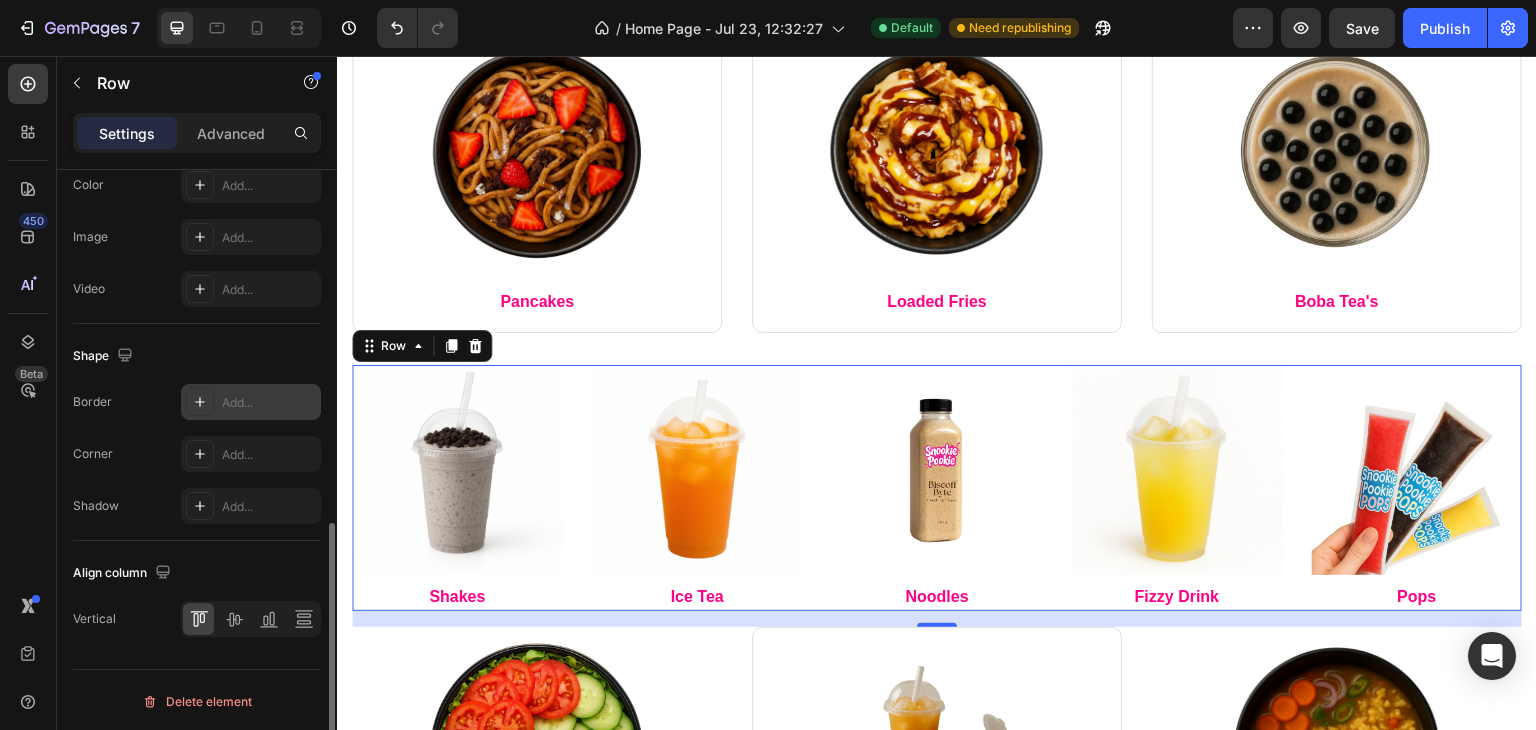 click on "Add..." at bounding box center [269, 403] 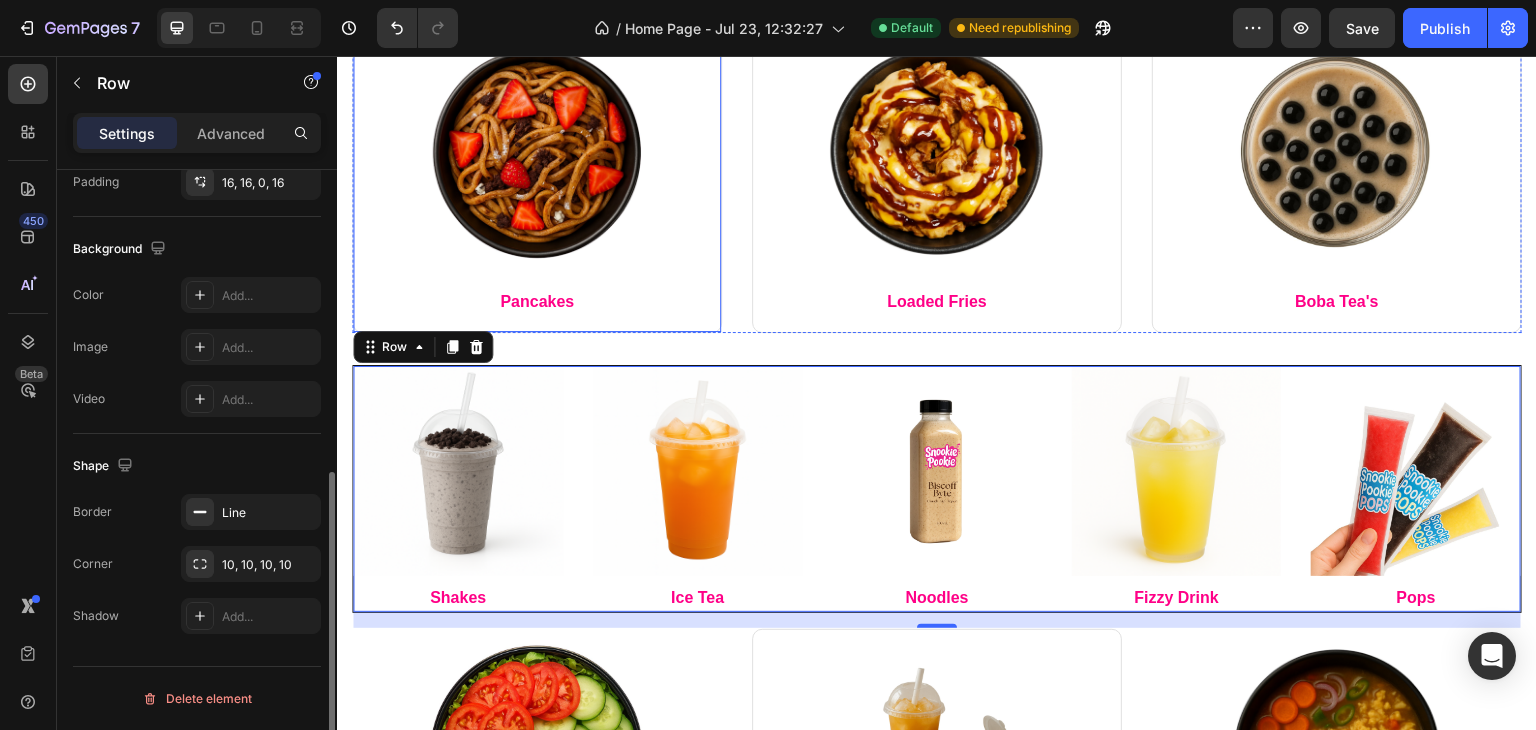 click on "Image Pancakes Text block Row" at bounding box center (537, 173) 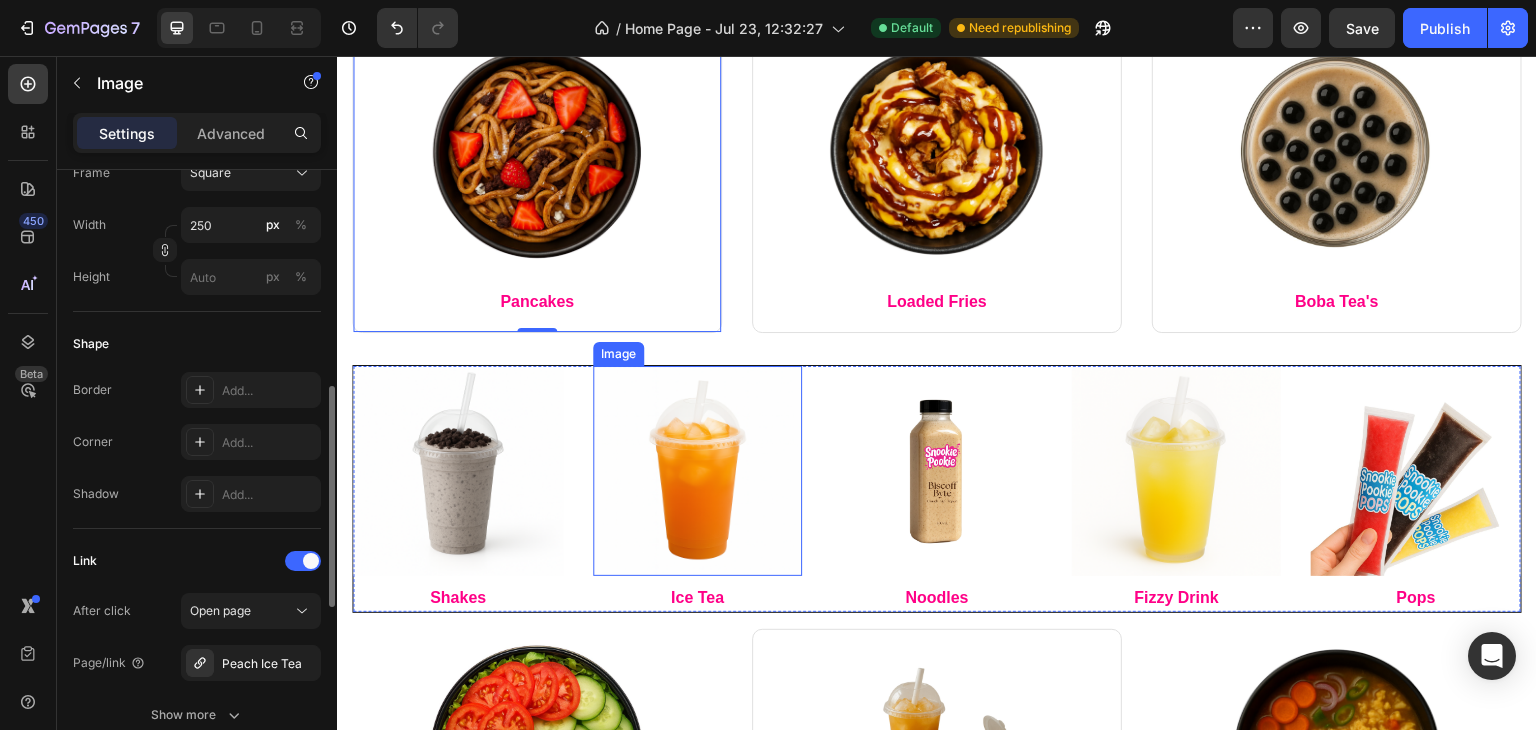 click at bounding box center (698, 471) 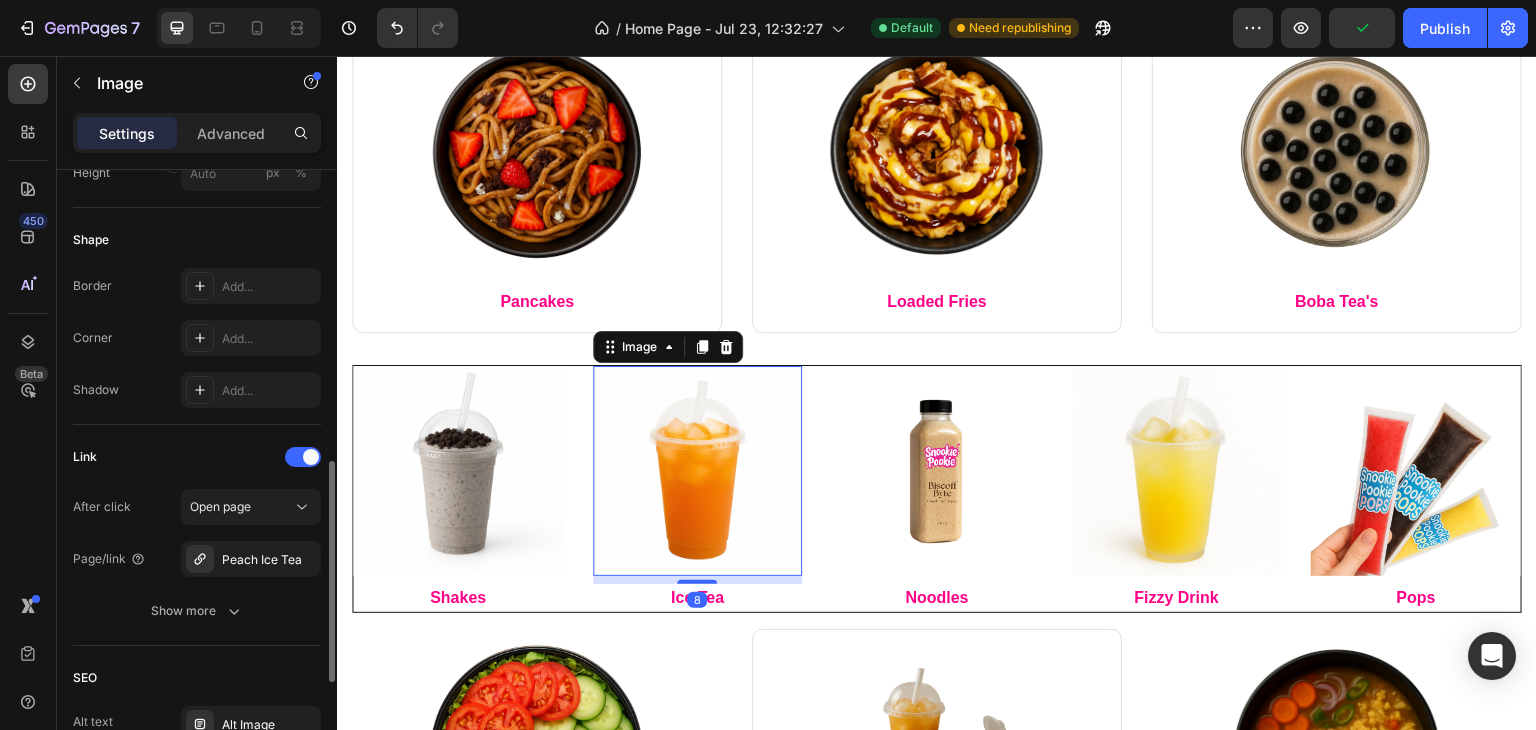 scroll, scrollTop: 1097, scrollLeft: 0, axis: vertical 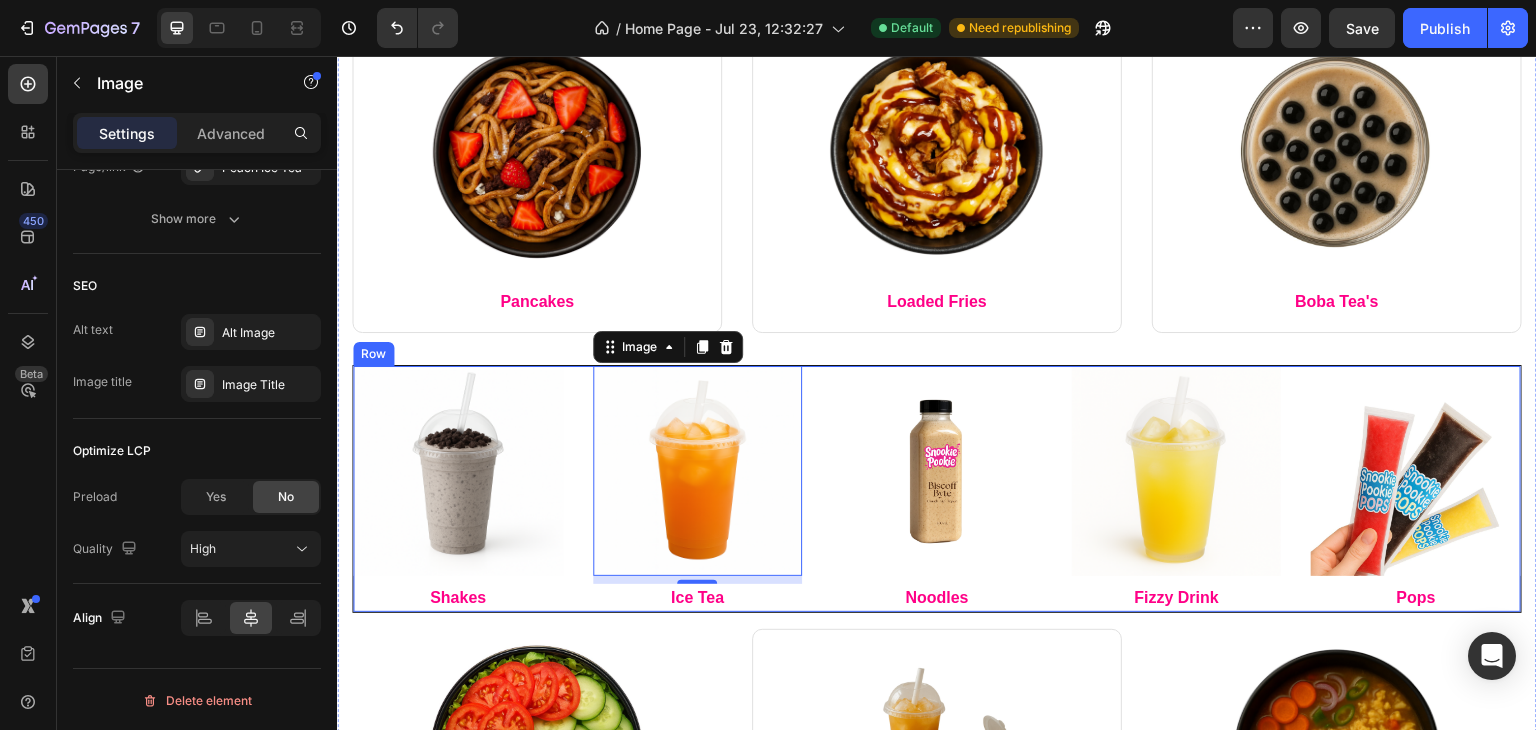 click on "Image Shakes Text block Image   8 Ice Tea Text block Image Noodles Text block Image Fizzy Drink Text block Image Pops Text block Row" at bounding box center [937, 489] 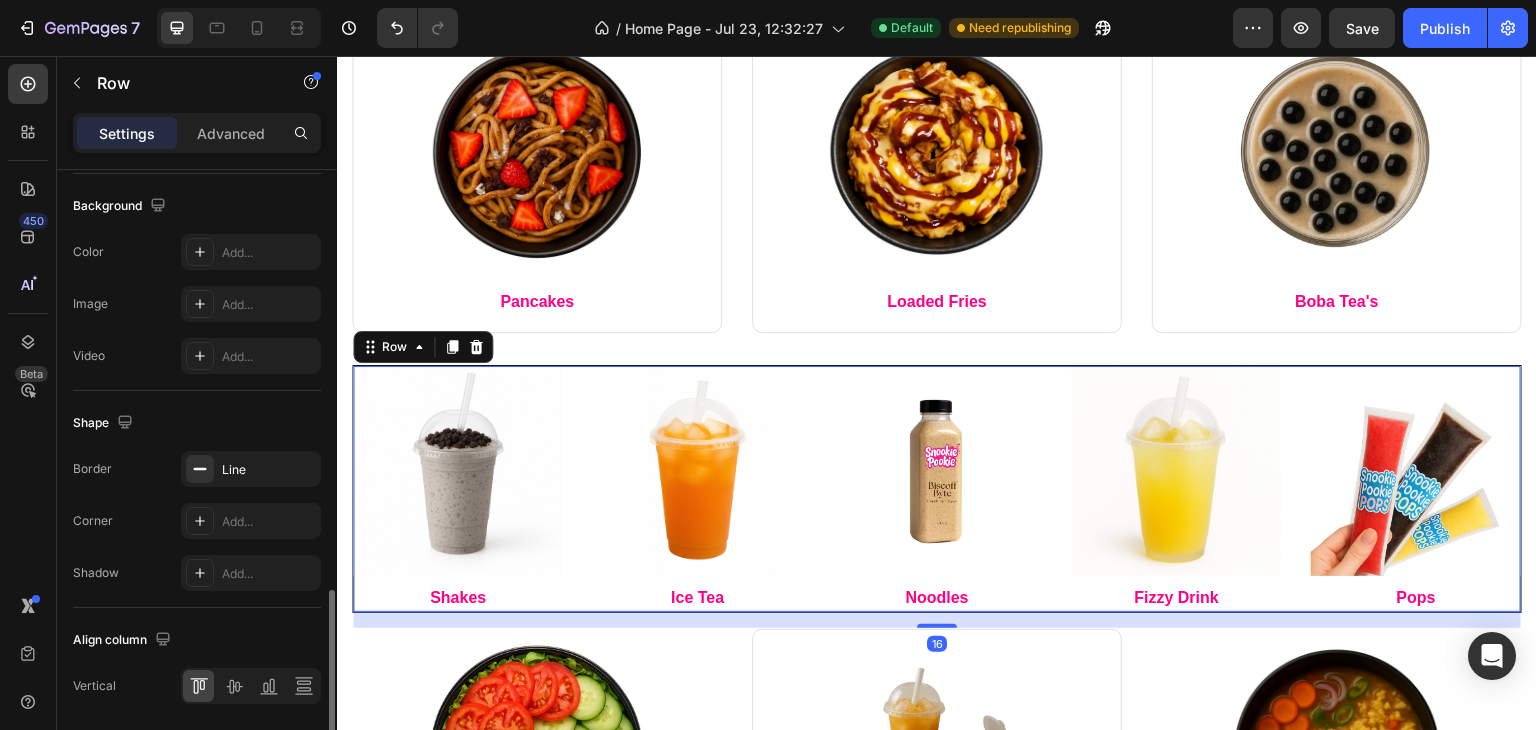 scroll, scrollTop: 828, scrollLeft: 0, axis: vertical 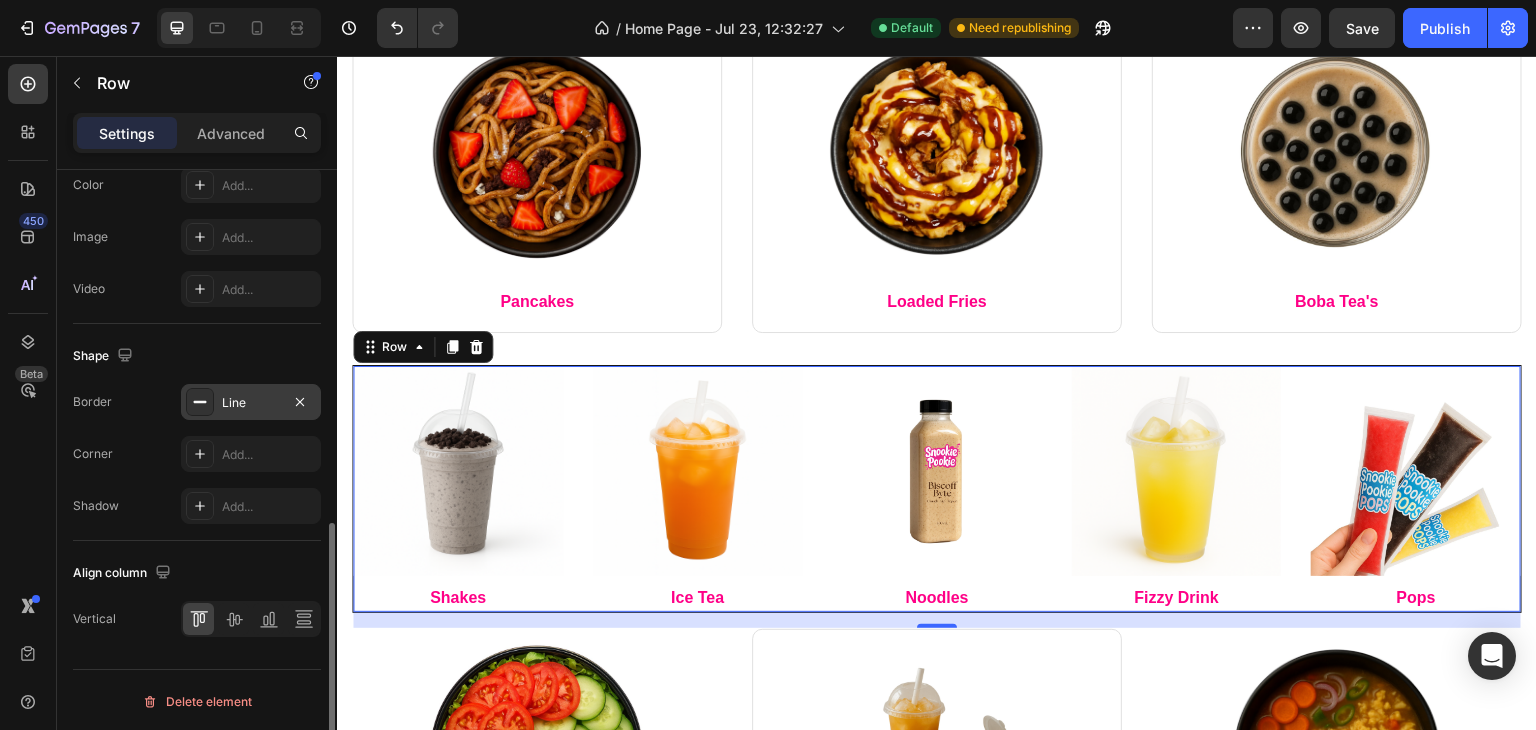 click on "Line" at bounding box center [251, 403] 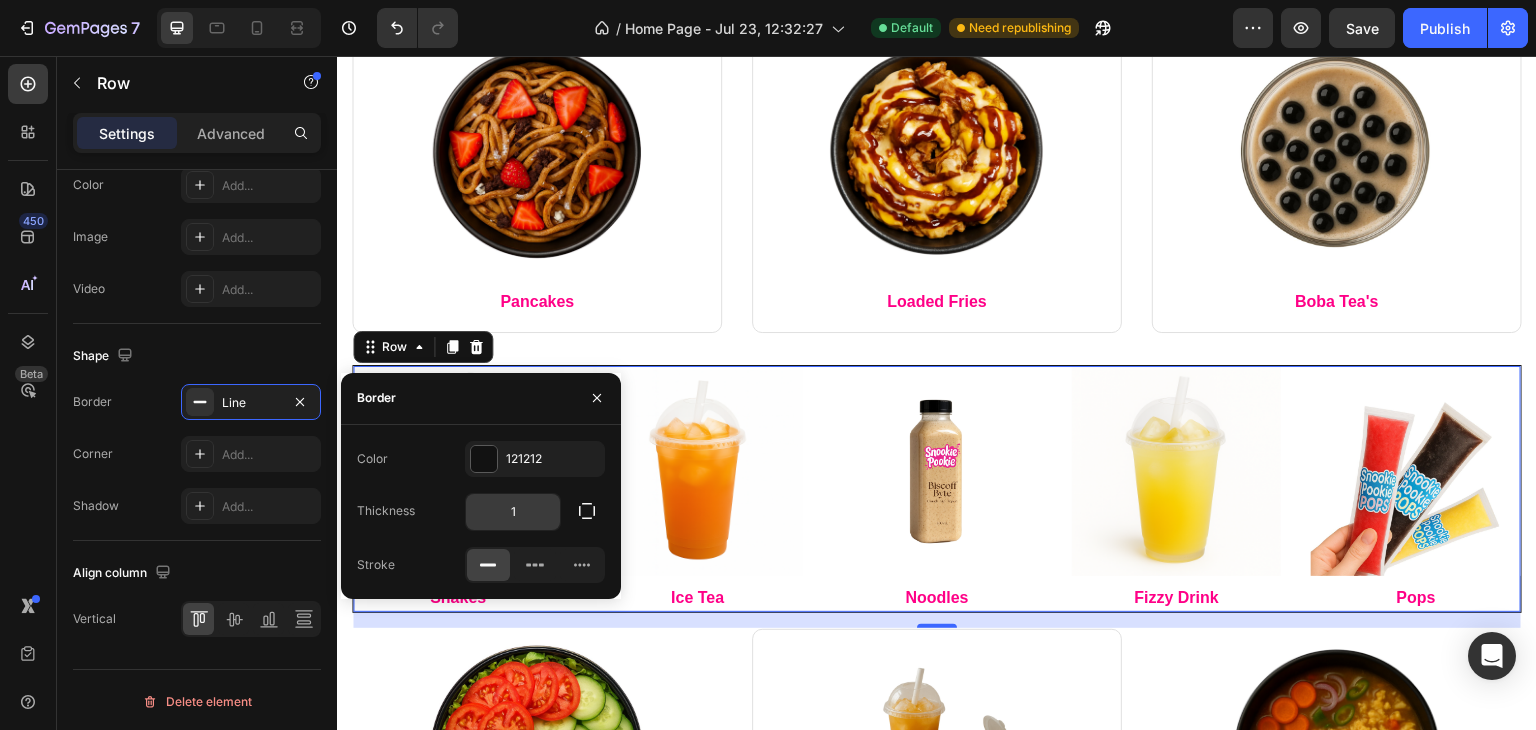 click on "1" at bounding box center (513, 512) 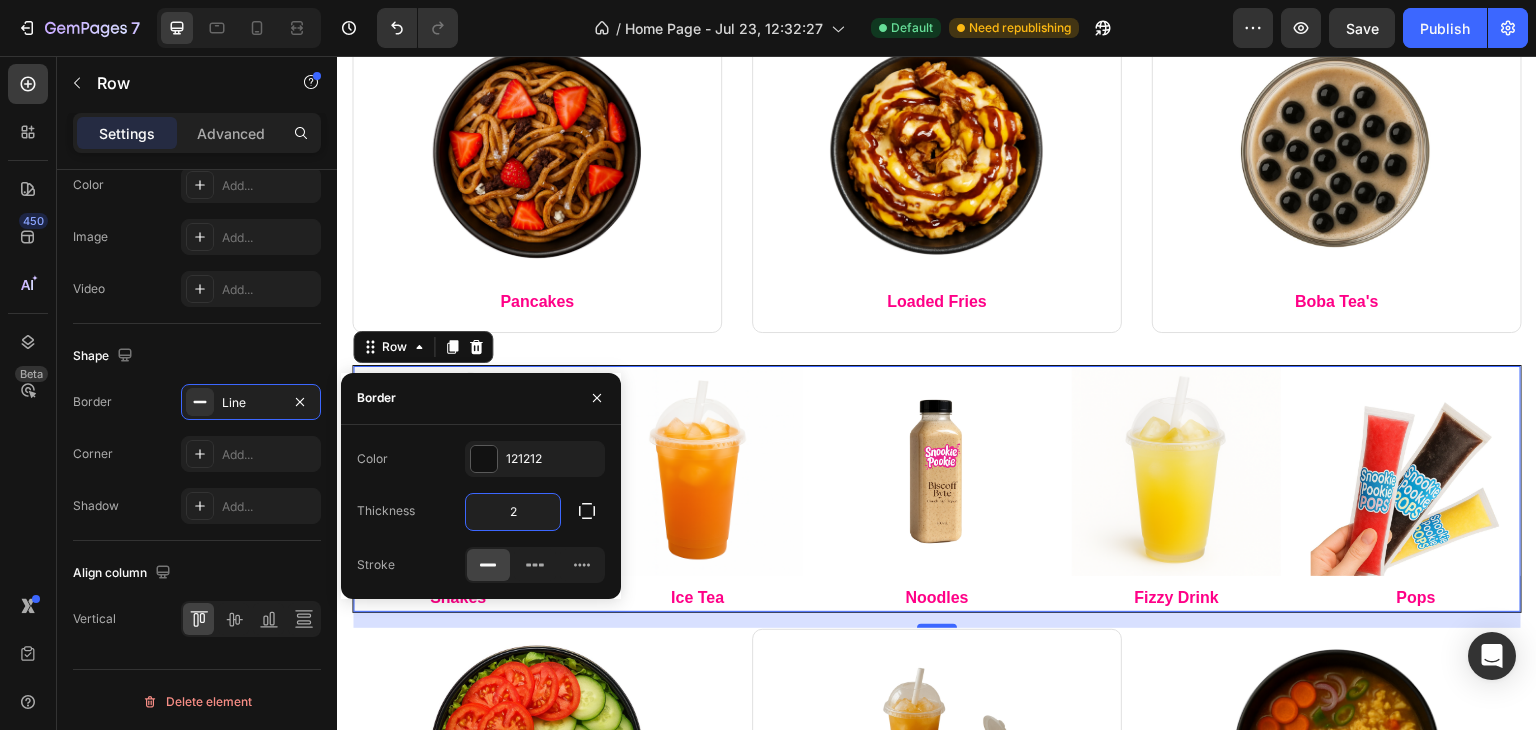 click on "2" at bounding box center (513, 512) 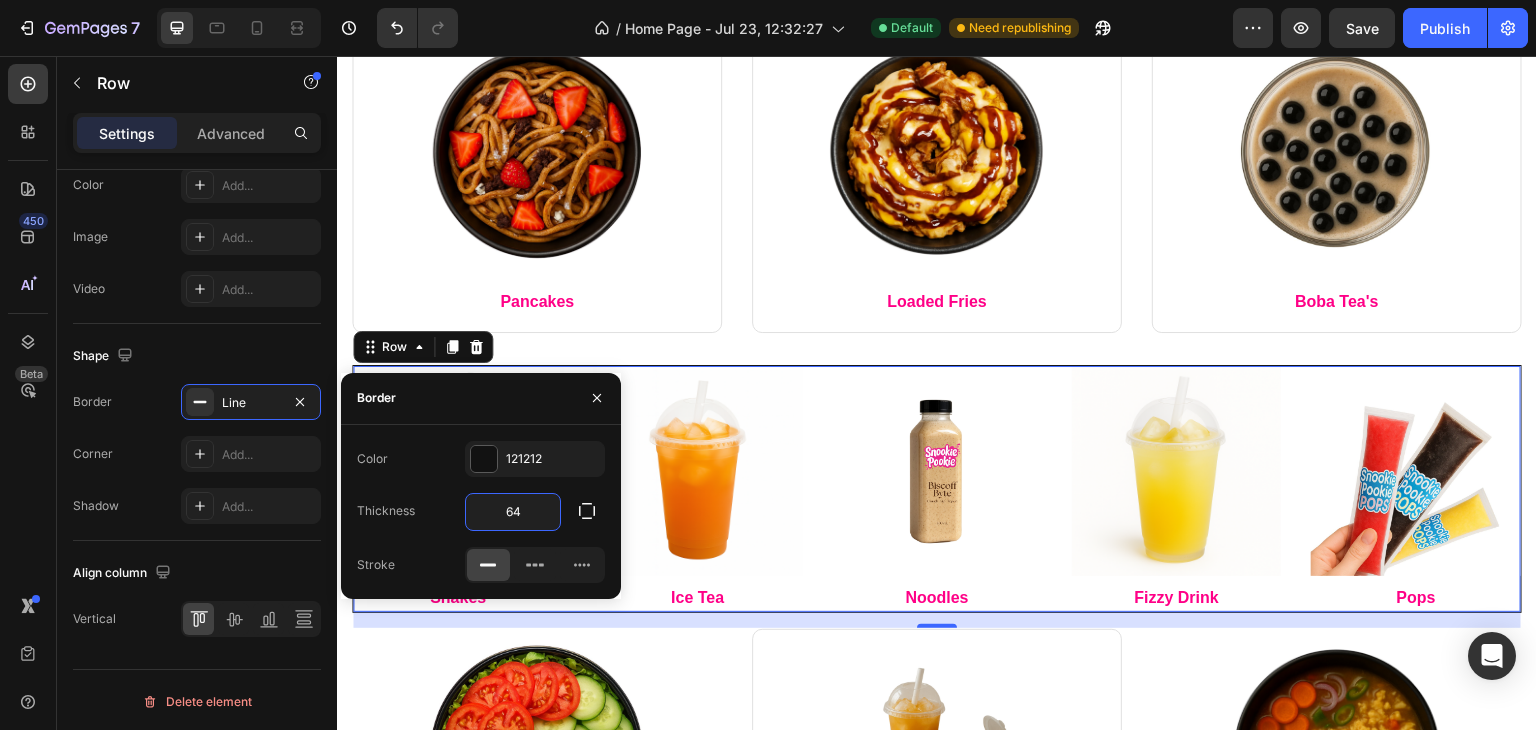 type on "65" 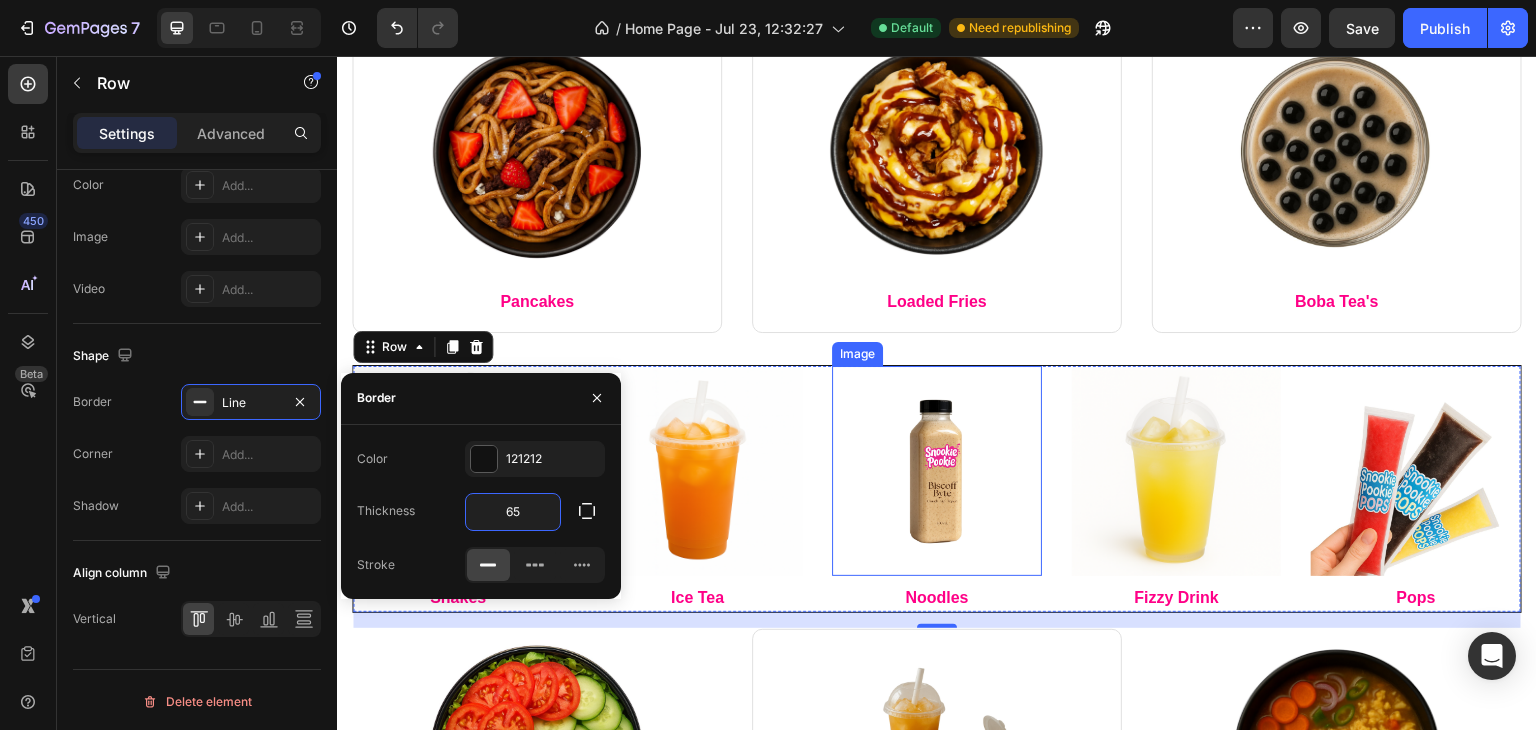 click on "Image Shakes Text block Image Ice Tea Text block Image Noodles Text block Image Fizzy Drink Text block Image Pops Text block Row   16" at bounding box center [937, 489] 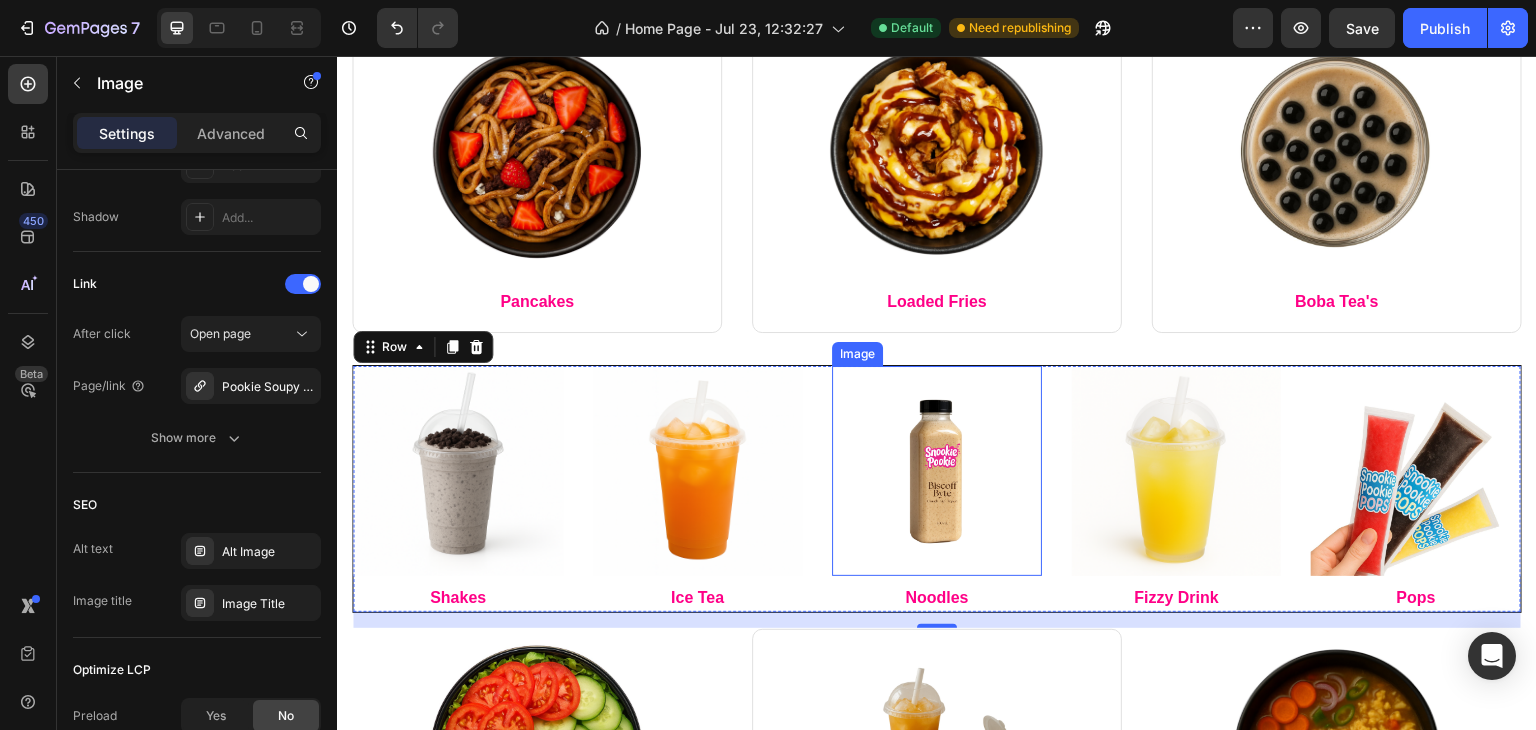scroll, scrollTop: 0, scrollLeft: 0, axis: both 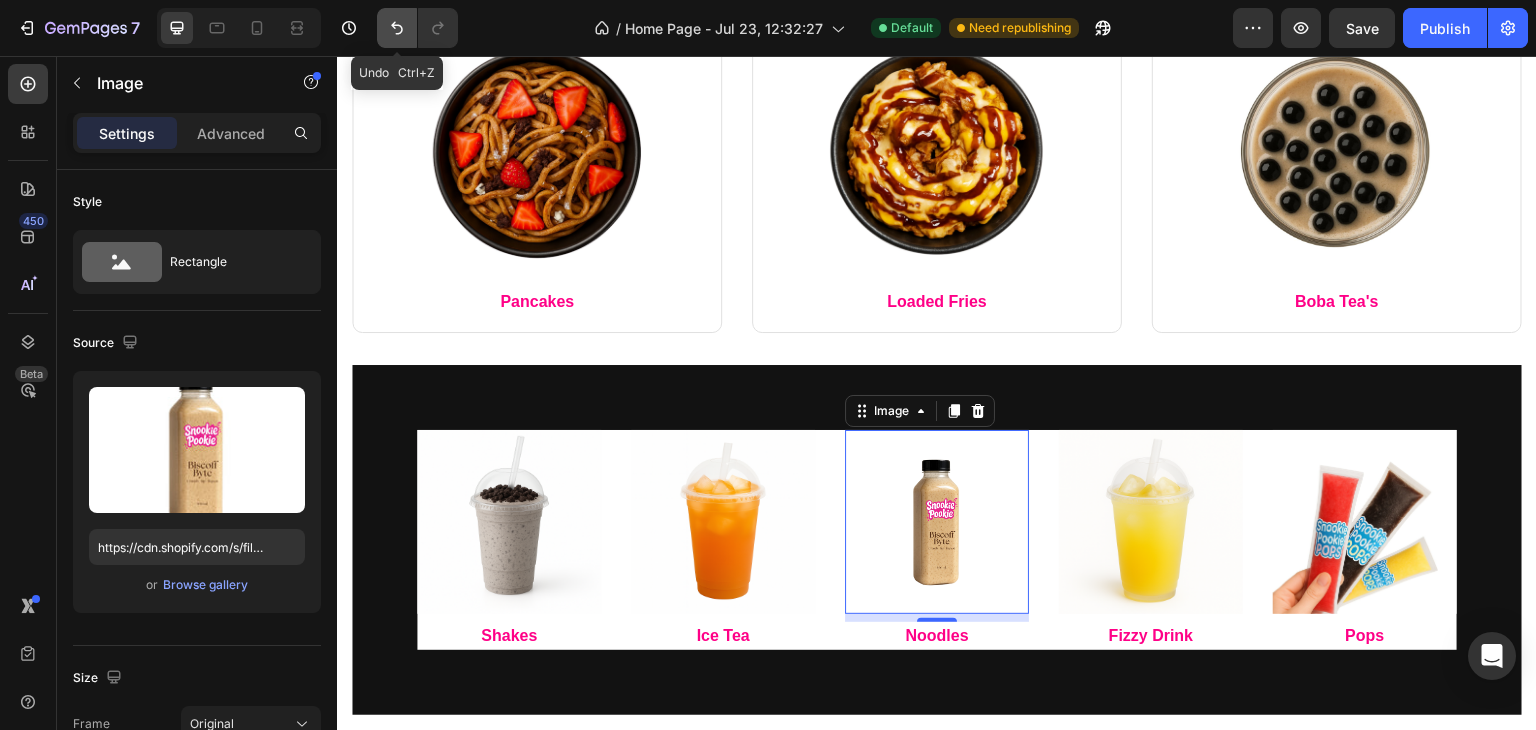 click 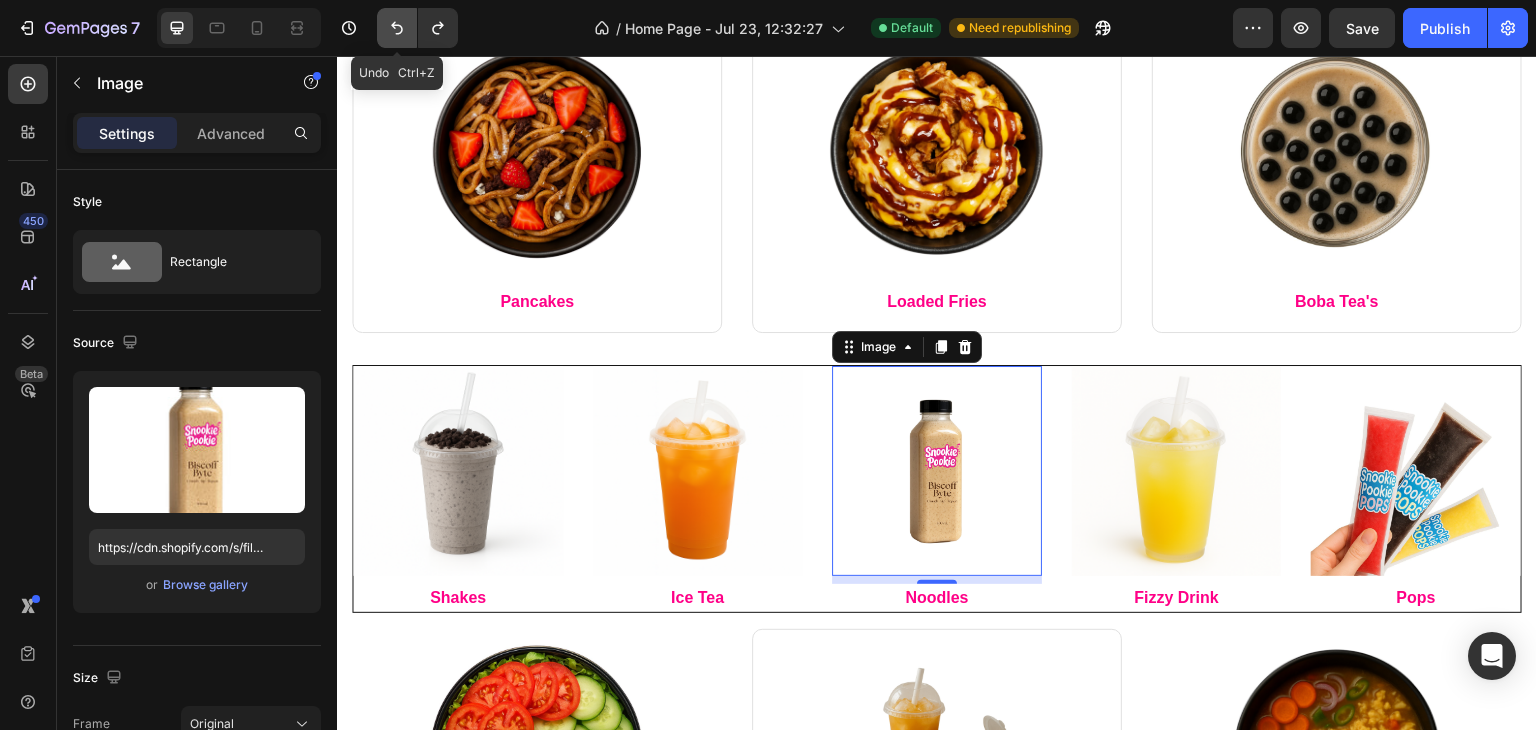 click 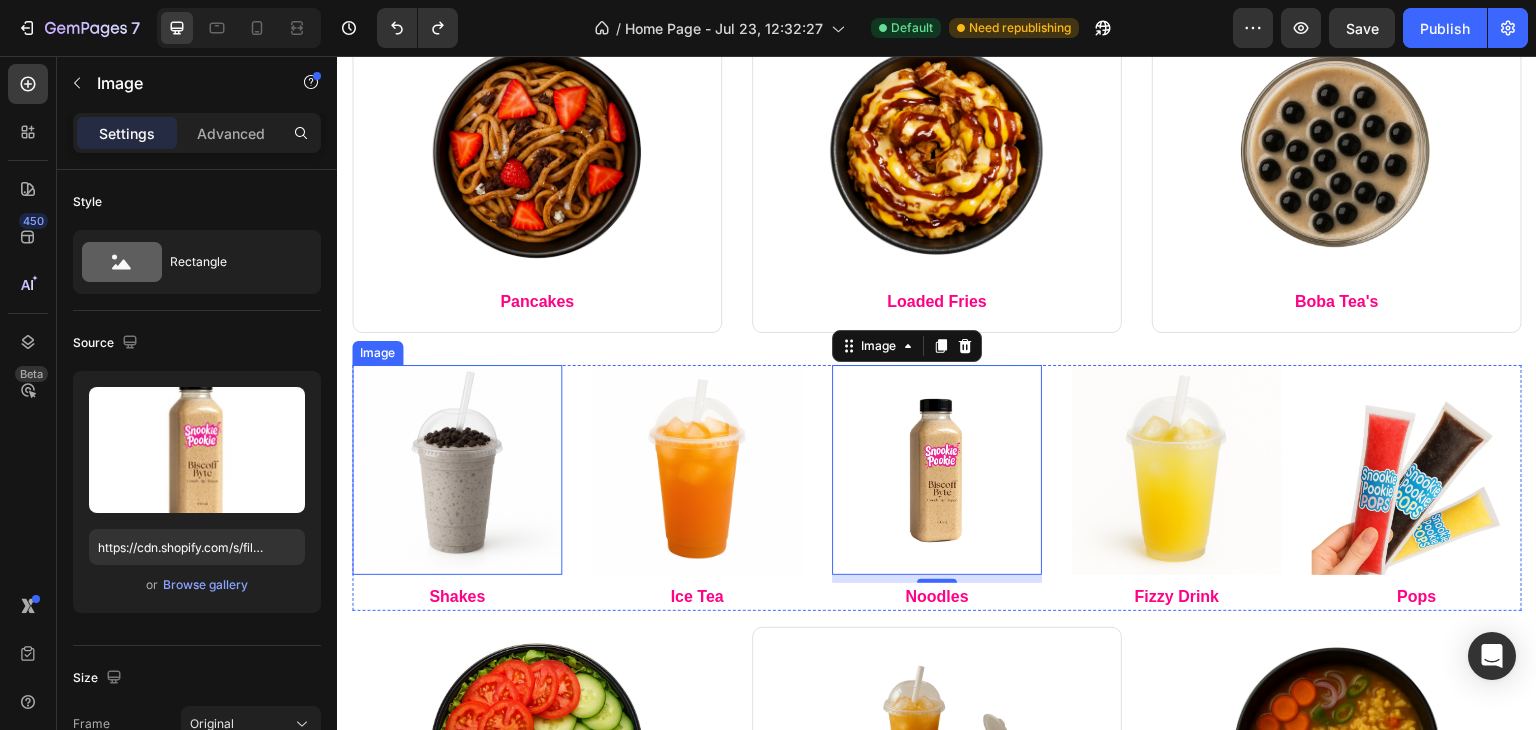 click at bounding box center (457, 470) 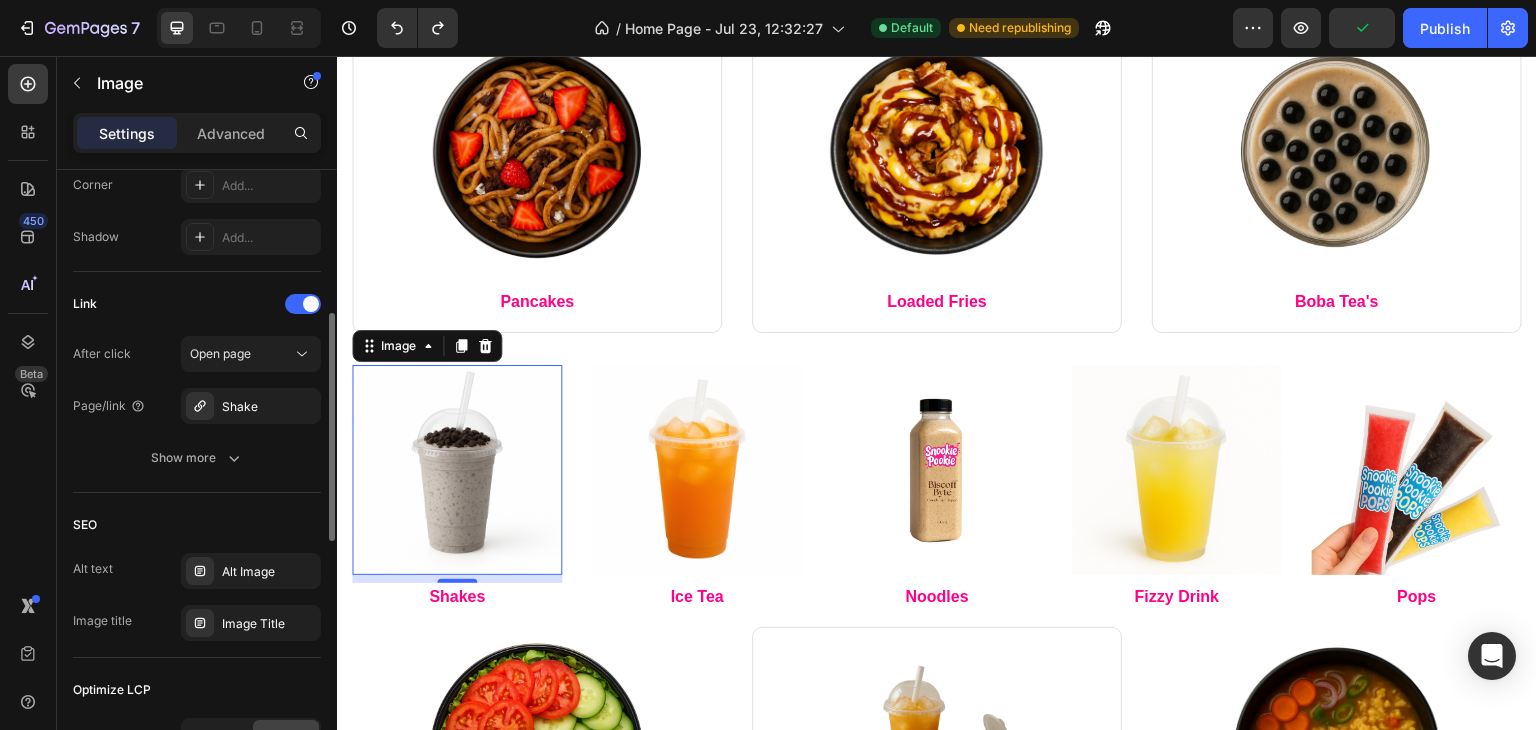 scroll, scrollTop: 670, scrollLeft: 0, axis: vertical 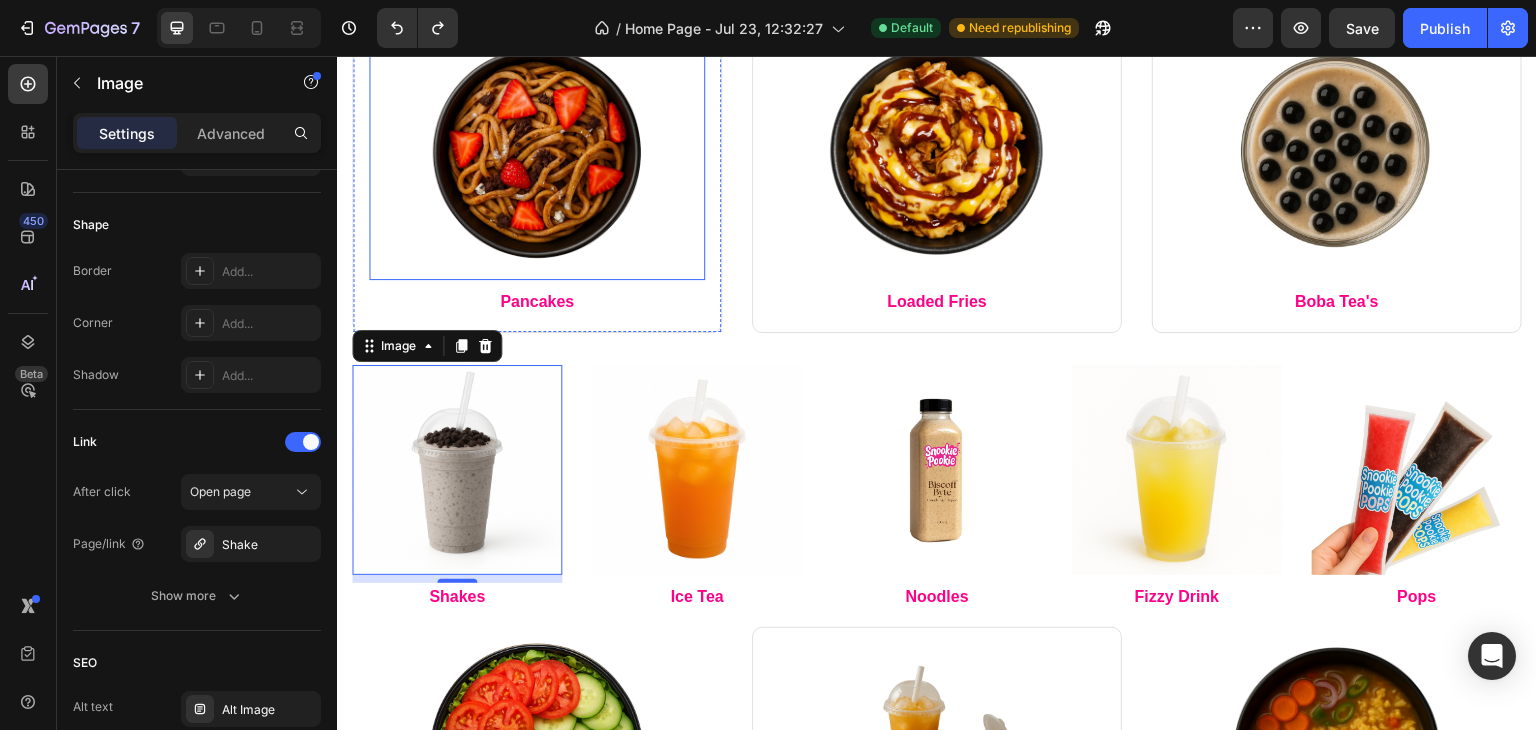 click at bounding box center [537, 155] 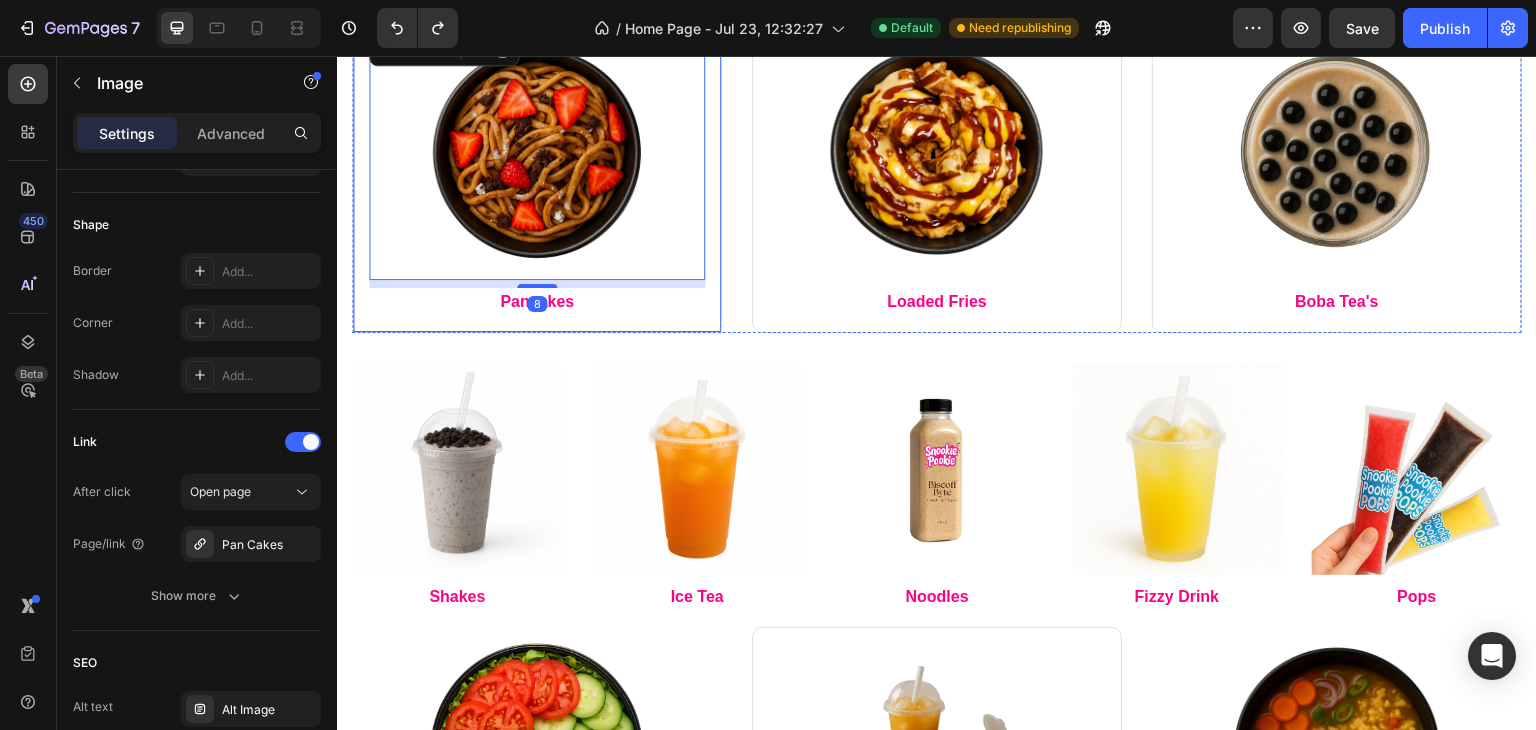 click on "Image   8 Pancakes Text block" at bounding box center (537, 181) 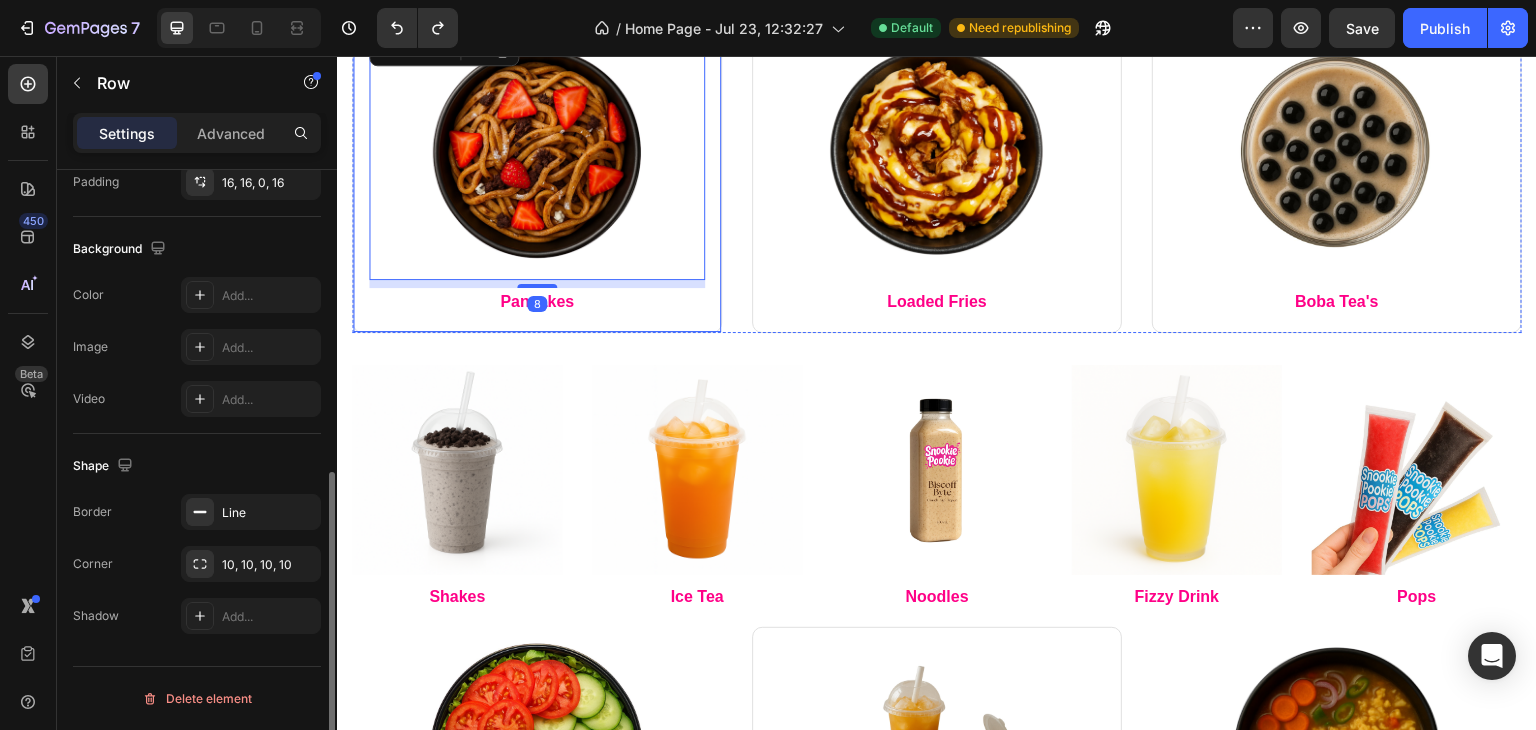 scroll, scrollTop: 0, scrollLeft: 0, axis: both 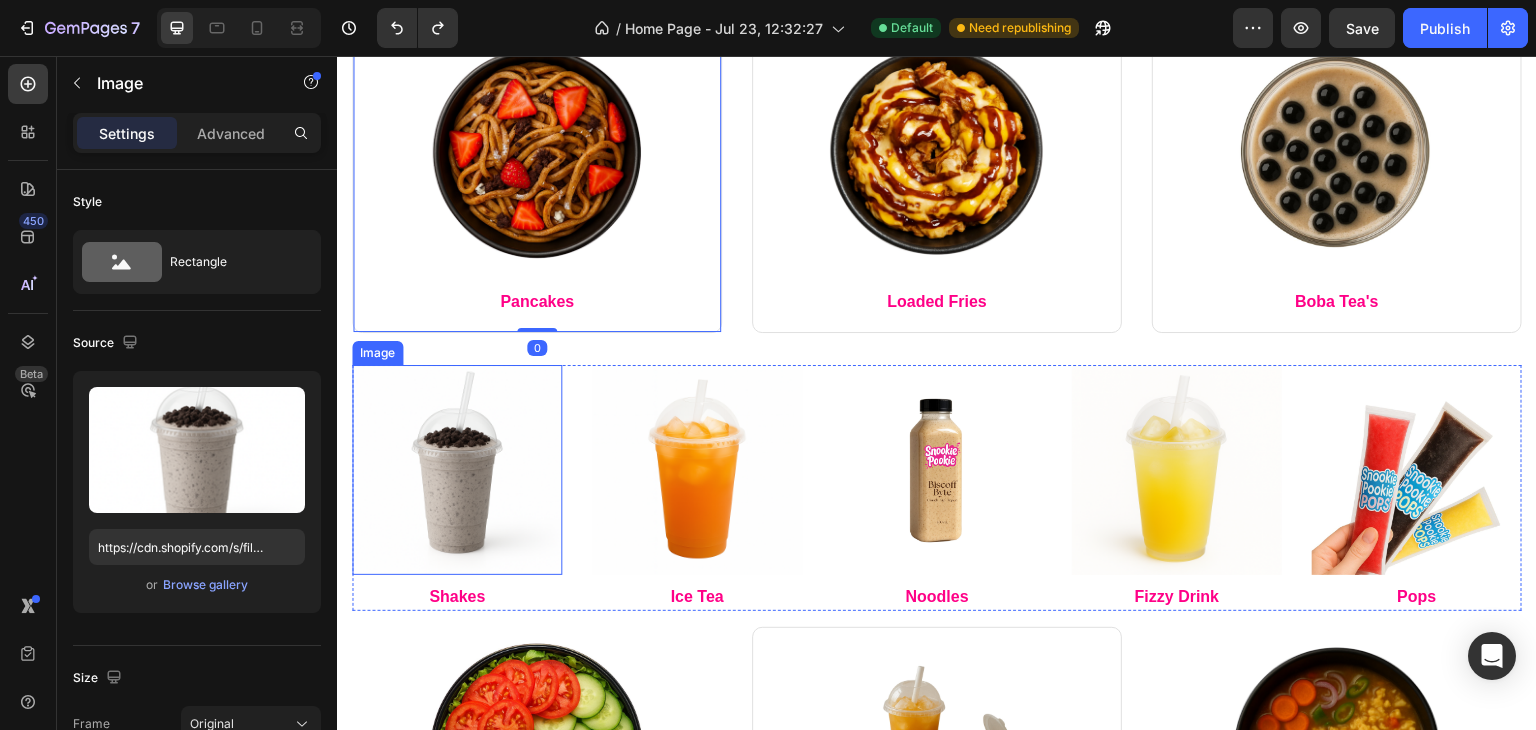 click at bounding box center [457, 470] 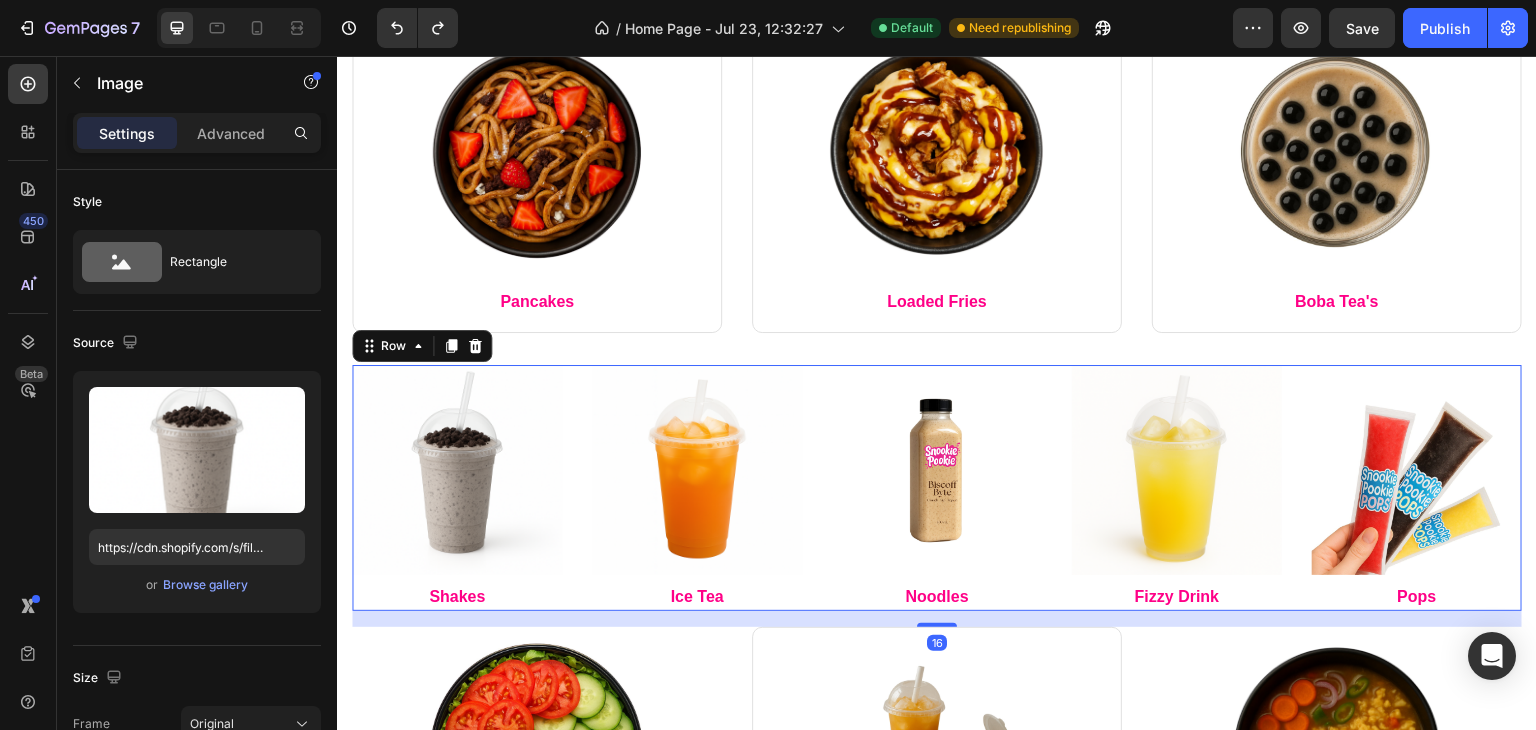 click on "Image Shakes Text block Image Ice Tea Text block Image Noodles Text block Image Fizzy Drink Text block Image Pops Text block Row   16" at bounding box center [937, 488] 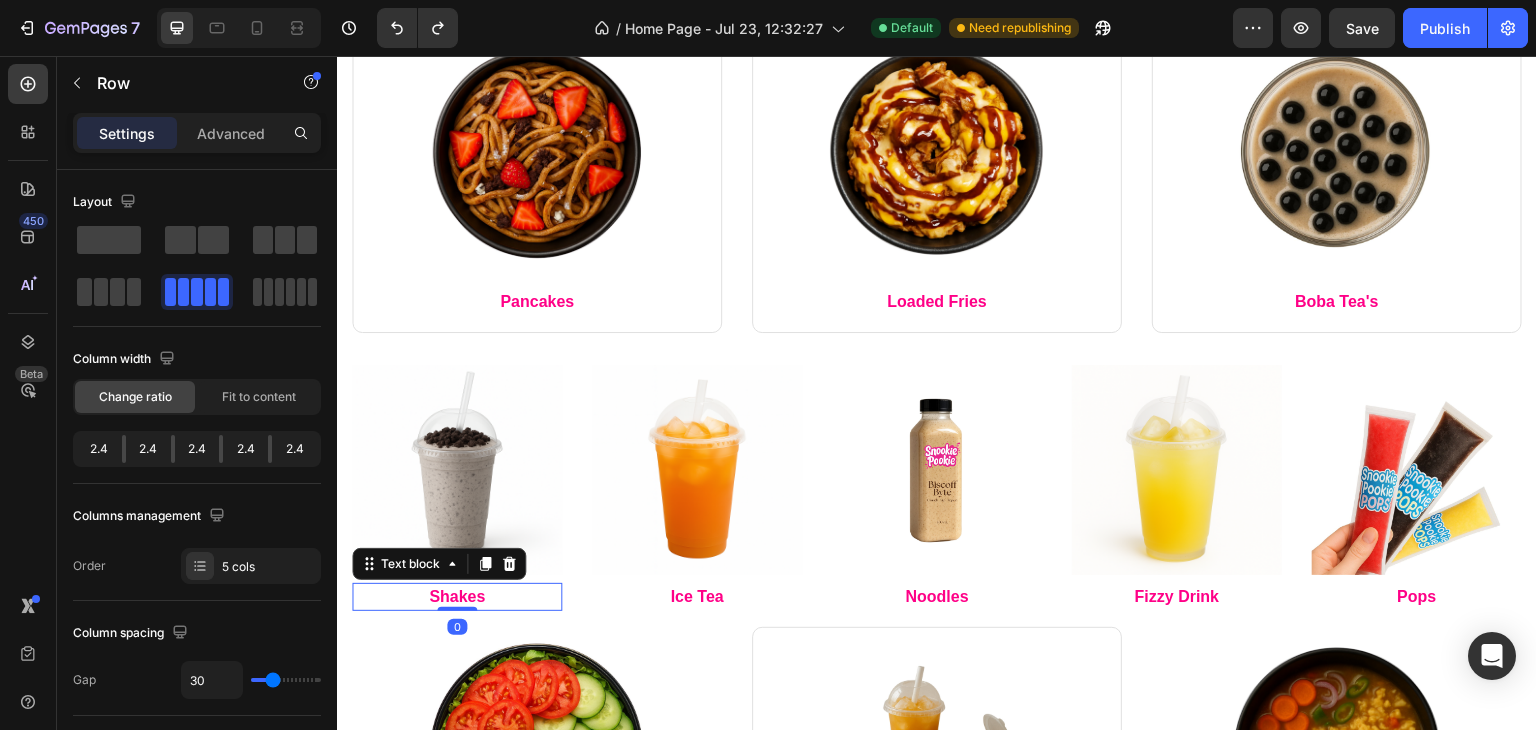 click on "Shakes" at bounding box center (457, 597) 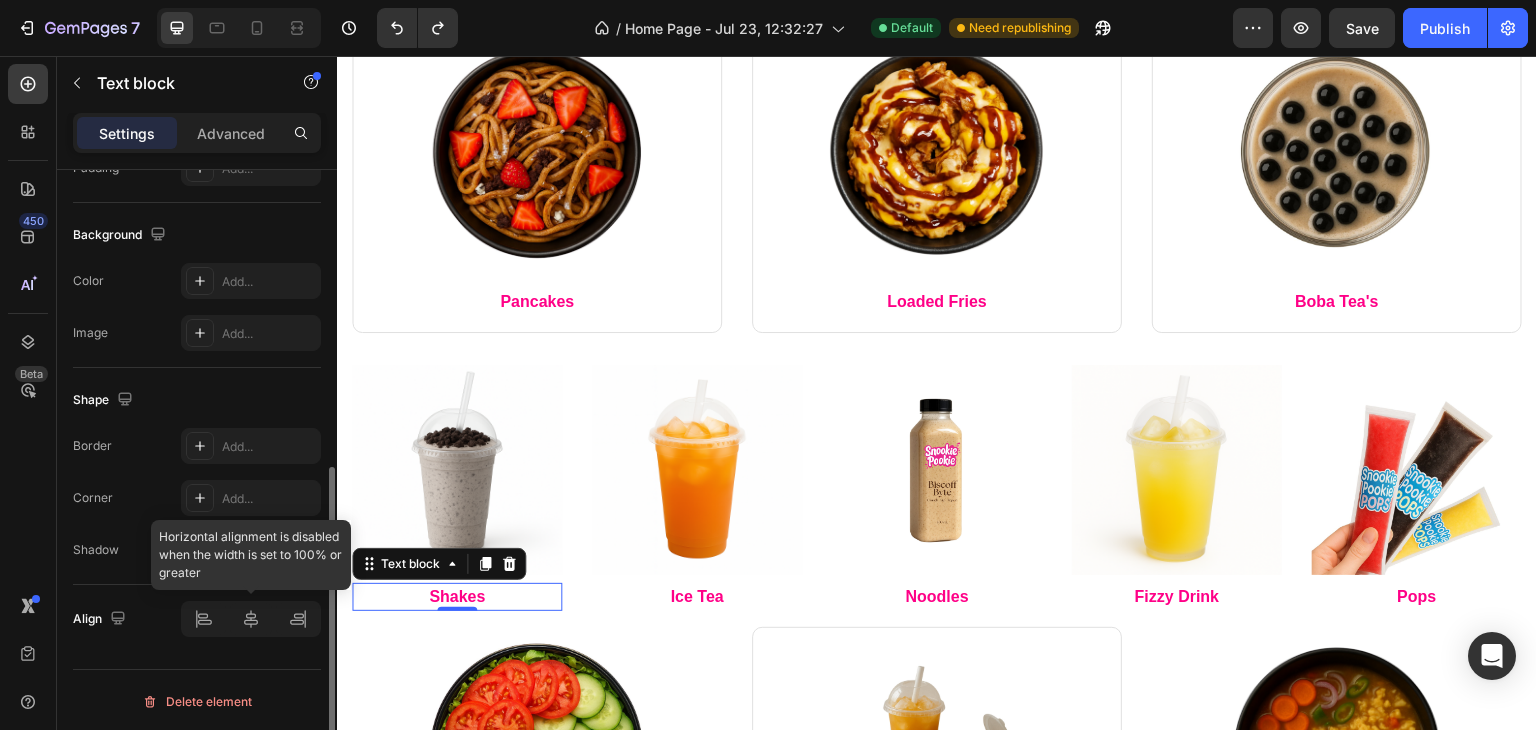 scroll, scrollTop: 566, scrollLeft: 0, axis: vertical 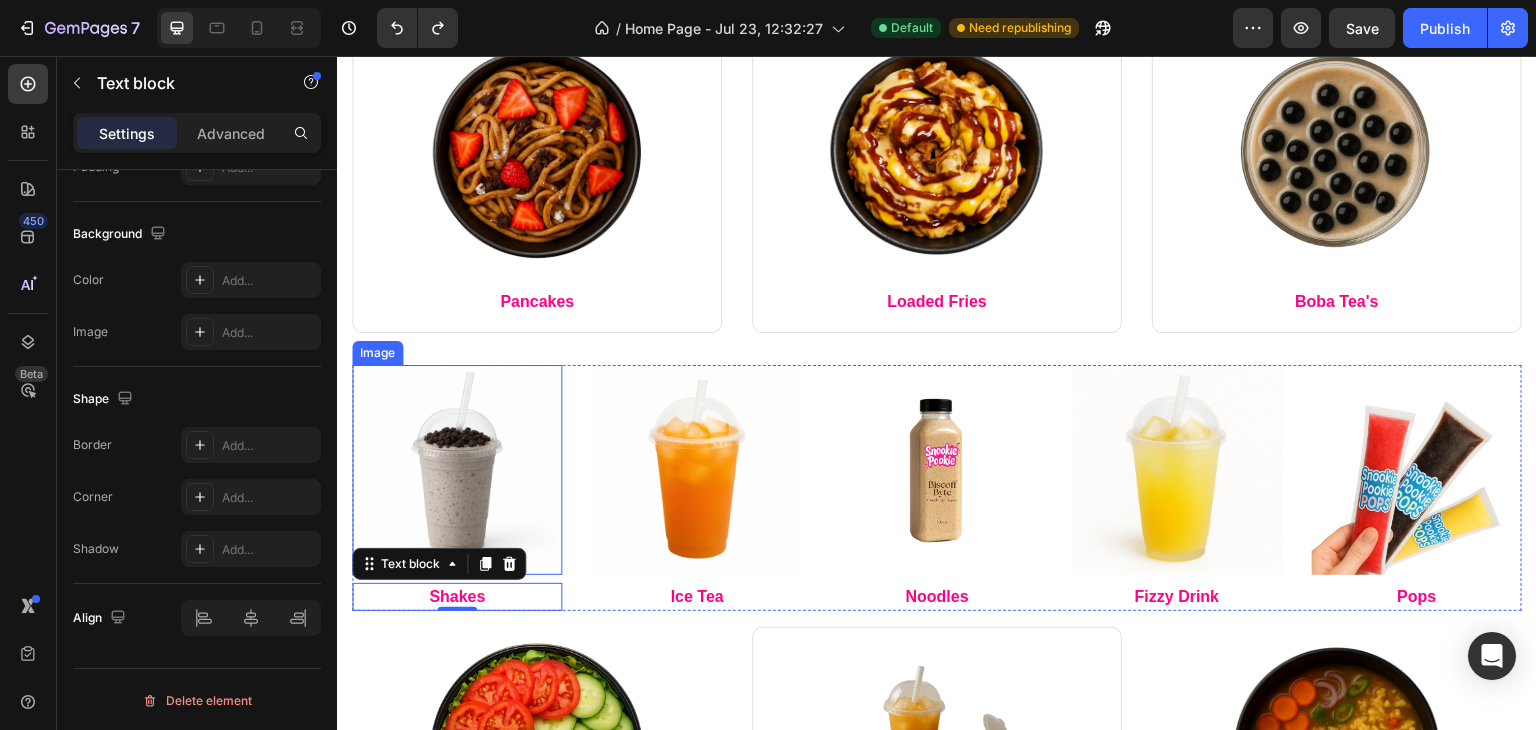 click at bounding box center (457, 470) 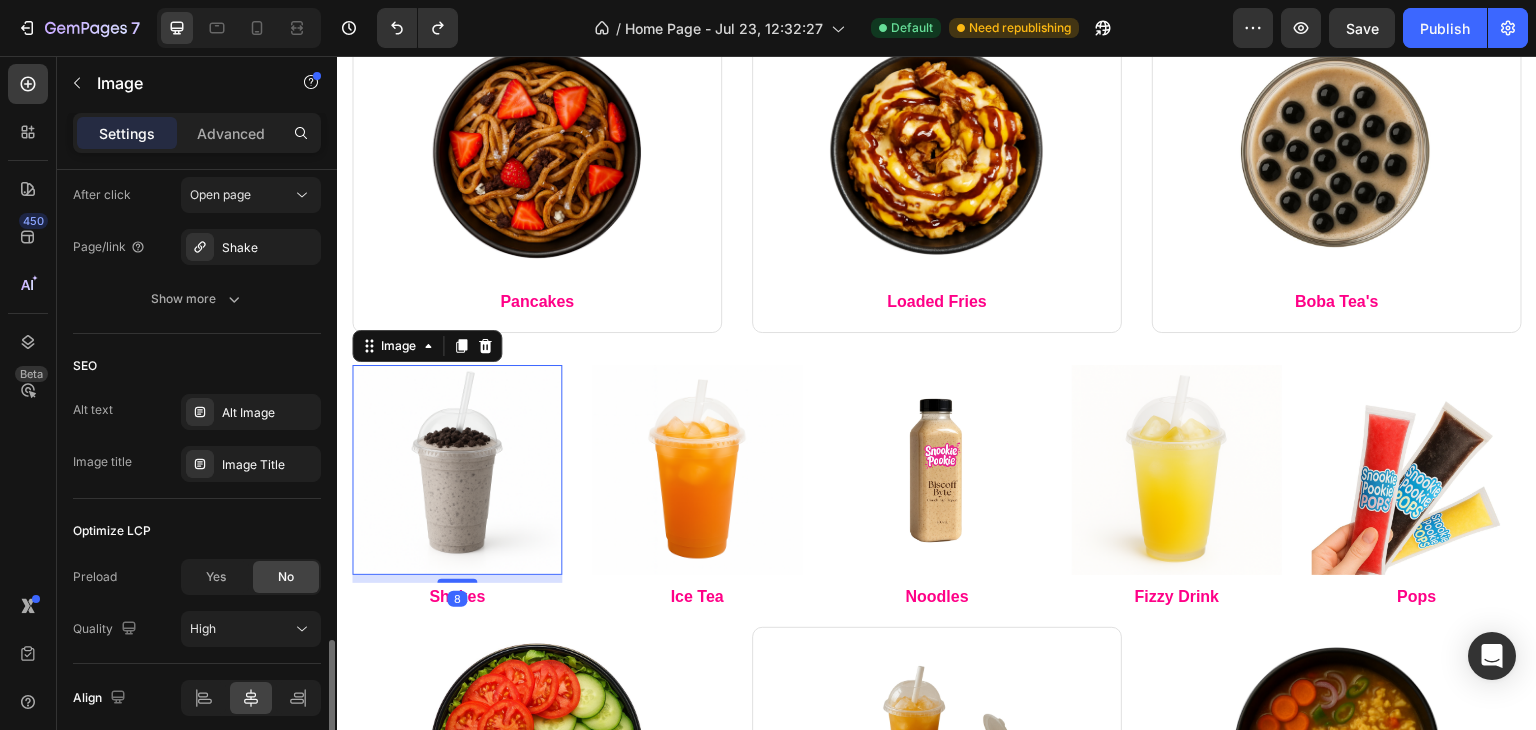 scroll, scrollTop: 1048, scrollLeft: 0, axis: vertical 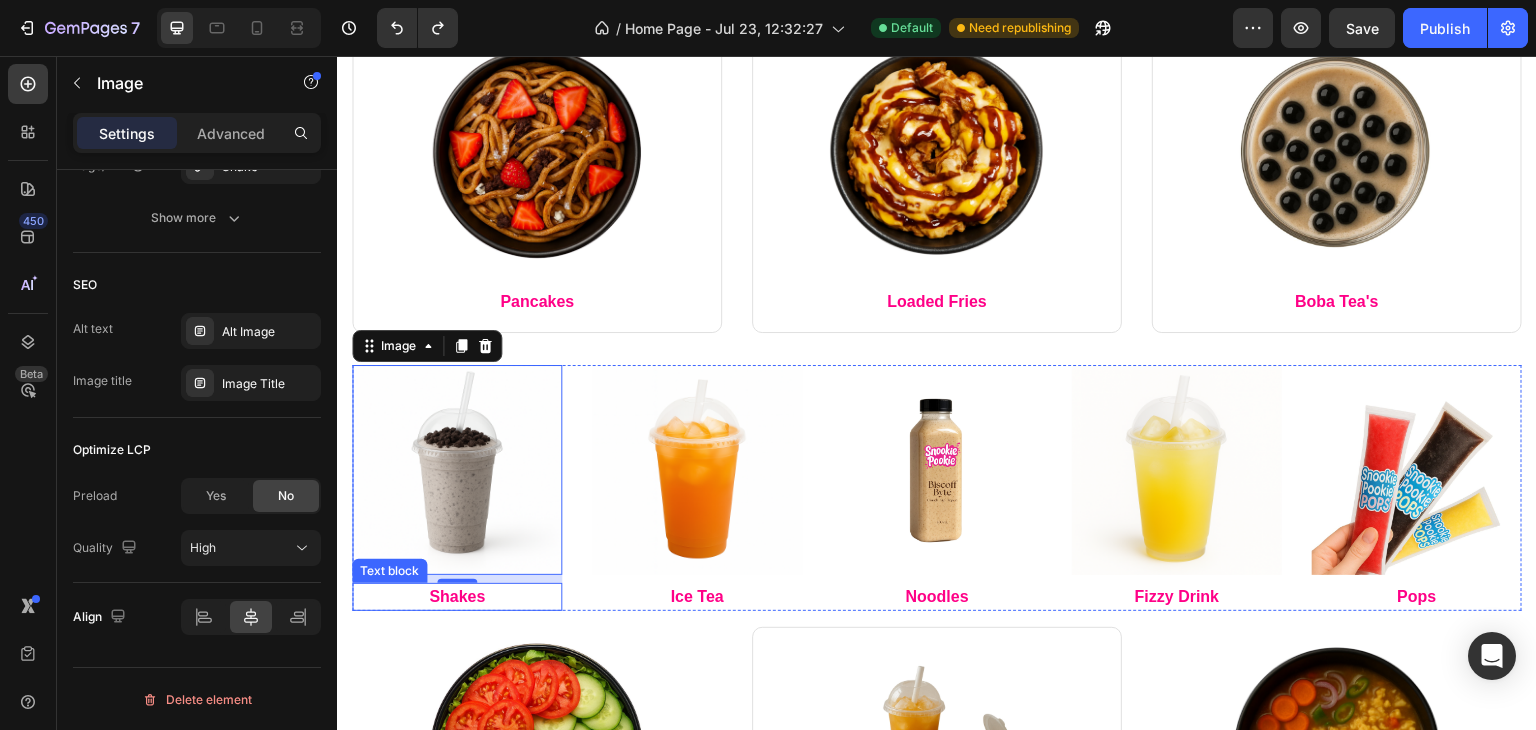 click on "Shakes" at bounding box center [457, 597] 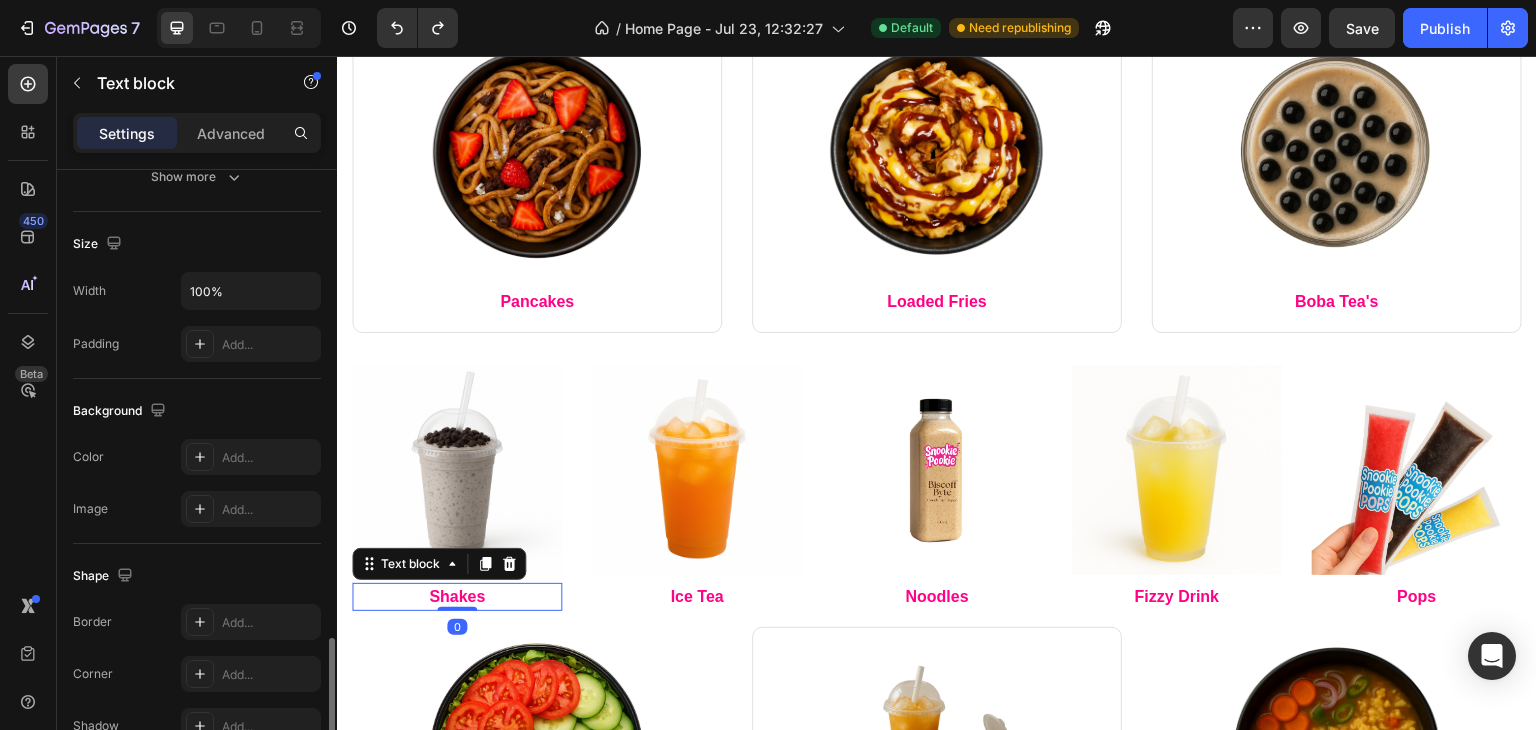 scroll, scrollTop: 566, scrollLeft: 0, axis: vertical 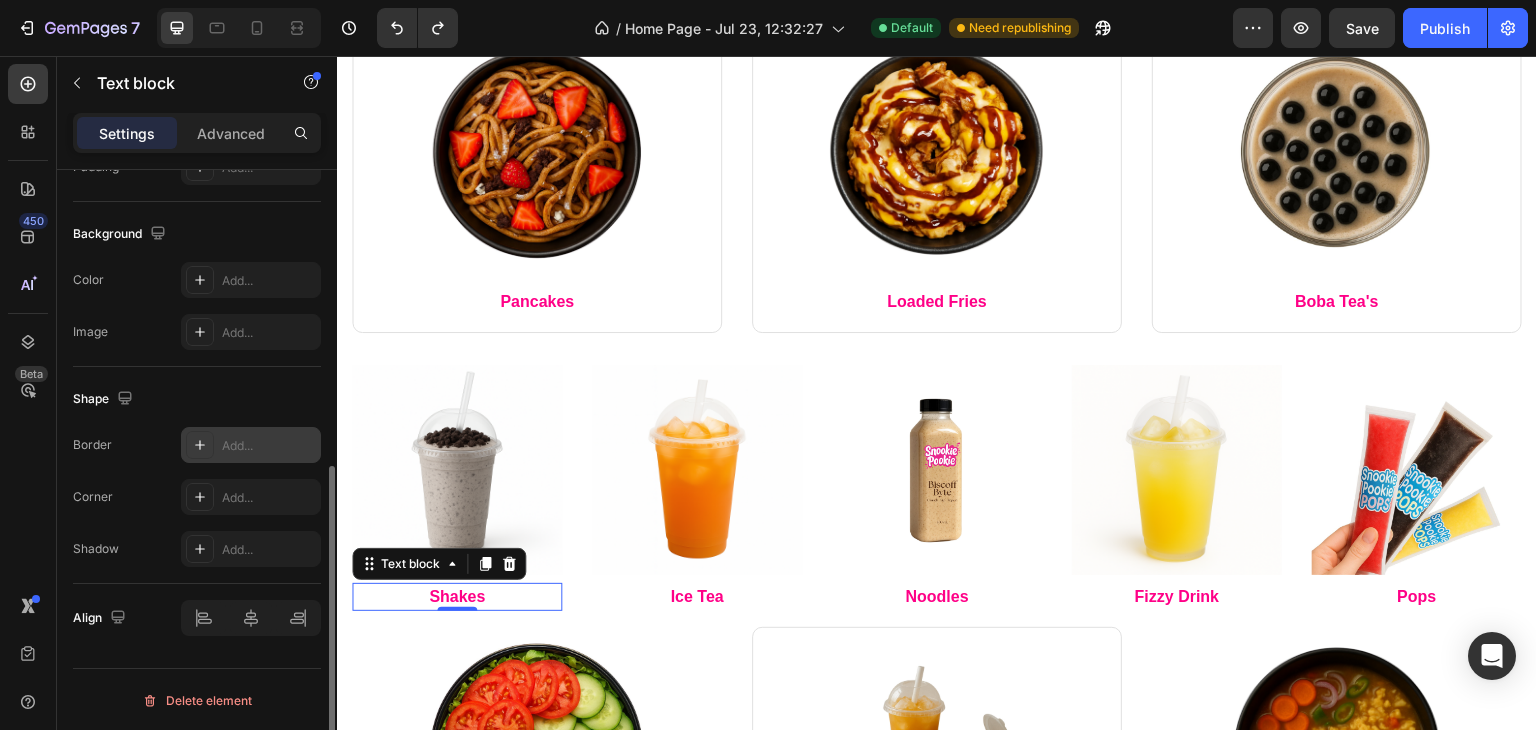 click on "Add..." at bounding box center [269, 446] 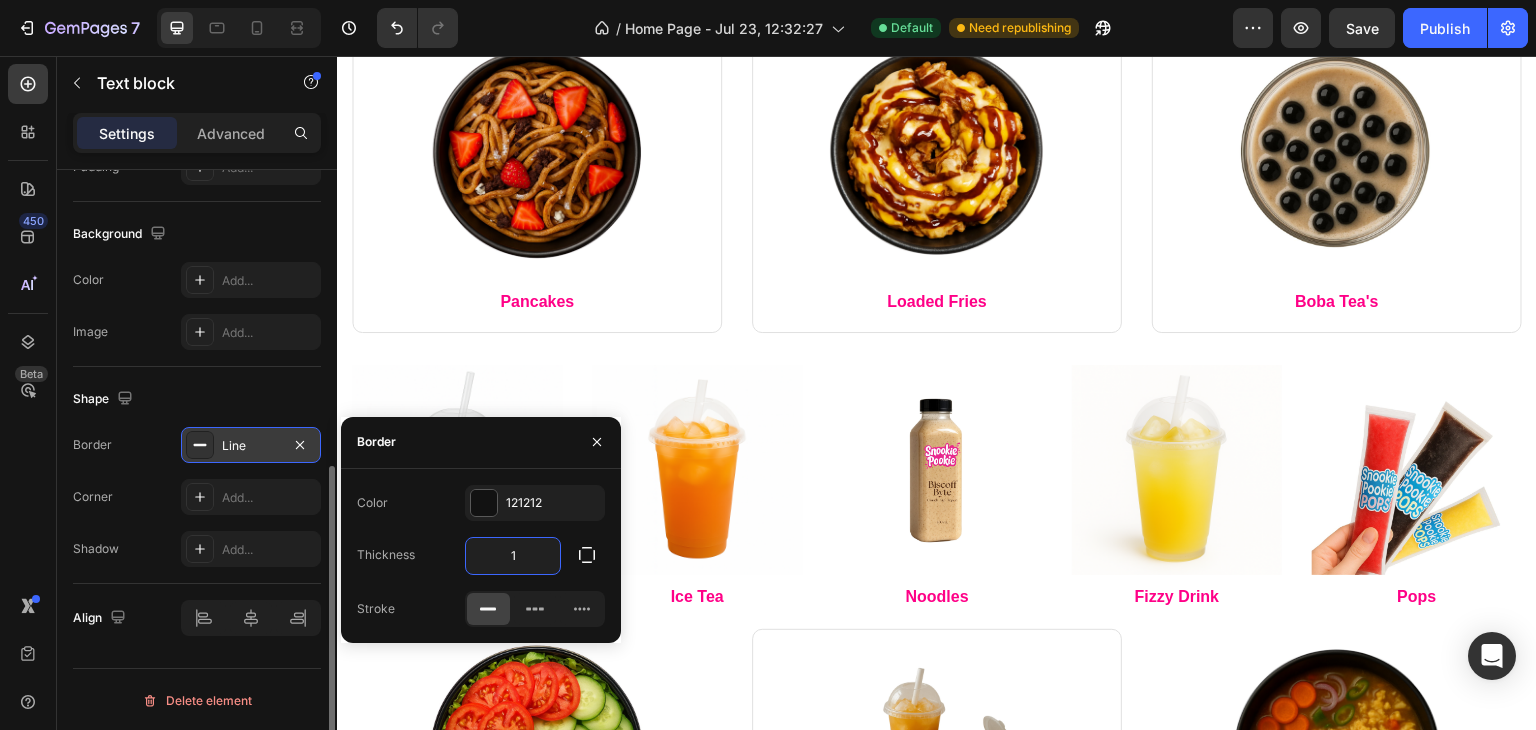 click on "1" at bounding box center (513, 556) 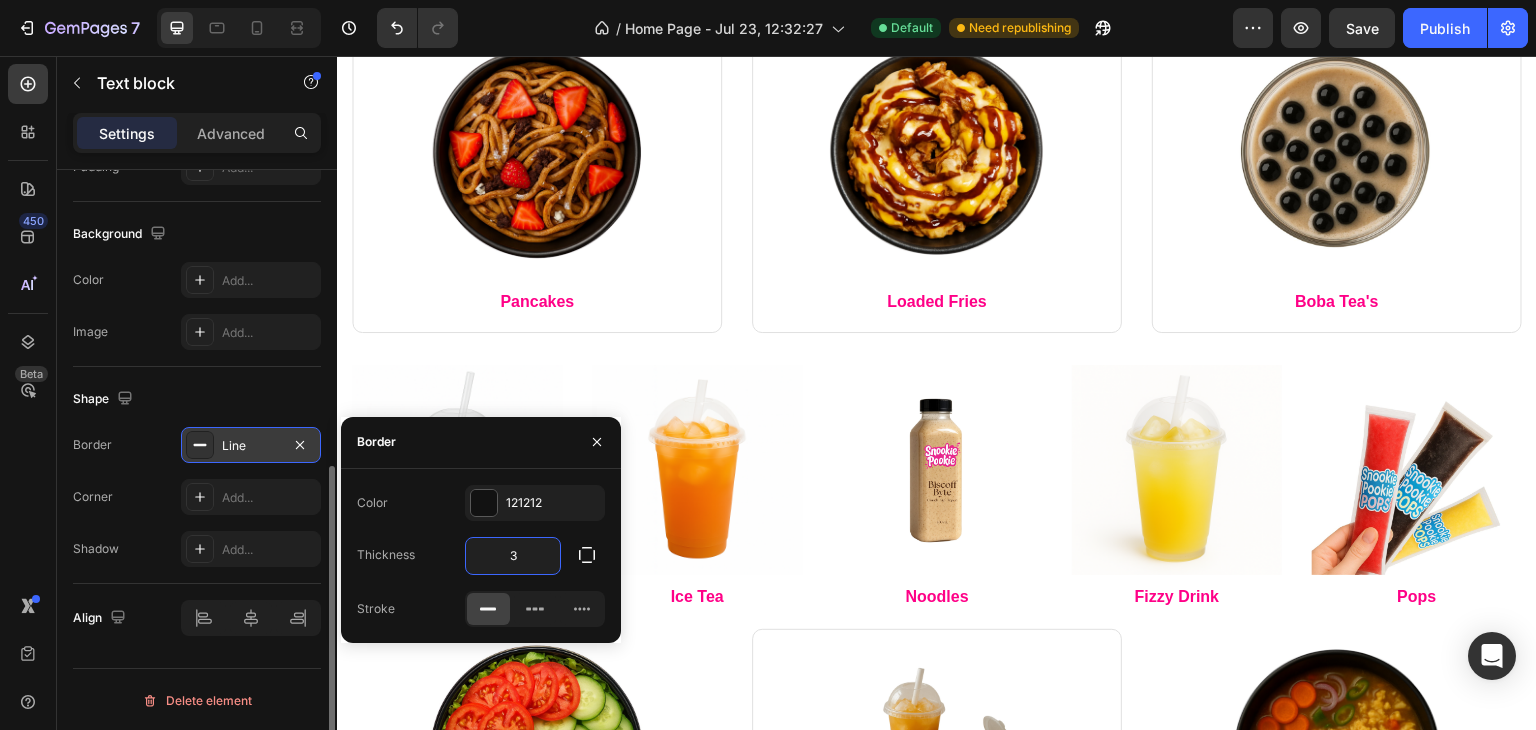 type on "4" 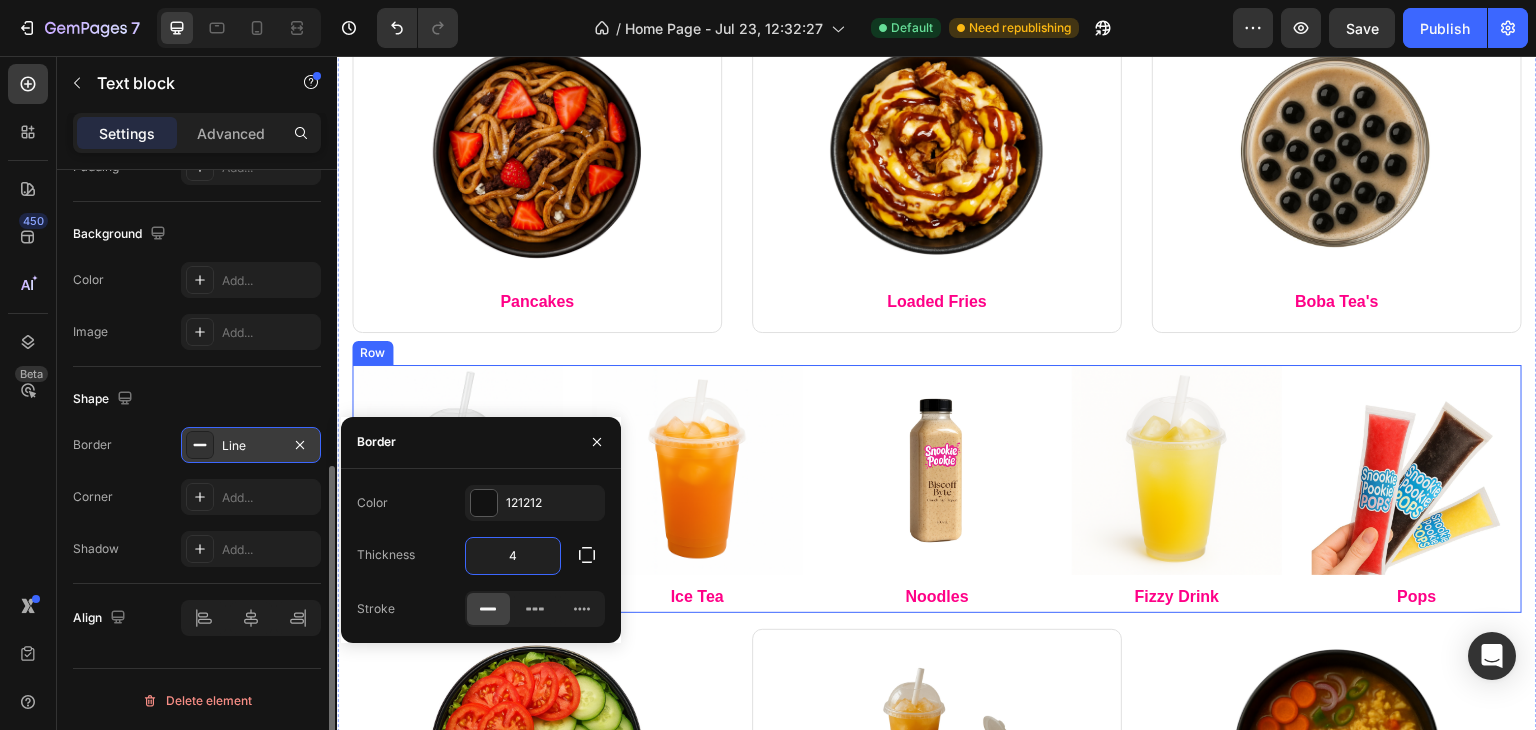 click on "Image Ice Tea Text block" at bounding box center [697, 489] 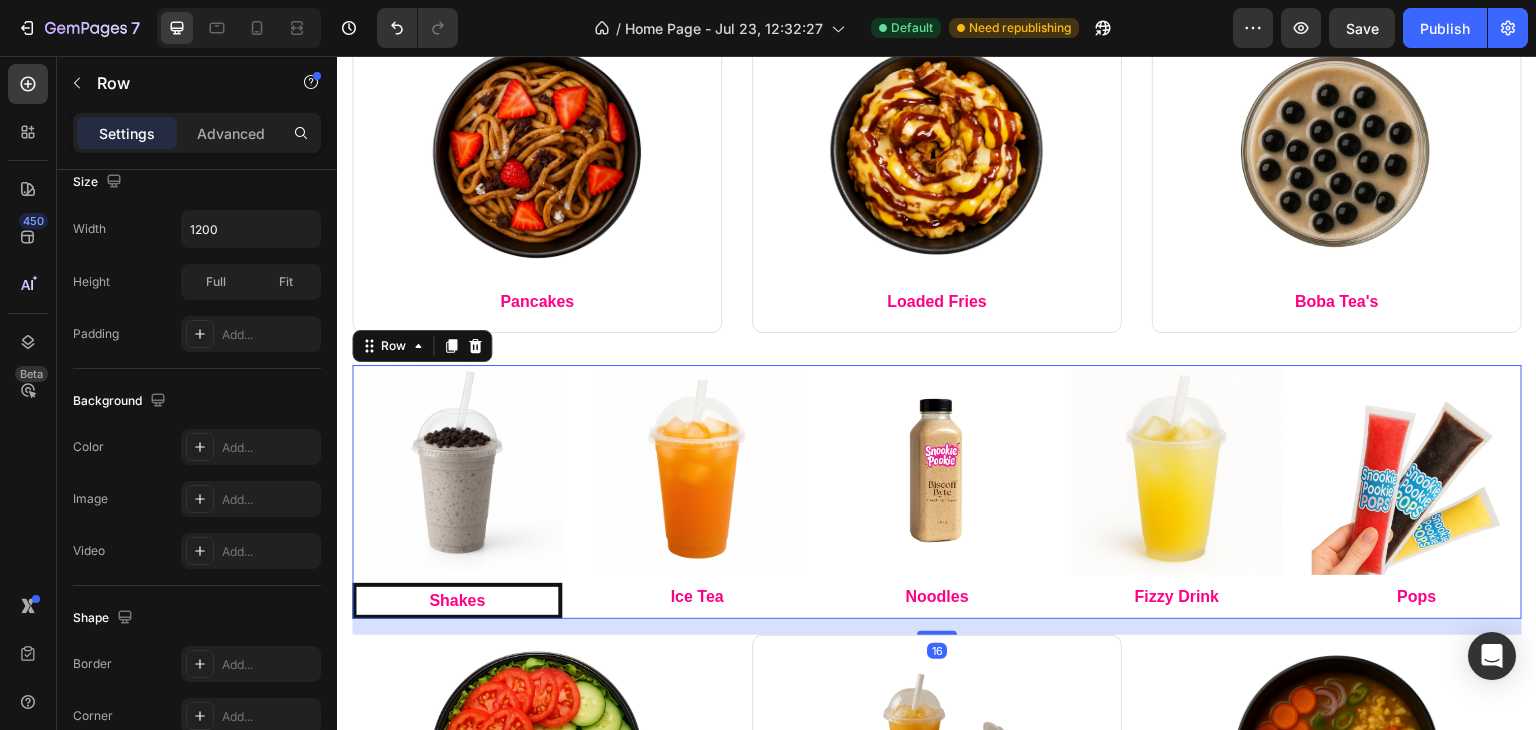 scroll, scrollTop: 0, scrollLeft: 0, axis: both 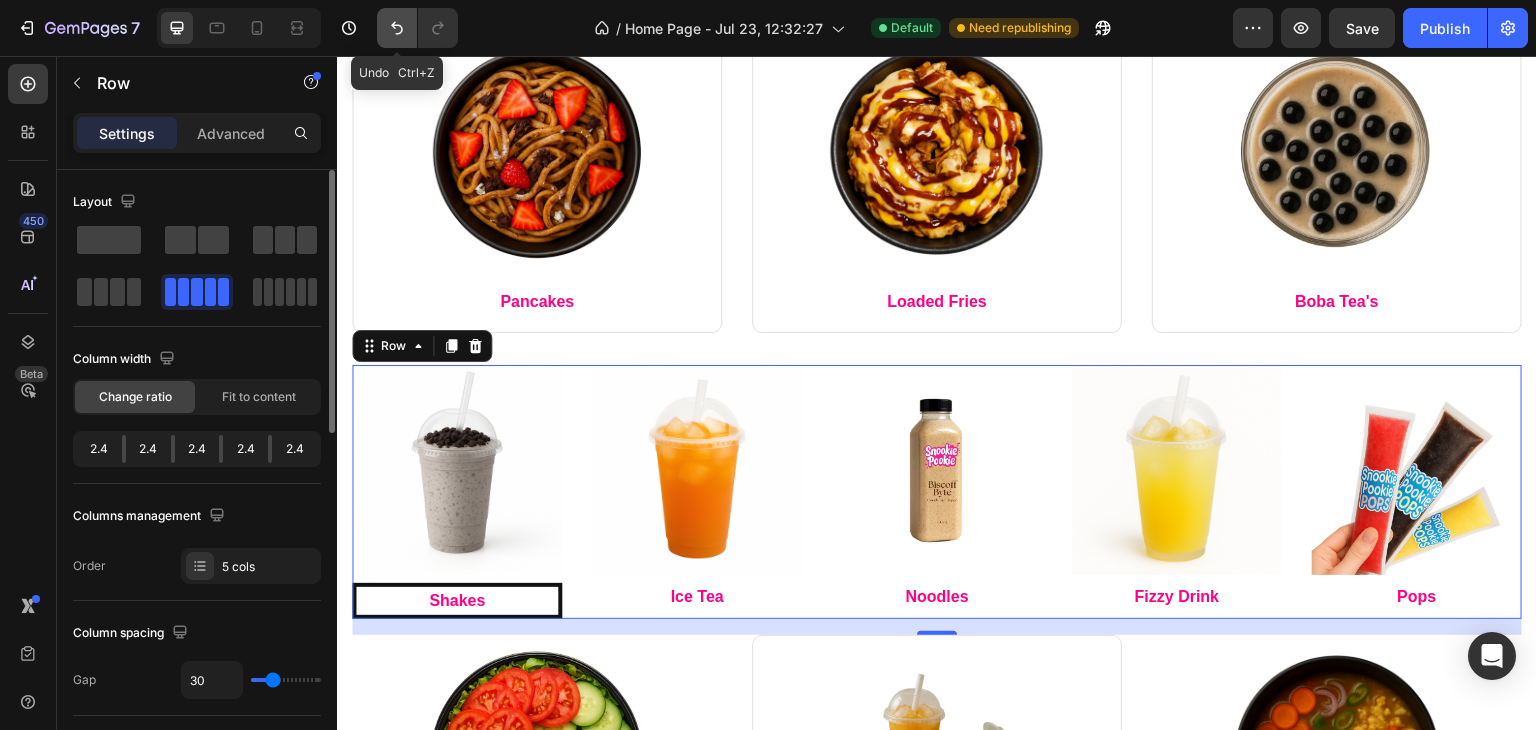 click 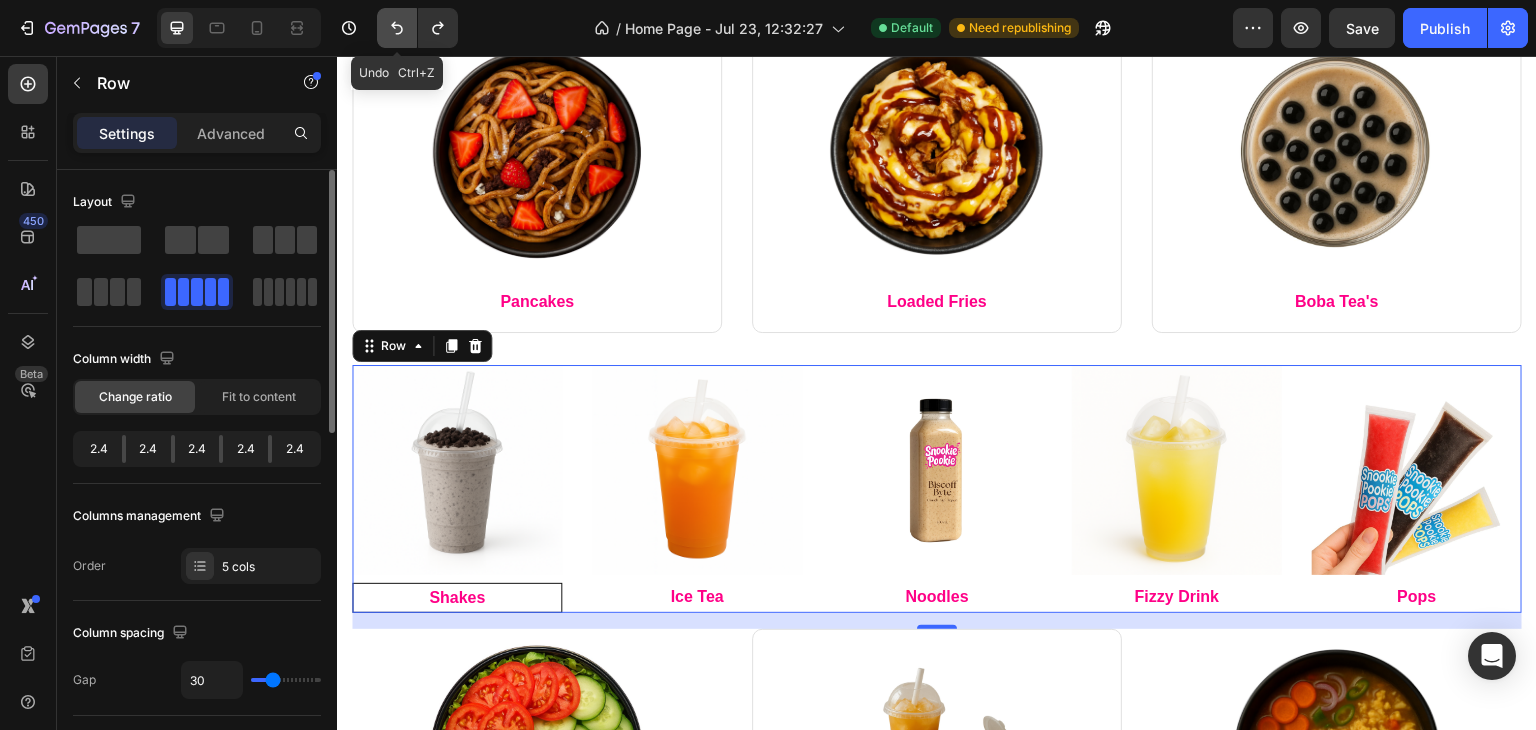 click 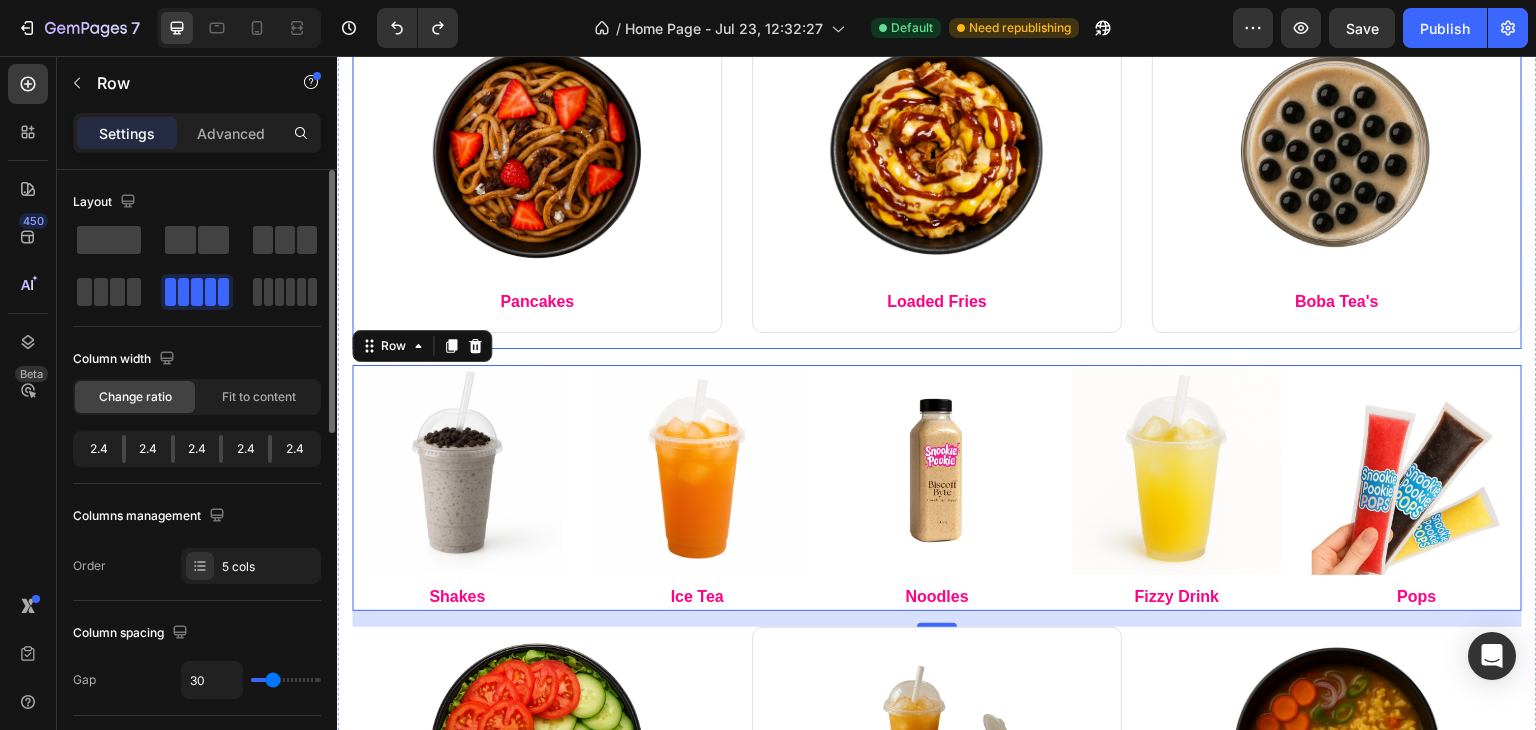 click on "Image Pancakes Text block Row Image Loaded Fries Text block Row Image Boba Tea's Text block Row Row" at bounding box center (937, 181) 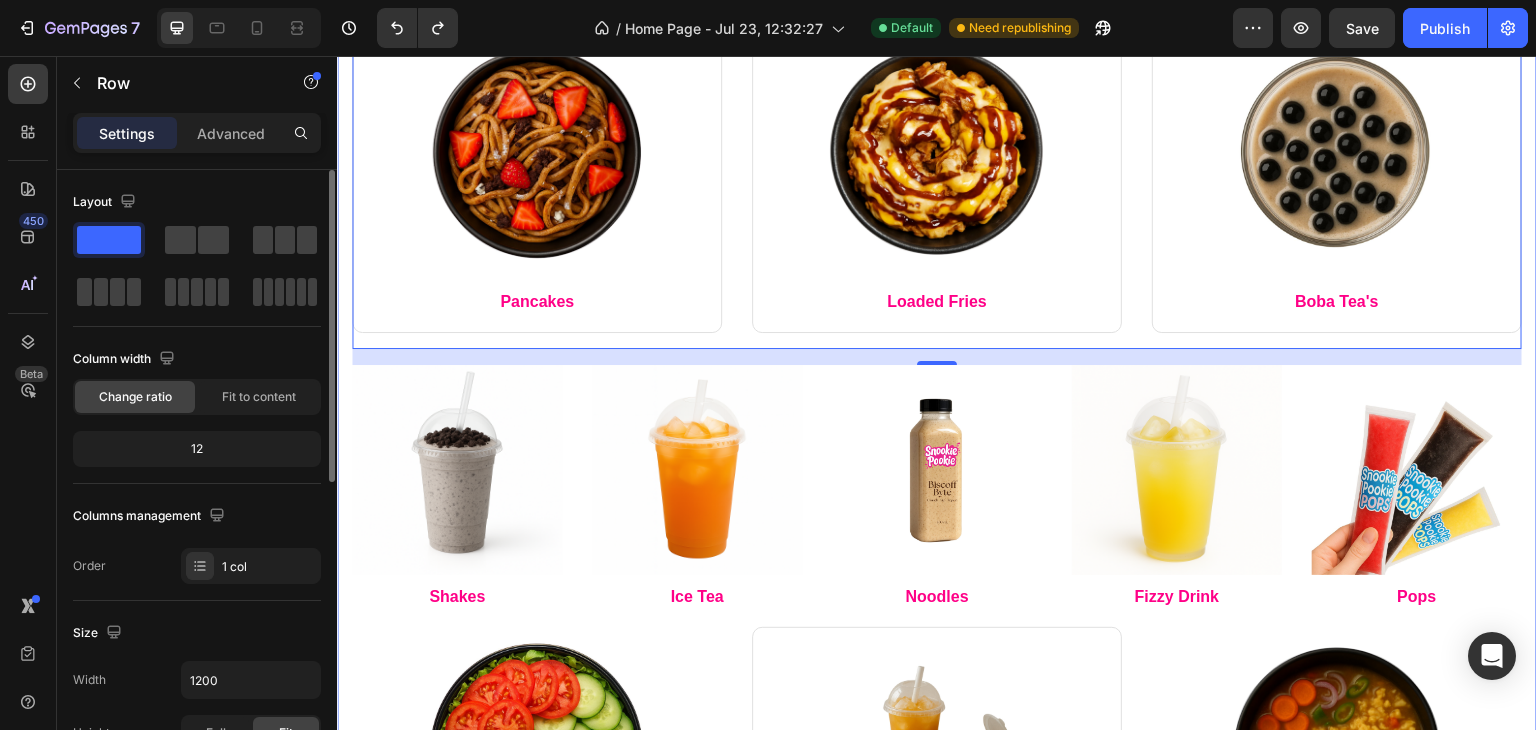 click on "Image Pancakes Text block Row Image Loaded Fries Text block Row Image Boba Tea's Text block Row Row Row   16 Image Shakes Text block Image Ice Tea Text block Image Noodles Text block Image Fizzy Drink Text block Image Pops Text block Row Image Keto Delight Text block Row Image Trio Deal Text block Row Row Image Noodles Text block Row Row                Title Line Row Section 3" at bounding box center (937, 529) 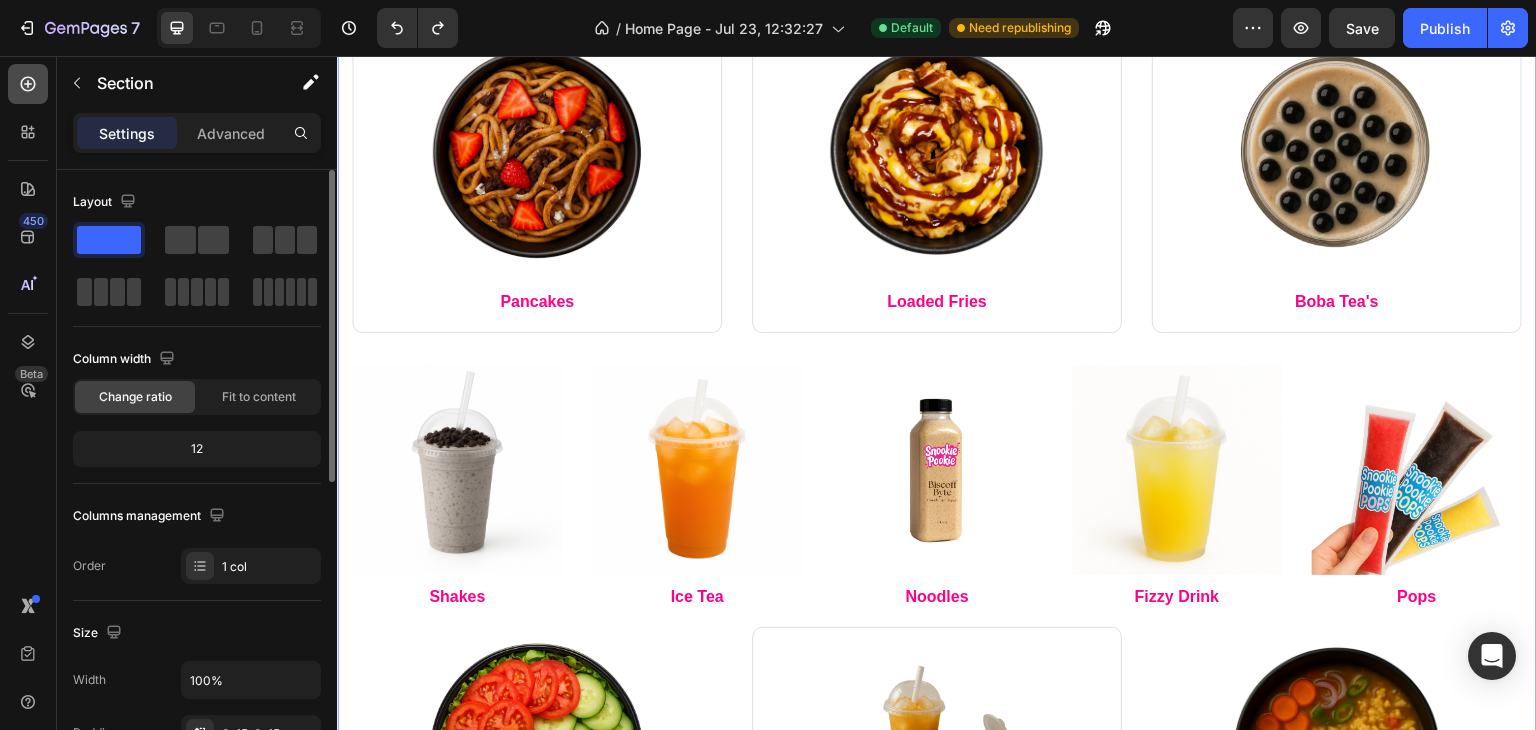 click 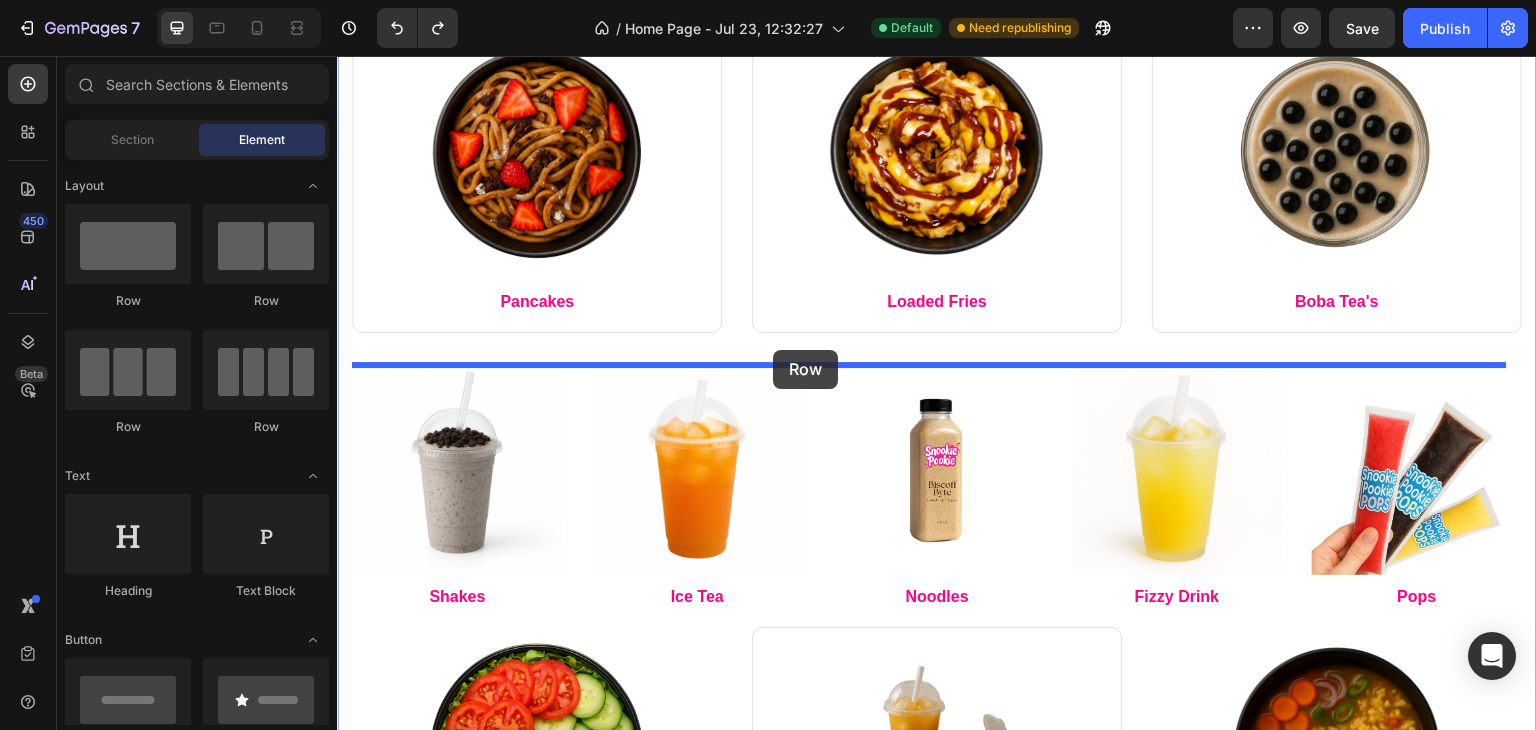 drag, startPoint x: 485, startPoint y: 318, endPoint x: 773, endPoint y: 350, distance: 289.77234 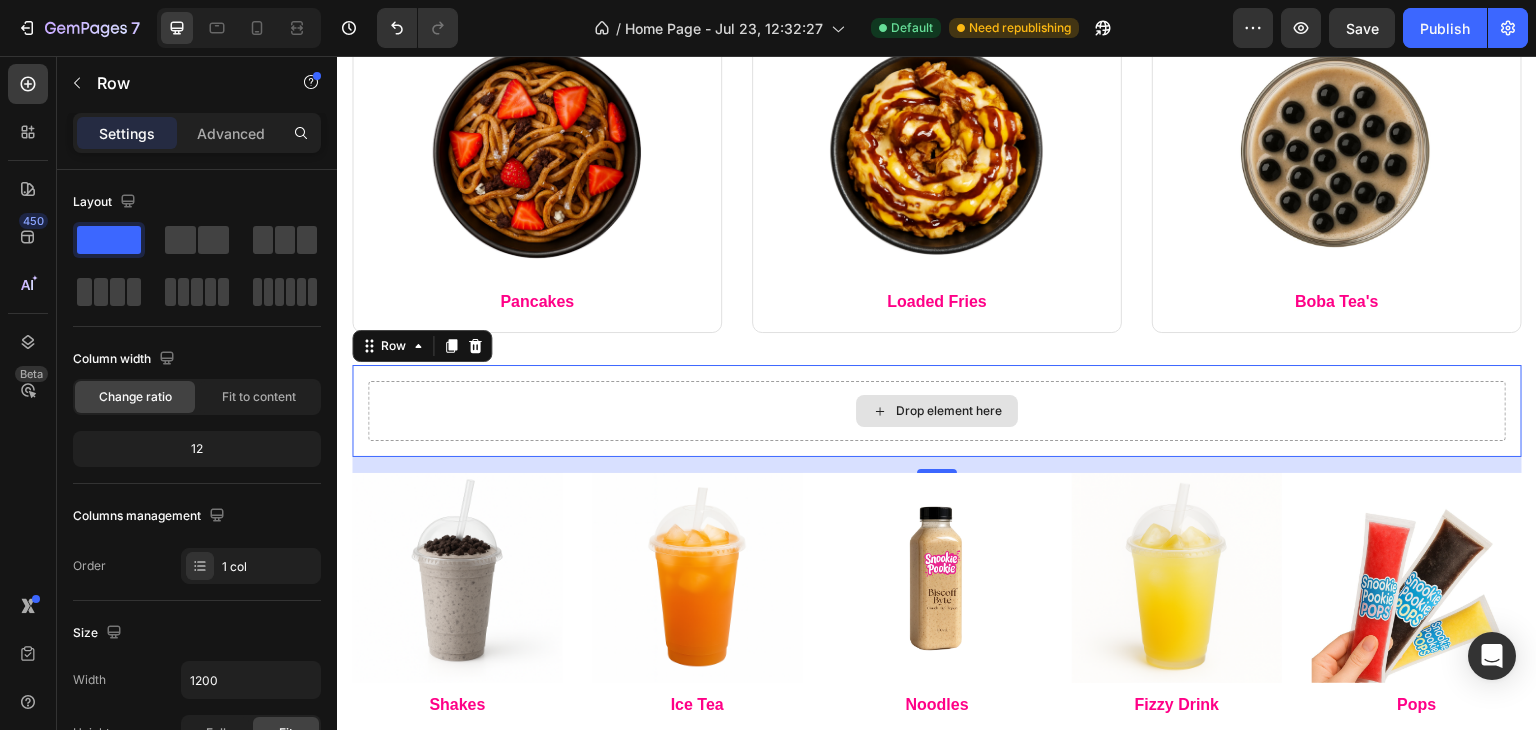 click on "Drop element here" at bounding box center [949, 411] 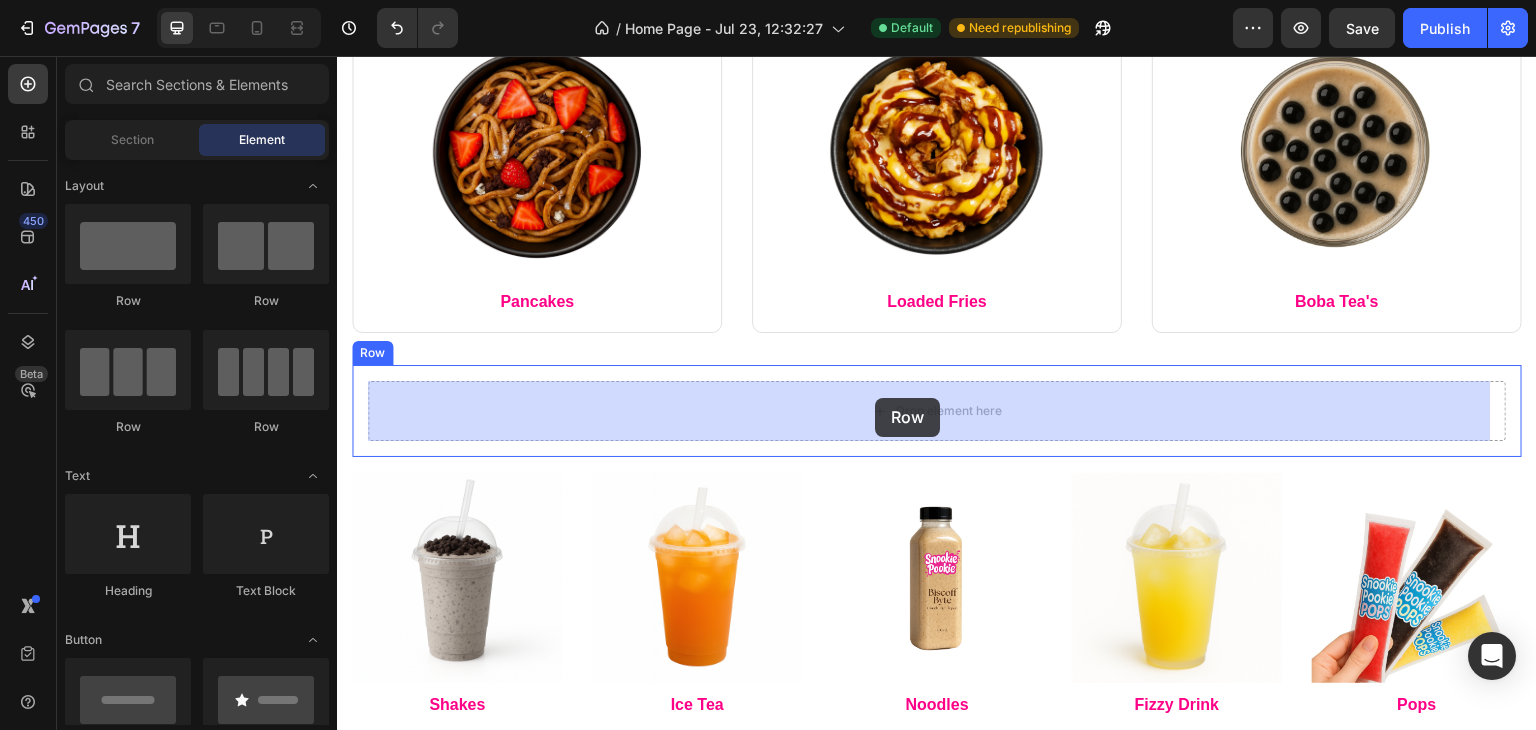 drag, startPoint x: 601, startPoint y: 451, endPoint x: 875, endPoint y: 398, distance: 279.07883 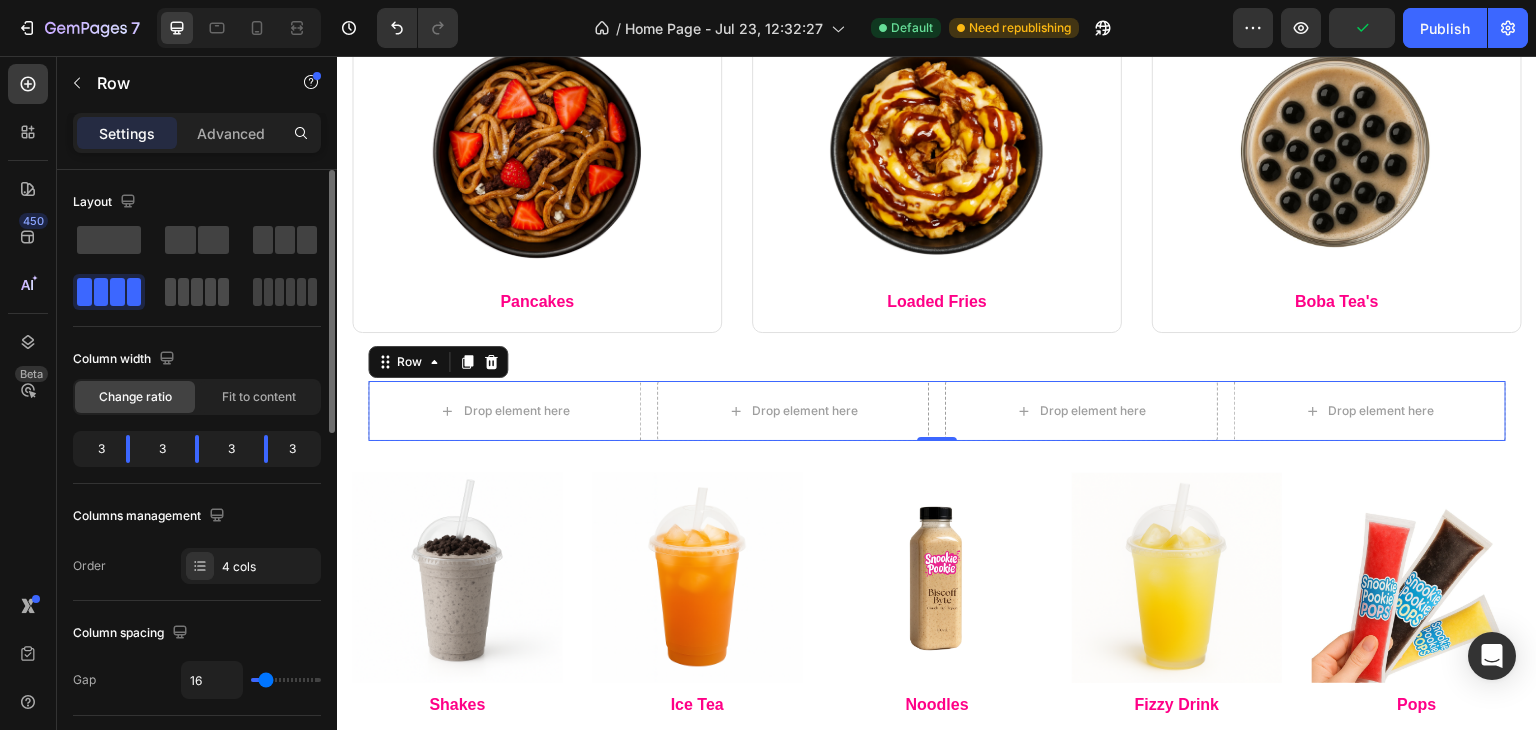 click 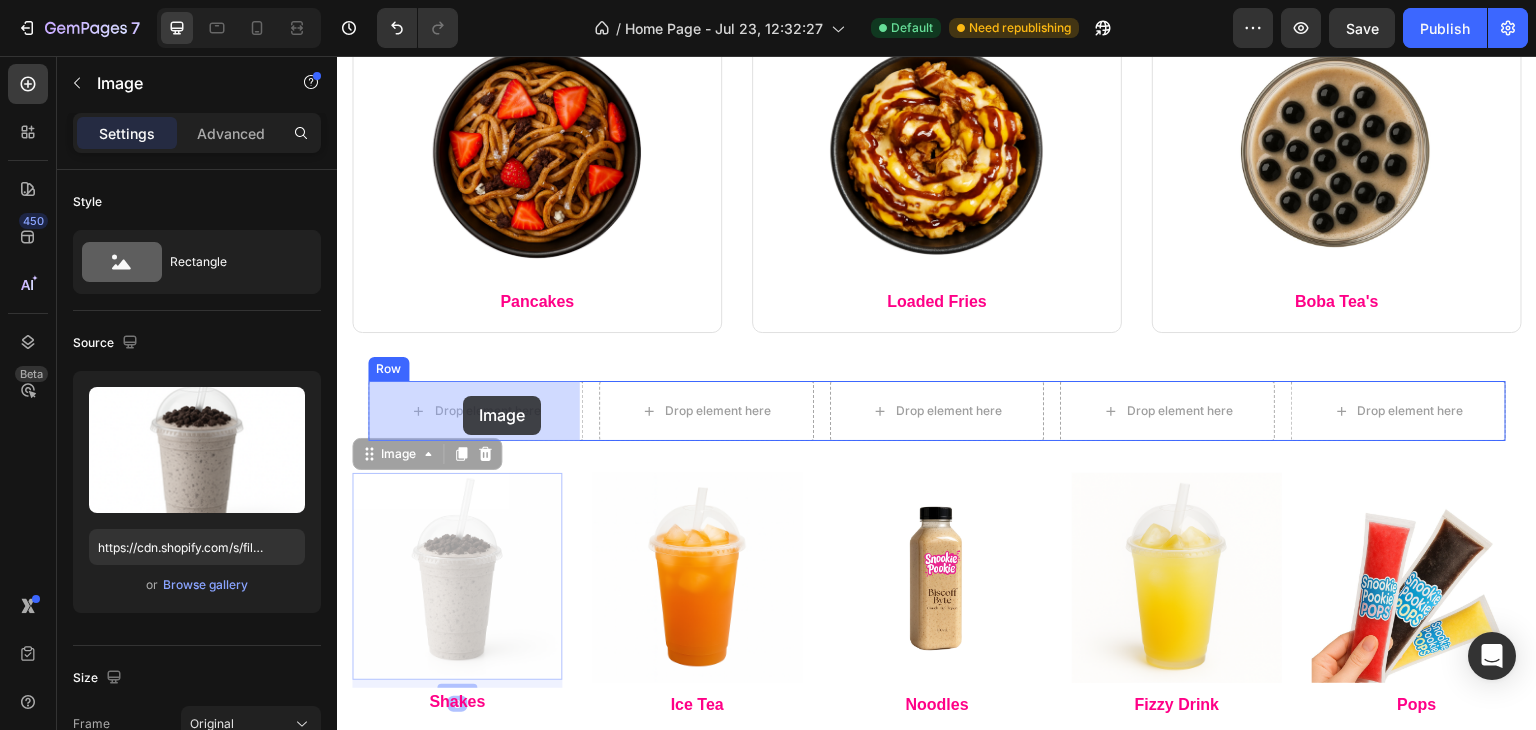 drag, startPoint x: 453, startPoint y: 540, endPoint x: 463, endPoint y: 396, distance: 144.3468 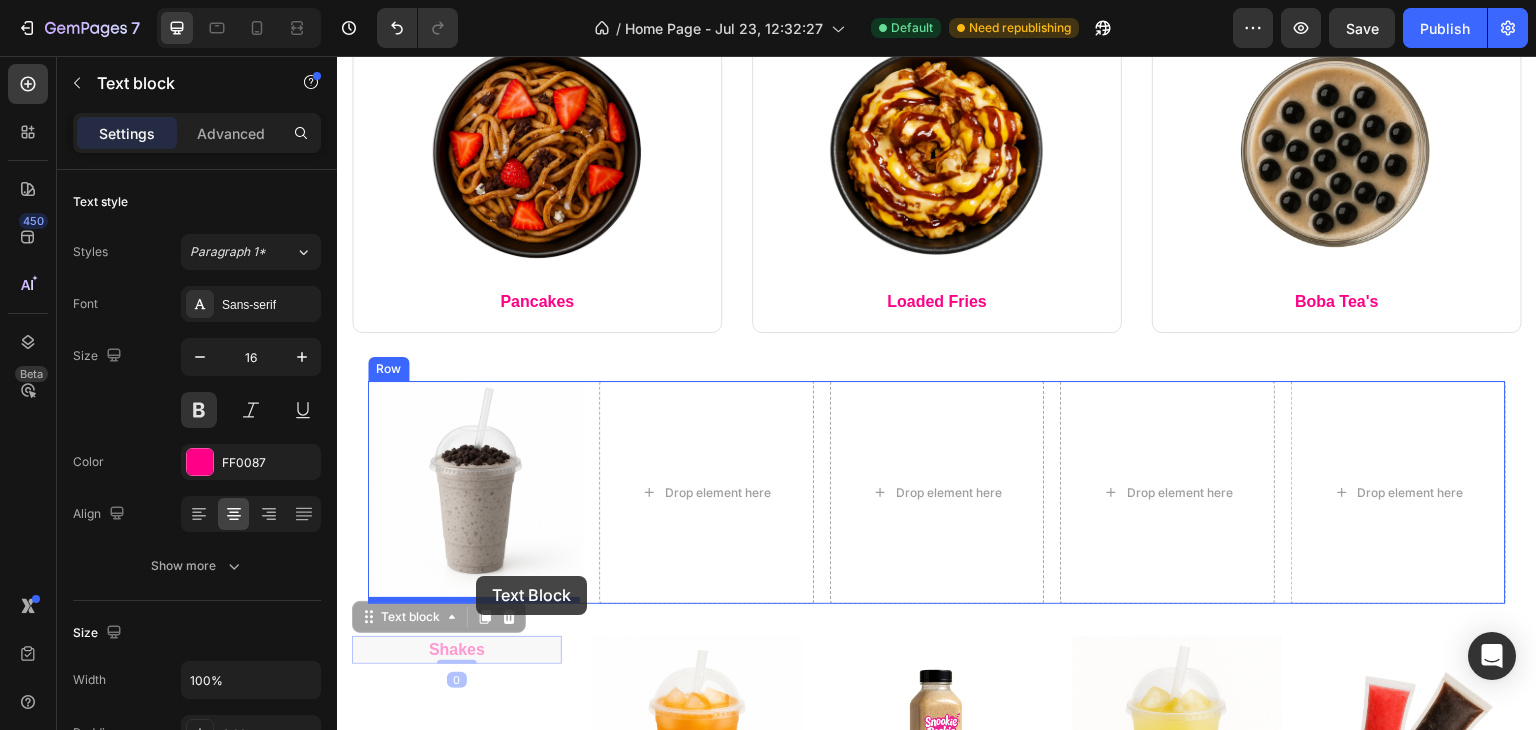 drag, startPoint x: 473, startPoint y: 647, endPoint x: 476, endPoint y: 576, distance: 71.063354 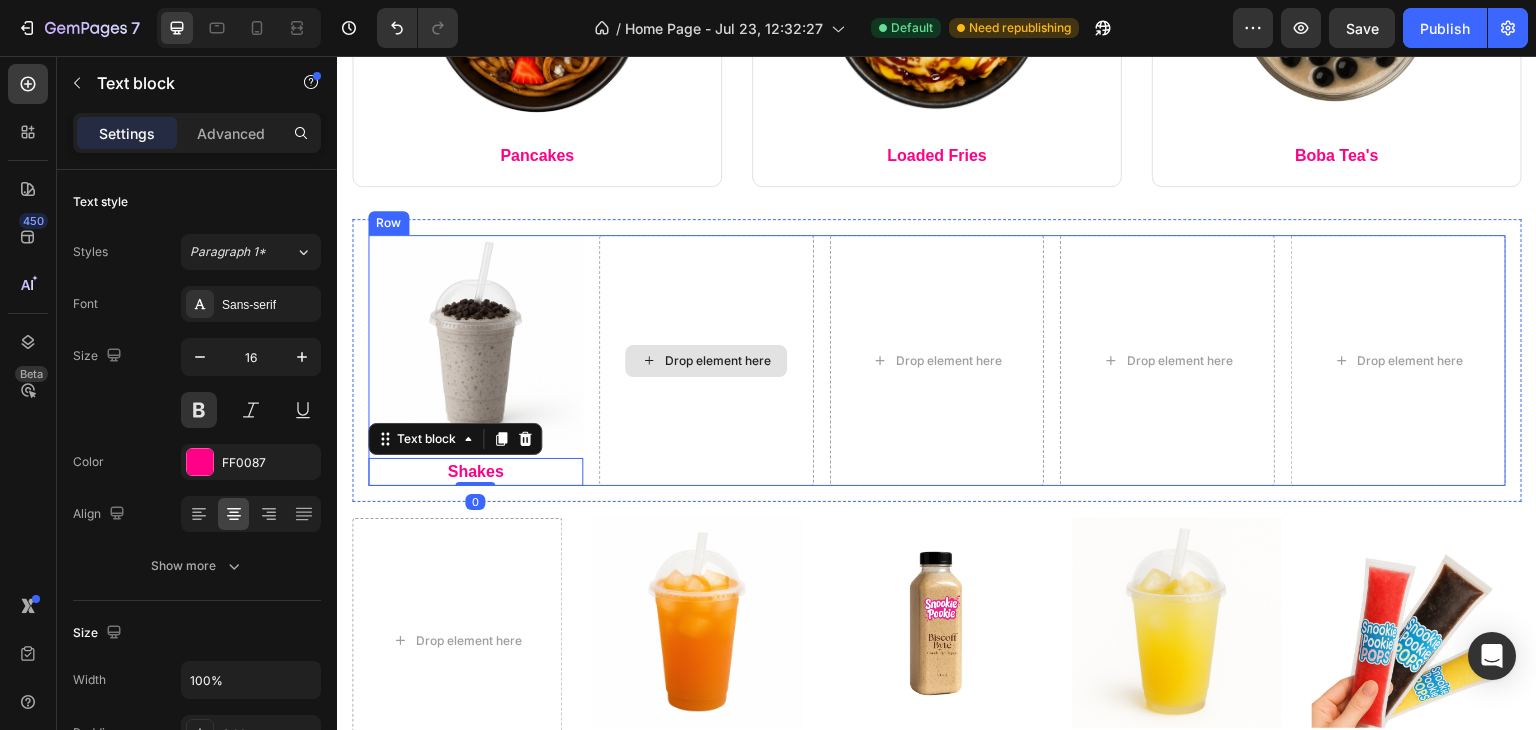 scroll, scrollTop: 951, scrollLeft: 0, axis: vertical 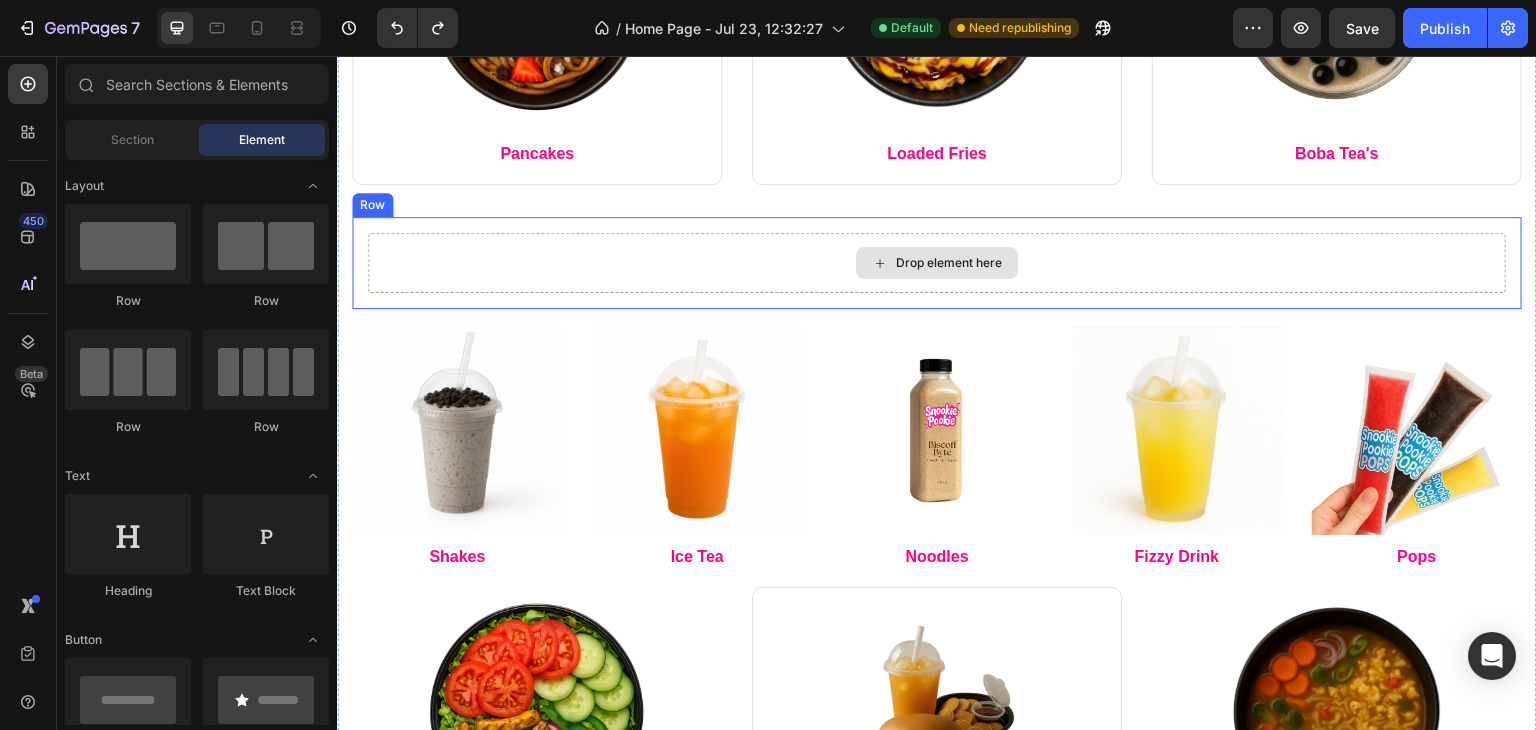click on "Drop element here" at bounding box center (949, 263) 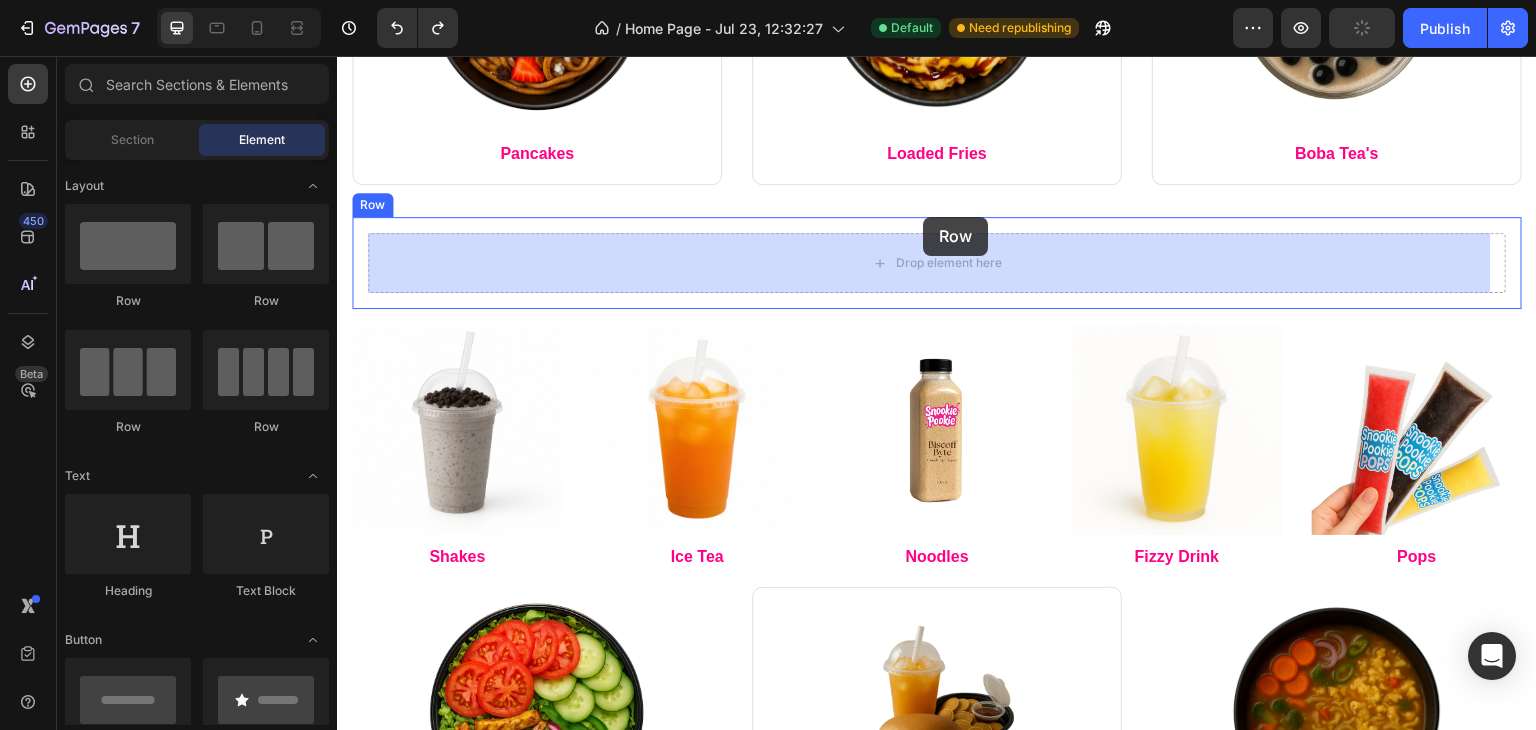 drag, startPoint x: 616, startPoint y: 448, endPoint x: 926, endPoint y: 211, distance: 390.2166 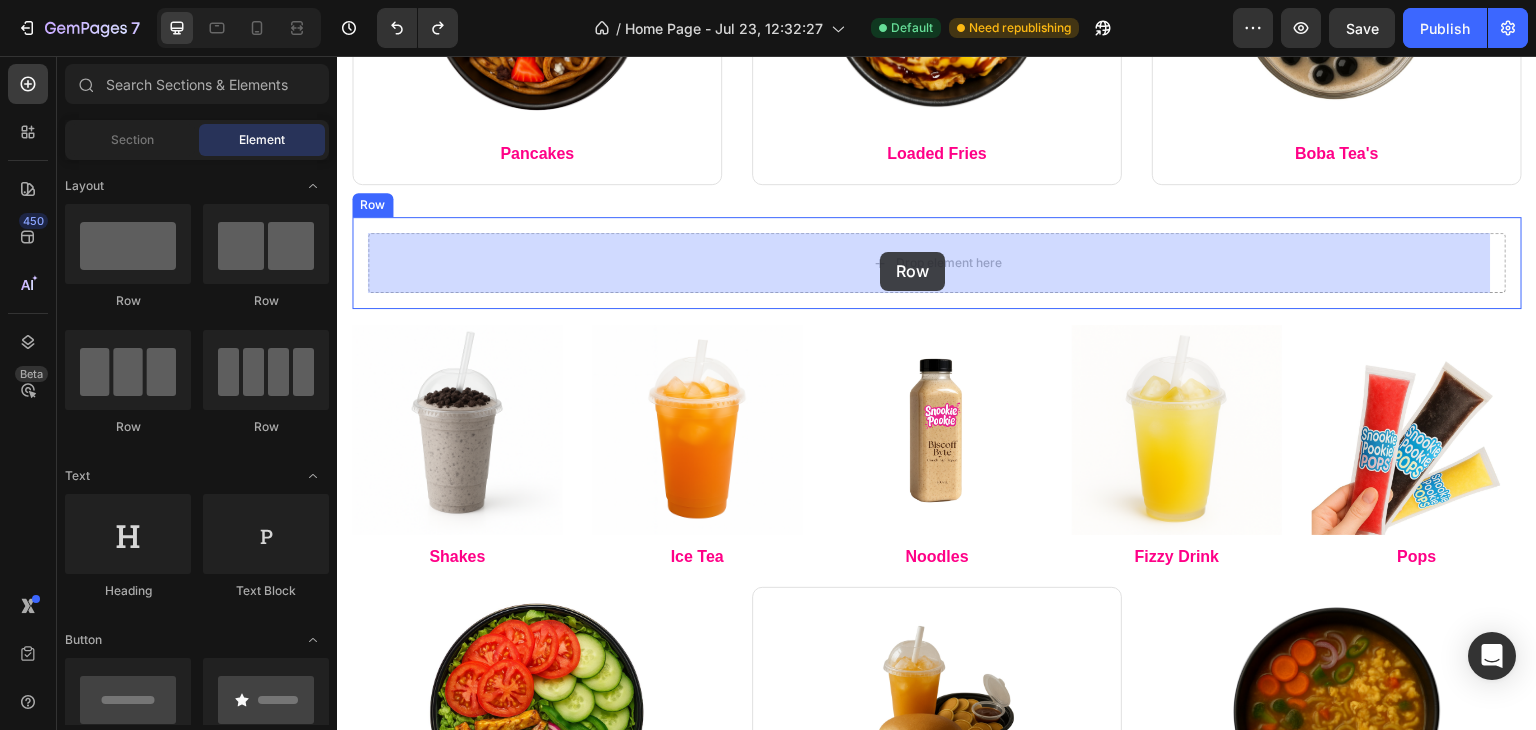 drag, startPoint x: 613, startPoint y: 437, endPoint x: 882, endPoint y: 233, distance: 337.6048 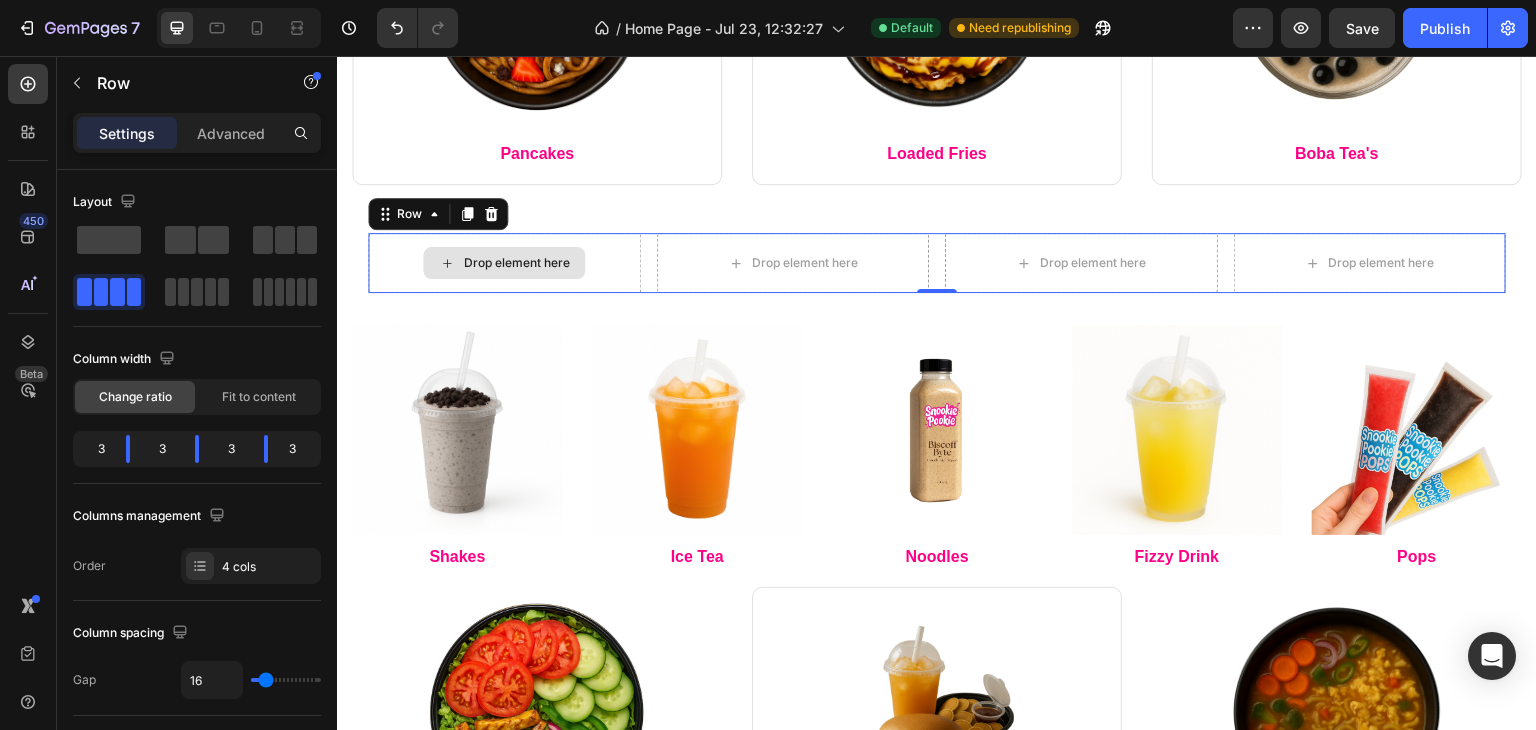 click on "Drop element here" at bounding box center (504, 263) 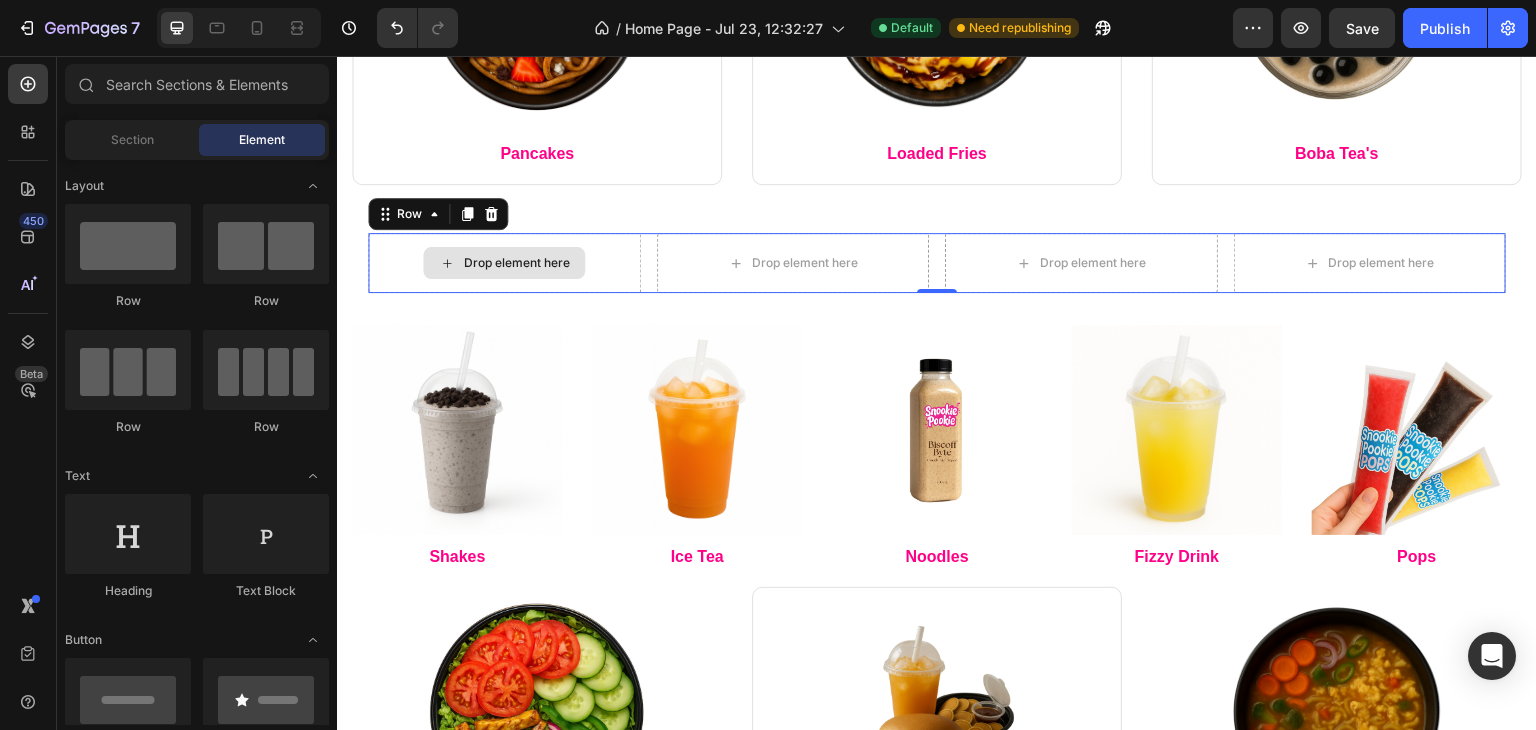 click on "Drop element here" at bounding box center [516, 263] 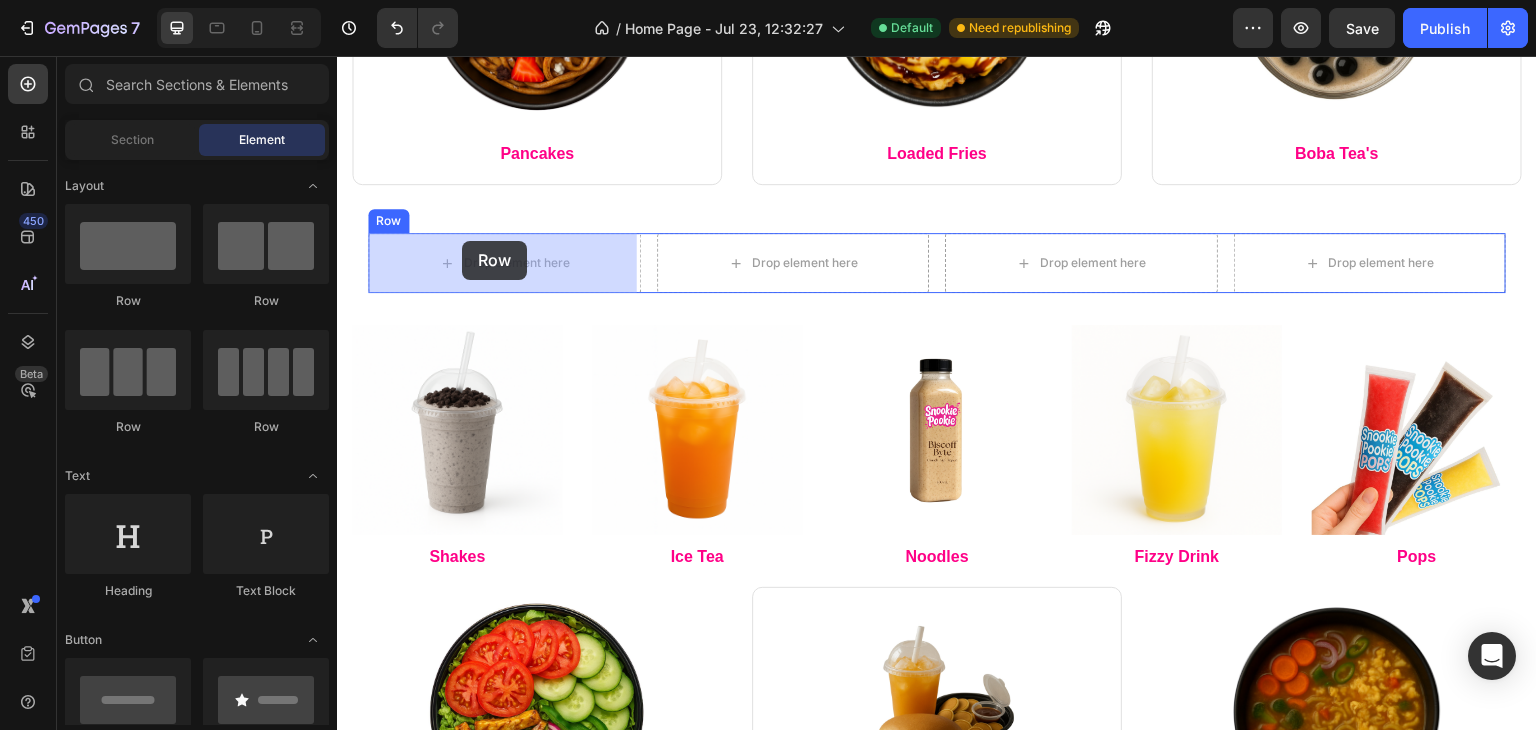 drag, startPoint x: 565, startPoint y: 308, endPoint x: 462, endPoint y: 241, distance: 122.87392 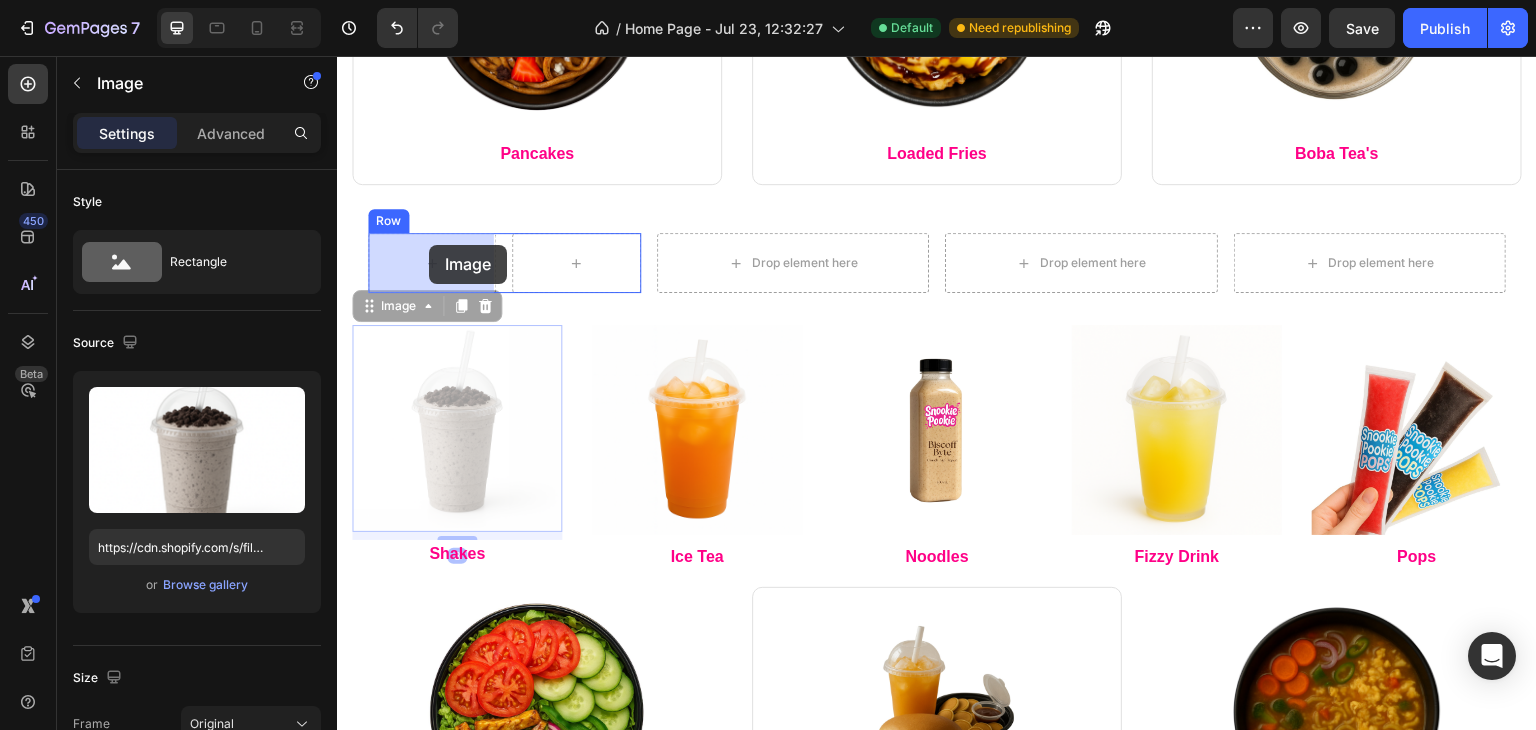 drag, startPoint x: 445, startPoint y: 471, endPoint x: 429, endPoint y: 249, distance: 222.57584 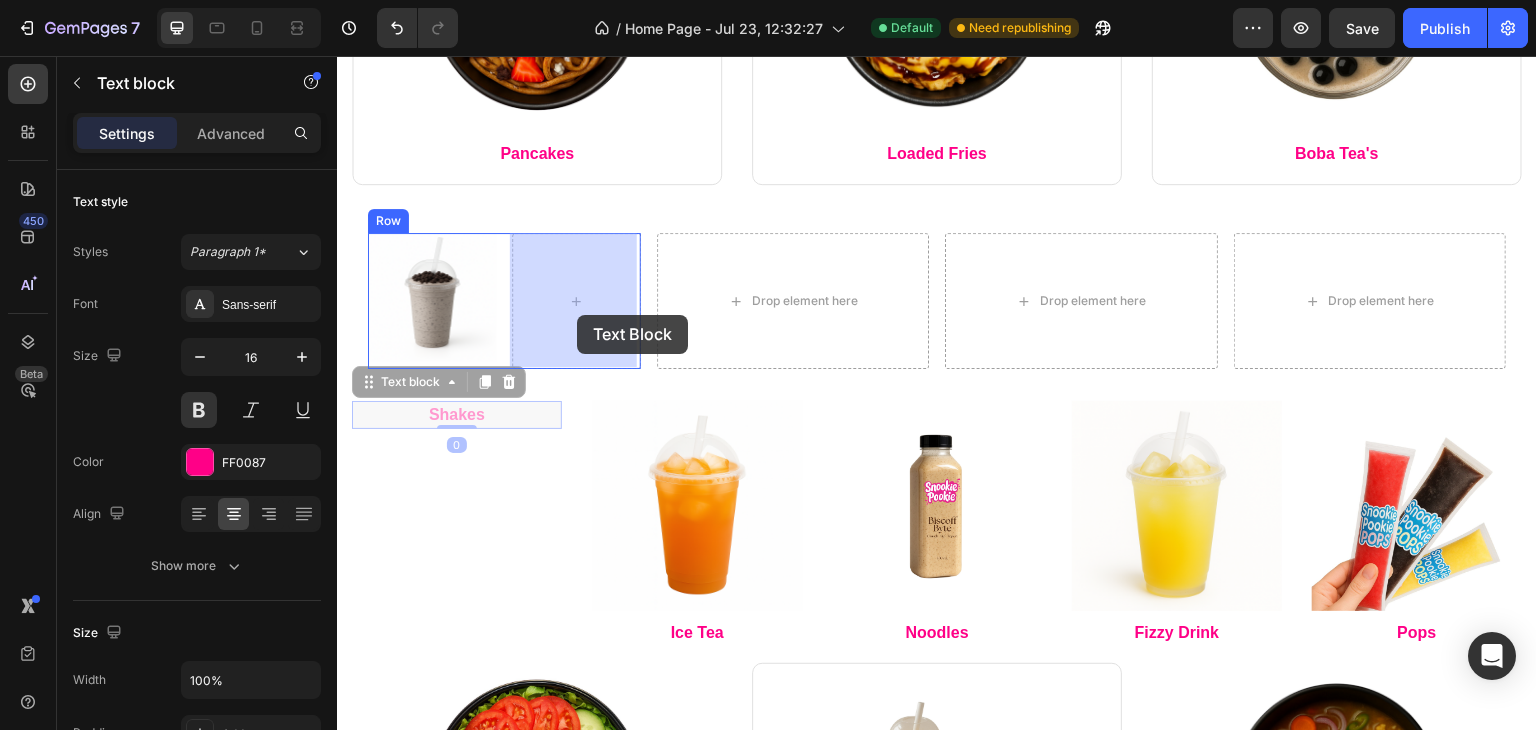drag, startPoint x: 458, startPoint y: 415, endPoint x: 578, endPoint y: 313, distance: 157.49286 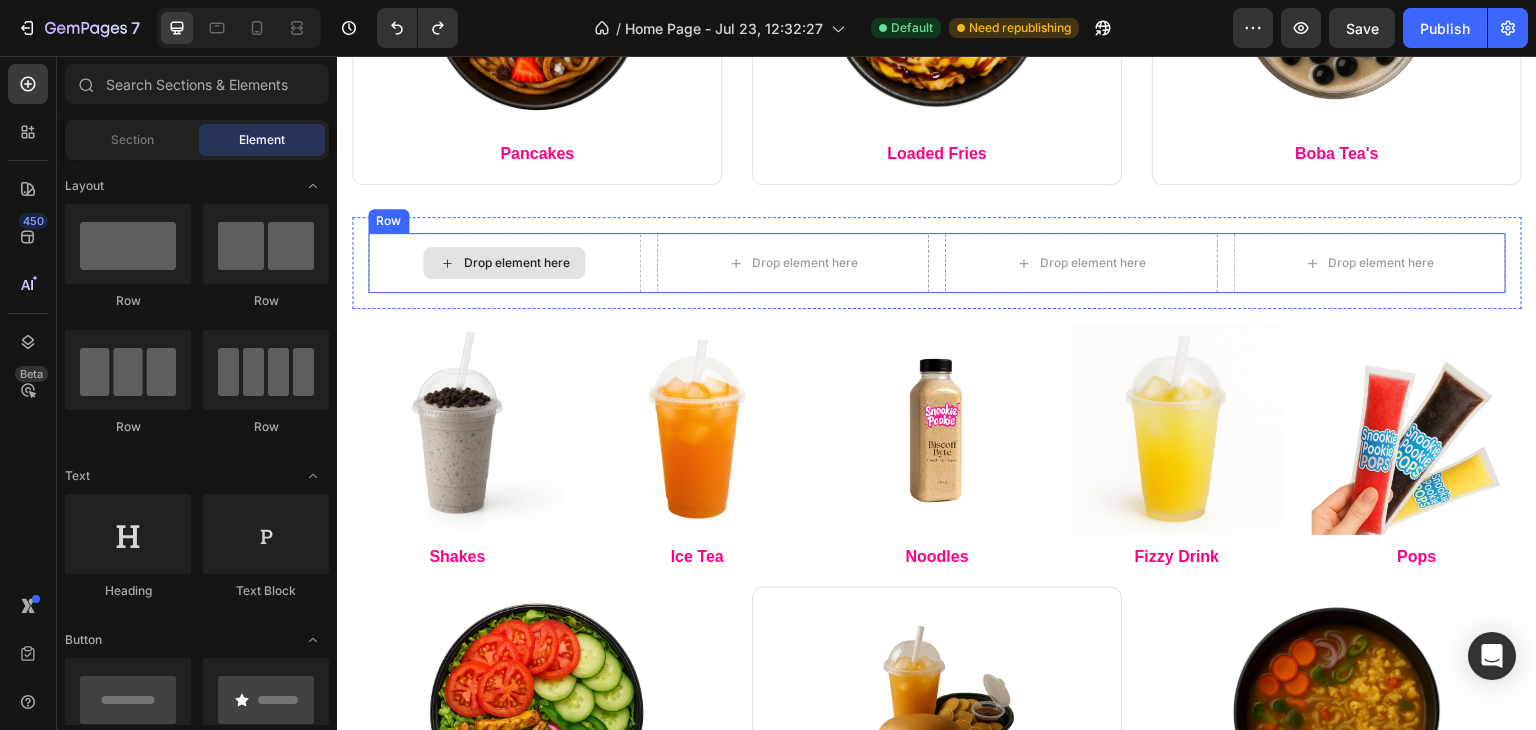 click on "Drop element here" at bounding box center (516, 263) 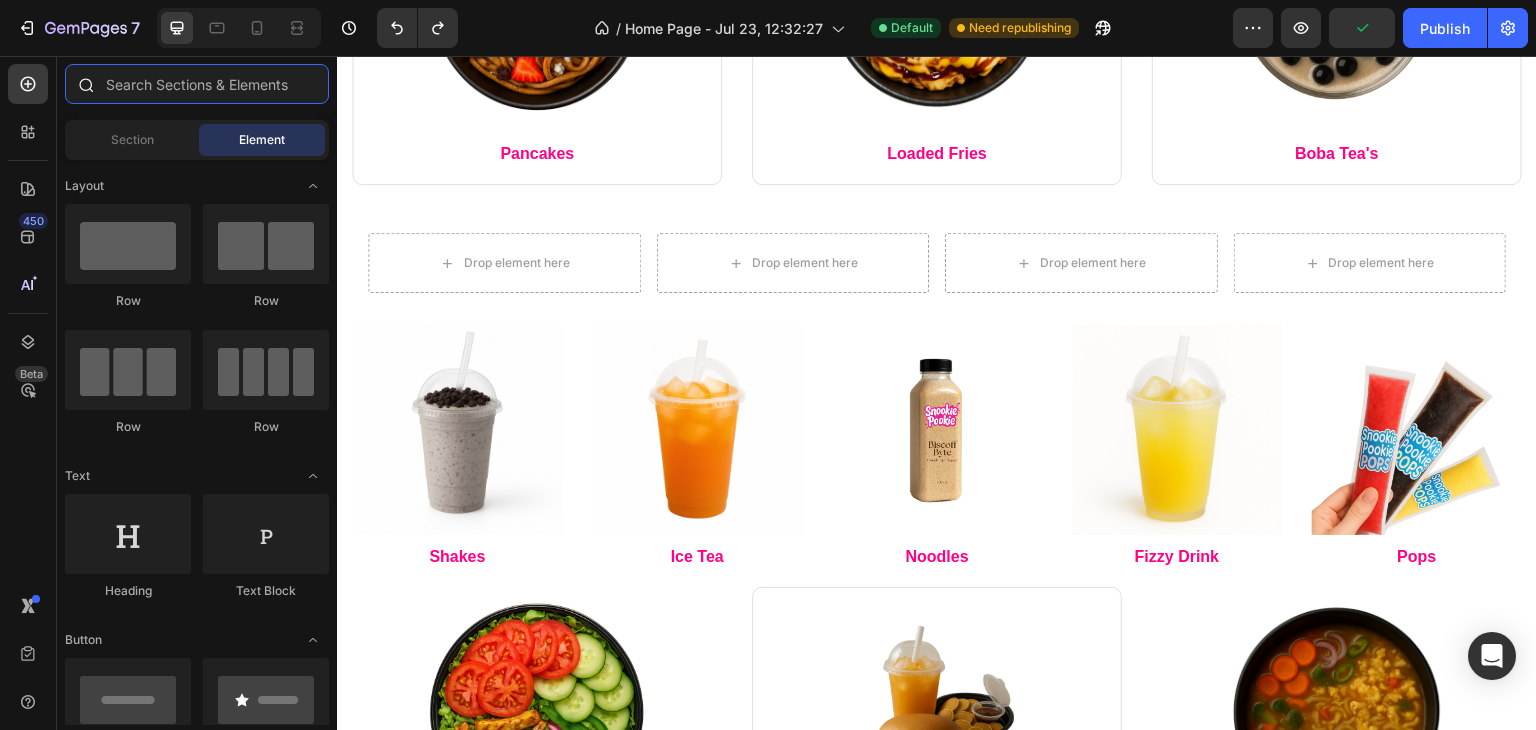 click at bounding box center [197, 84] 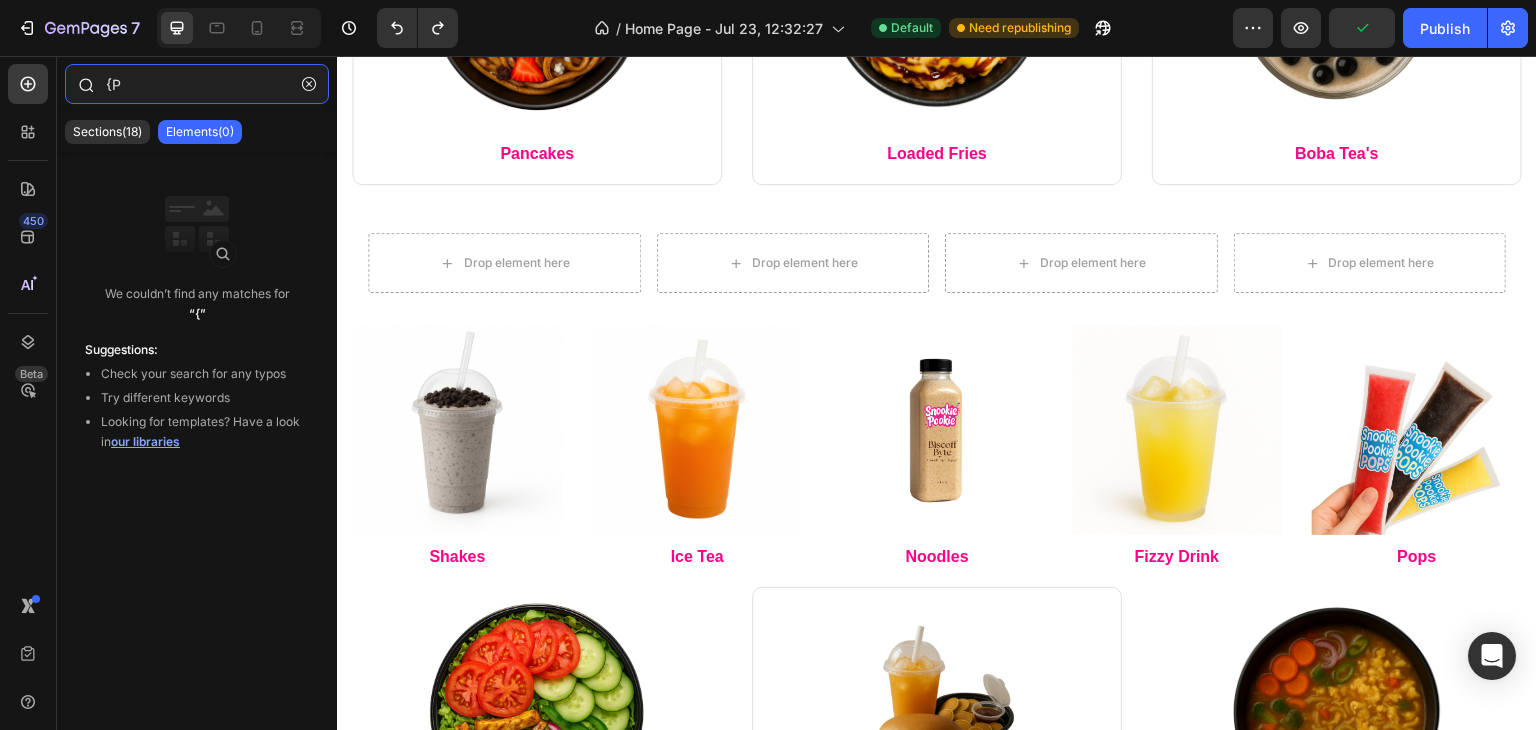 type on "{" 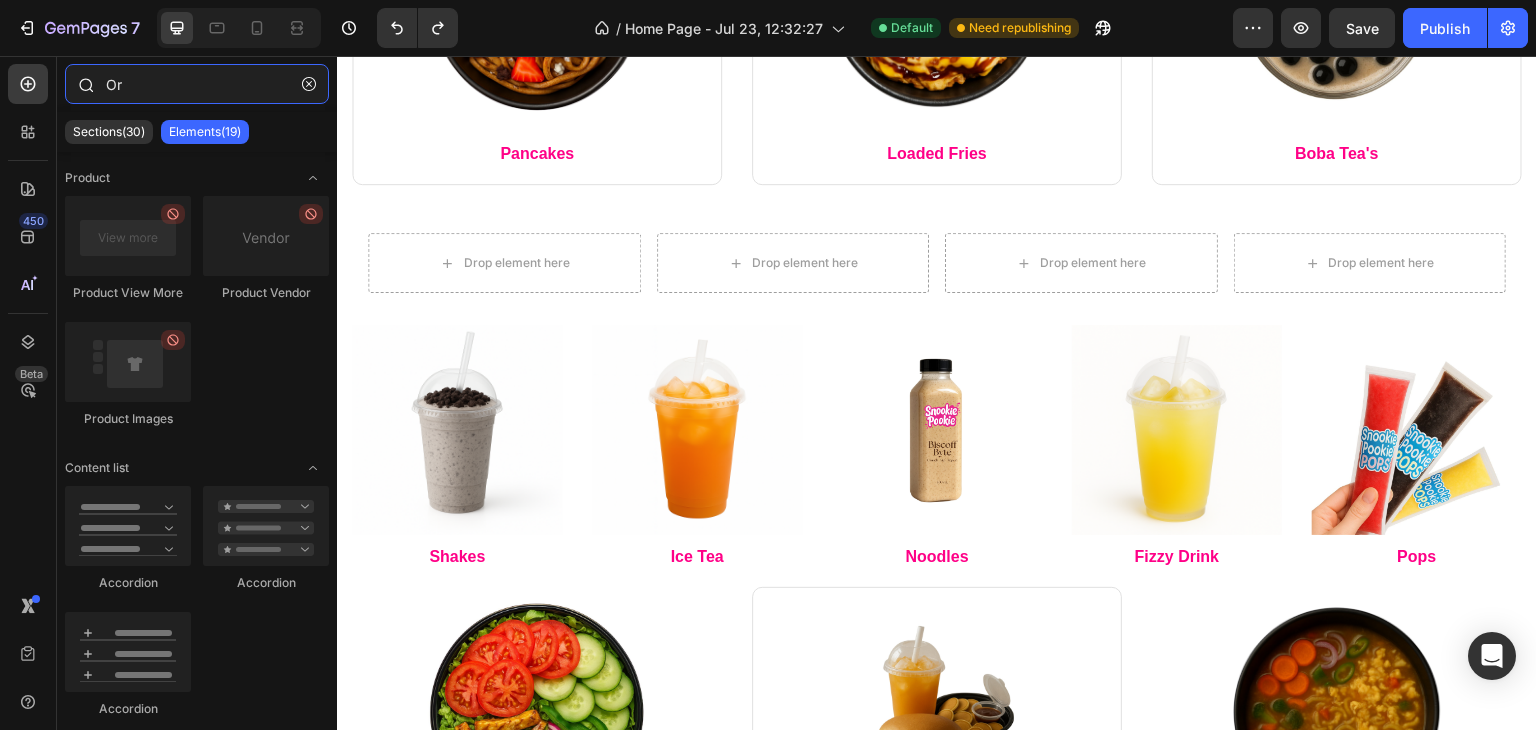 type on "O" 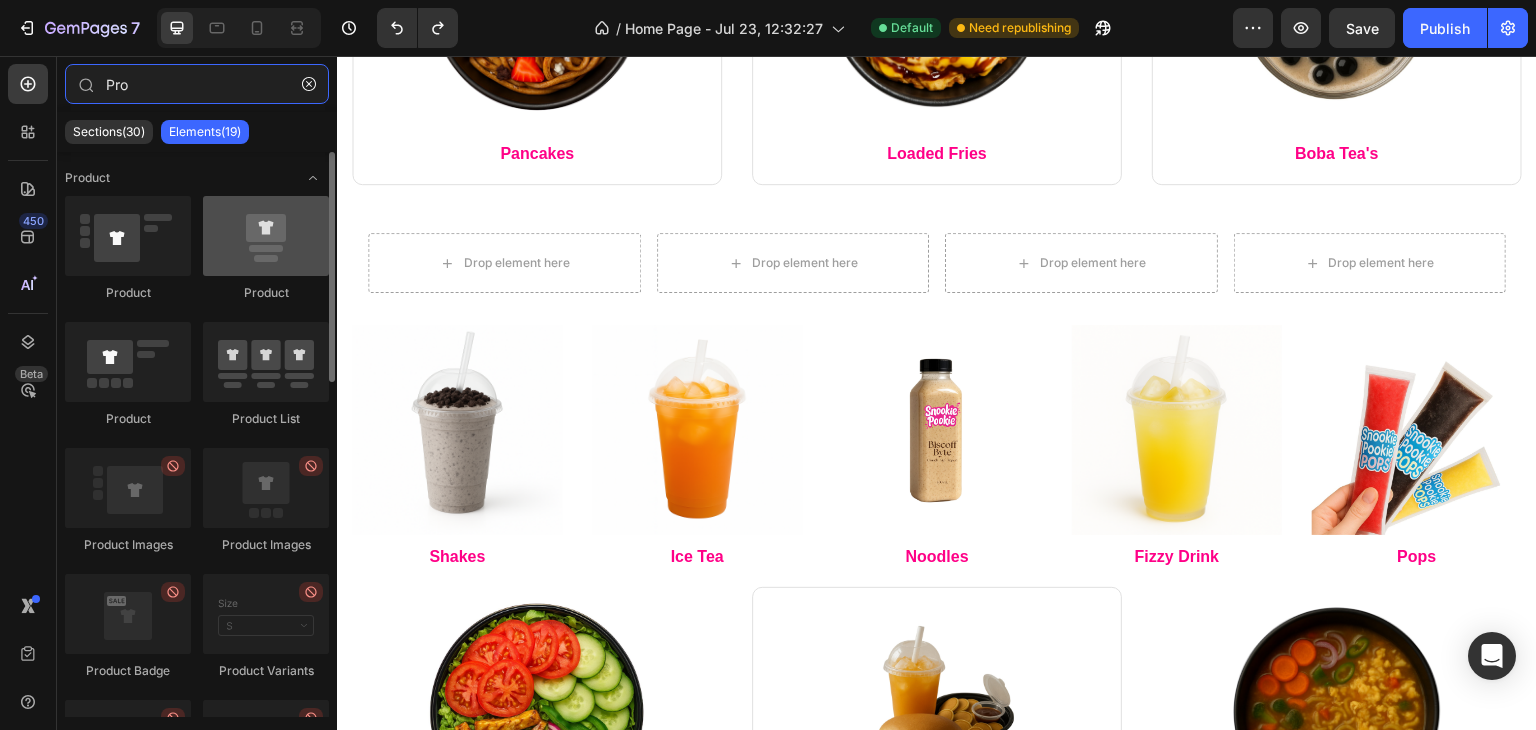 type on "Pro" 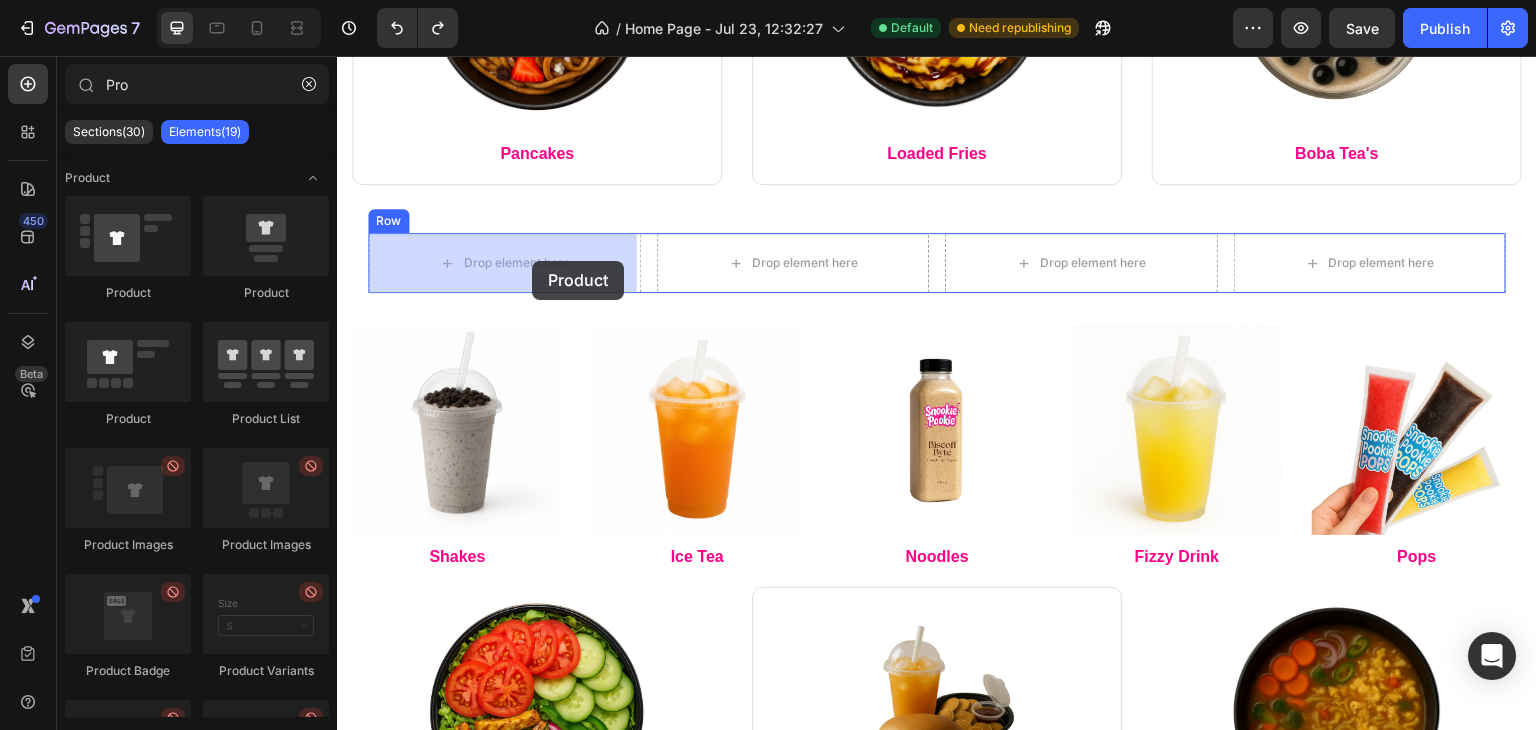 drag, startPoint x: 622, startPoint y: 321, endPoint x: 528, endPoint y: 261, distance: 111.516815 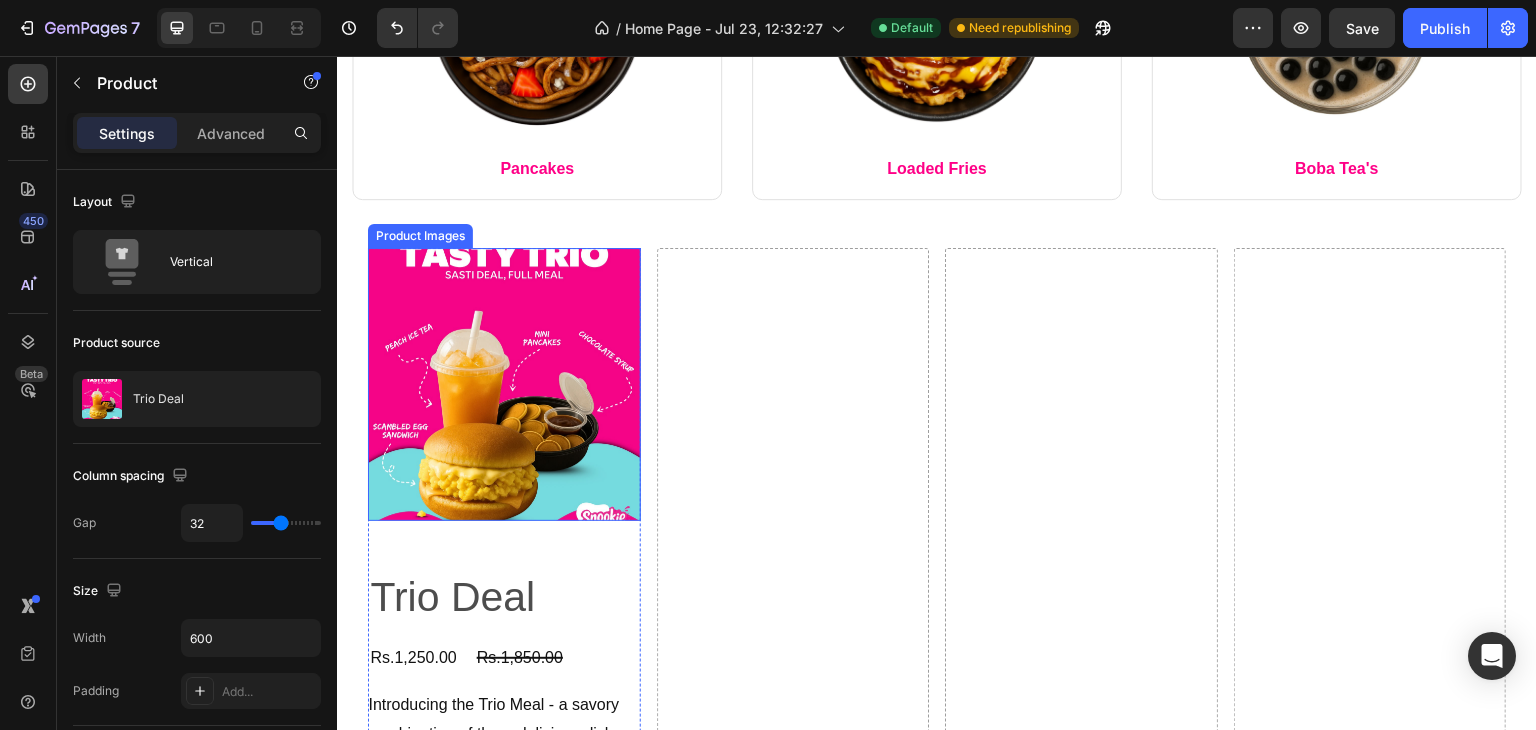 scroll, scrollTop: 939, scrollLeft: 0, axis: vertical 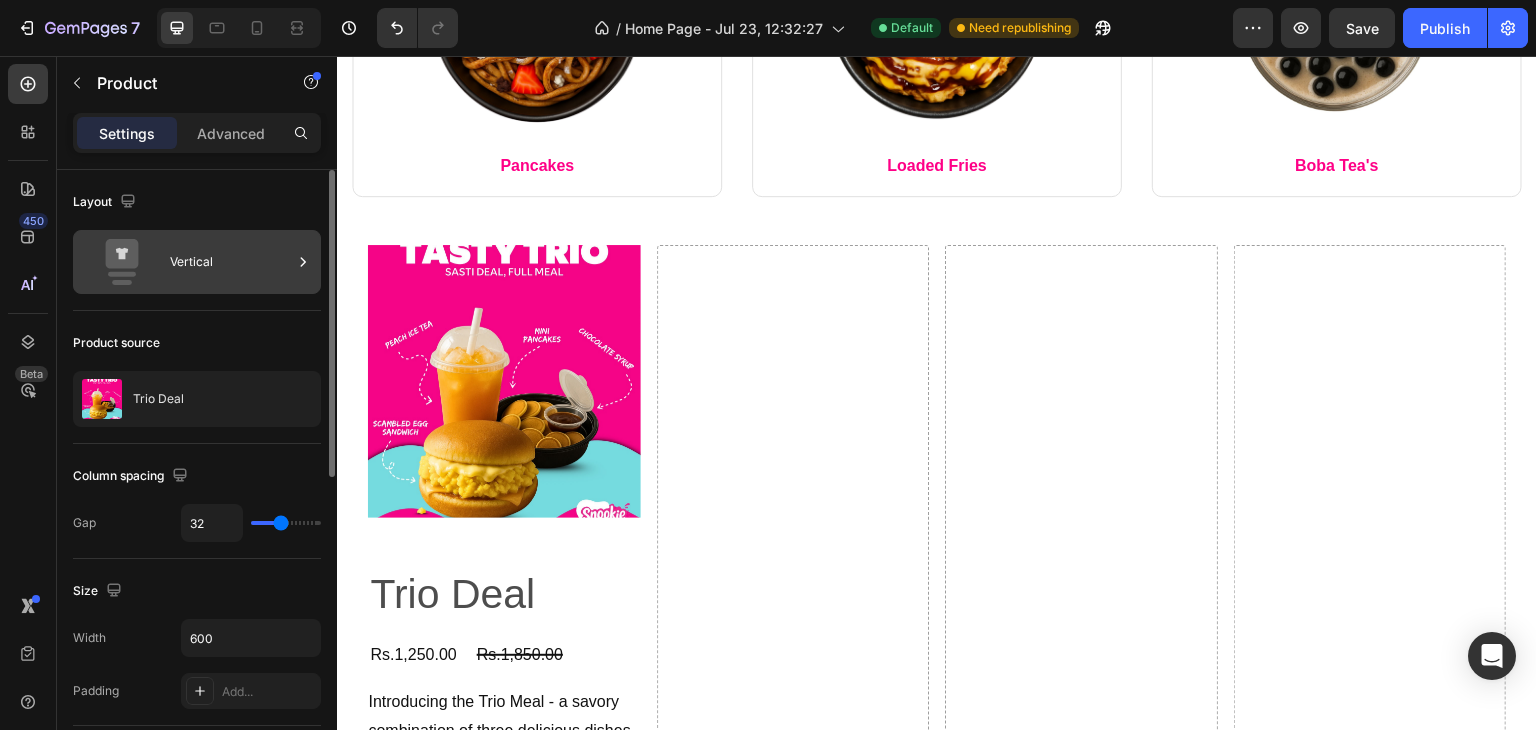 click on "Vertical" at bounding box center (231, 262) 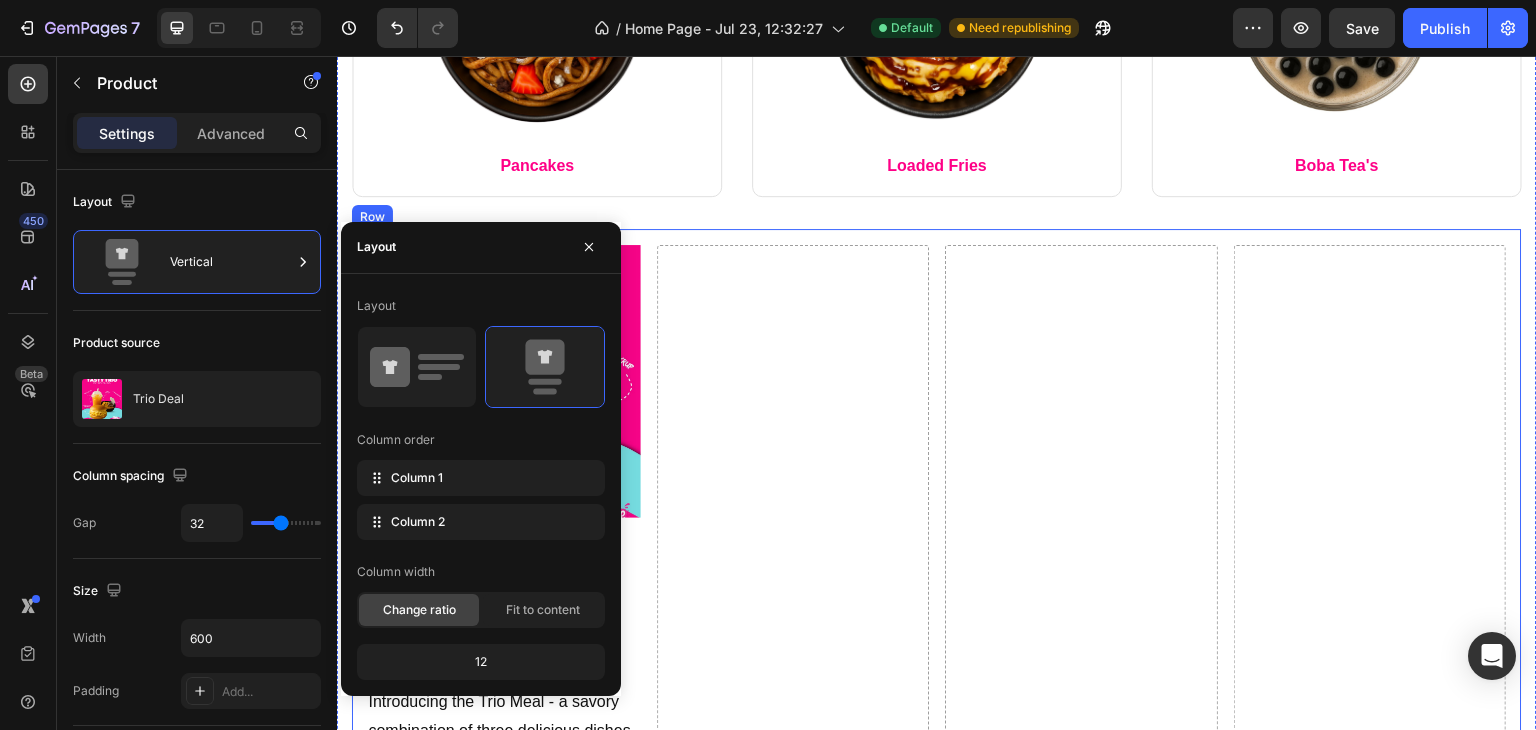 click on "Product Images Trio Deal Product Title Rs.1,250.00 Product Price Product Price Rs.1,850.00 Product Price Product Price Row Introducing the Trio Meal - a savory combination of three delicious dishes that will leave your taste buds satisfied and your stomach full. Enjoy the convenience of a complete meal without compromising on flavor. Perfect for a busy lifestyle or a special occasion. Expertly crafted for a satisfying dining experience. Show more
Product Description Setup options like colors, sizes with product variant.       Add new variant   or   sync data Product Variants & Swatches Quantity Text Block
1
Product Quantity
Add to cart Add to Cart Buy it now Dynamic Checkout Product
Drop element here
Drop element here
Drop element here Row Row" at bounding box center (937, 737) 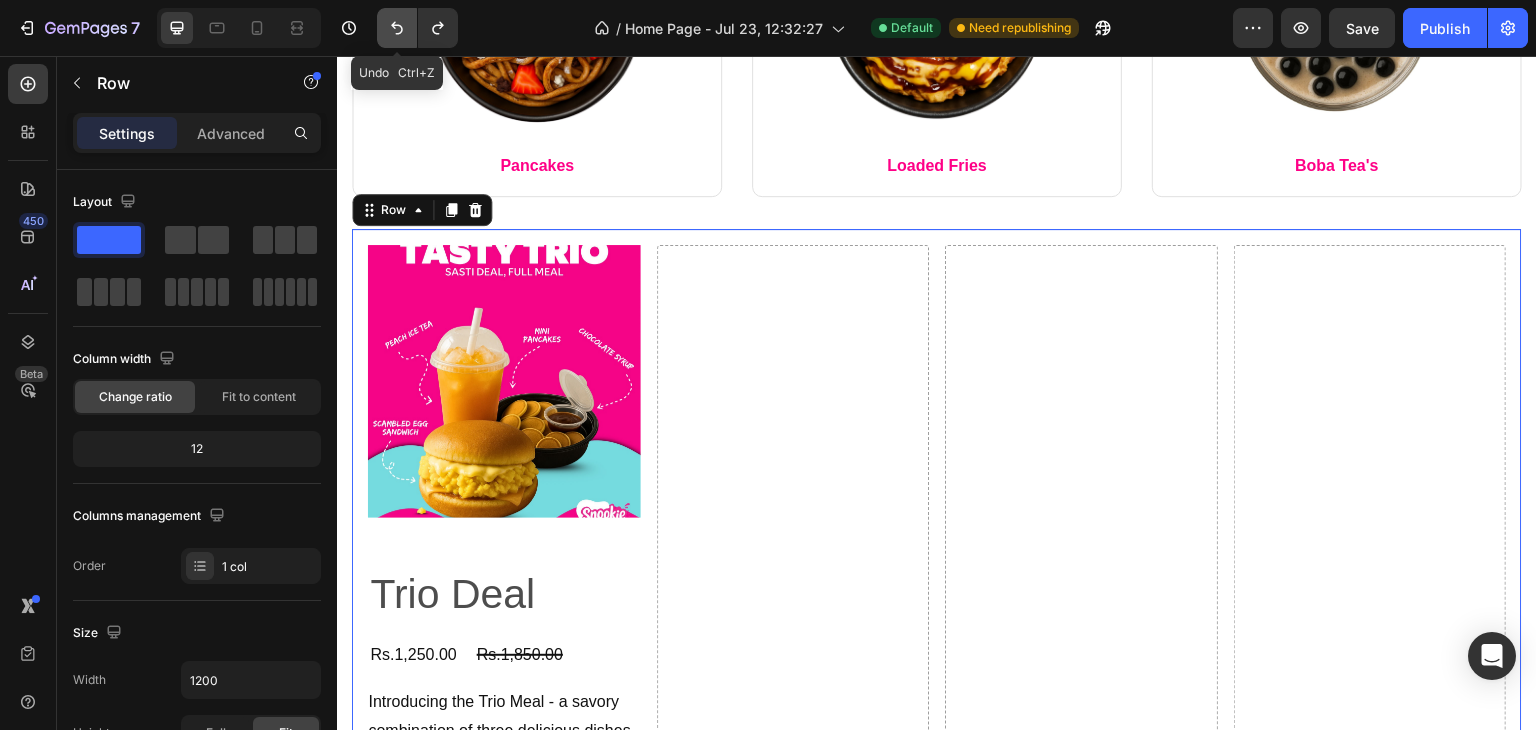 click 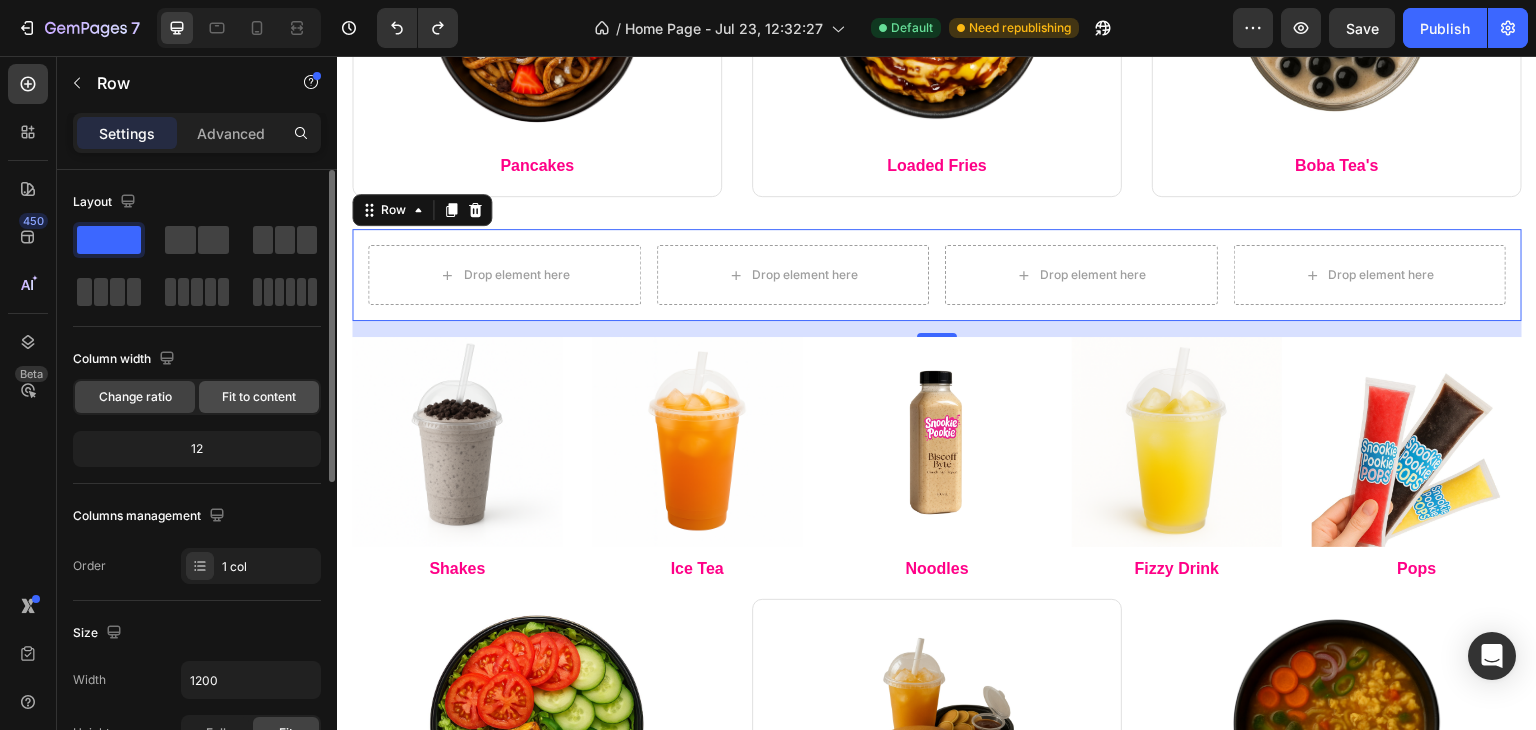 click on "Fit to content" 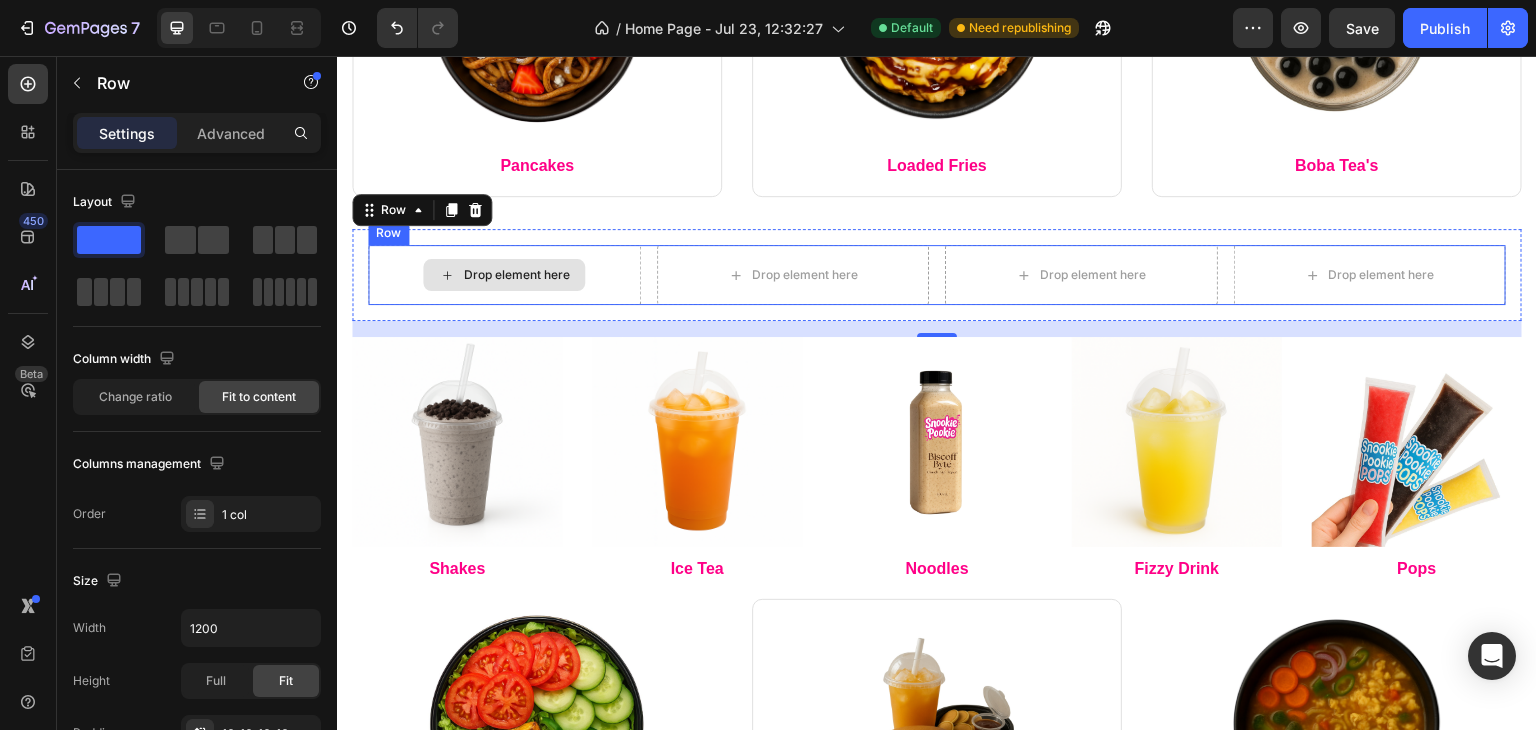 click on "Drop element here" at bounding box center (516, 275) 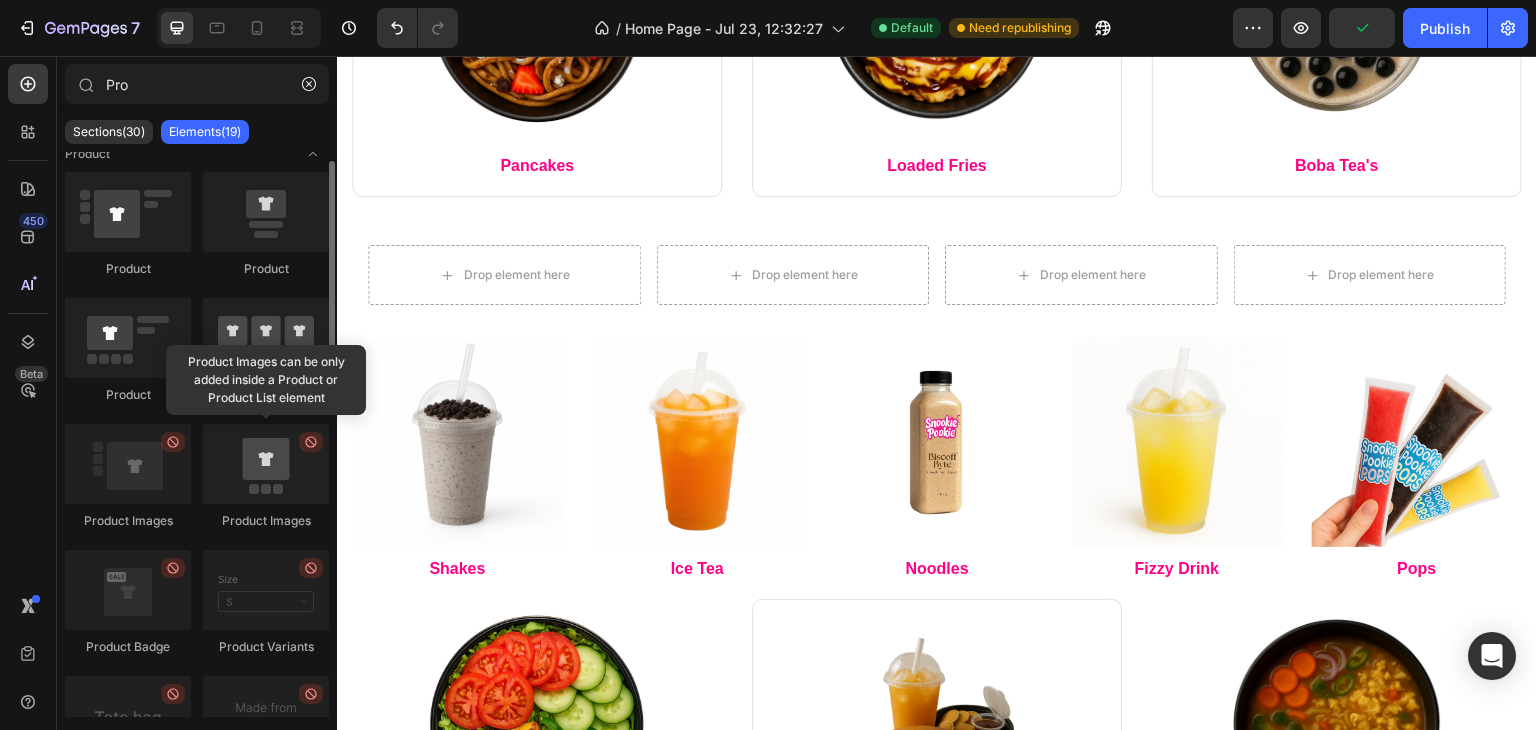 scroll, scrollTop: 24, scrollLeft: 0, axis: vertical 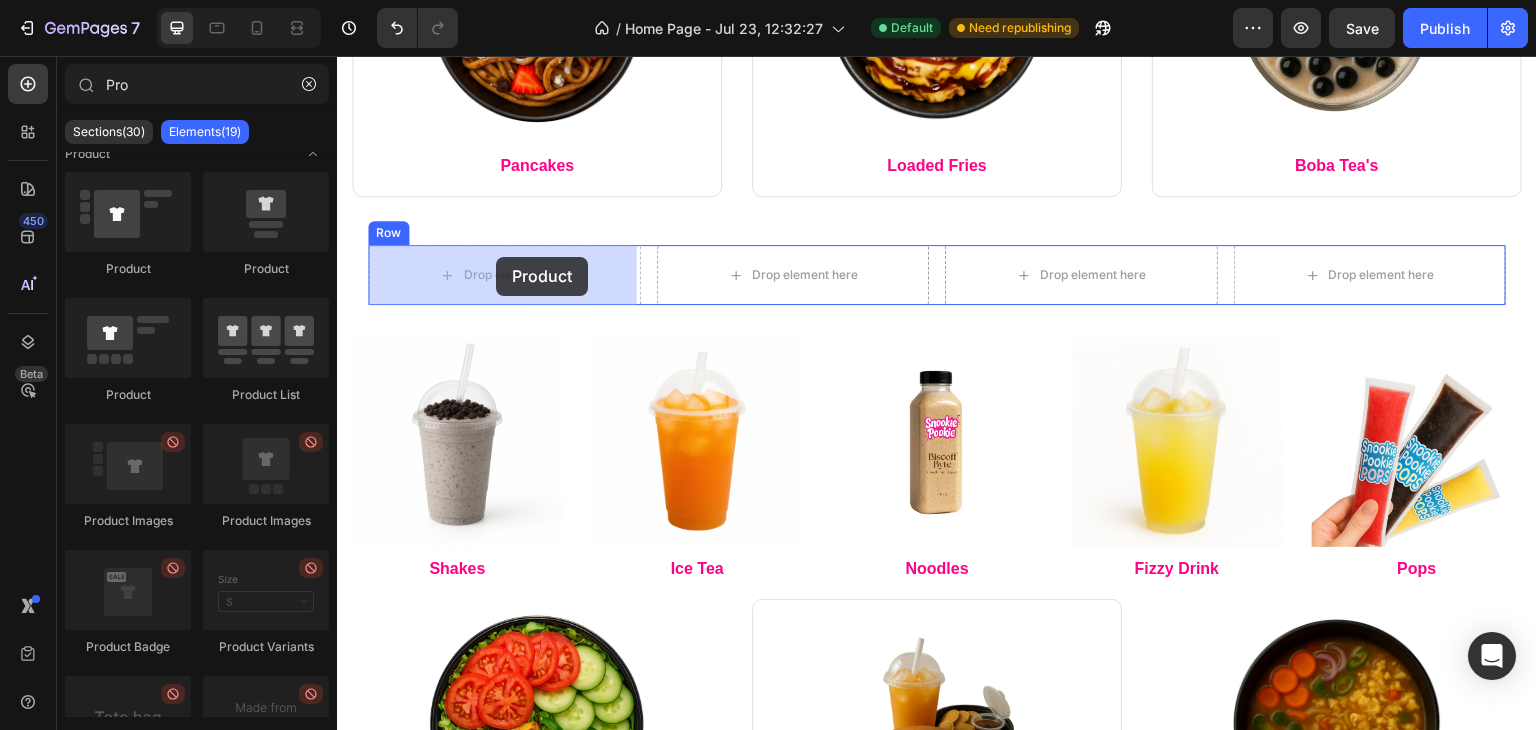 drag, startPoint x: 586, startPoint y: 273, endPoint x: 492, endPoint y: 260, distance: 94.89468 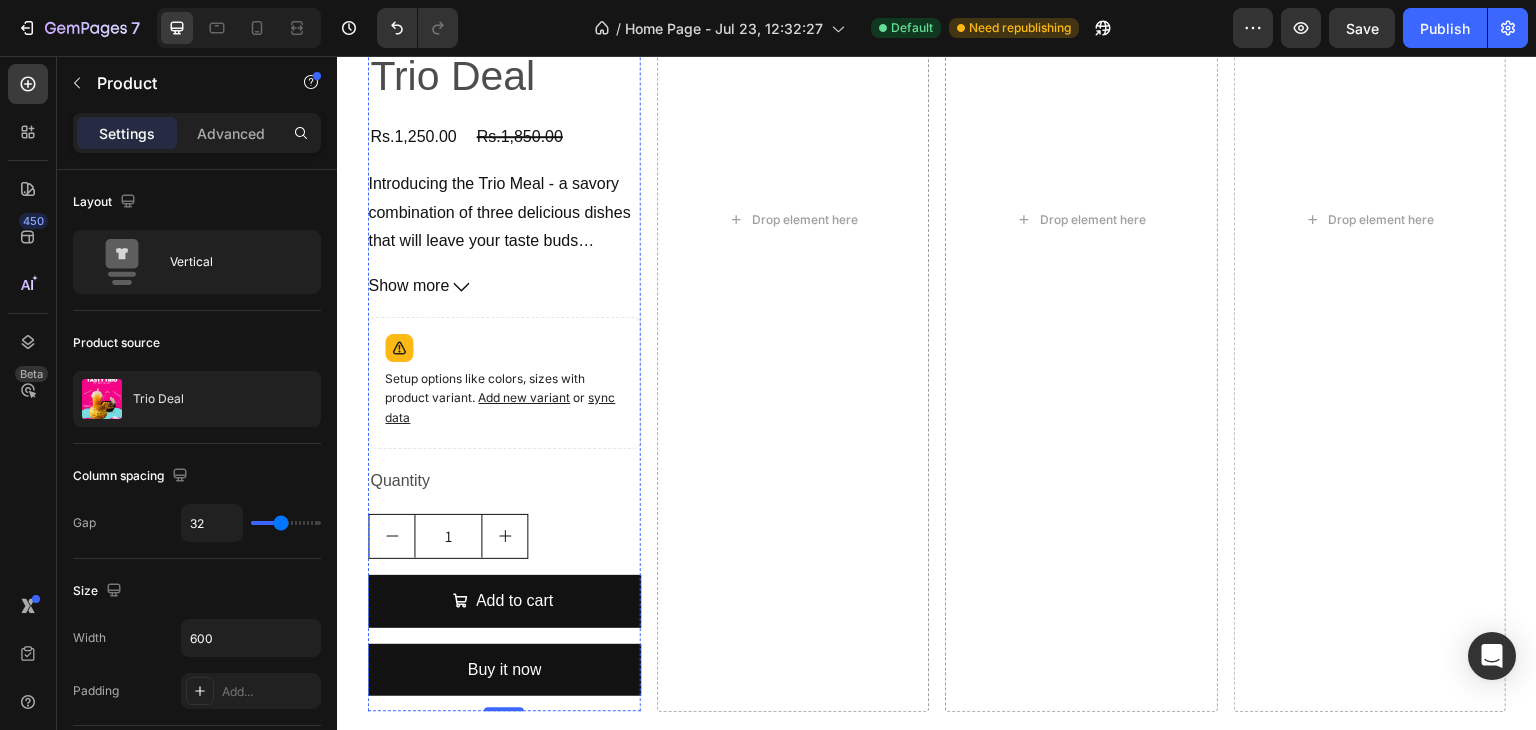 scroll, scrollTop: 1457, scrollLeft: 0, axis: vertical 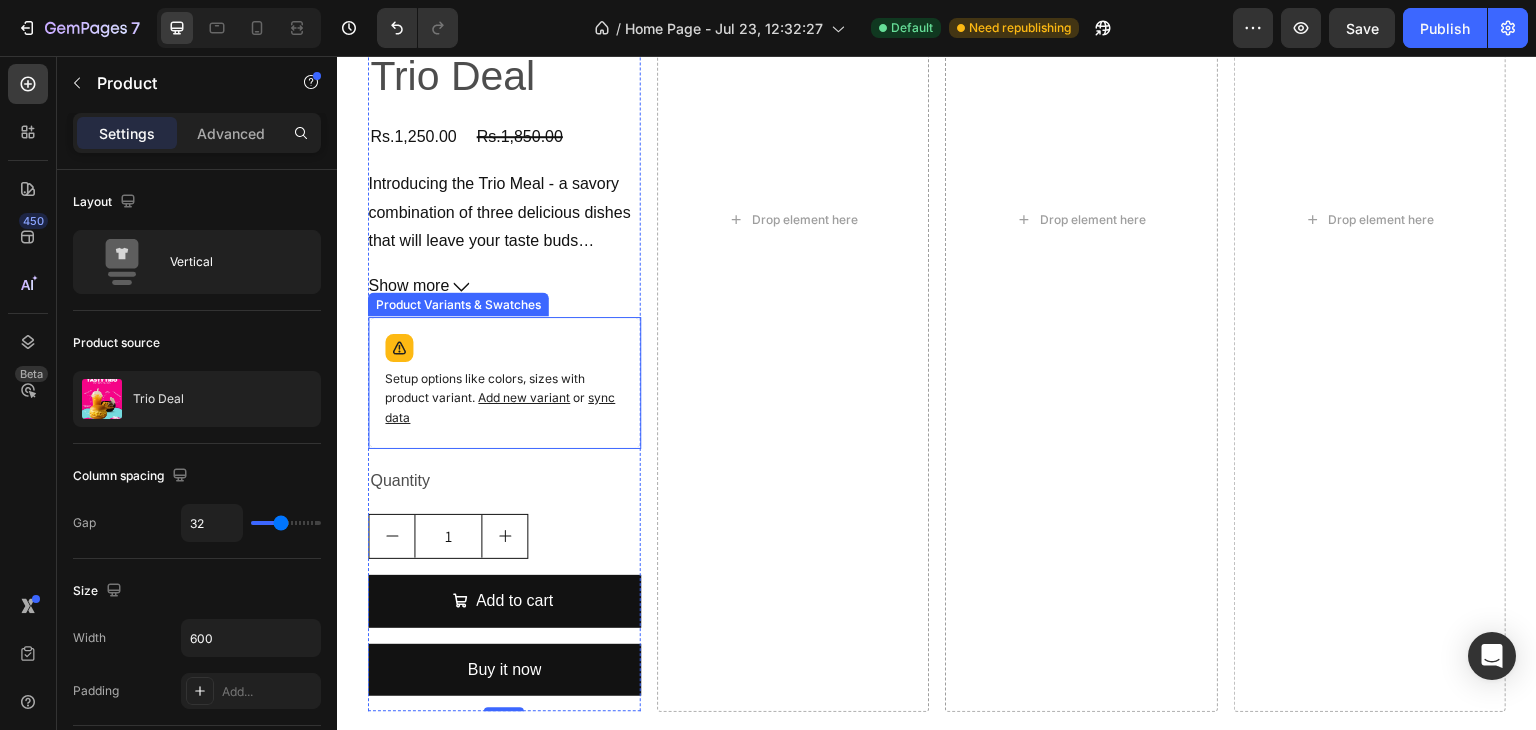 click on "Setup options like colors, sizes with product variant.       Add new variant   or   sync data" at bounding box center [504, 383] 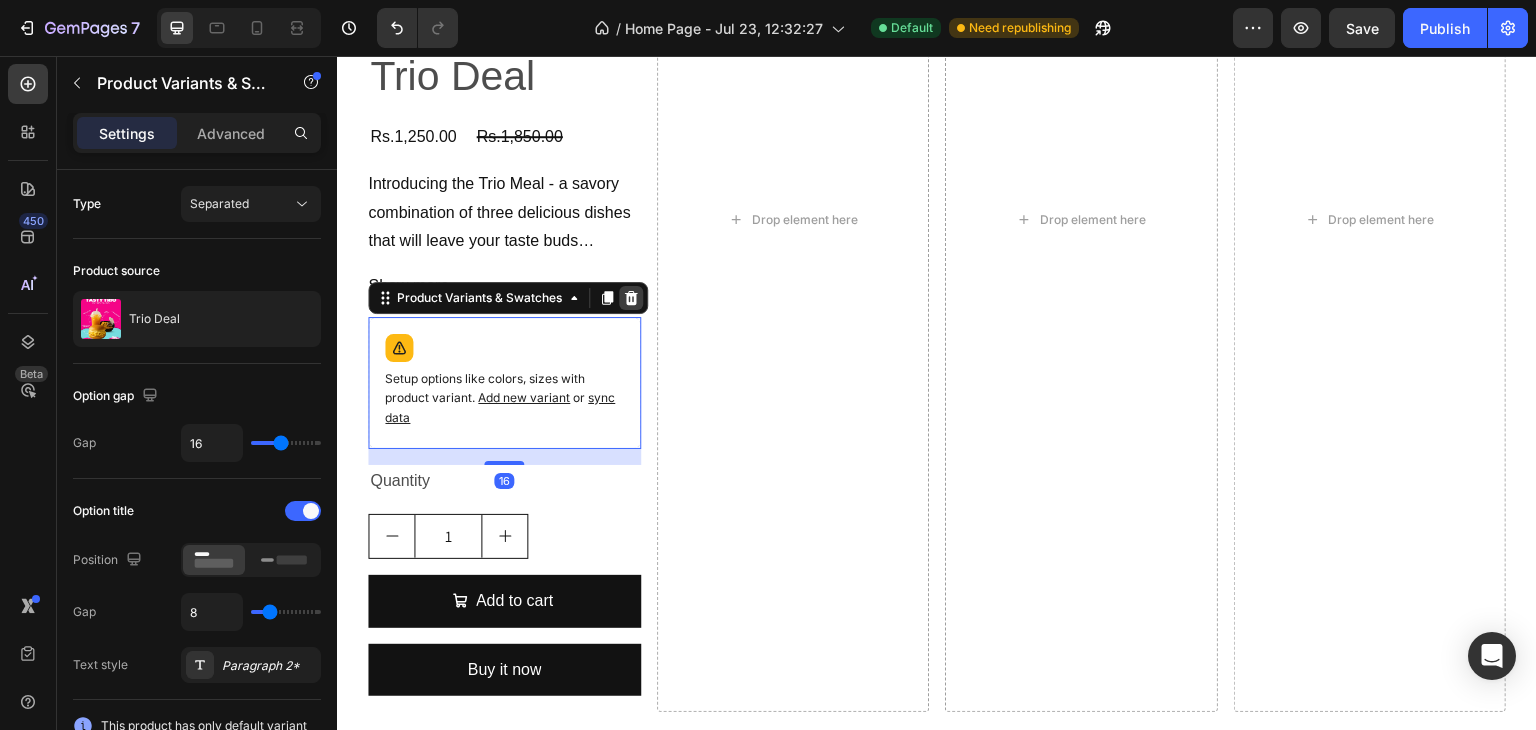 click at bounding box center [631, 298] 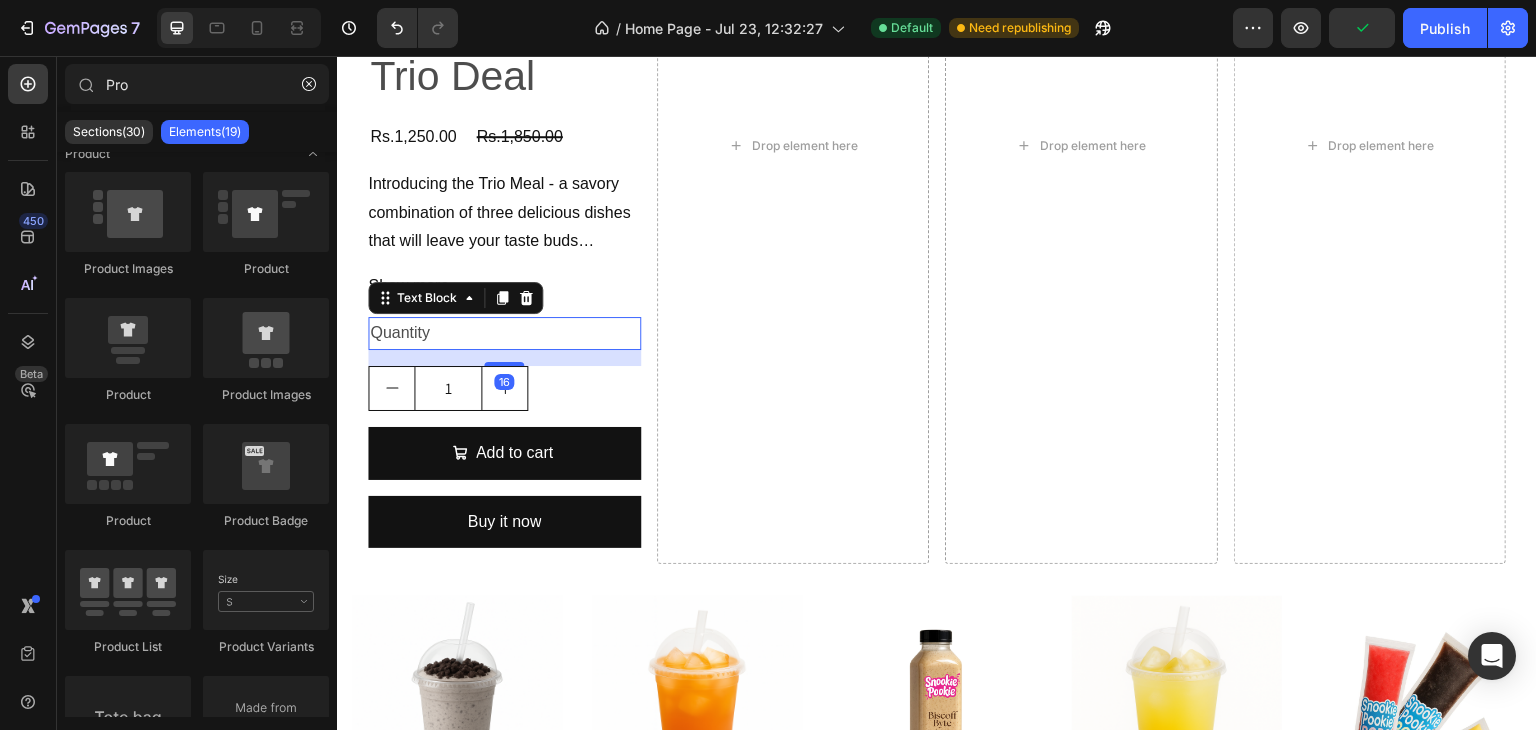 click on "Quantity" at bounding box center [504, 333] 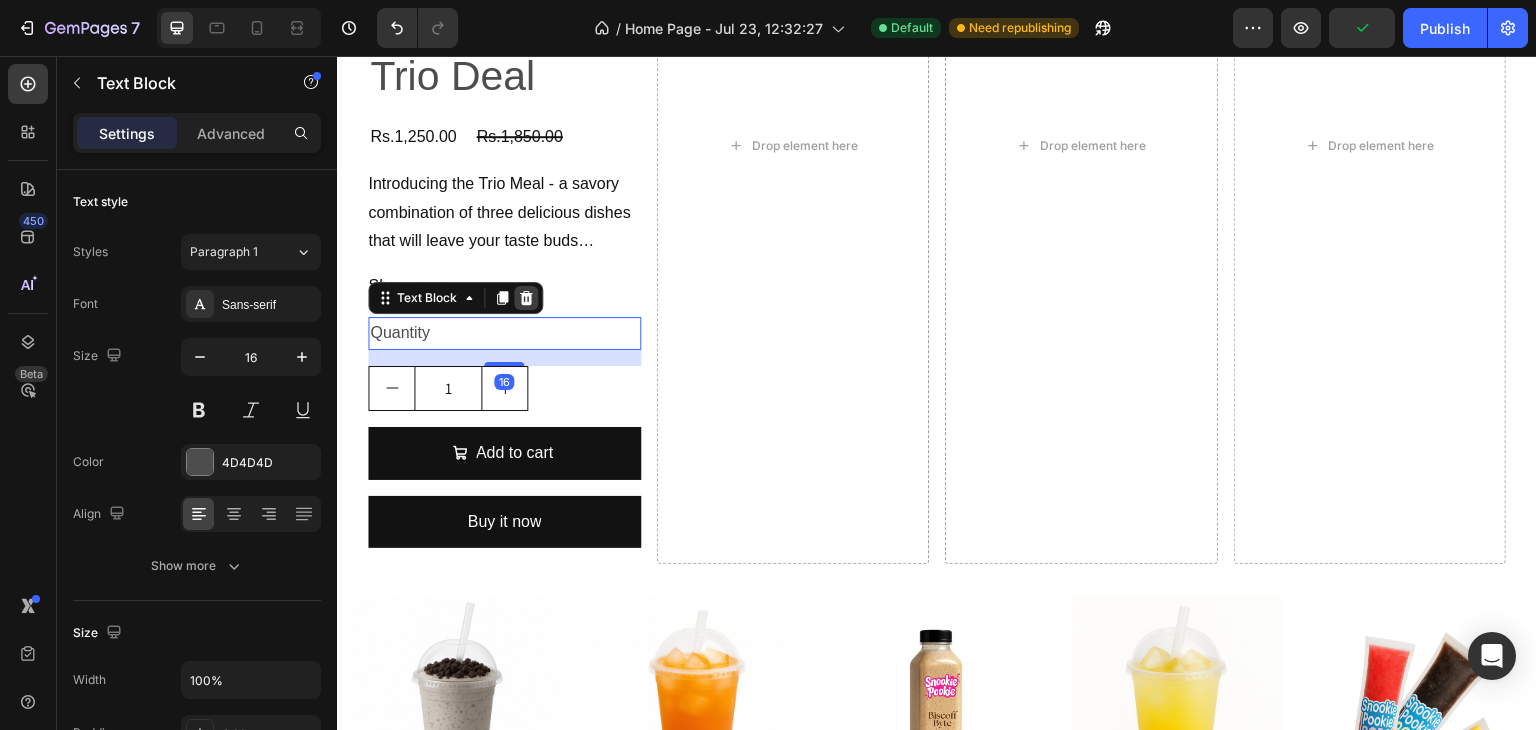 click 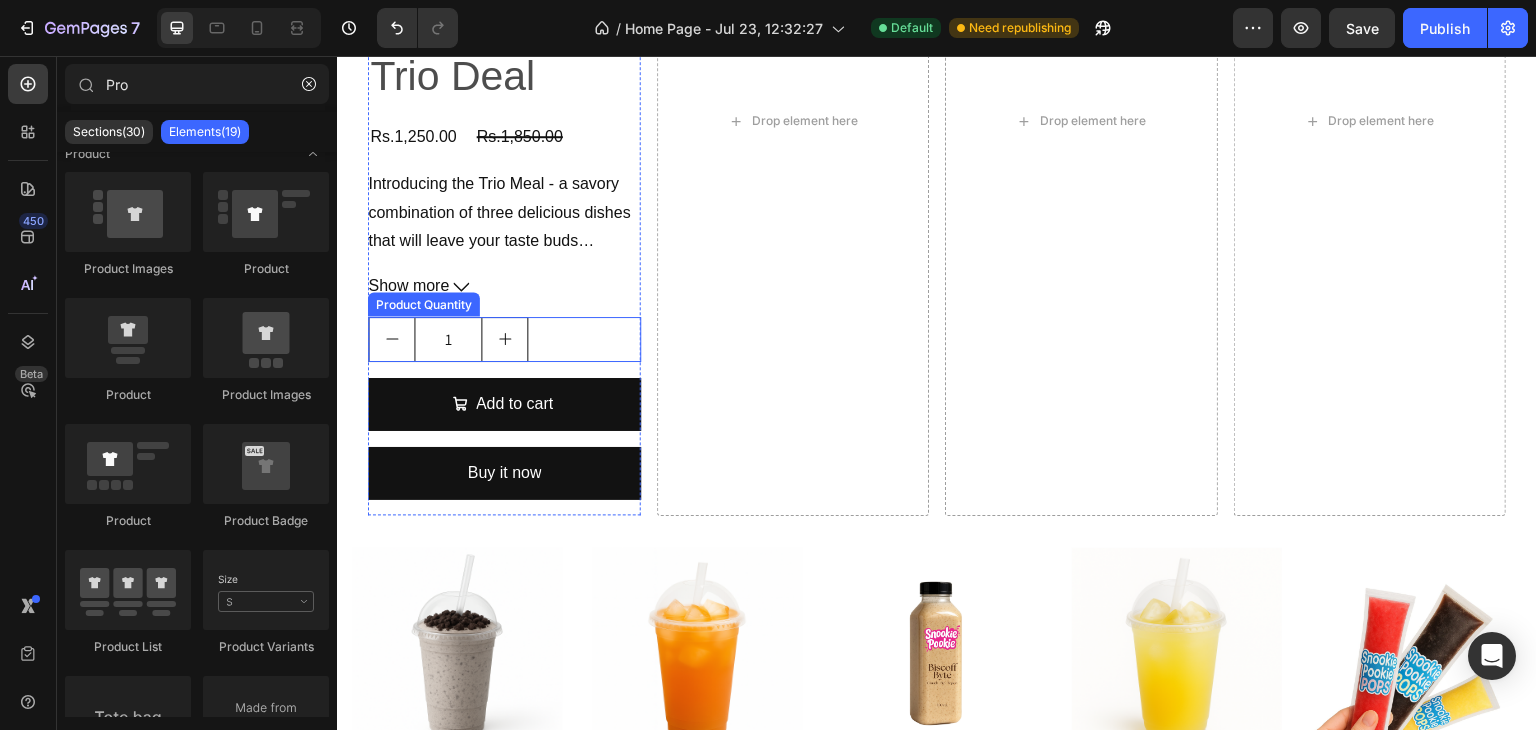 click on "1" at bounding box center [504, 339] 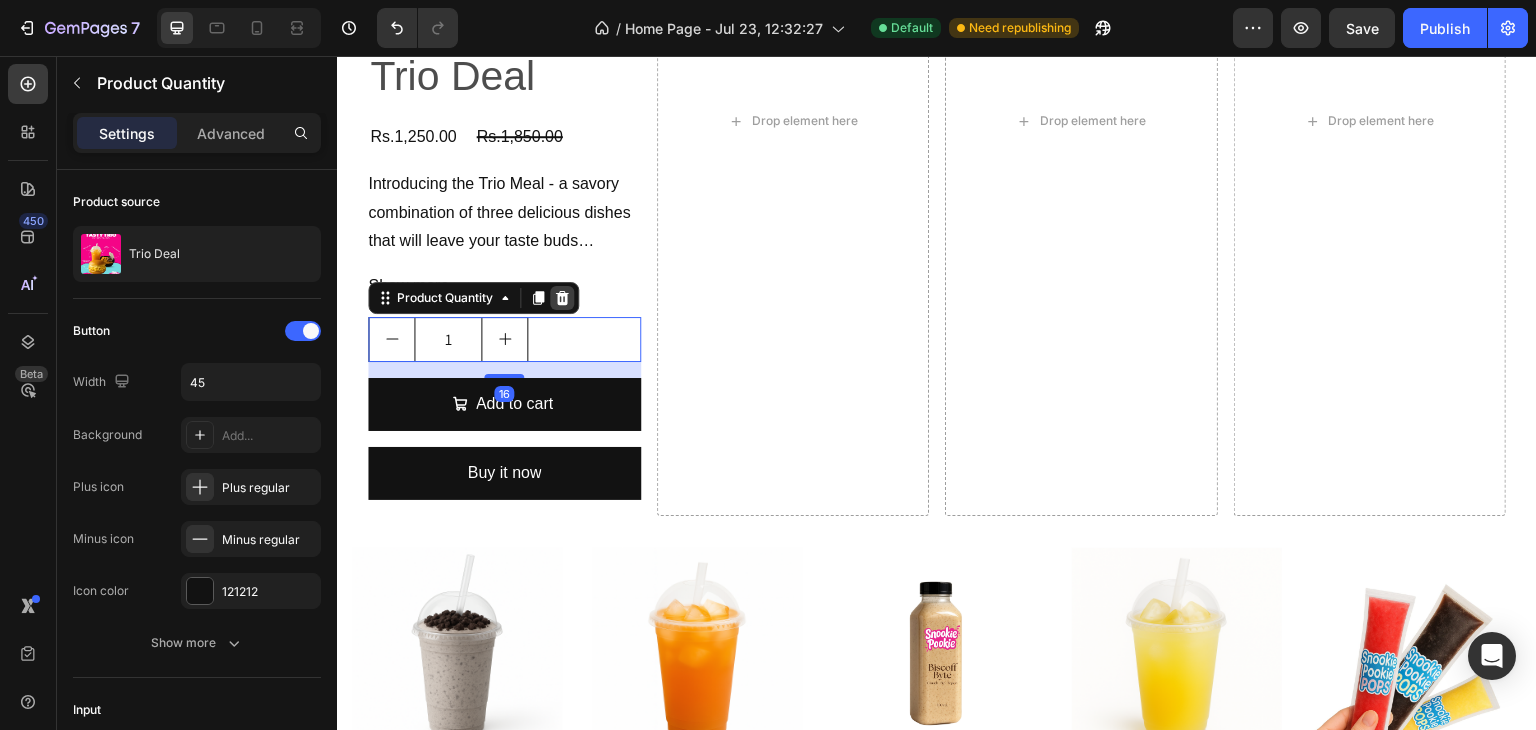 click 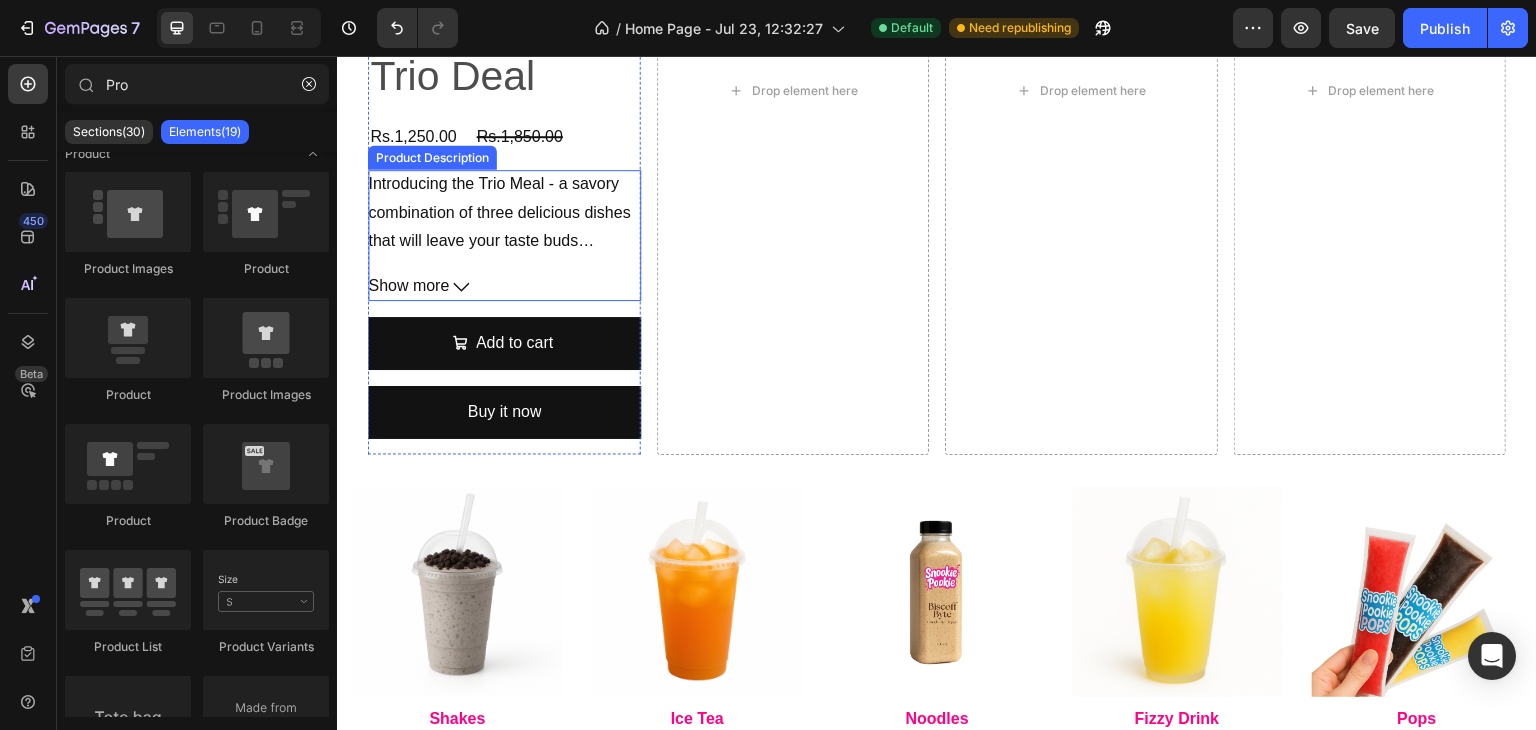 click on "Show more" at bounding box center [504, 286] 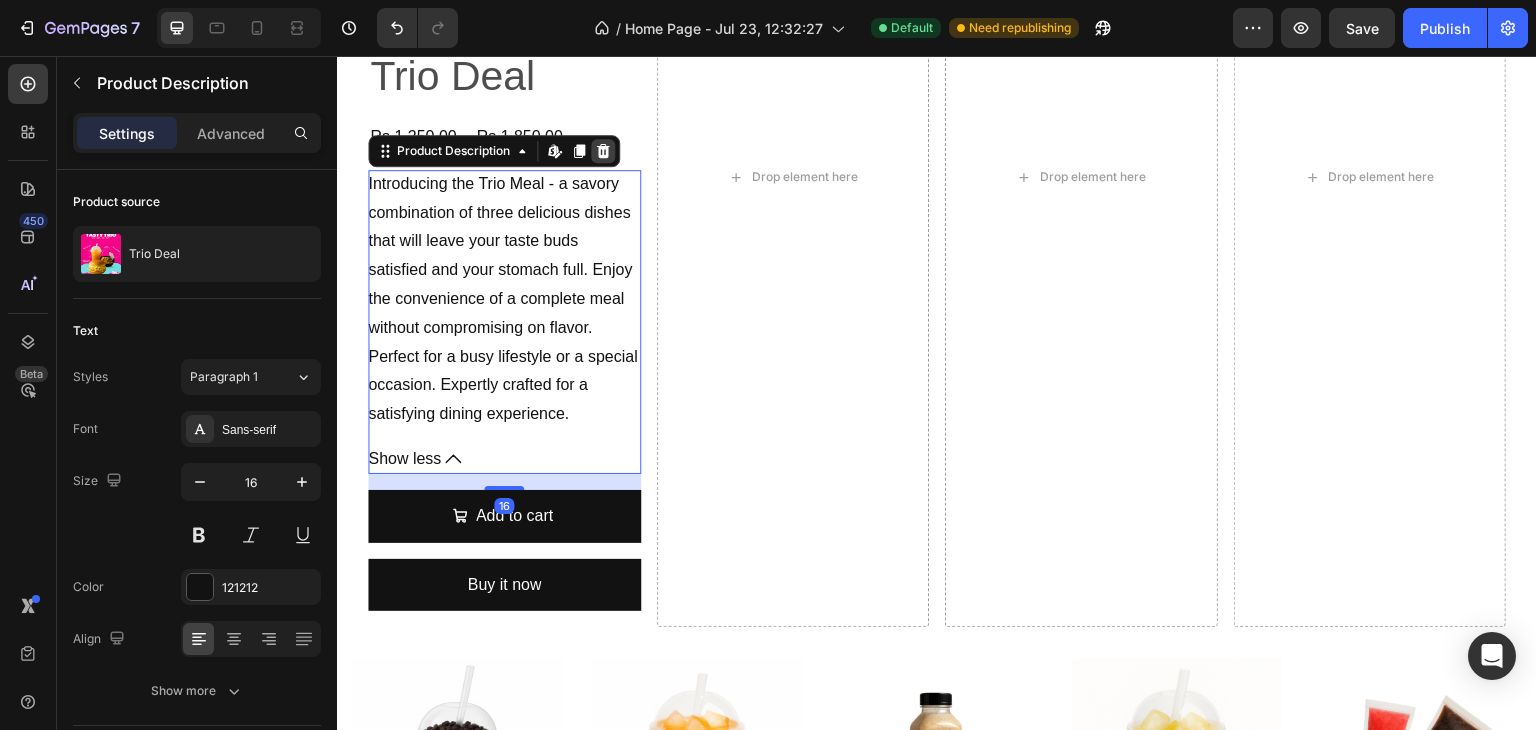 click 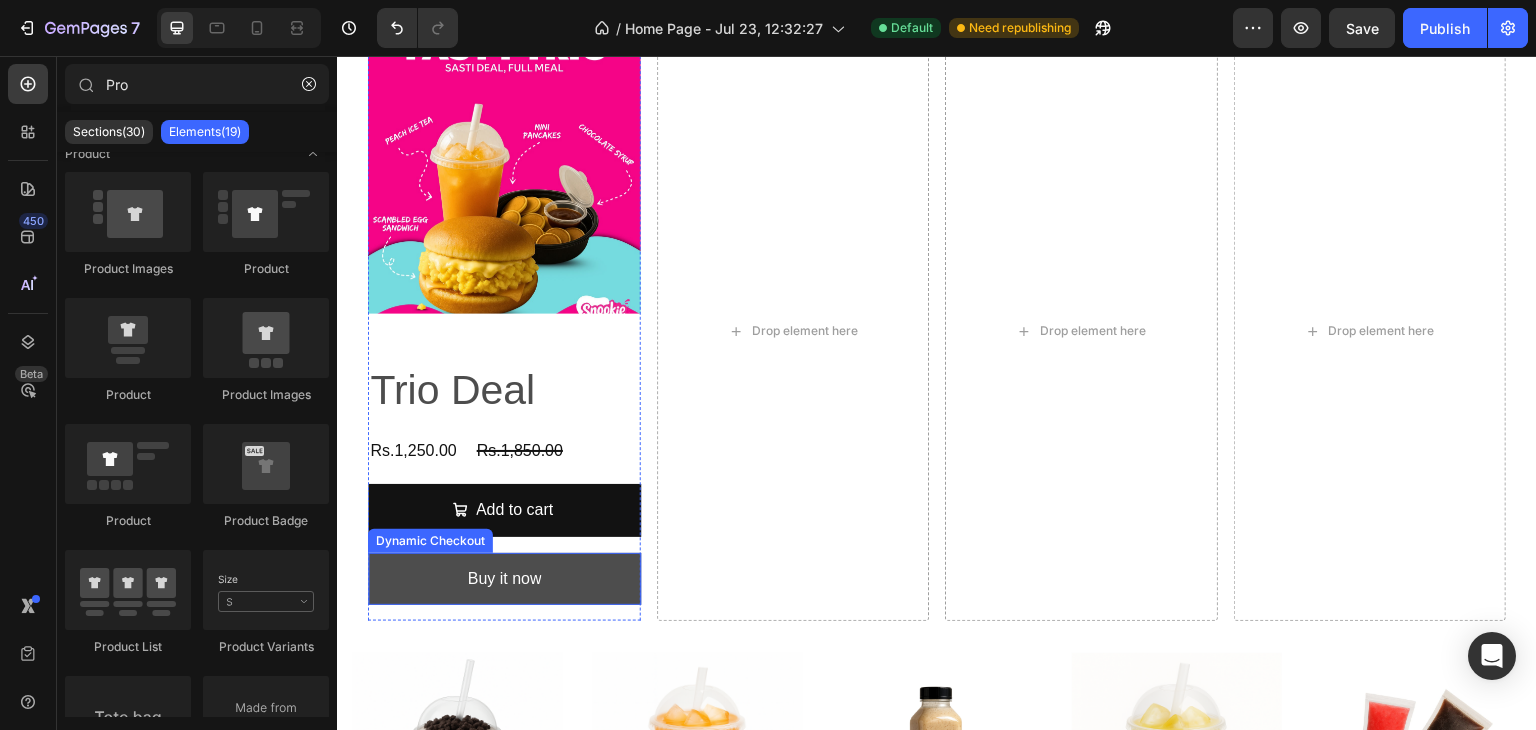 scroll, scrollTop: 1144, scrollLeft: 0, axis: vertical 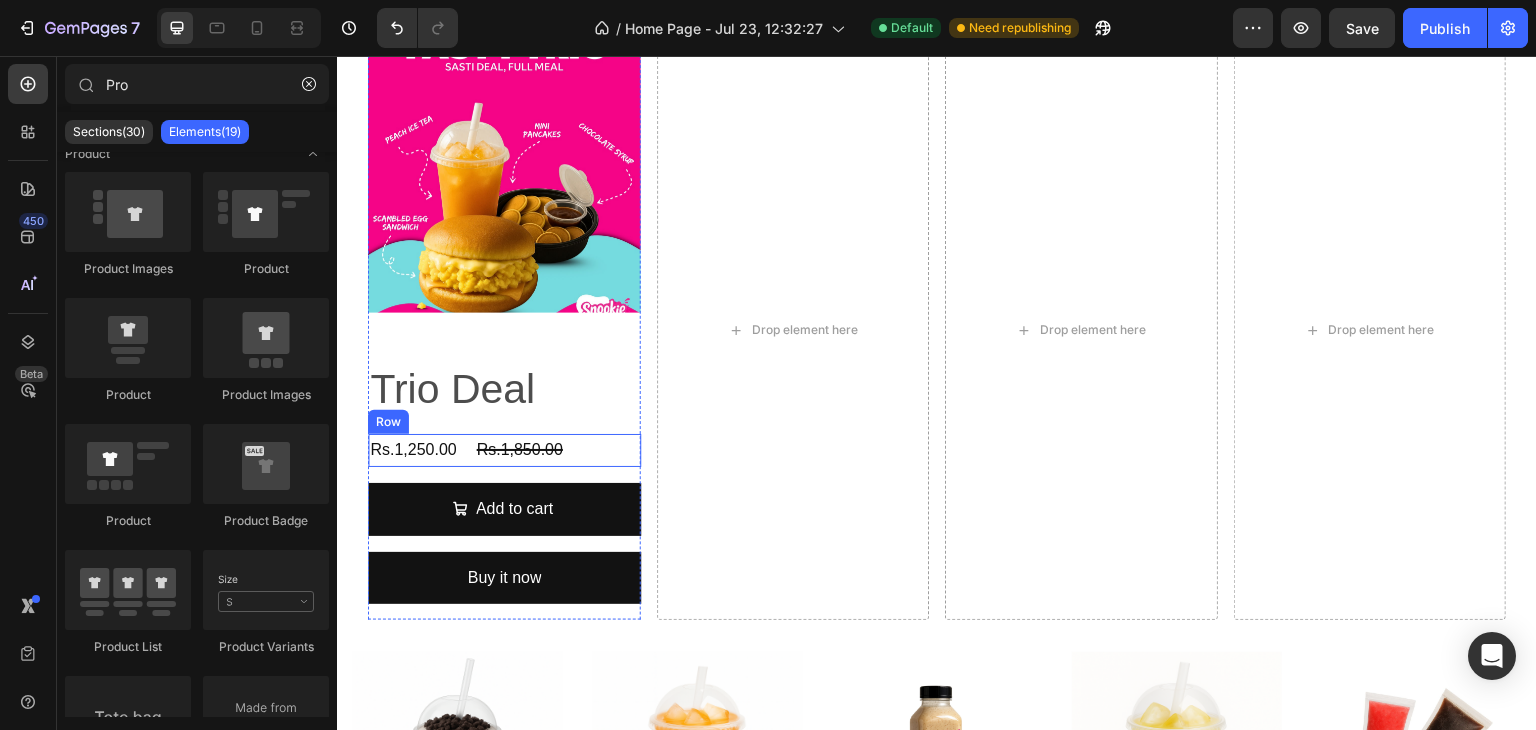 click on "Rs.1,250.00 Product Price Product Price Rs.1,850.00 Product Price Product Price Row" at bounding box center (504, 450) 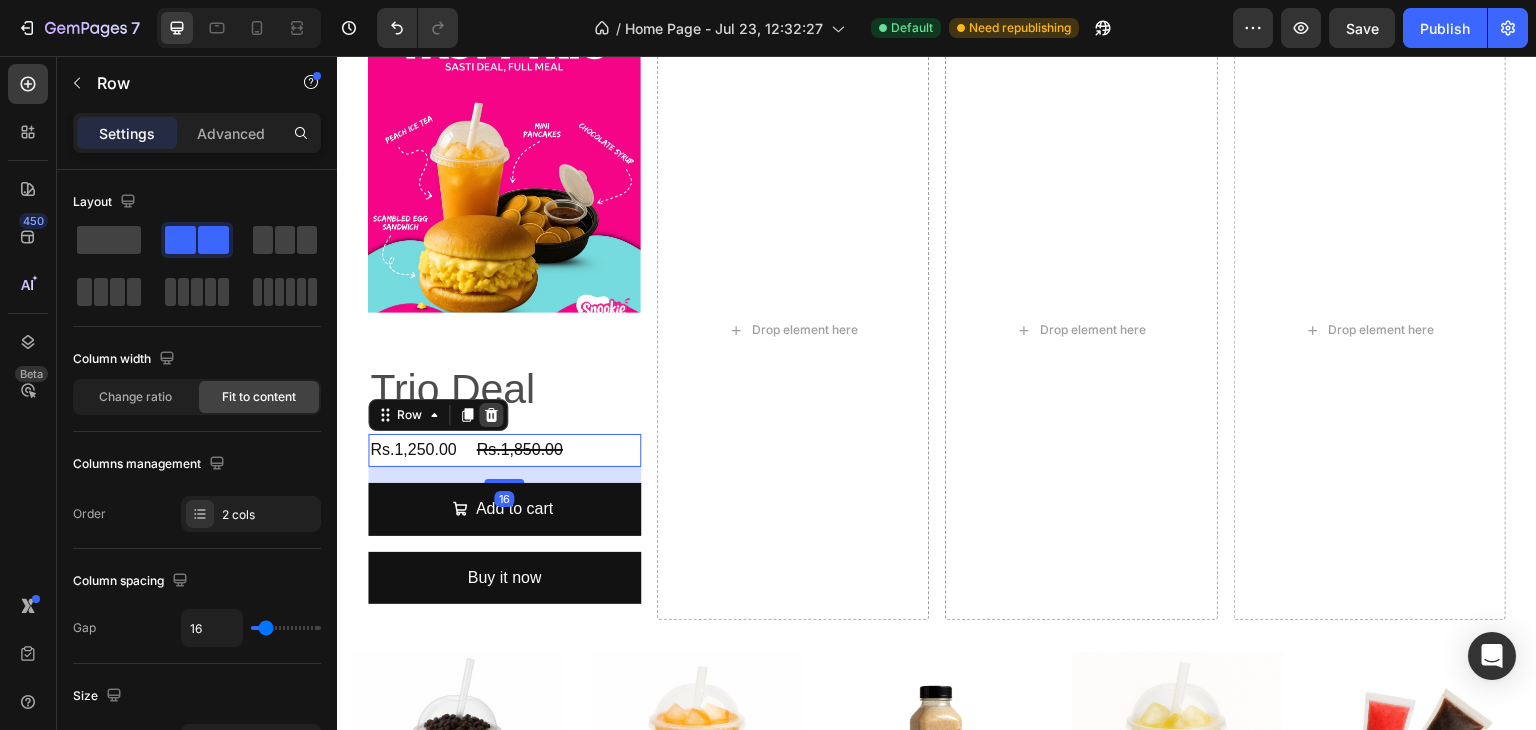 click 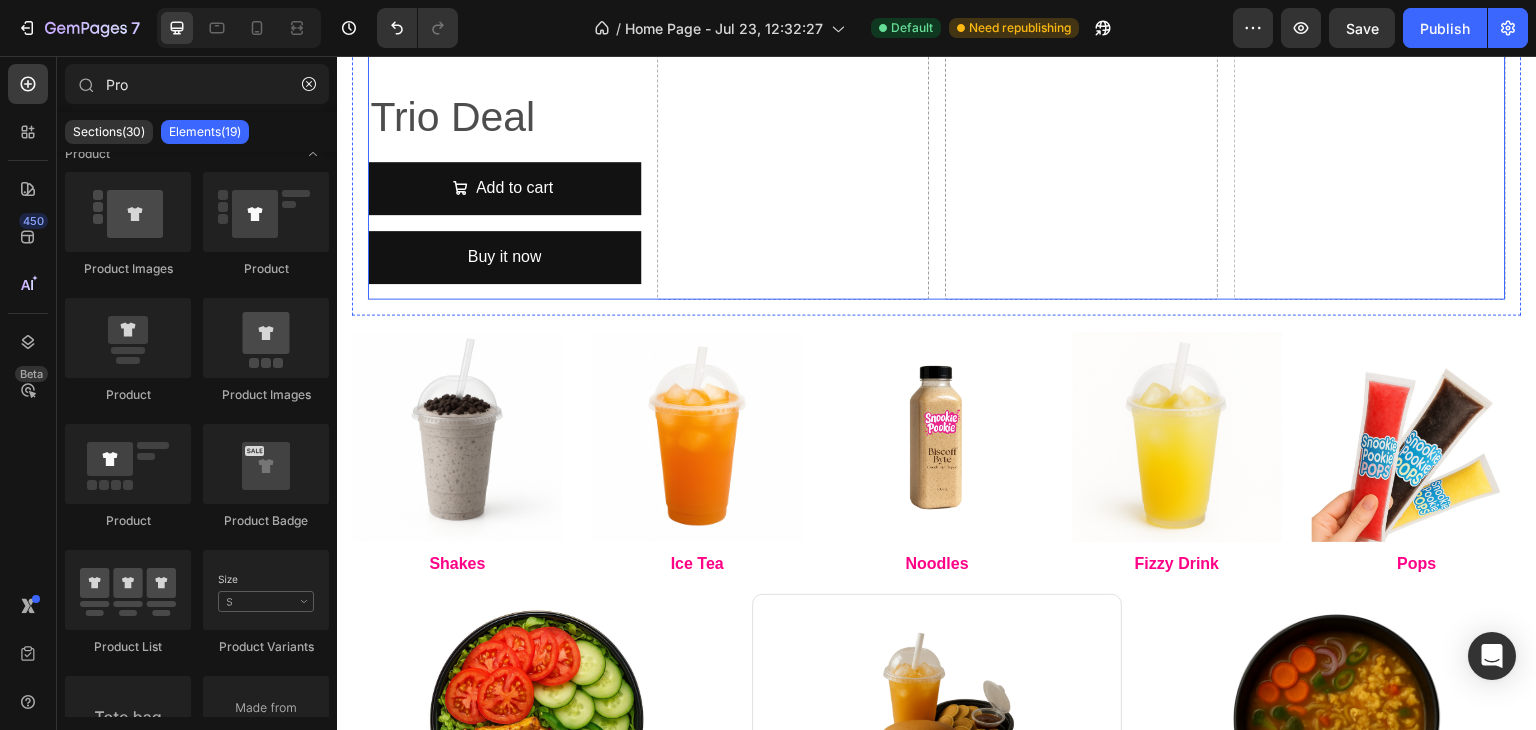 scroll, scrollTop: 1421, scrollLeft: 0, axis: vertical 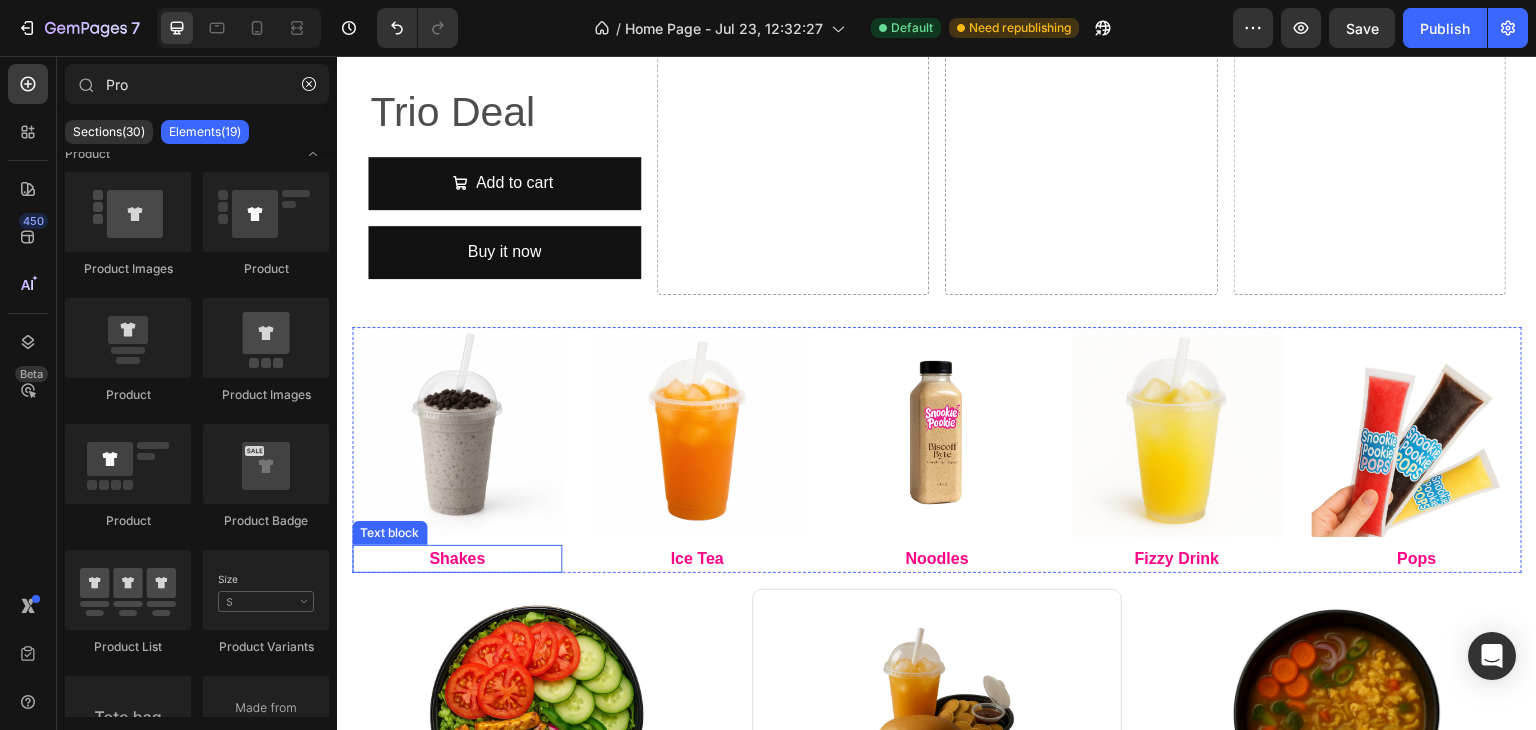 click on "Shakes" at bounding box center (457, 559) 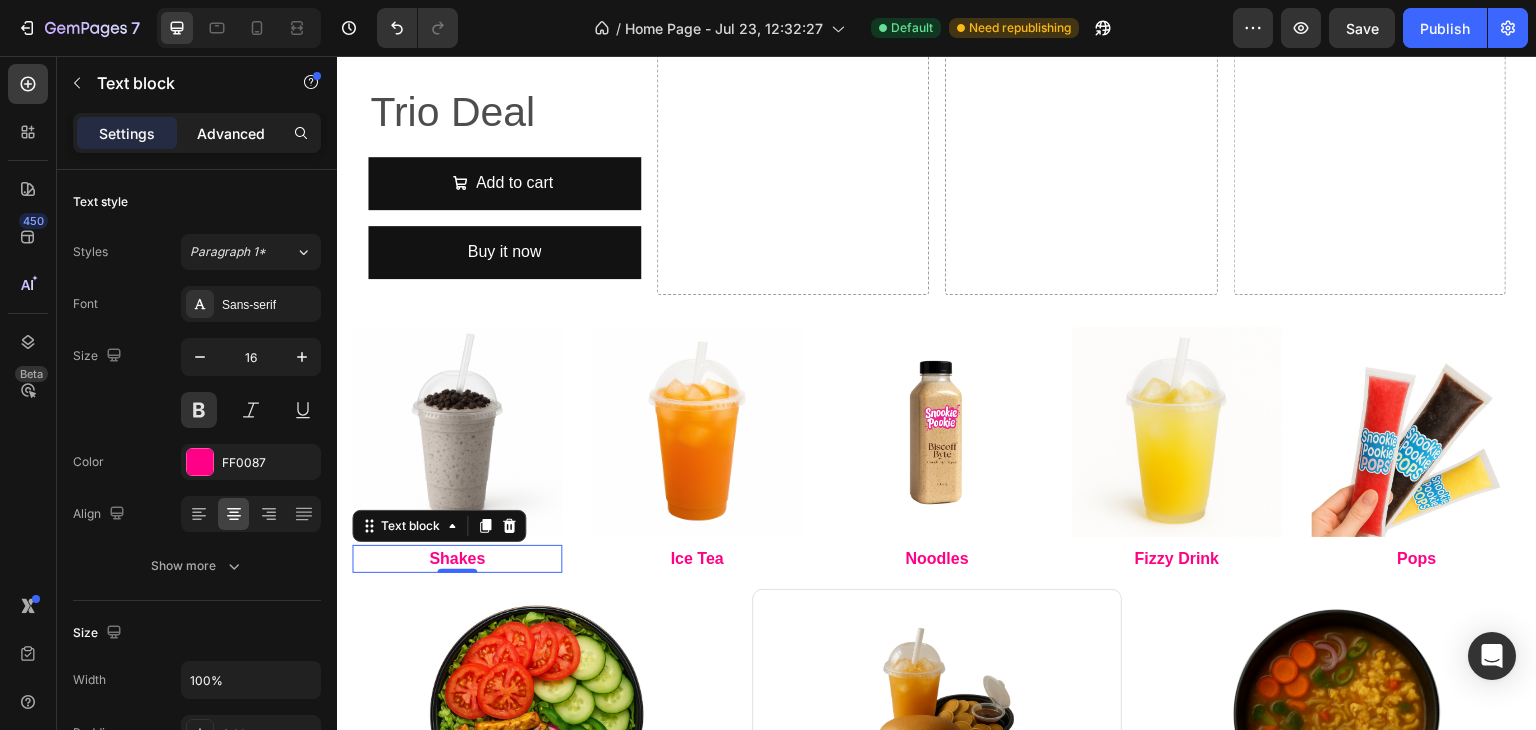 click on "Advanced" at bounding box center [231, 133] 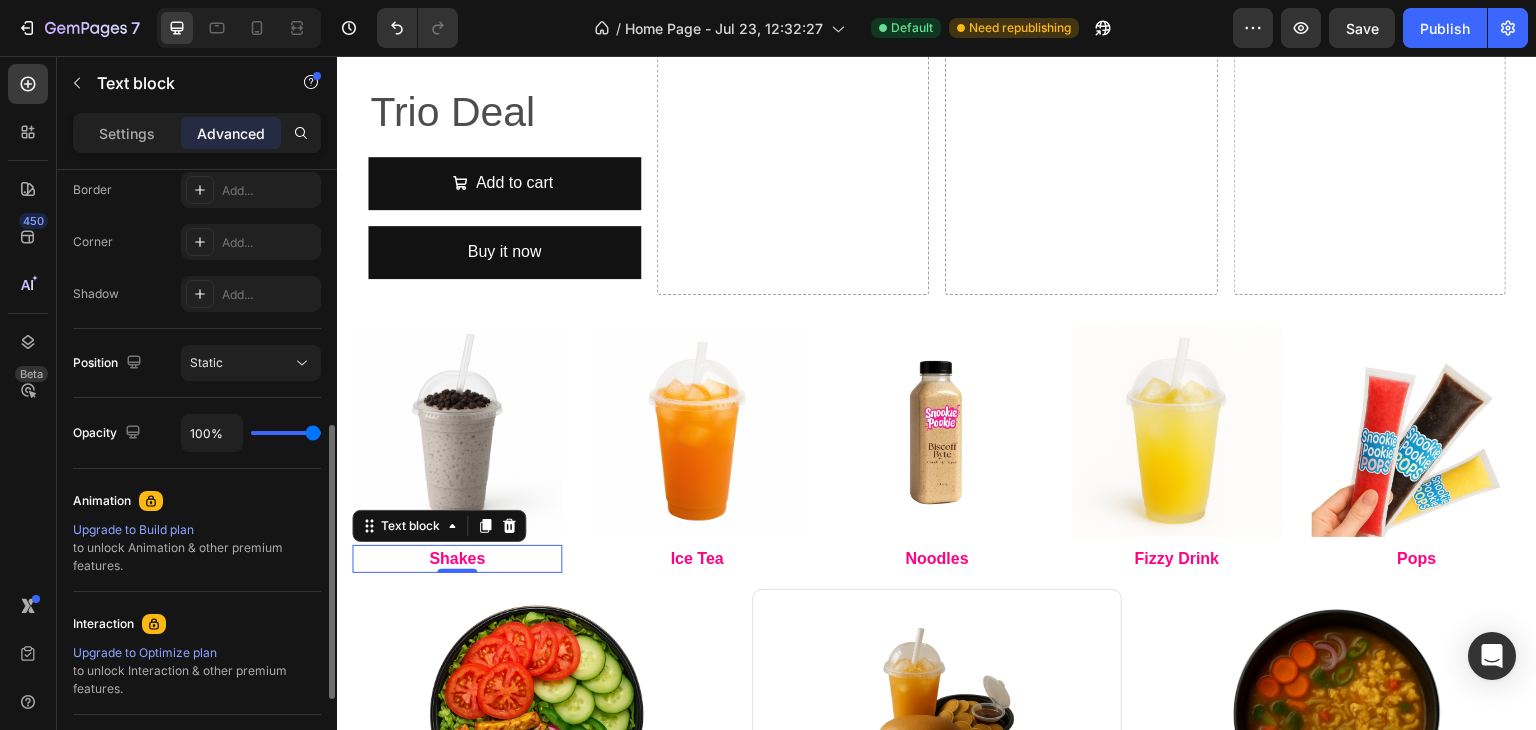 scroll, scrollTop: 769, scrollLeft: 0, axis: vertical 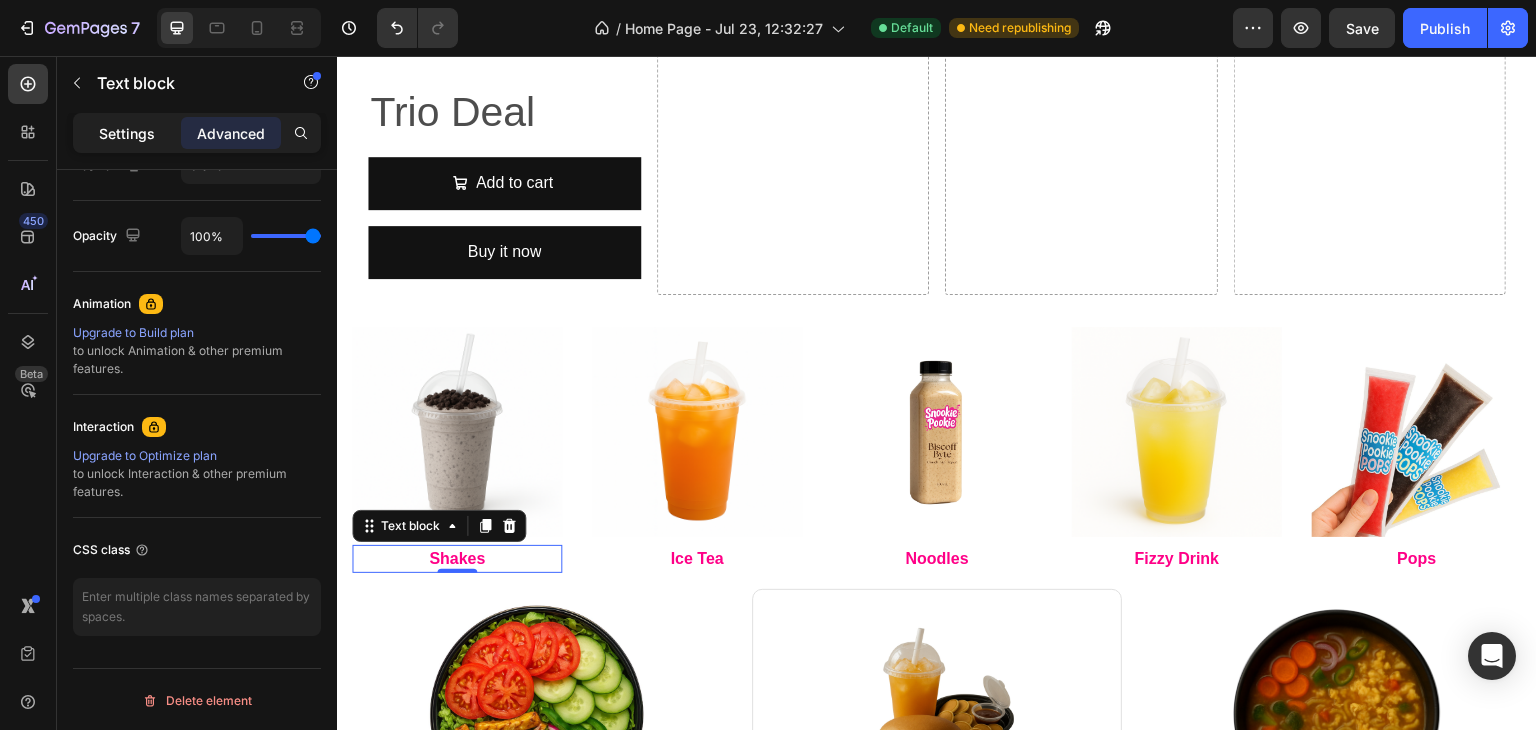 click on "Settings" at bounding box center [127, 133] 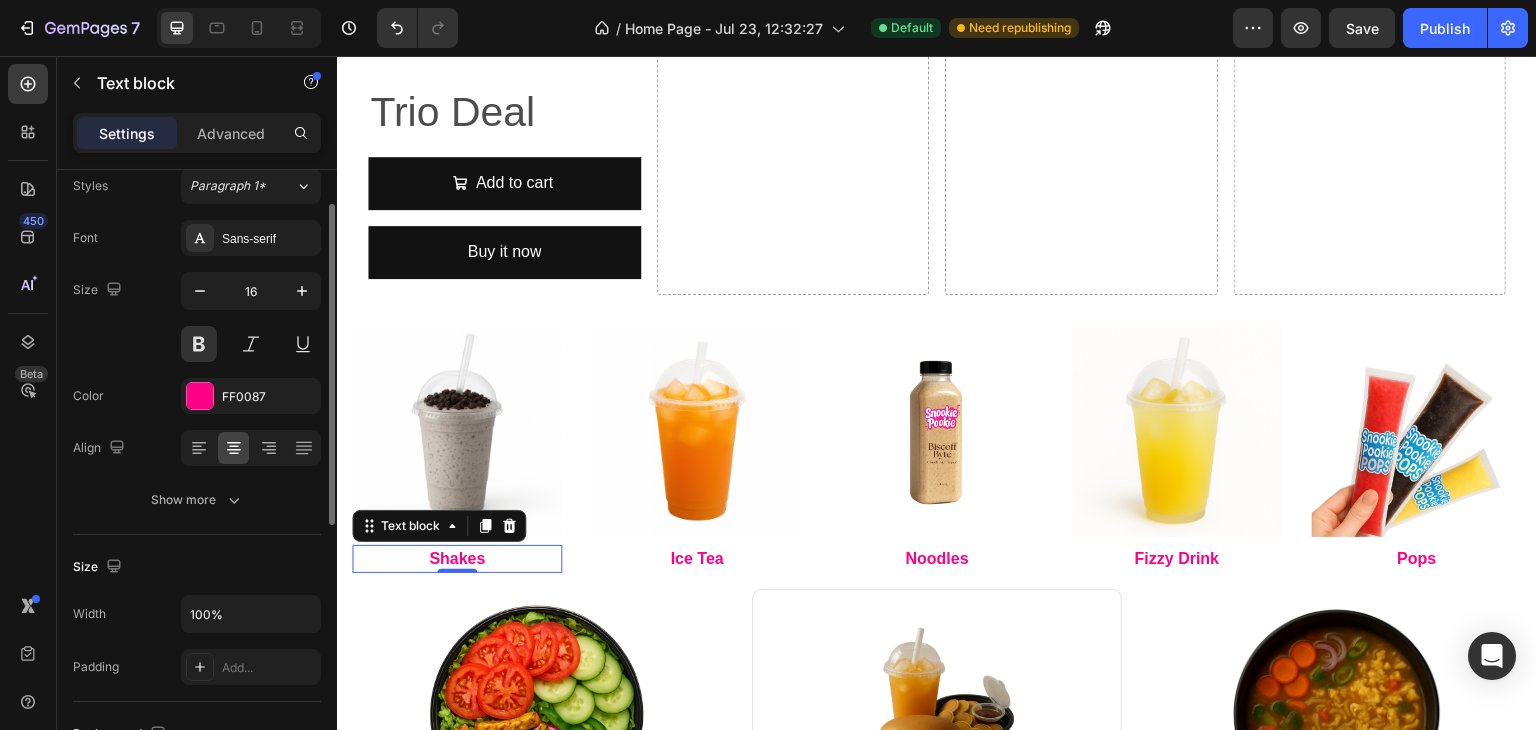 scroll, scrollTop: 0, scrollLeft: 0, axis: both 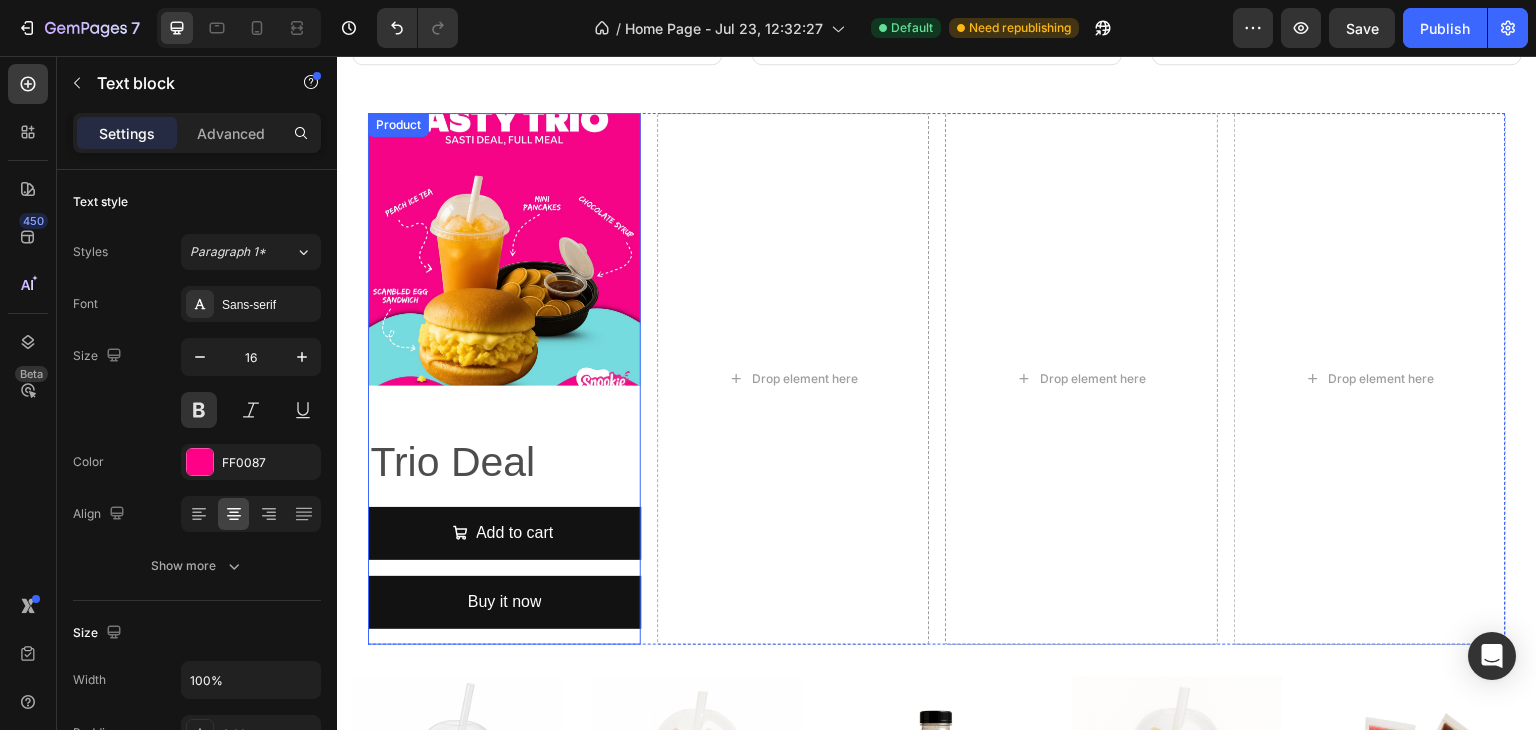 click on "Add to cart Add to Cart" at bounding box center (504, 541) 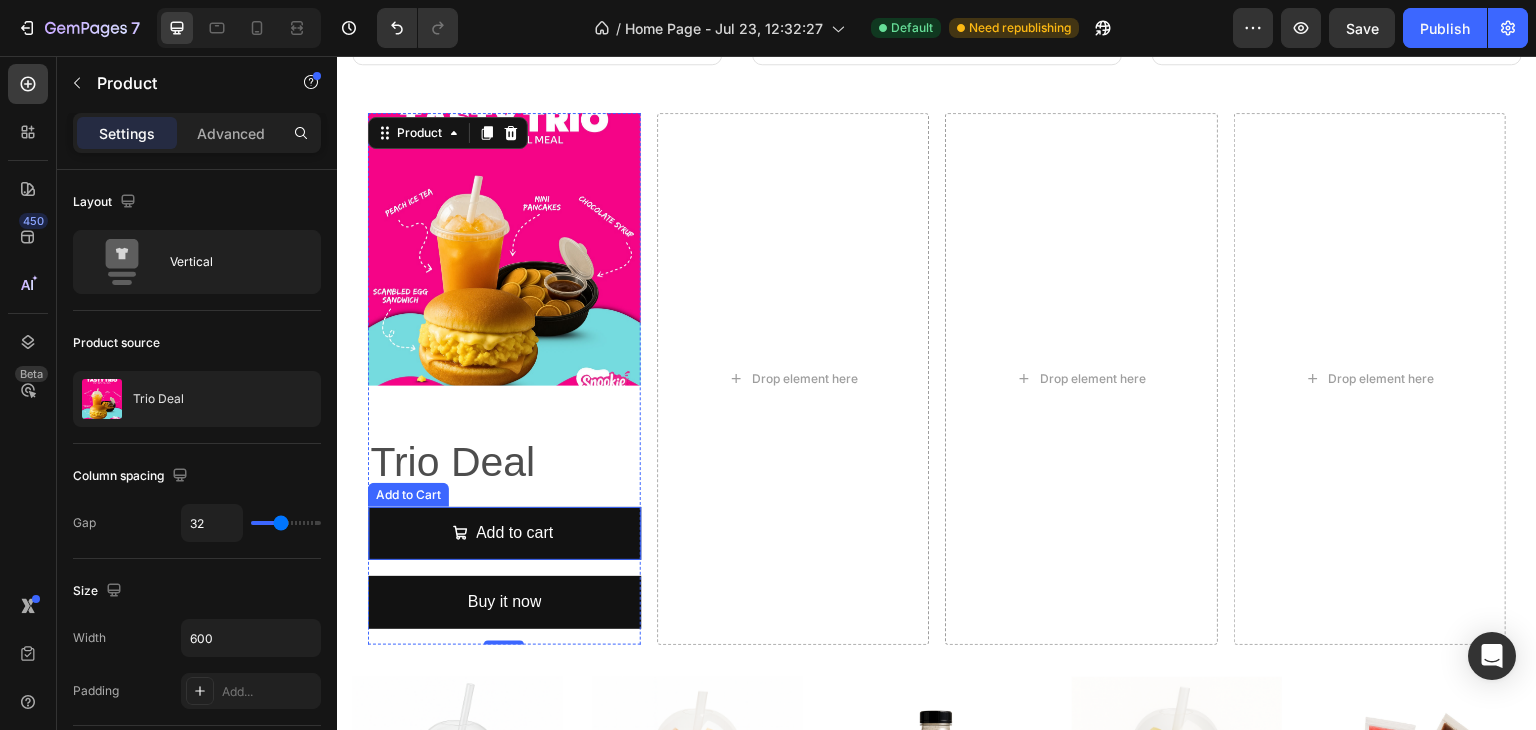 click on "Add to Cart" at bounding box center (408, 495) 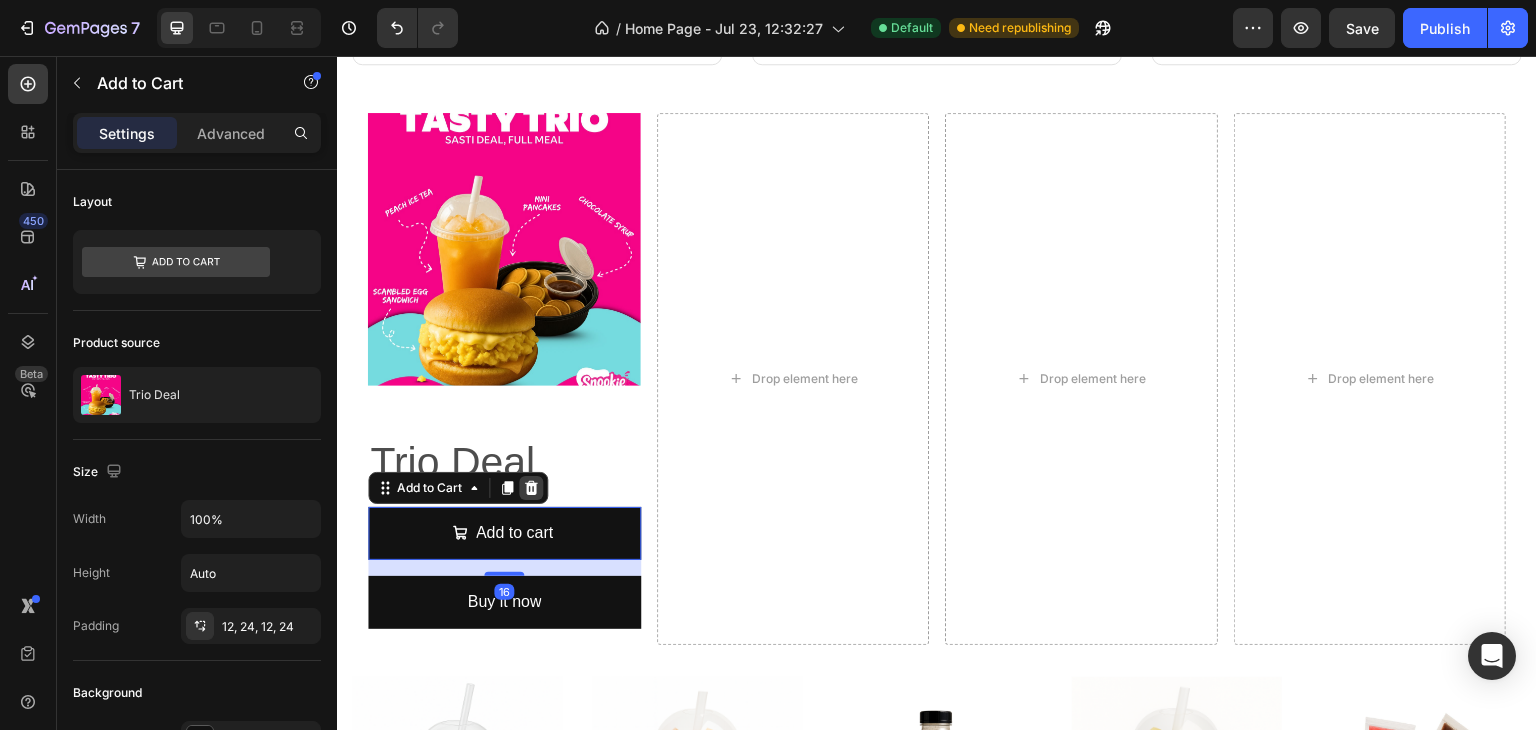 click 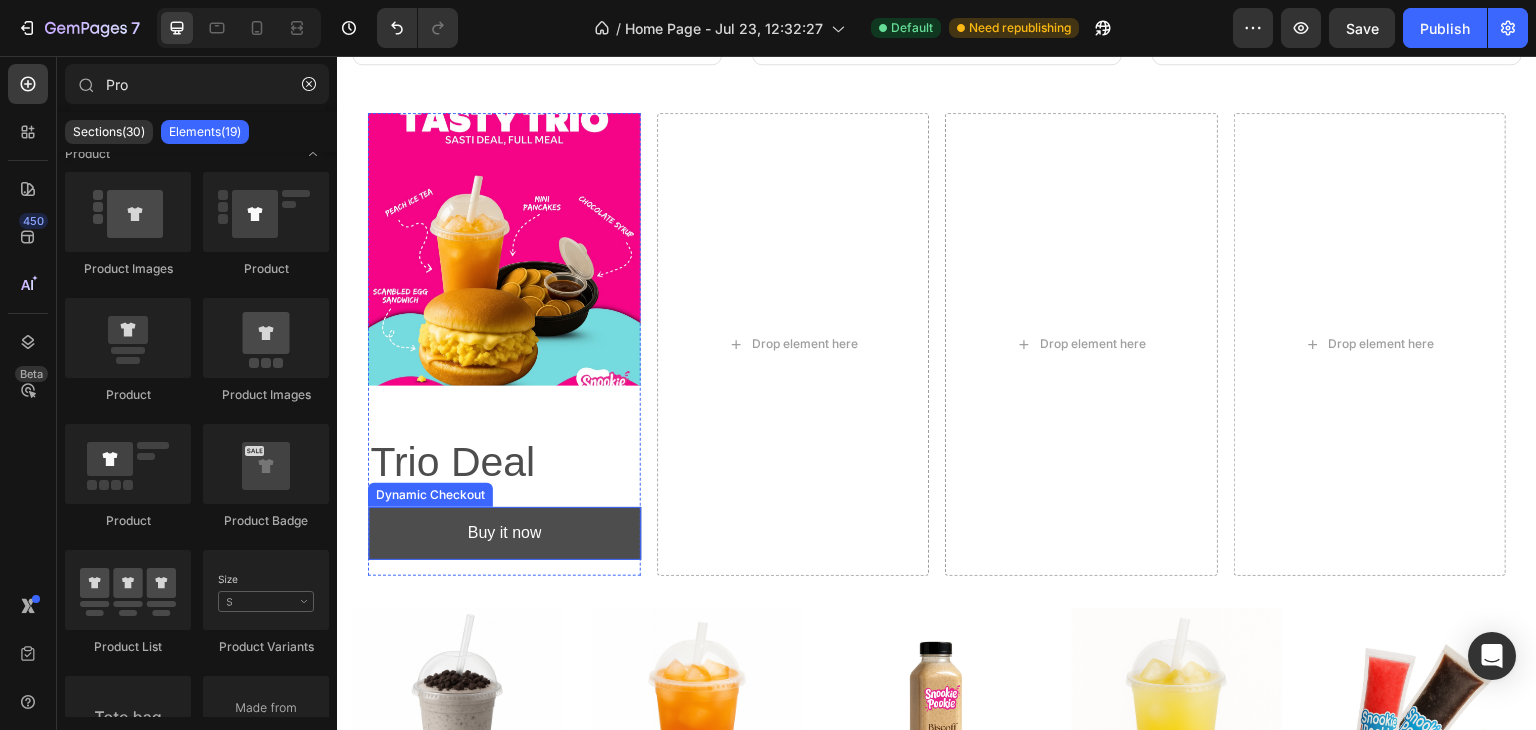 click on "Buy it now" at bounding box center [504, 533] 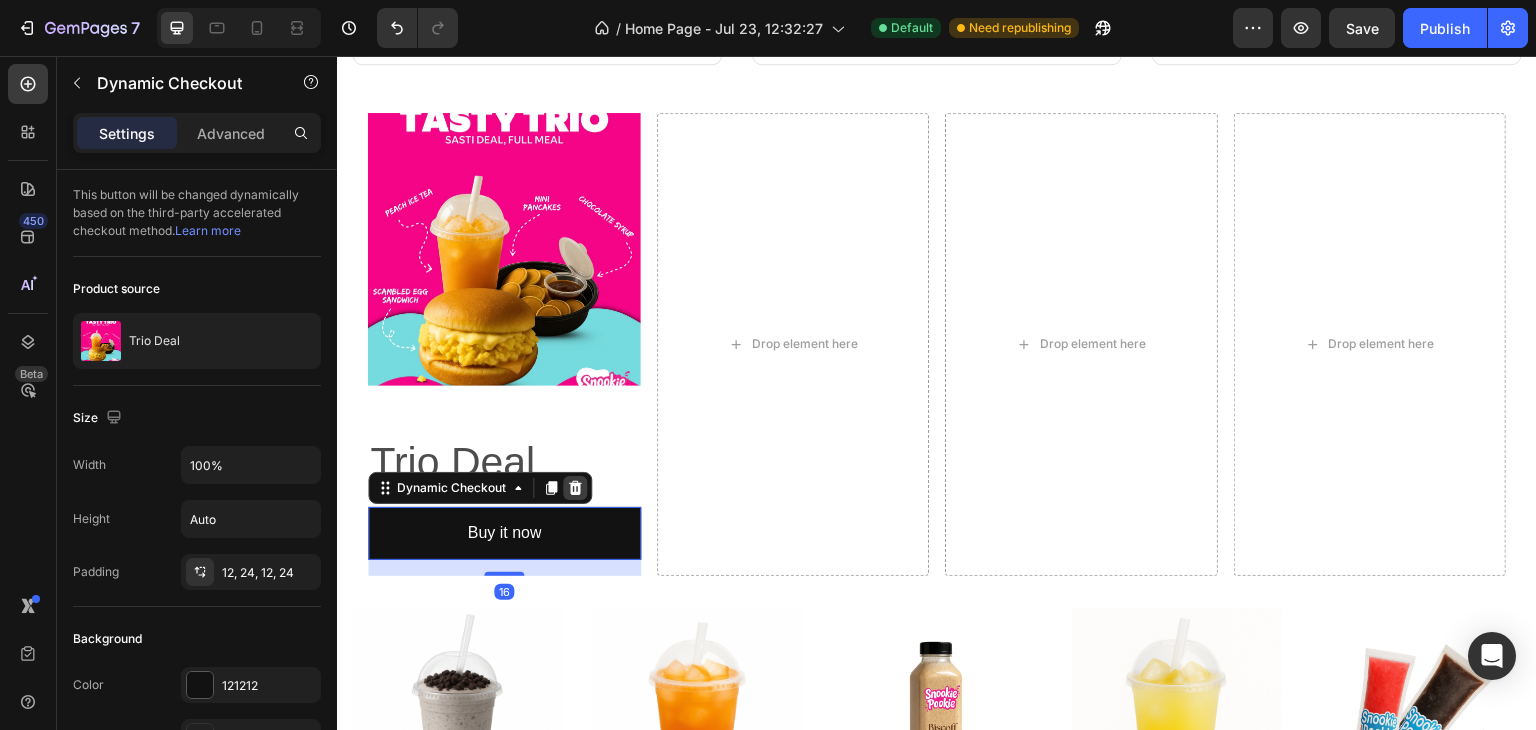 click 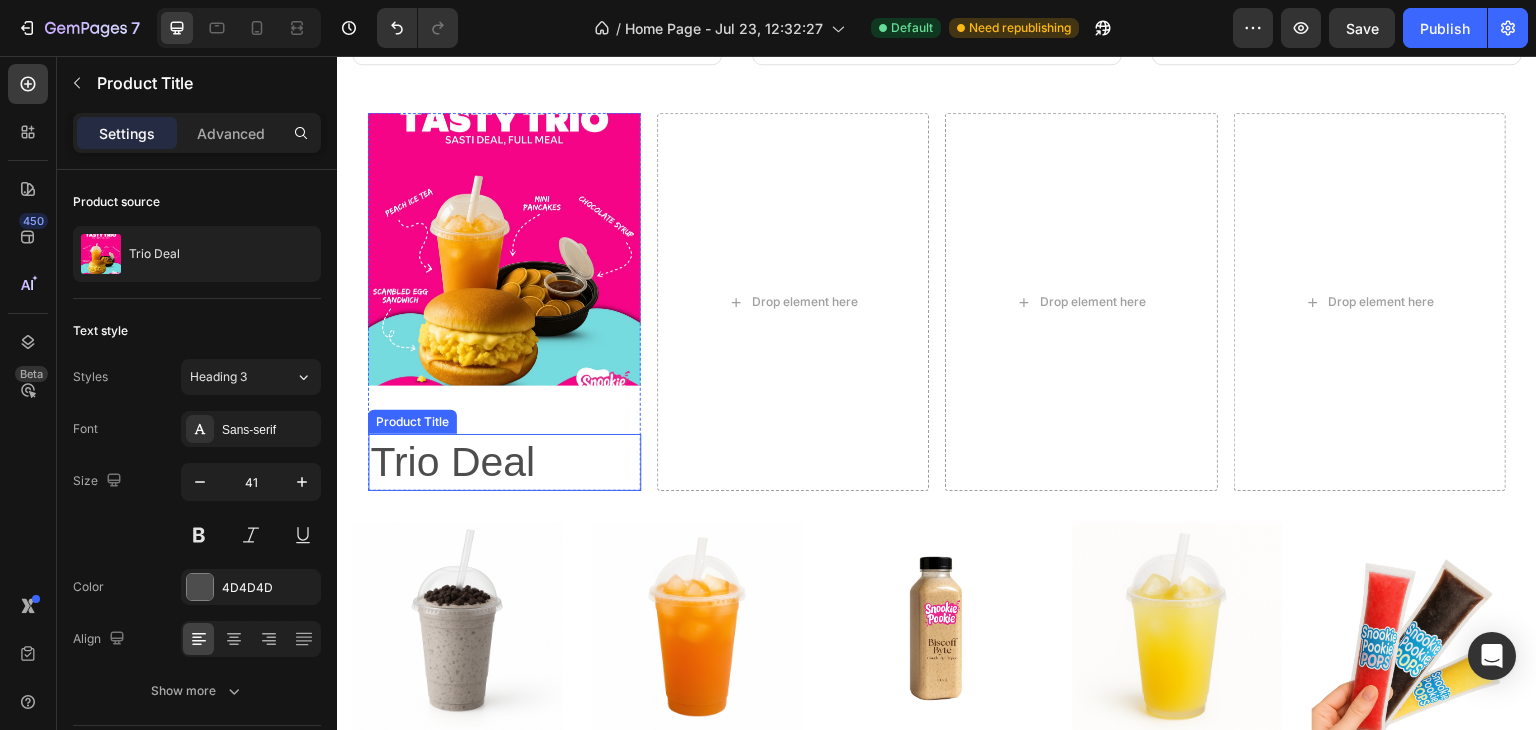 click on "Trio Deal" at bounding box center [504, 462] 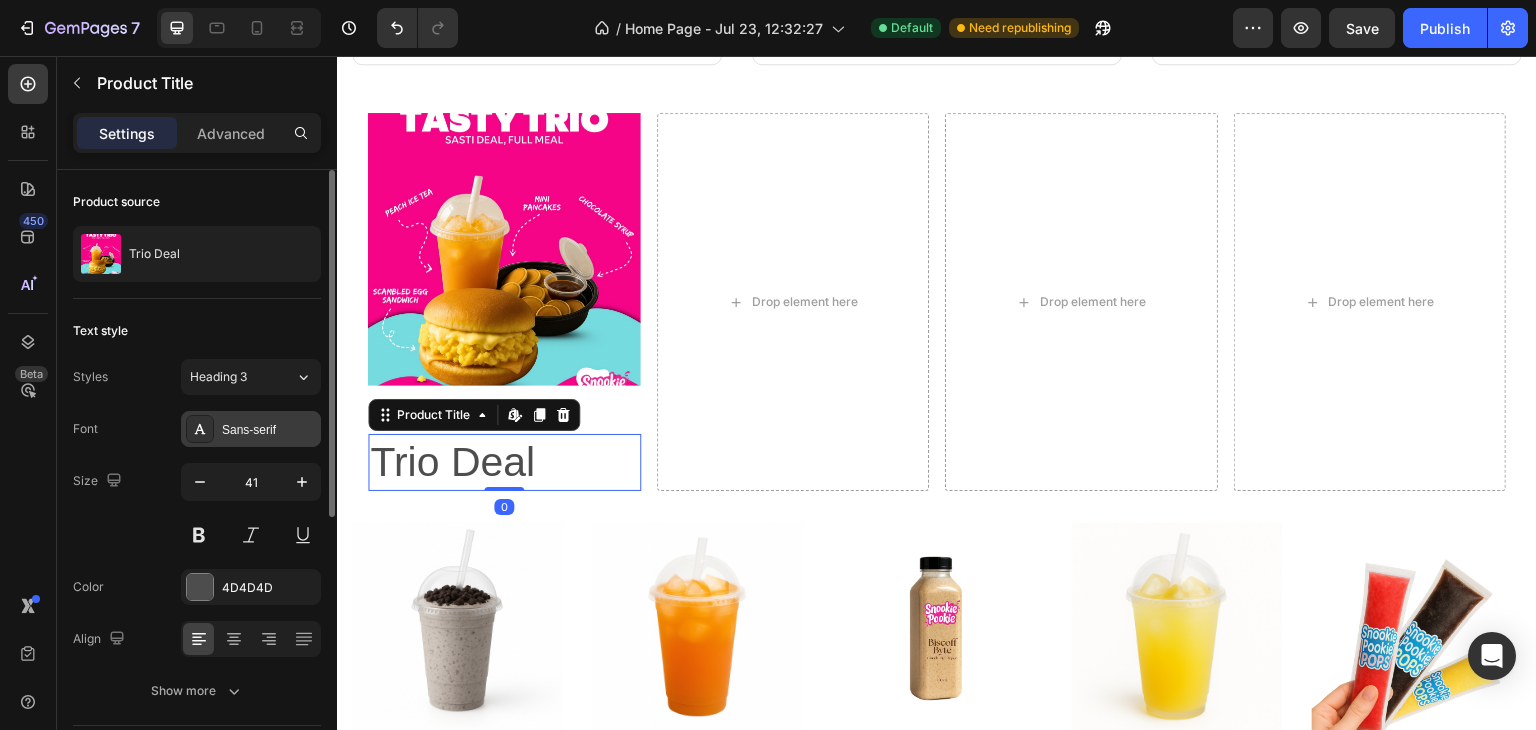 click on "Sans-serif" at bounding box center [269, 430] 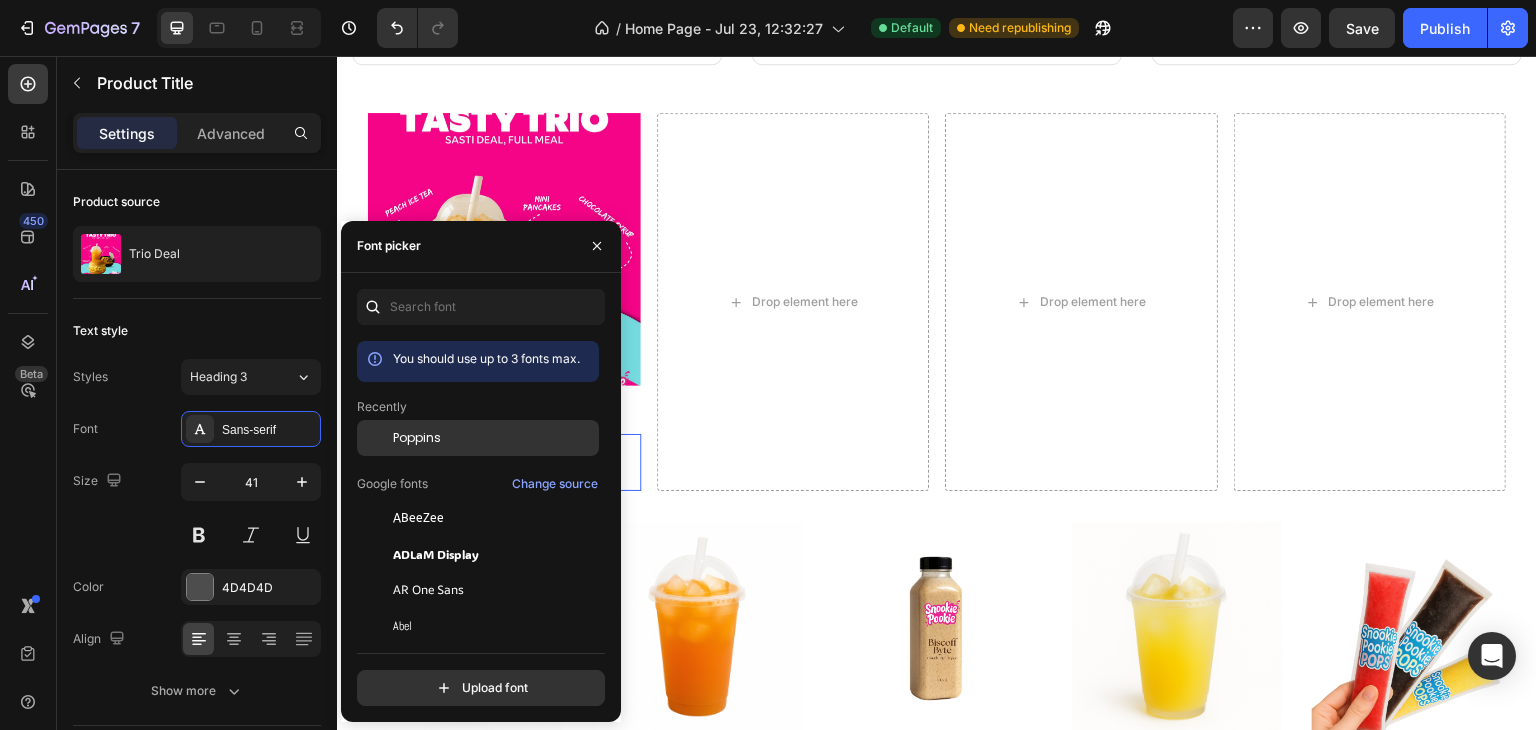 click on "Poppins" at bounding box center [494, 438] 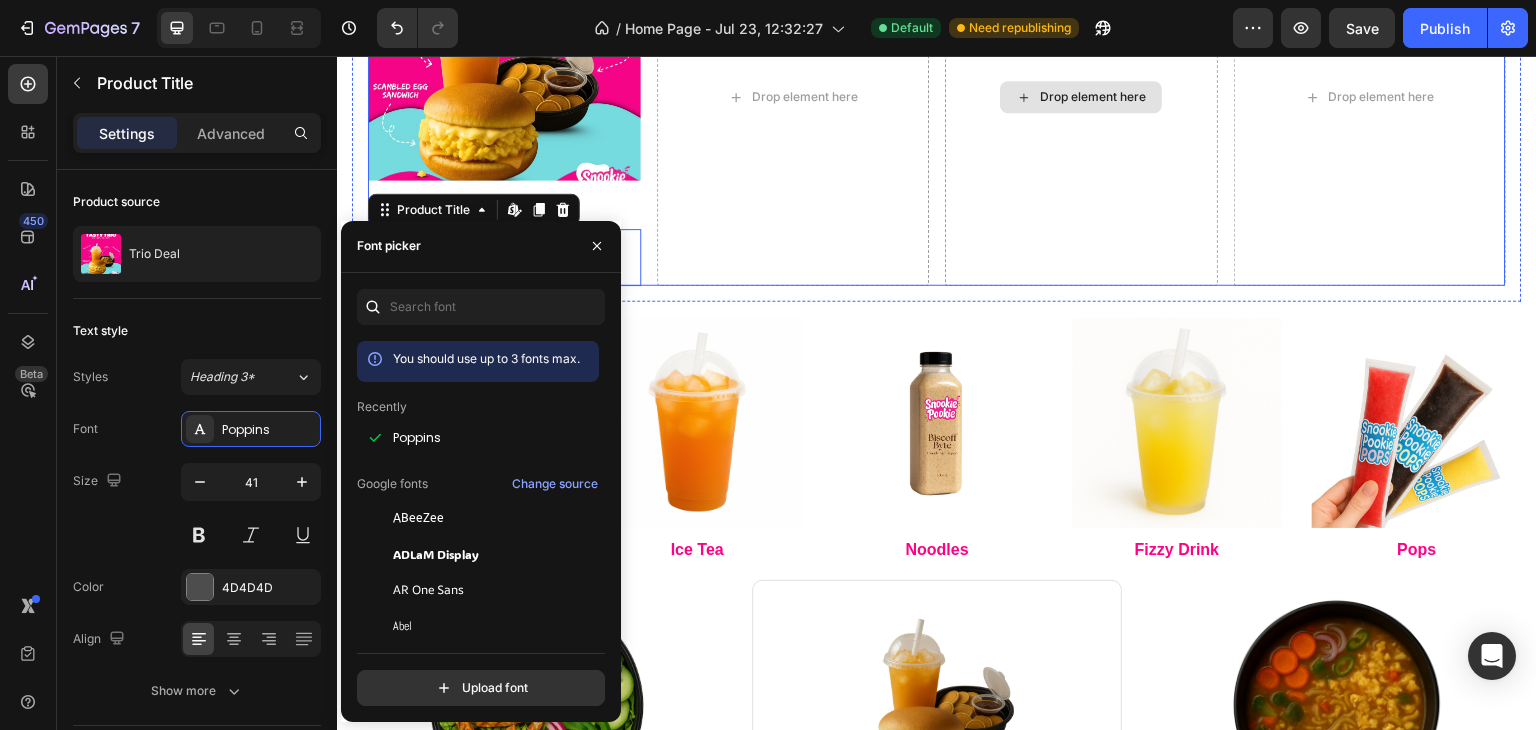 scroll, scrollTop: 1276, scrollLeft: 0, axis: vertical 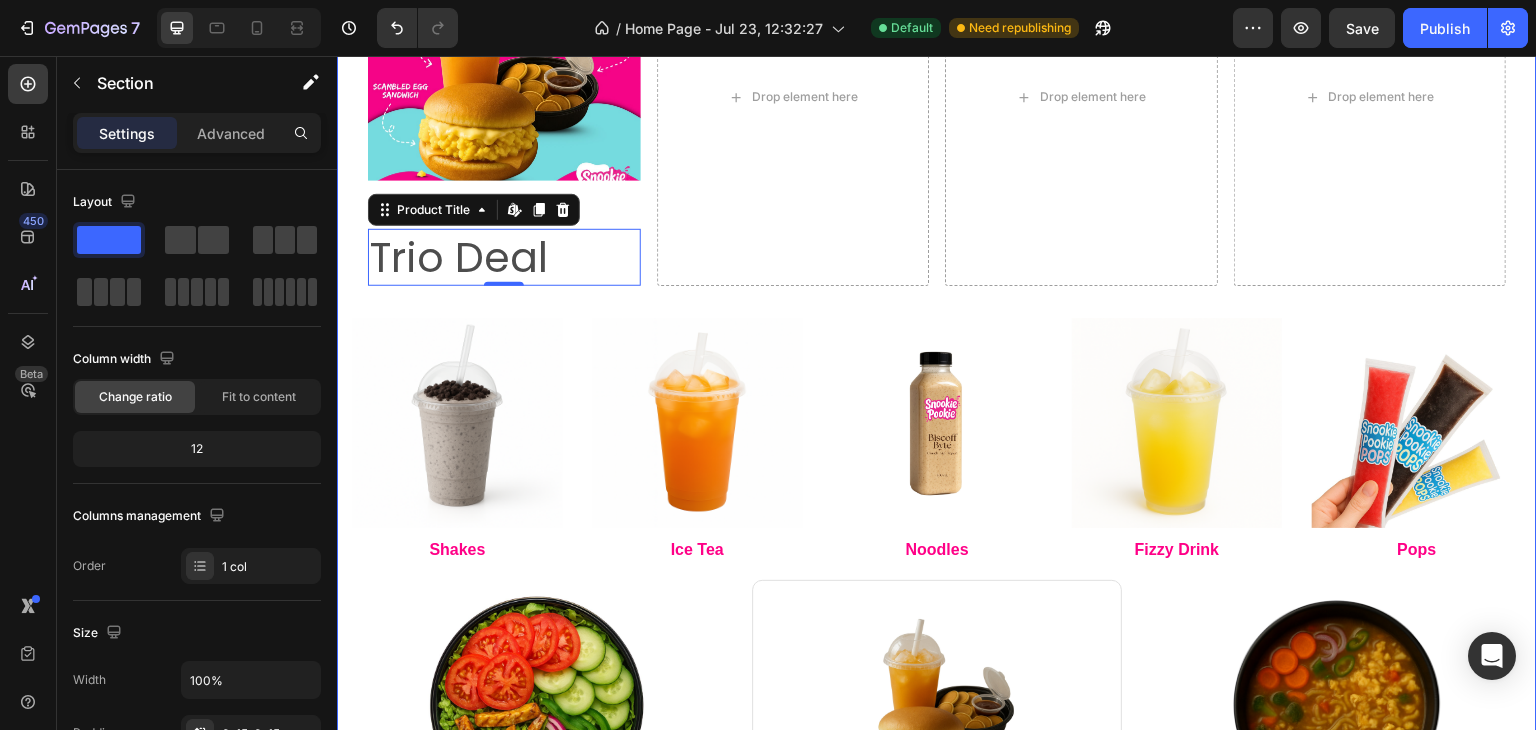 click on "Image Pancakes Text block Row Image Loaded Fries Text block Row Image Boba Tea's Text block Row Row Row Product Images Trio Deal Product Title   Edit content in Shopify 0 Product
Drop element here
Drop element here
Drop element here Row Row Image Shakes Text block Image Ice Tea Text block Image Noodles Text block Image Fizzy Drink Text block Image Pops Text block Row Image Keto Delight Text block Row Image Trio Deal Text block Row Row Image Noodles Text block Row Row                Title Line Row" at bounding box center [937, 269] 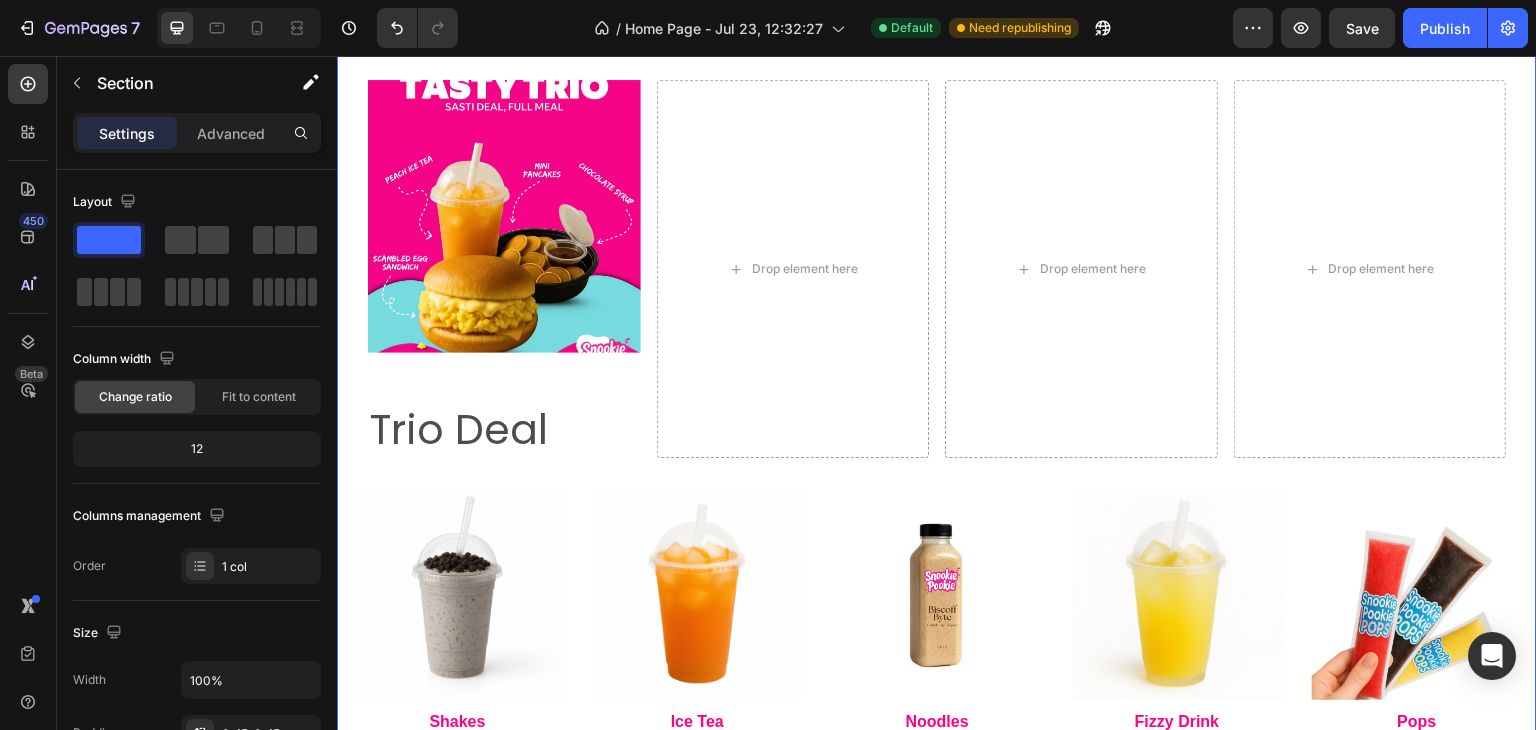 scroll, scrollTop: 1080, scrollLeft: 0, axis: vertical 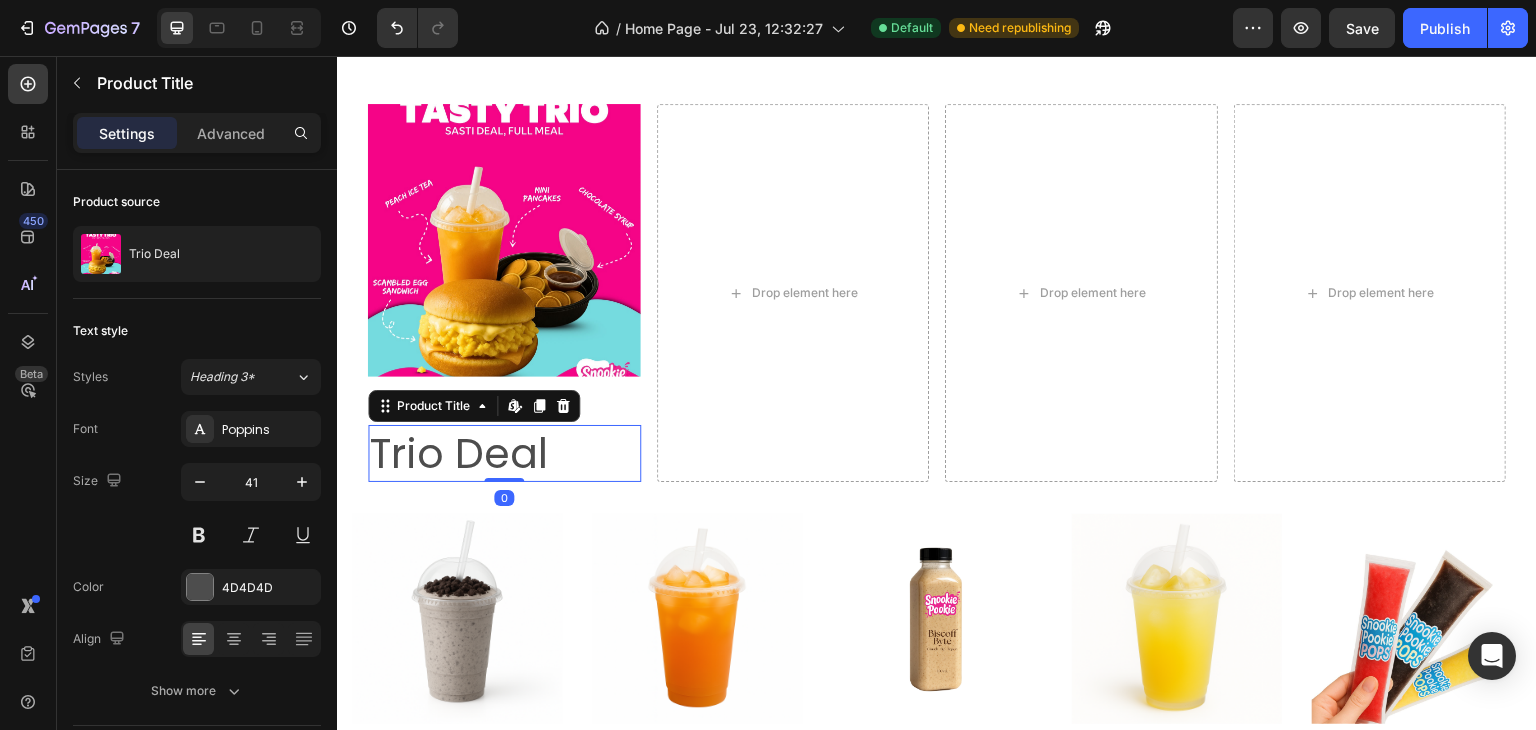 click on "Trio Deal" at bounding box center (504, 453) 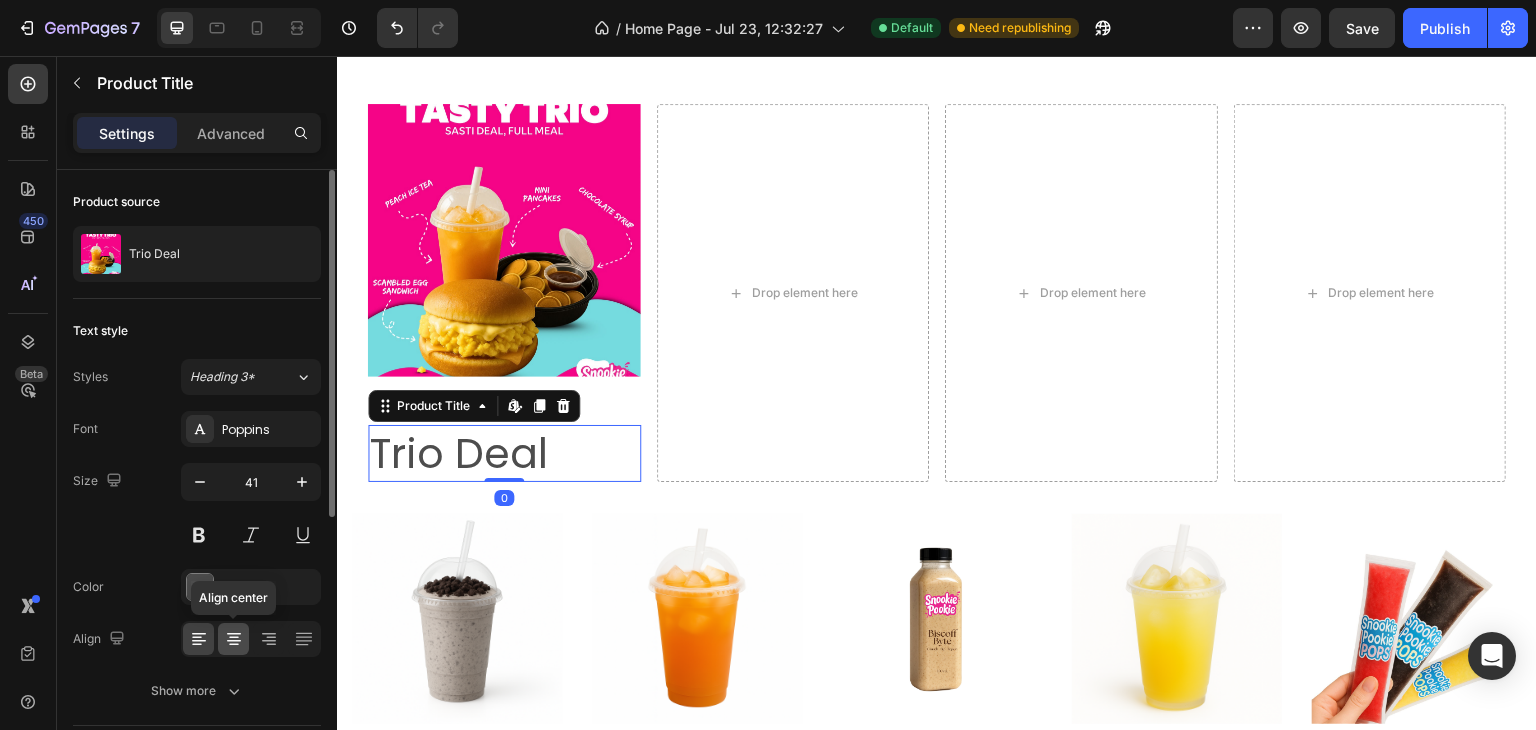 click 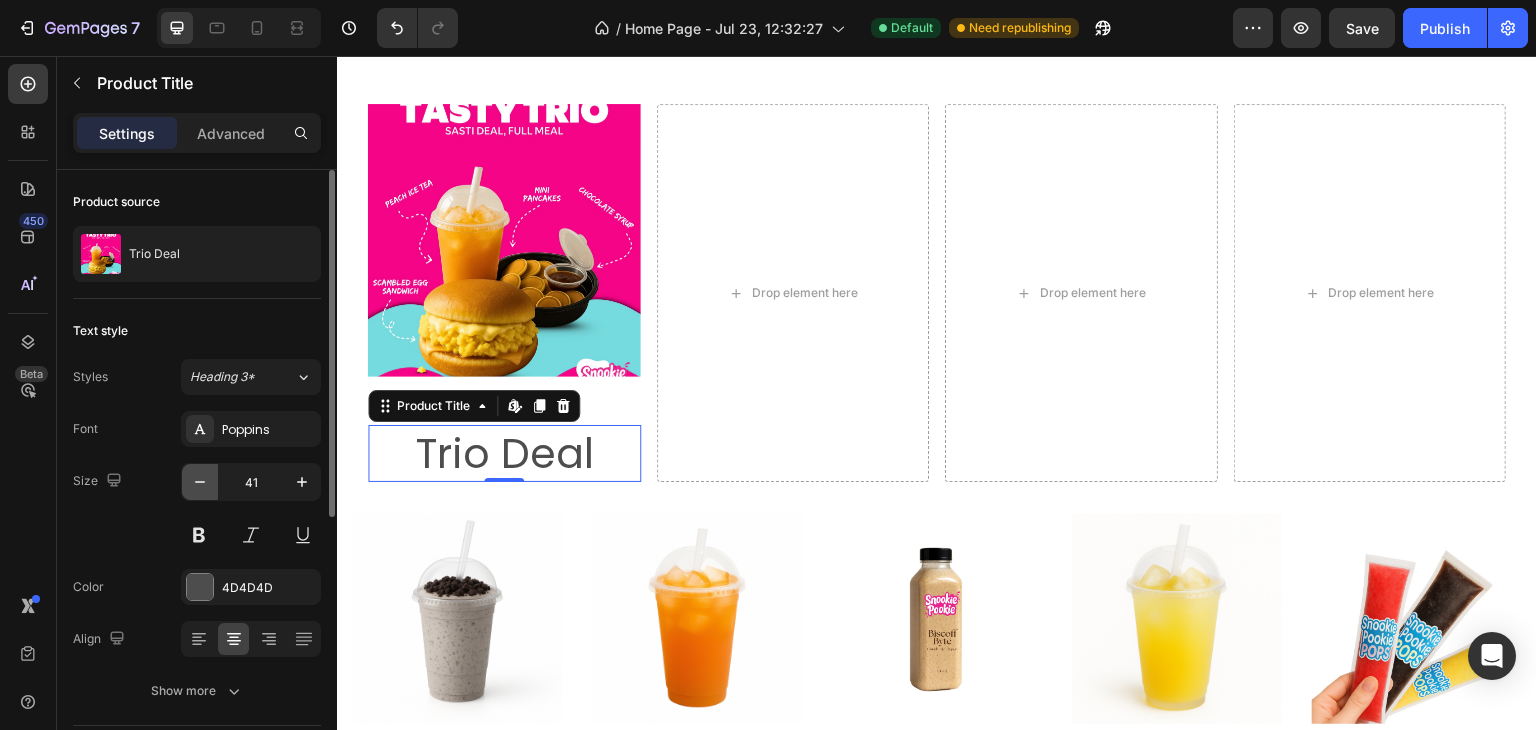 click 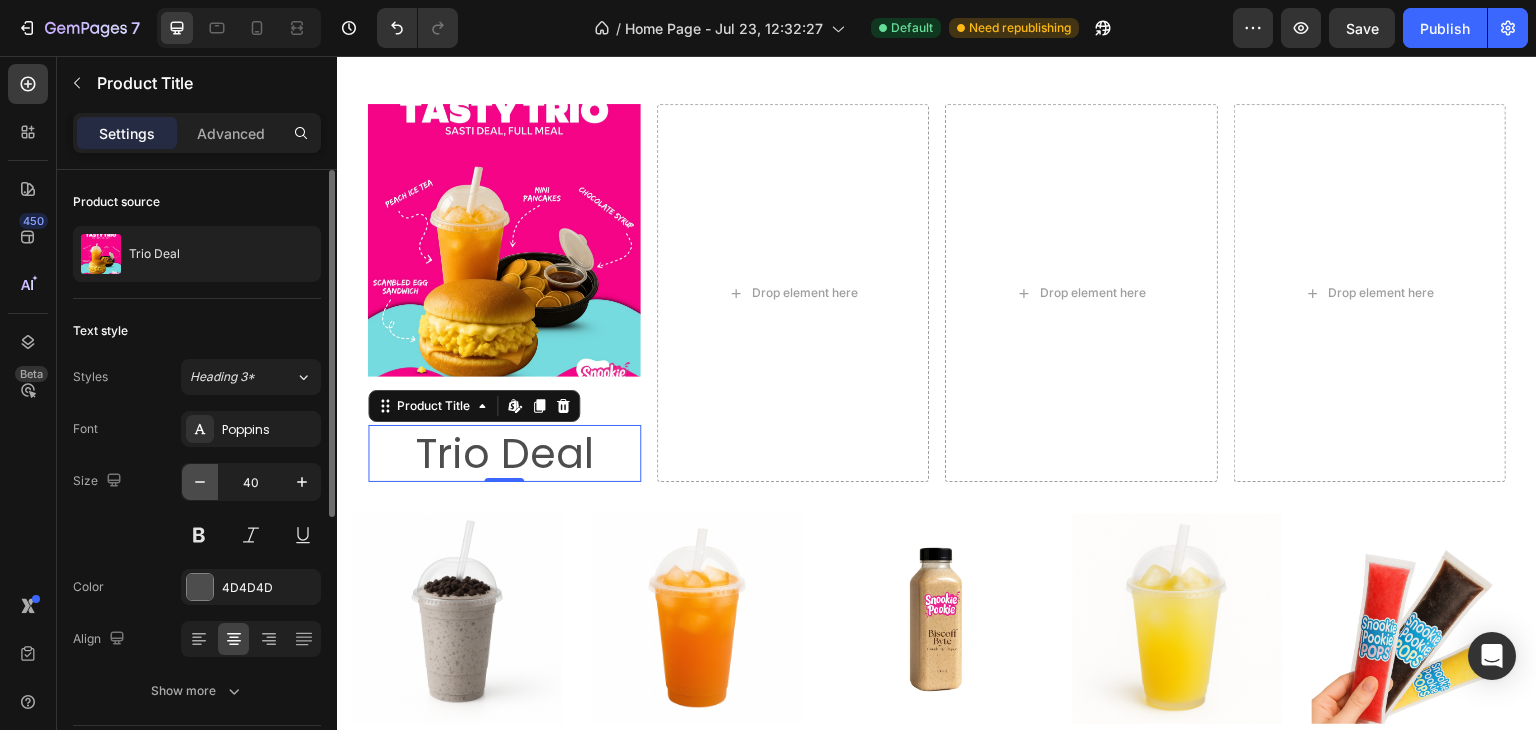click 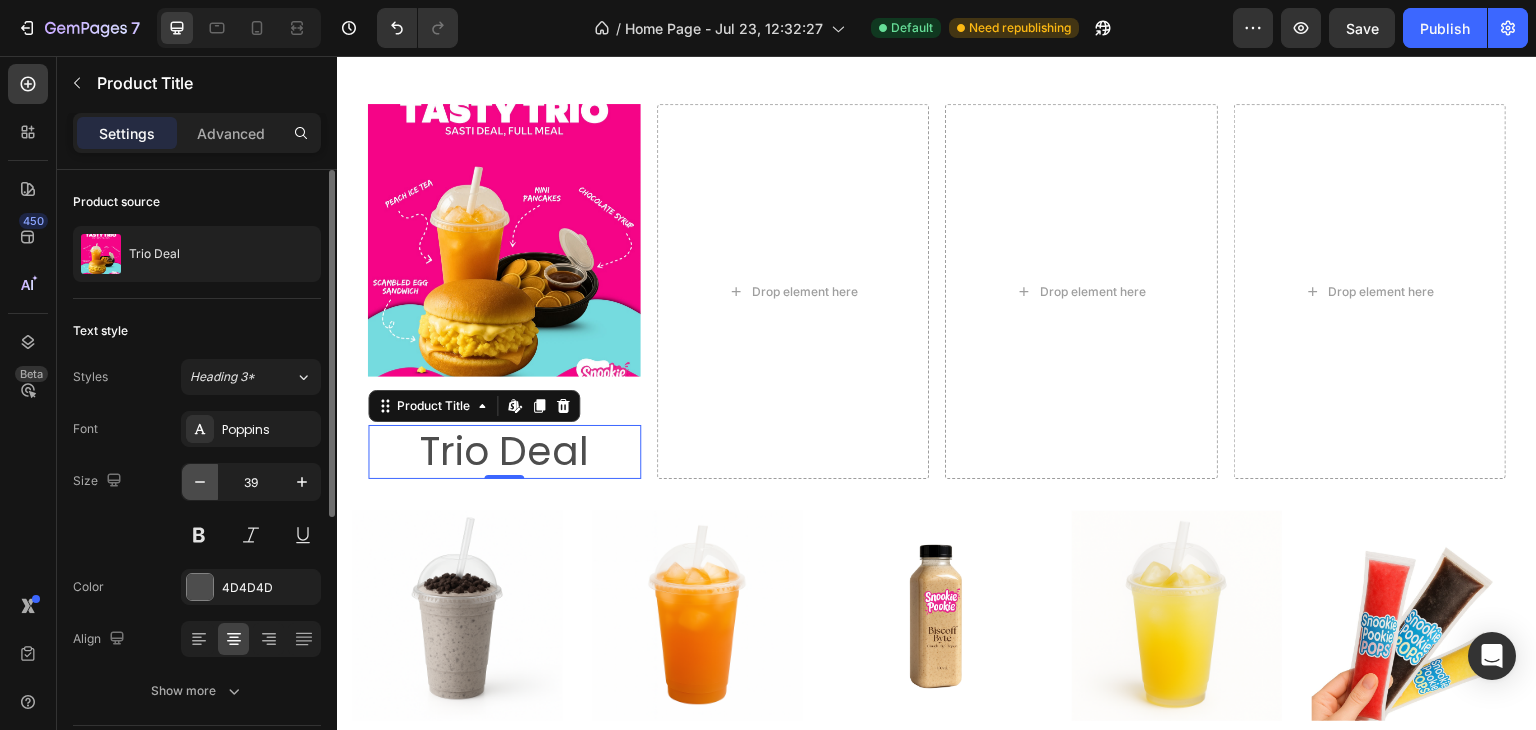 click 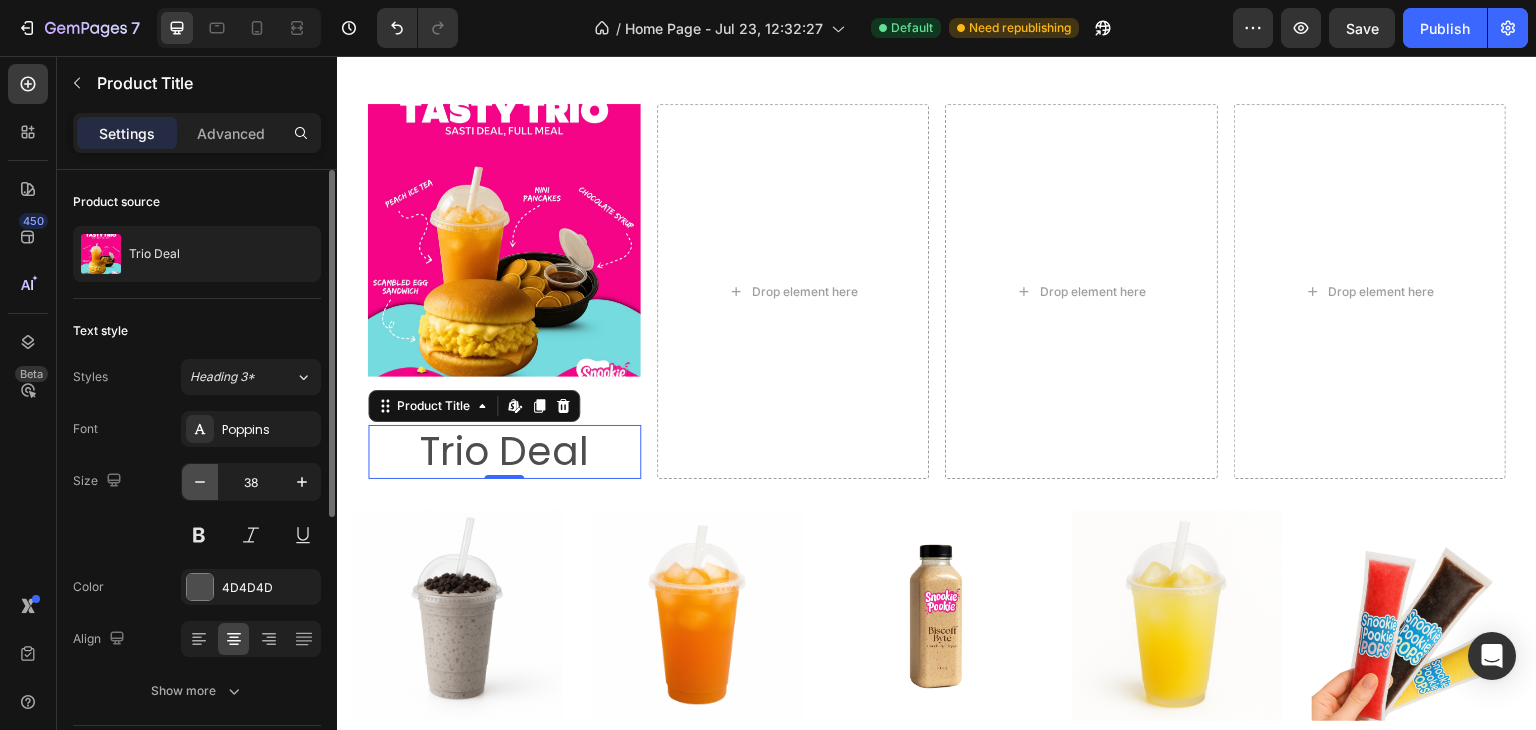 click 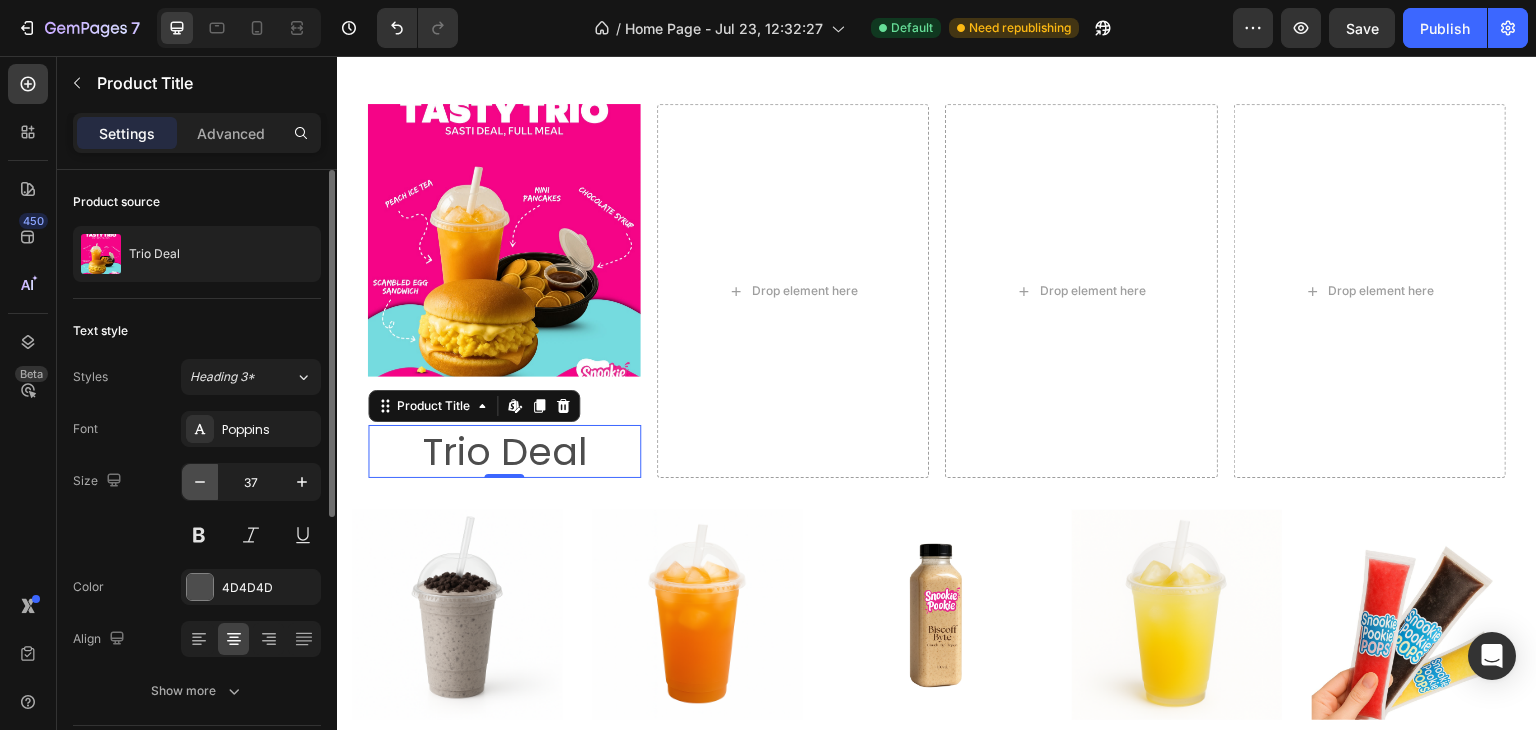 click 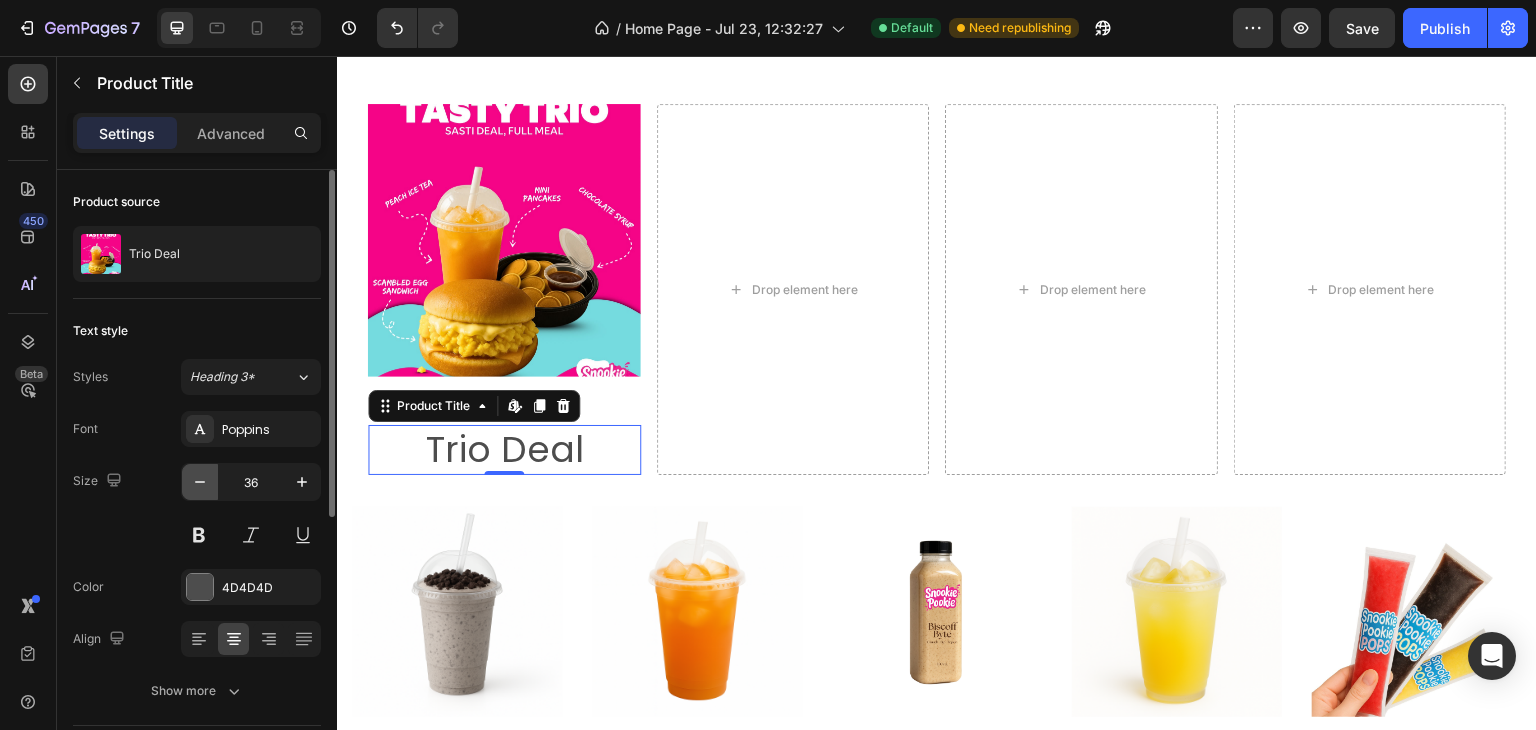 click 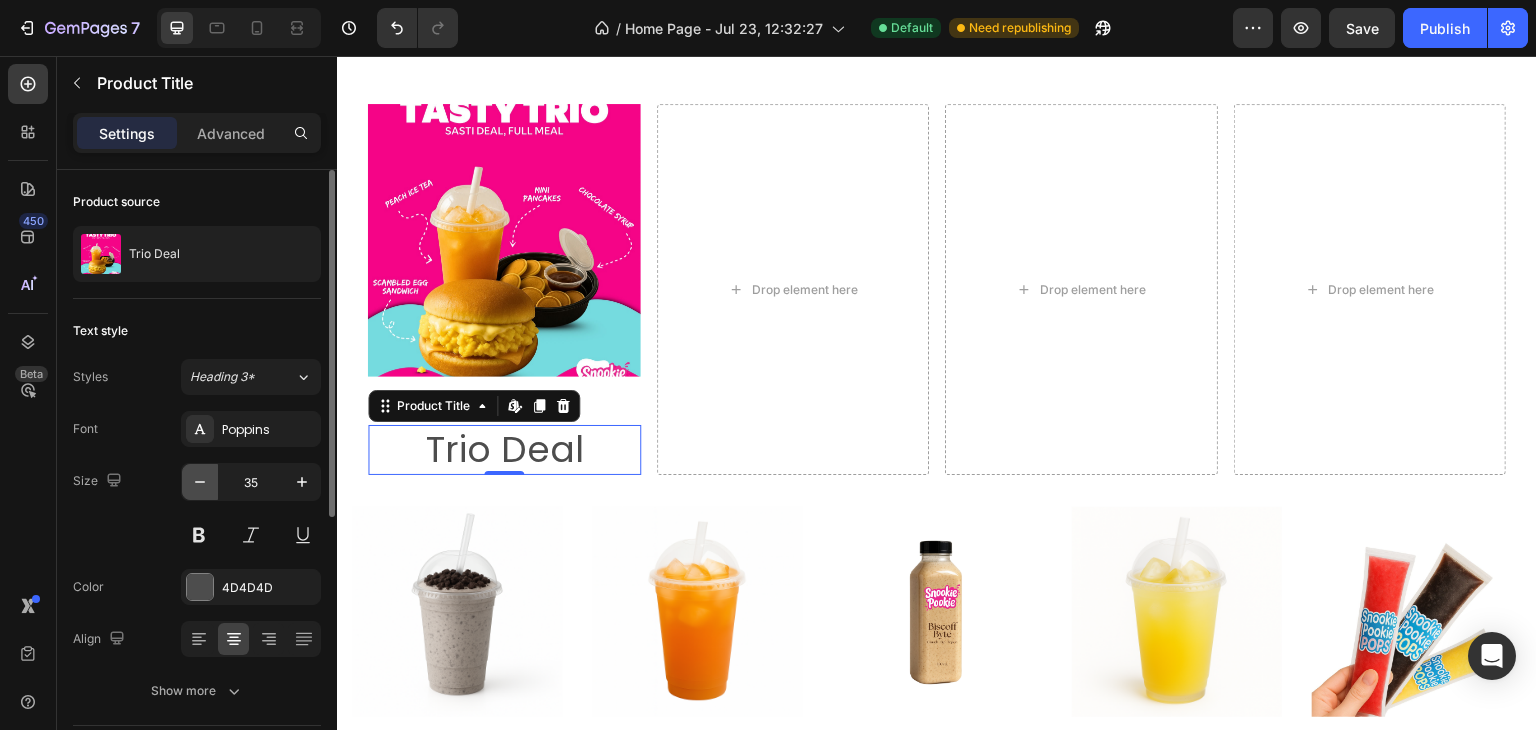 click 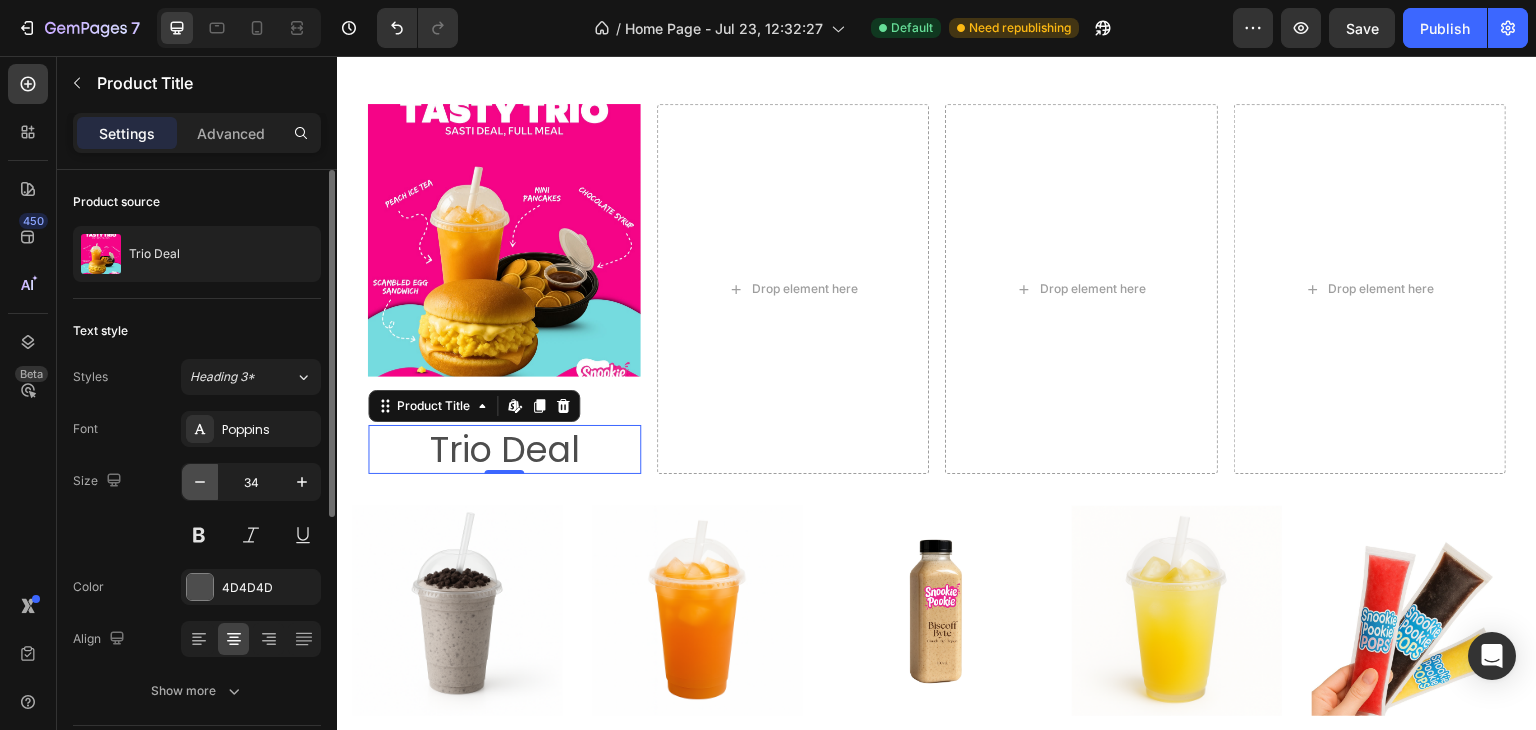 click 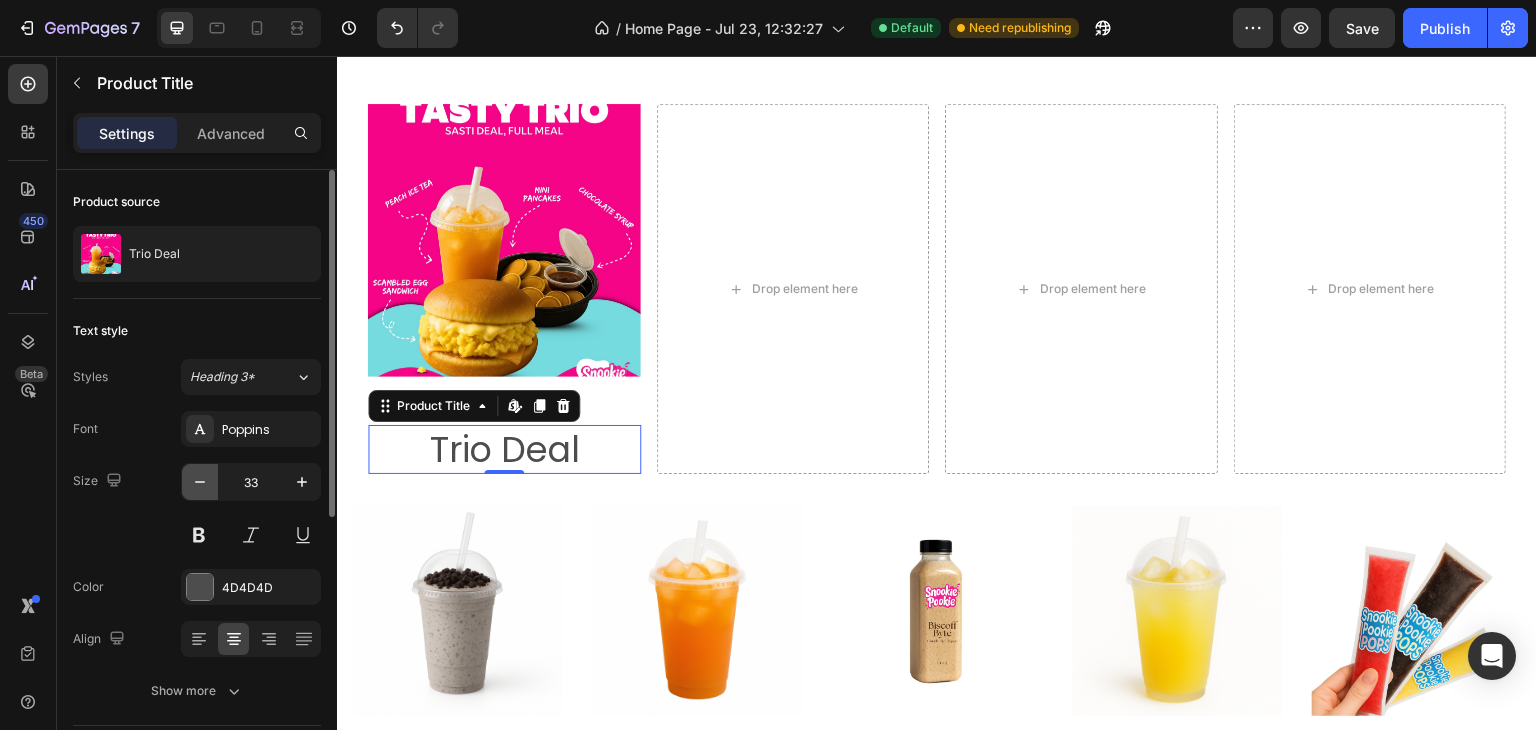 click 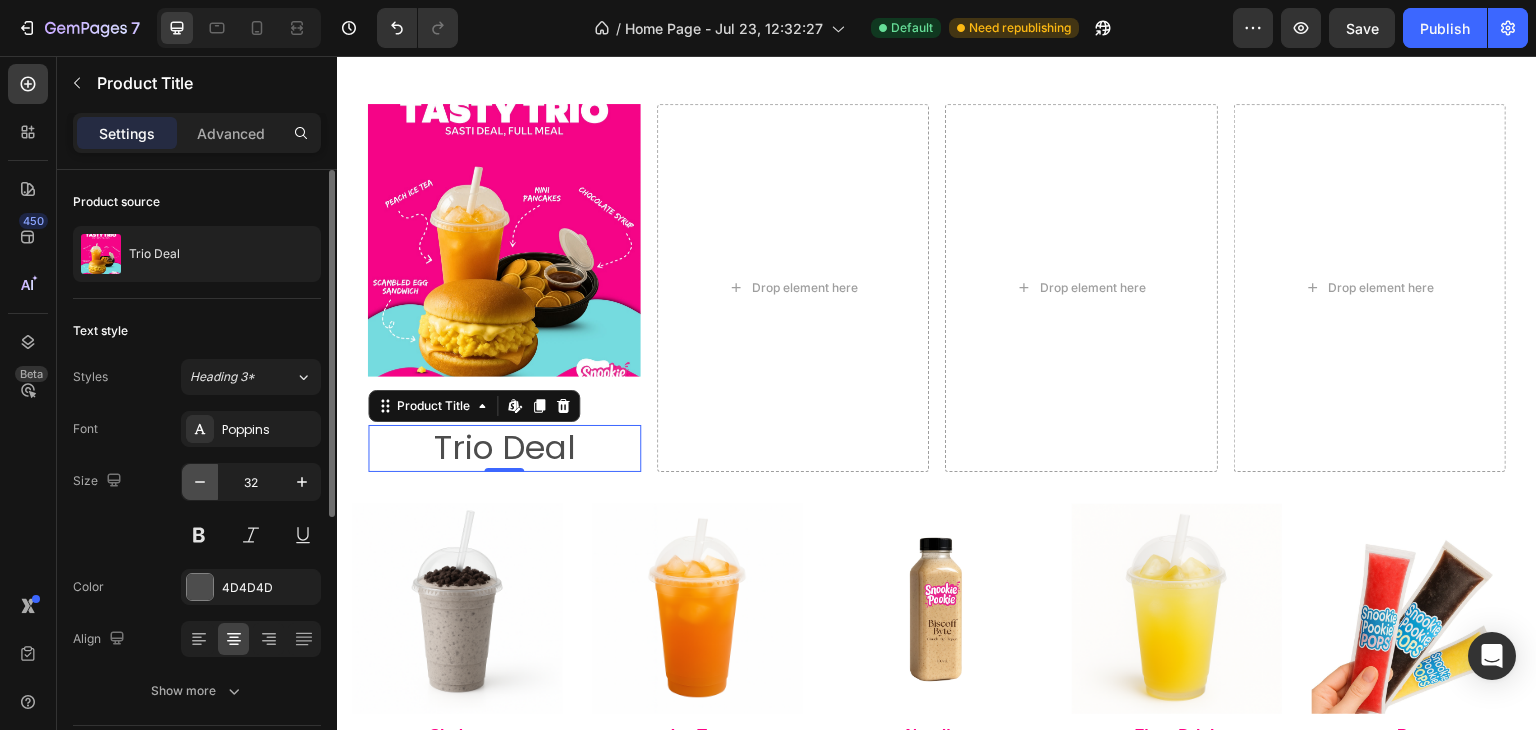 click 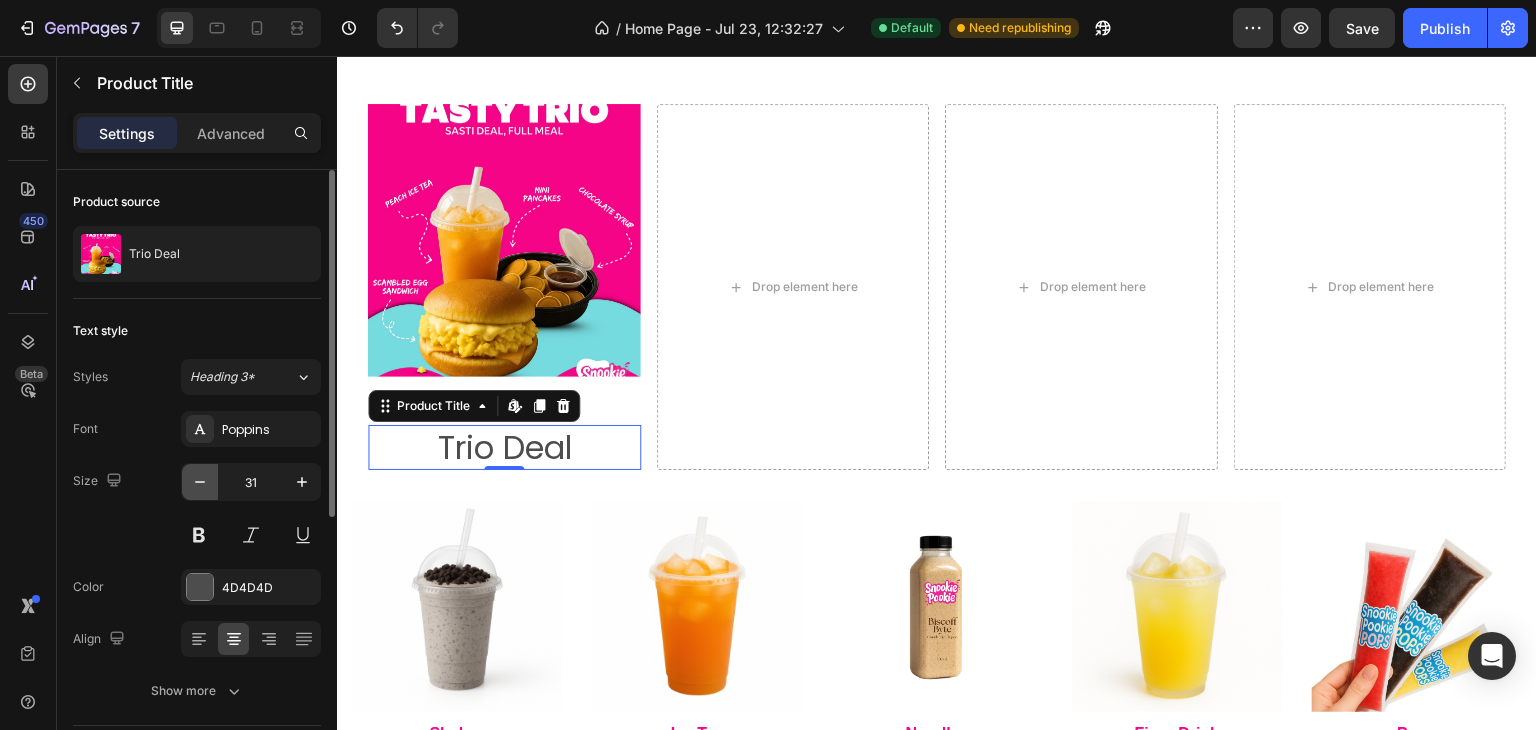 click 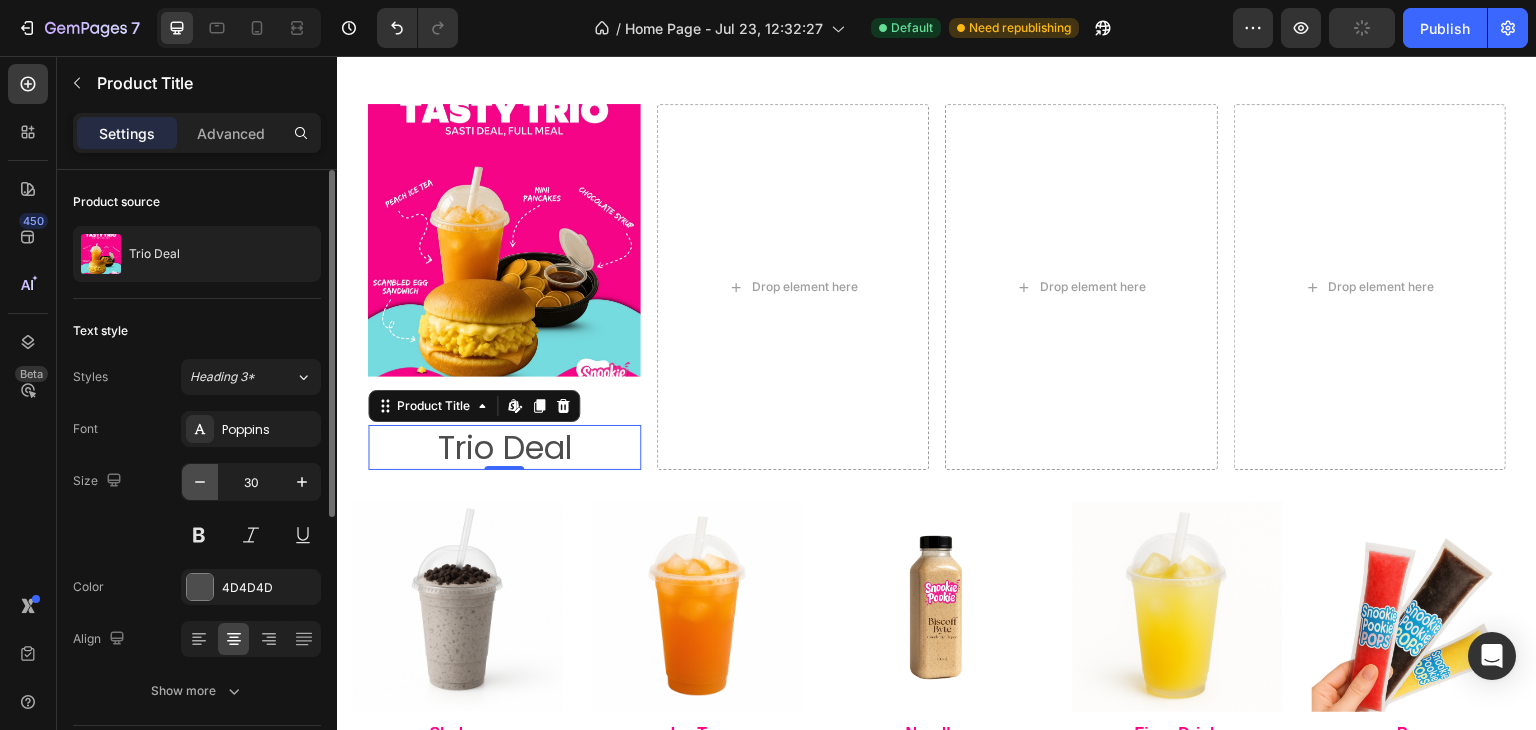 click 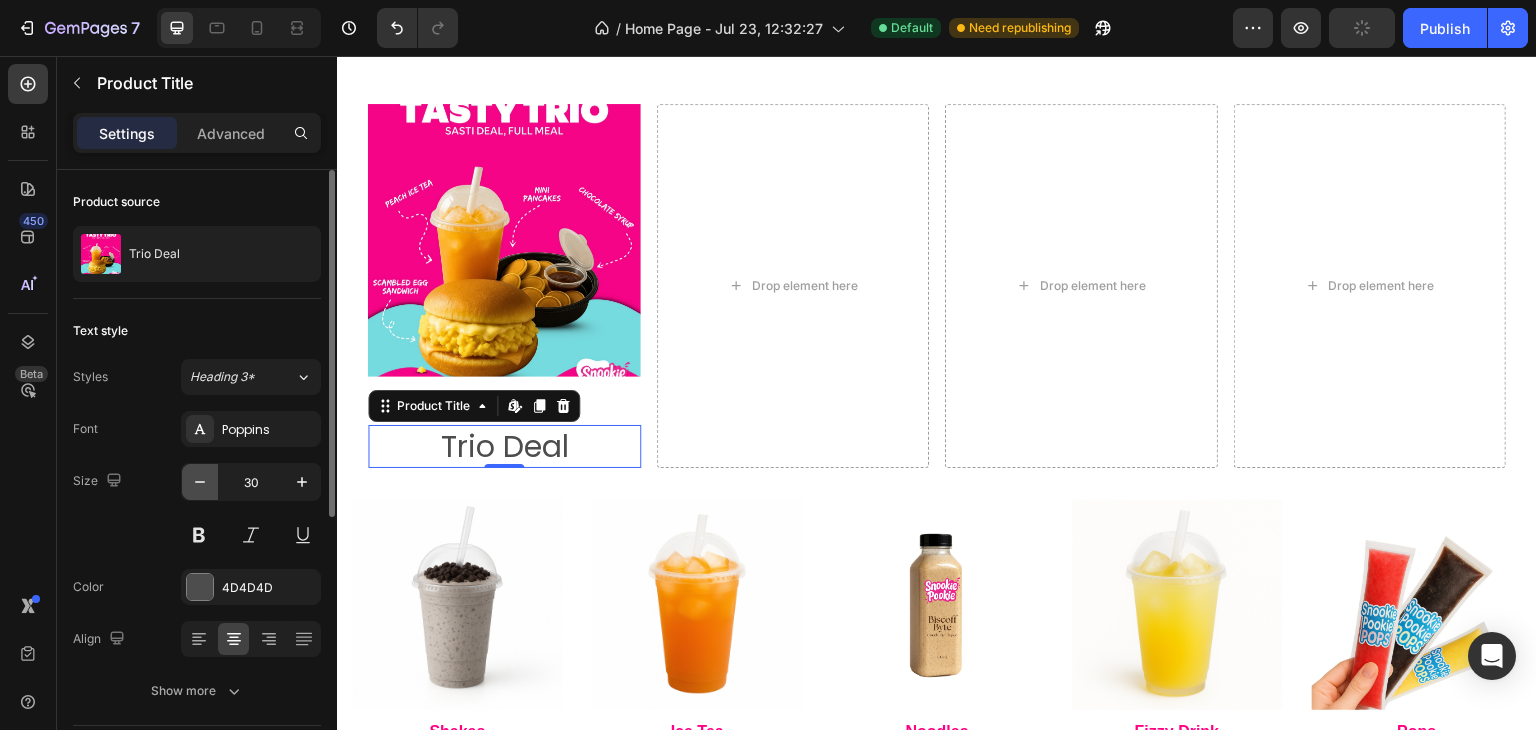type on "29" 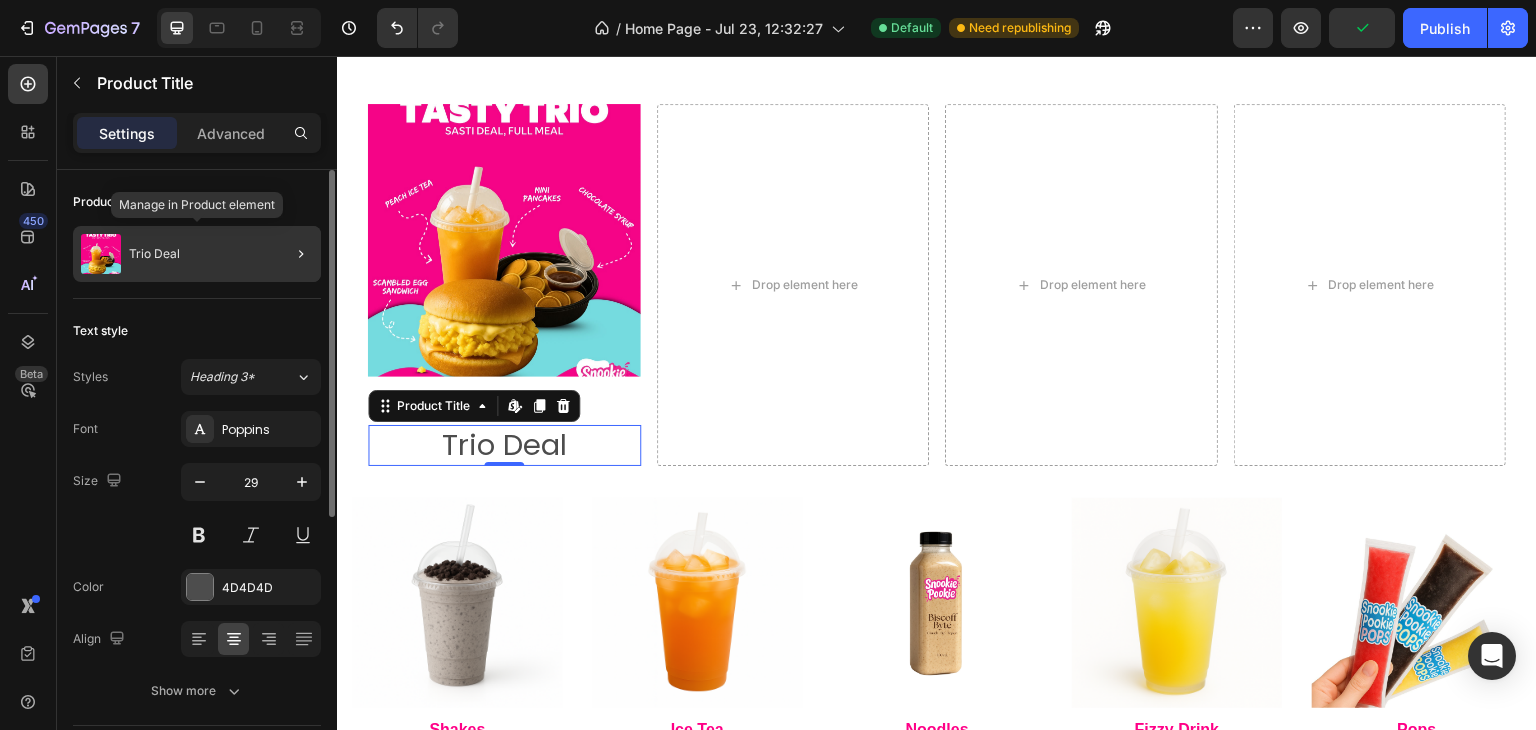 click on "Trio Deal" 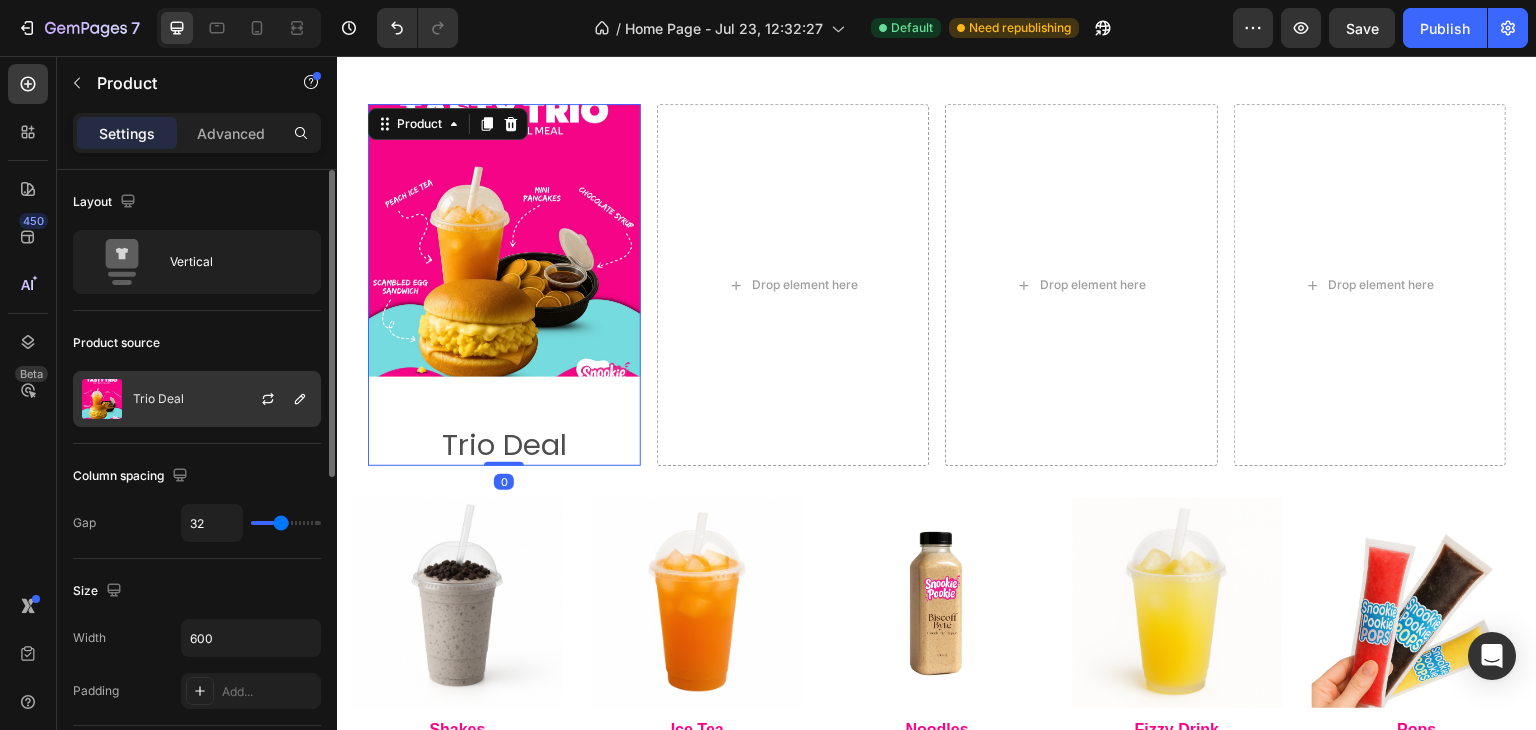 click on "Trio Deal" 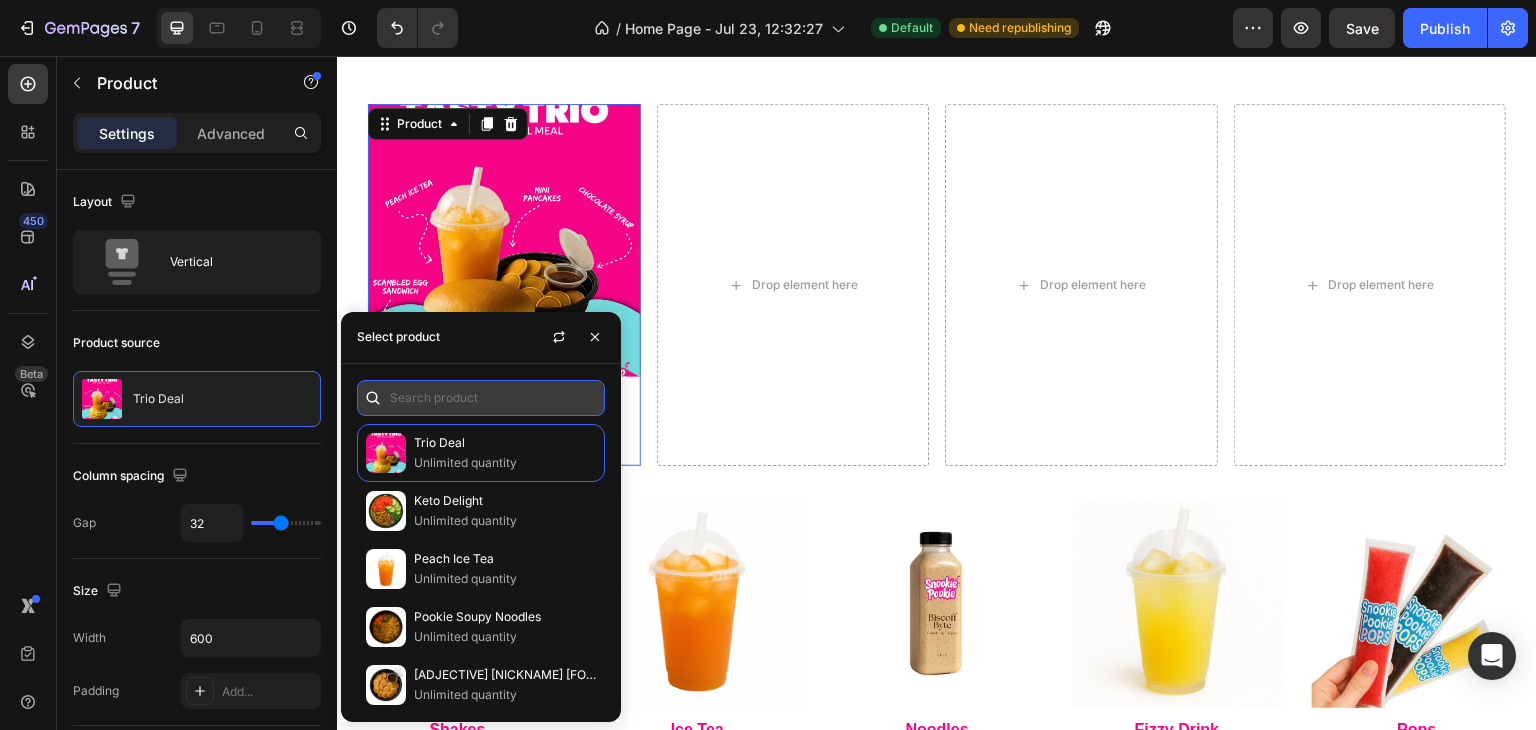 click at bounding box center [481, 398] 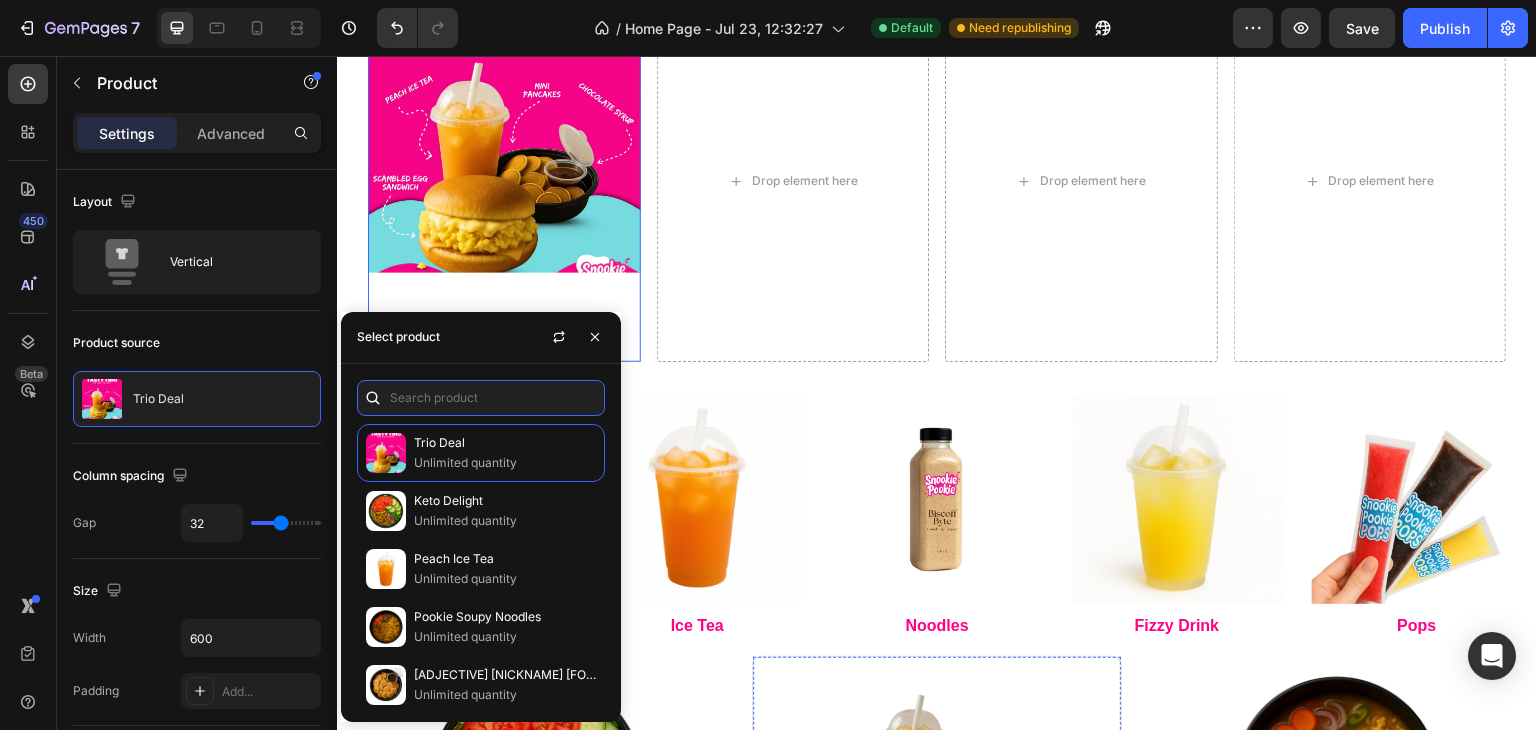 scroll, scrollTop: 1184, scrollLeft: 0, axis: vertical 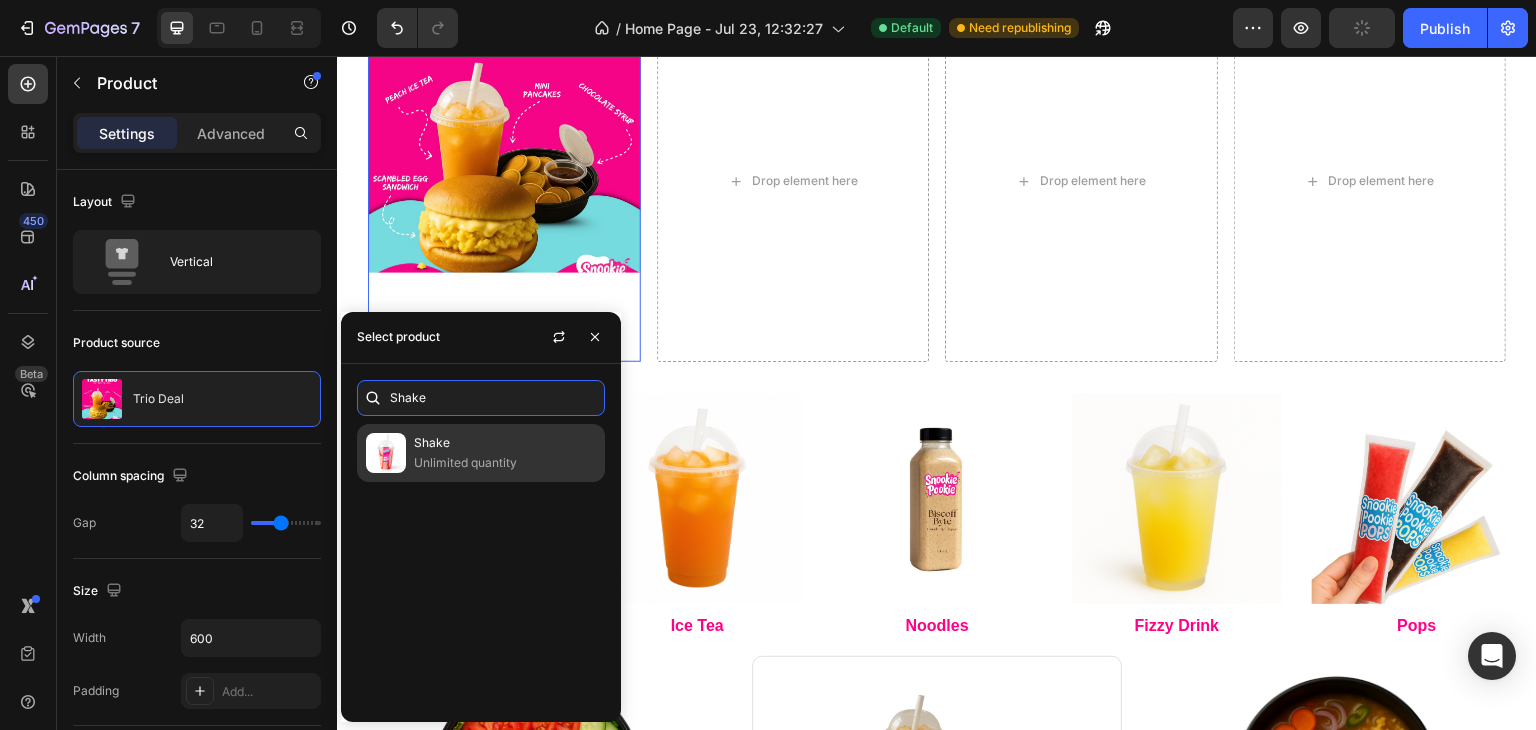 type on "Shake" 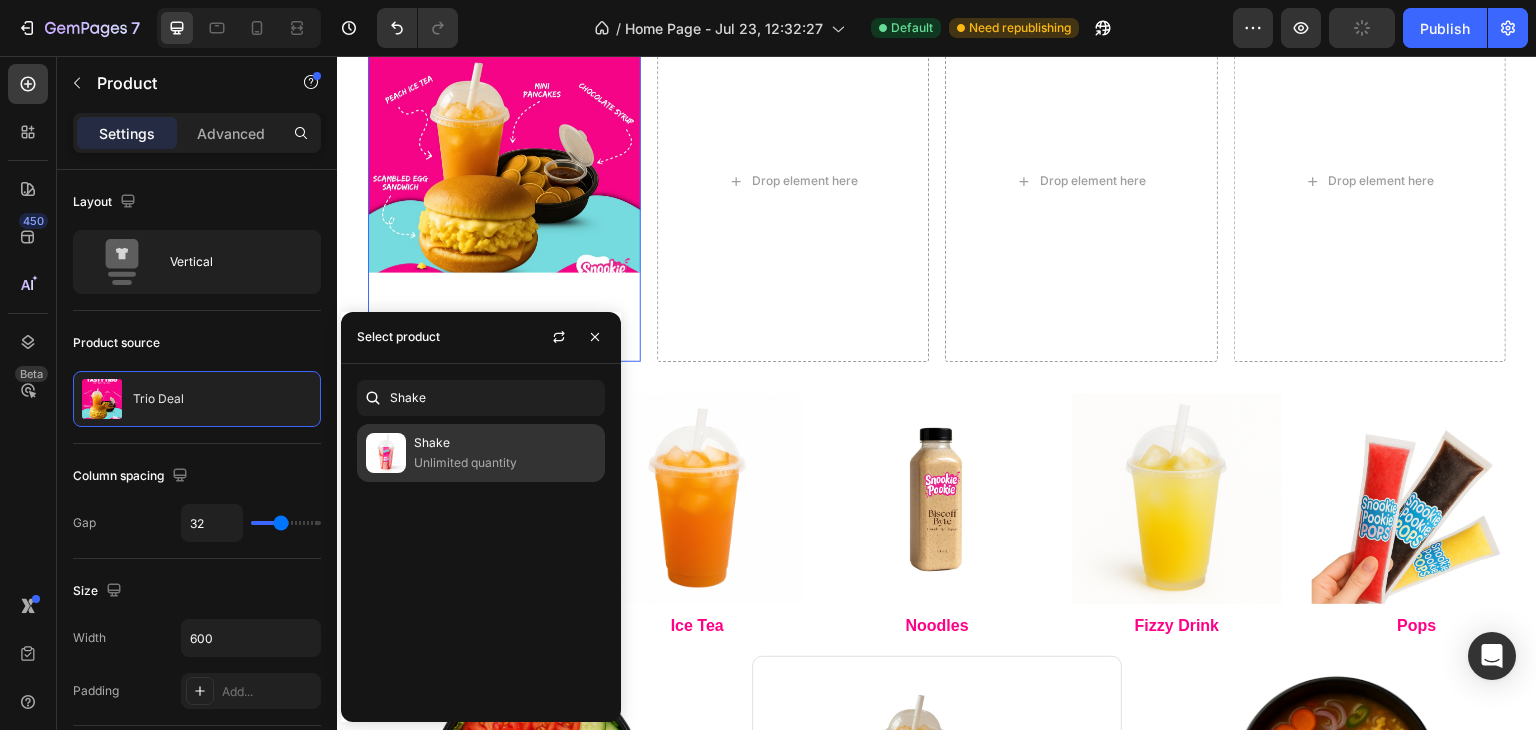 click on "Unlimited quantity" at bounding box center (505, 463) 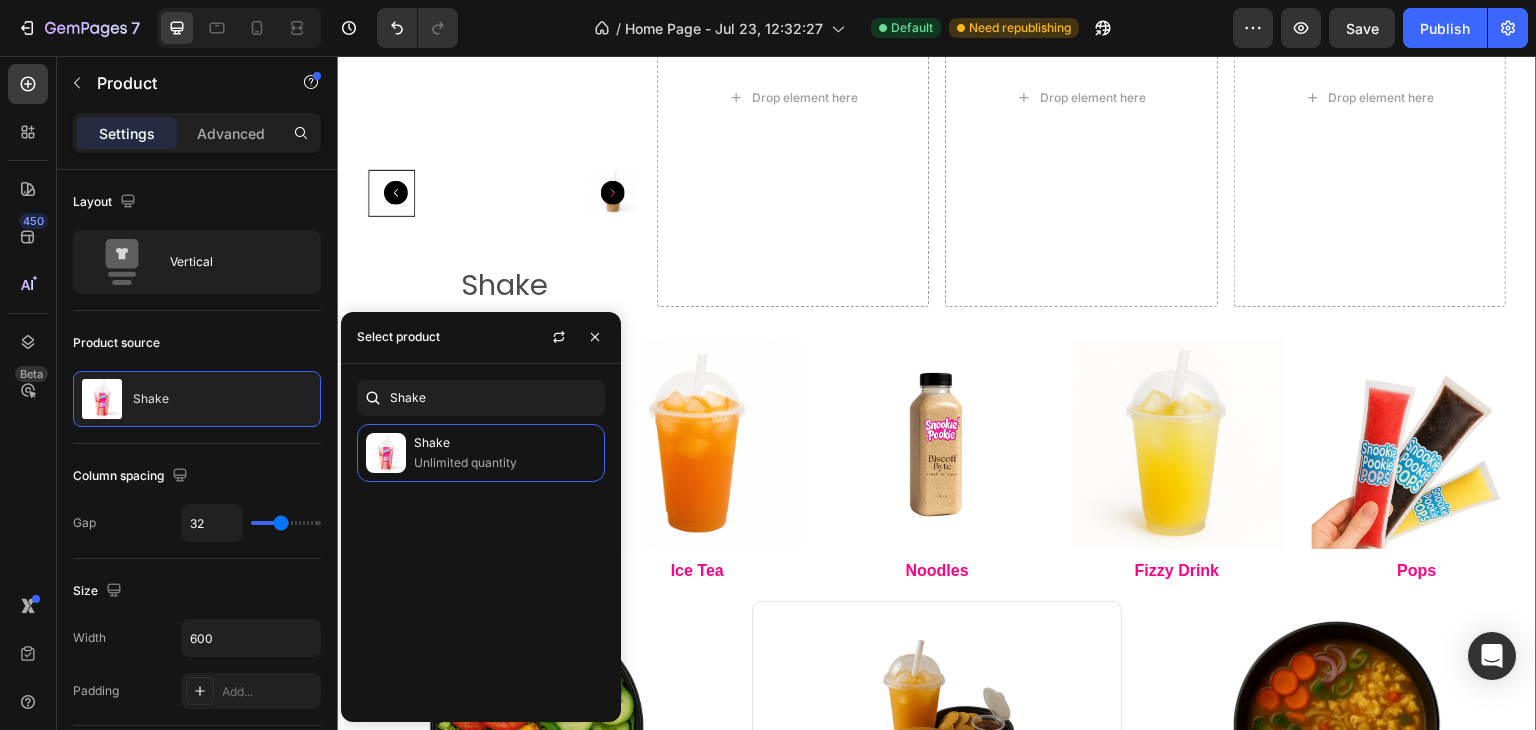 scroll, scrollTop: 1293, scrollLeft: 0, axis: vertical 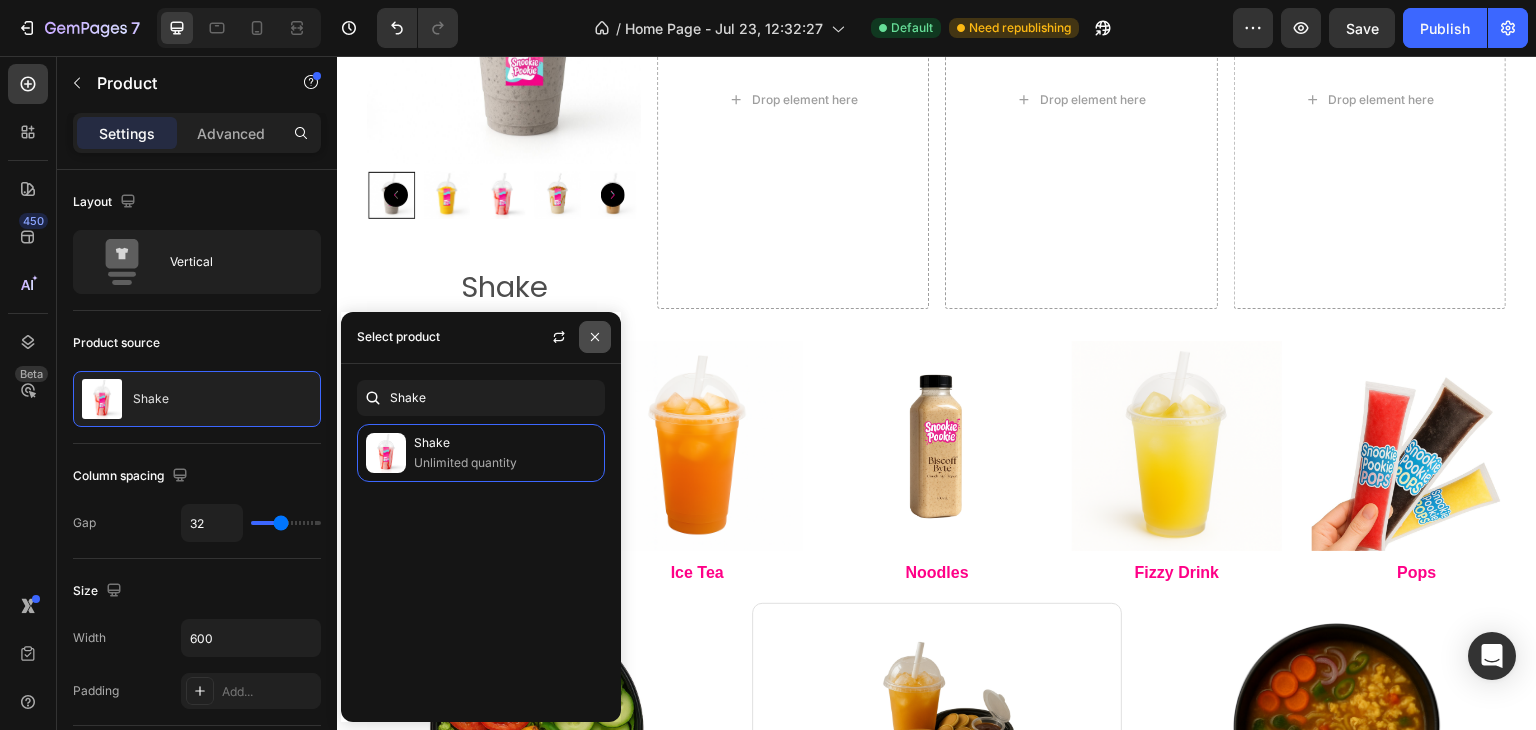 click 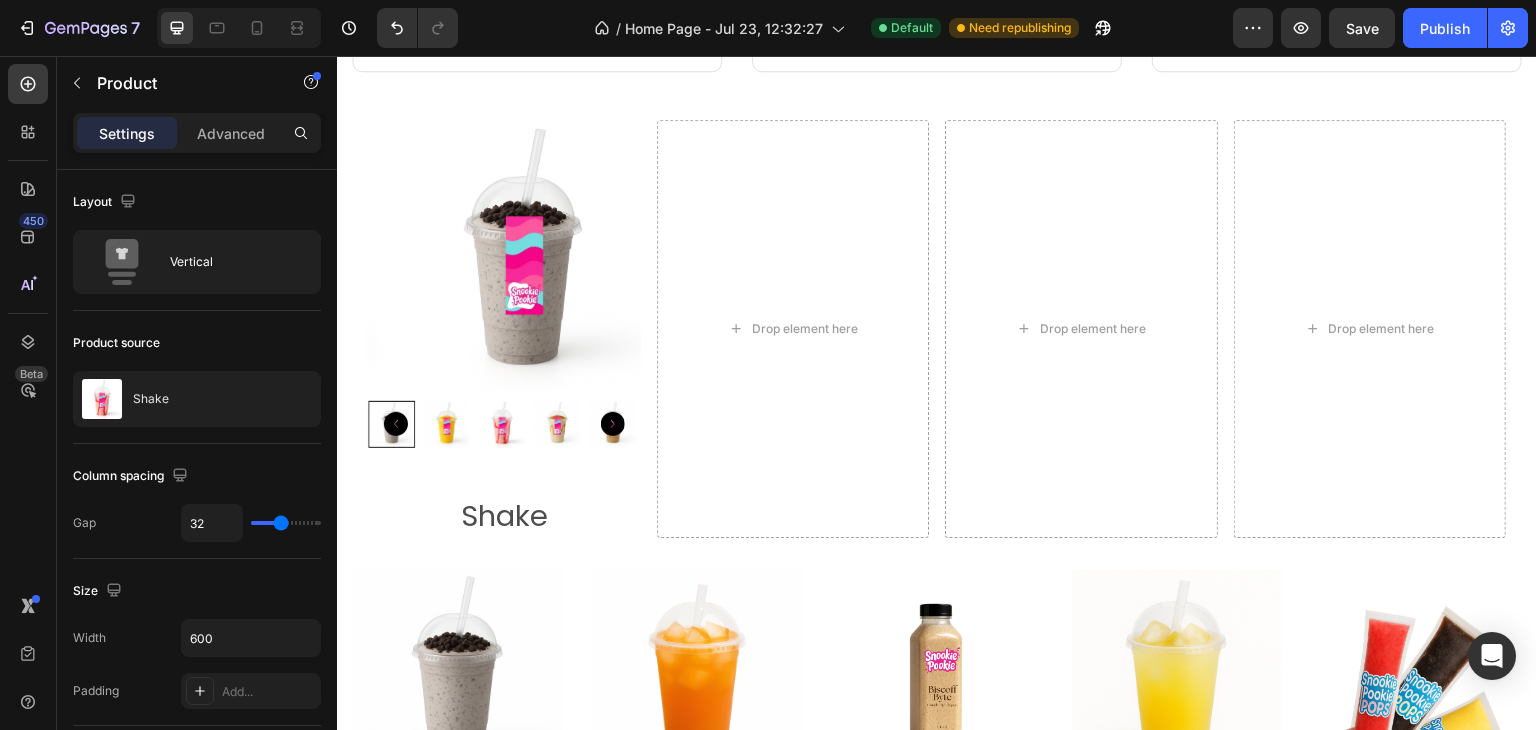 scroll, scrollTop: 1049, scrollLeft: 0, axis: vertical 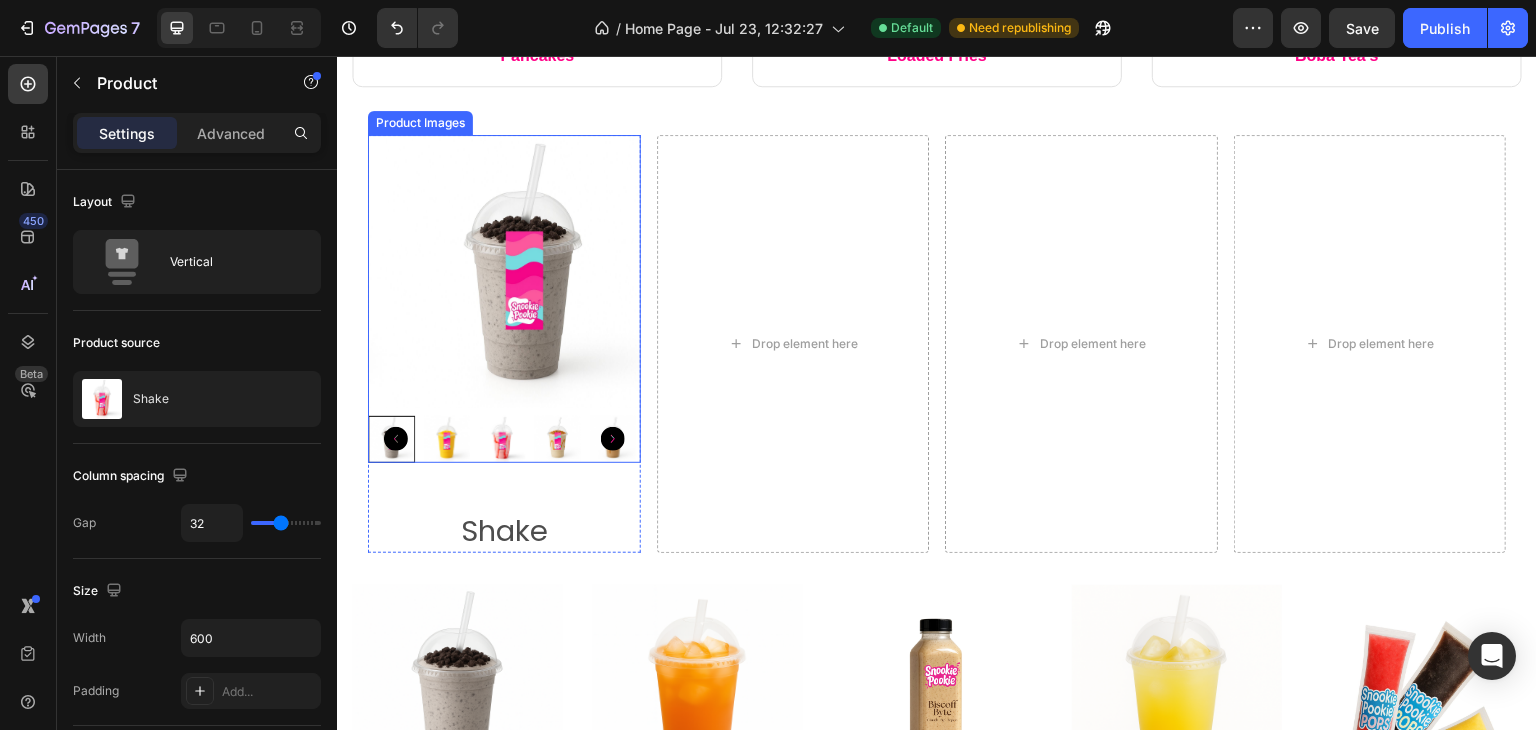click 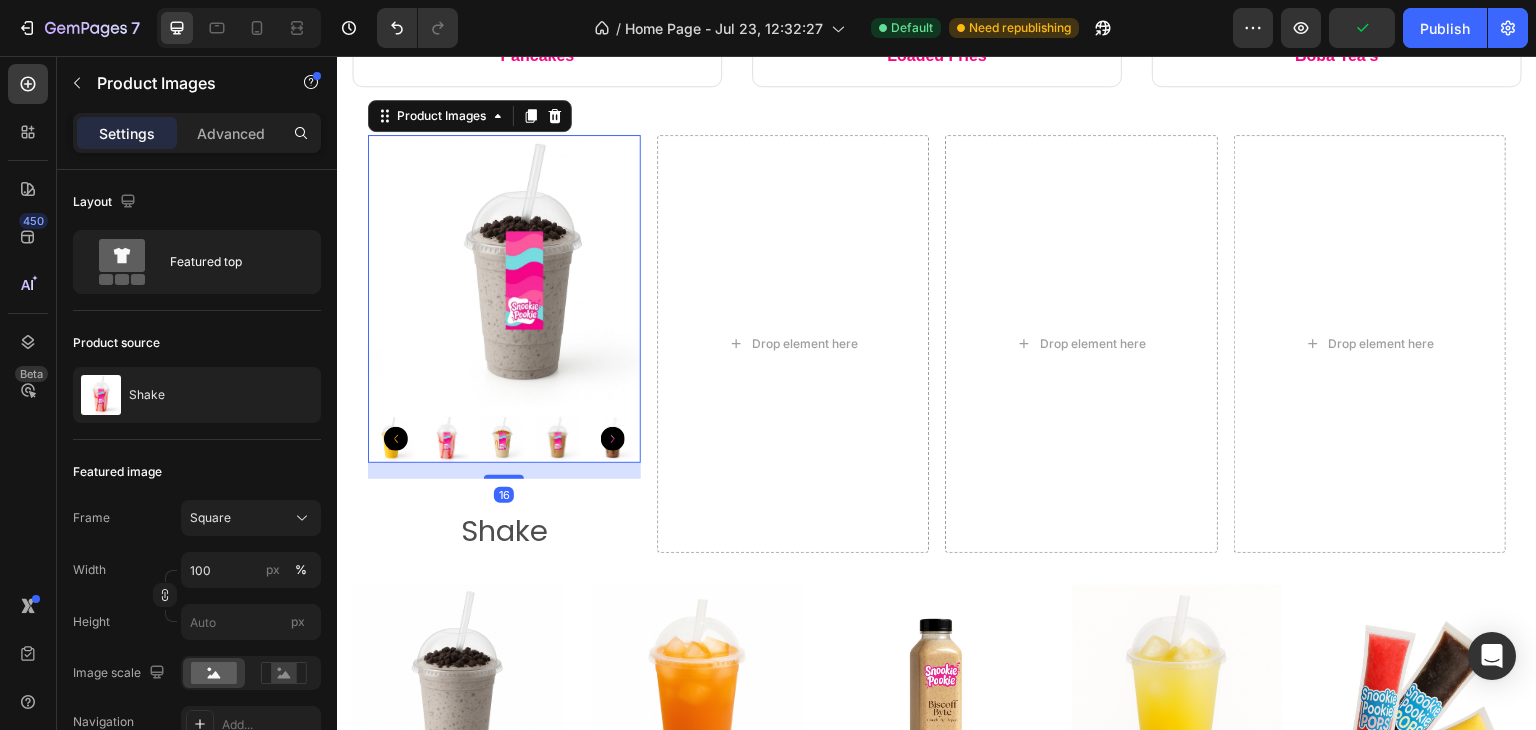 click 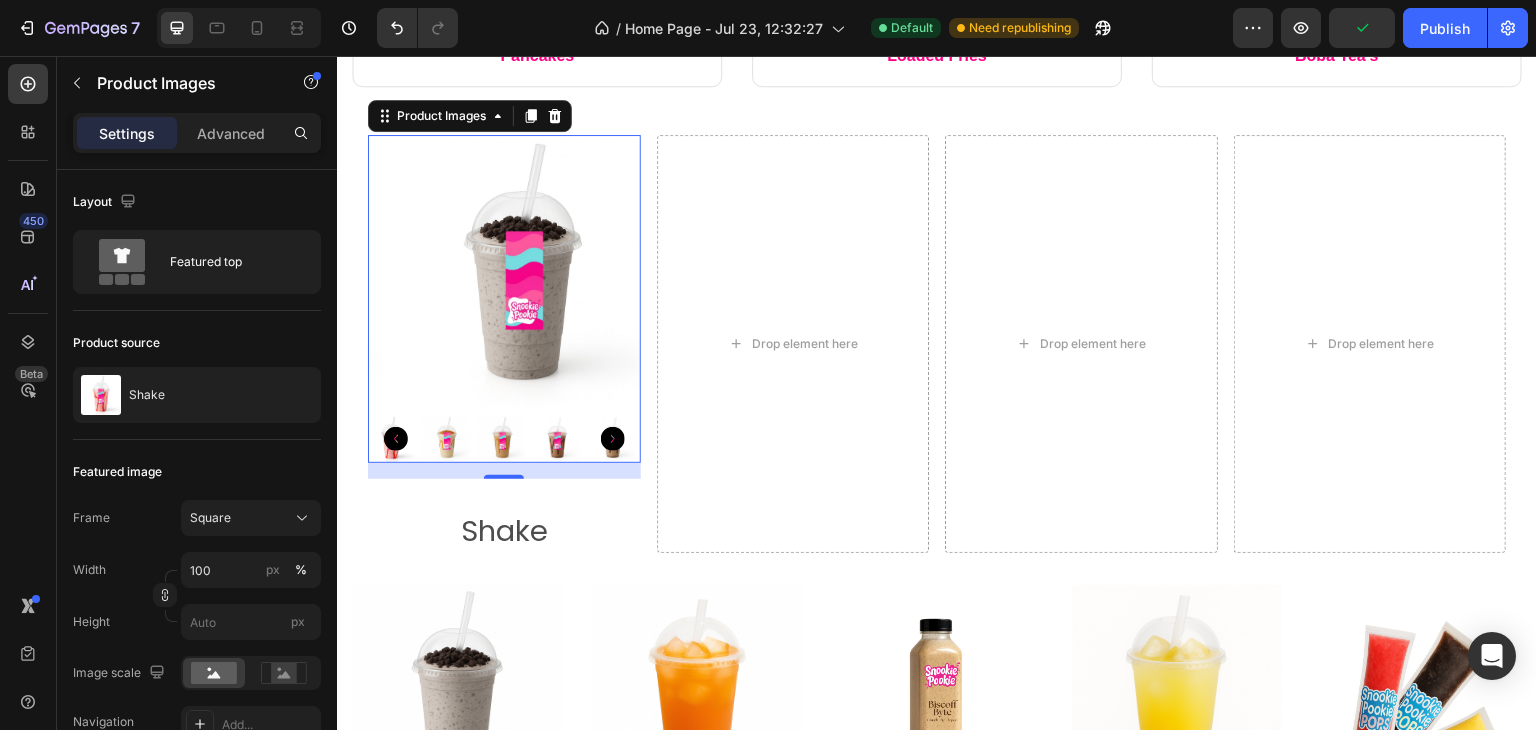 click at bounding box center (502, 439) 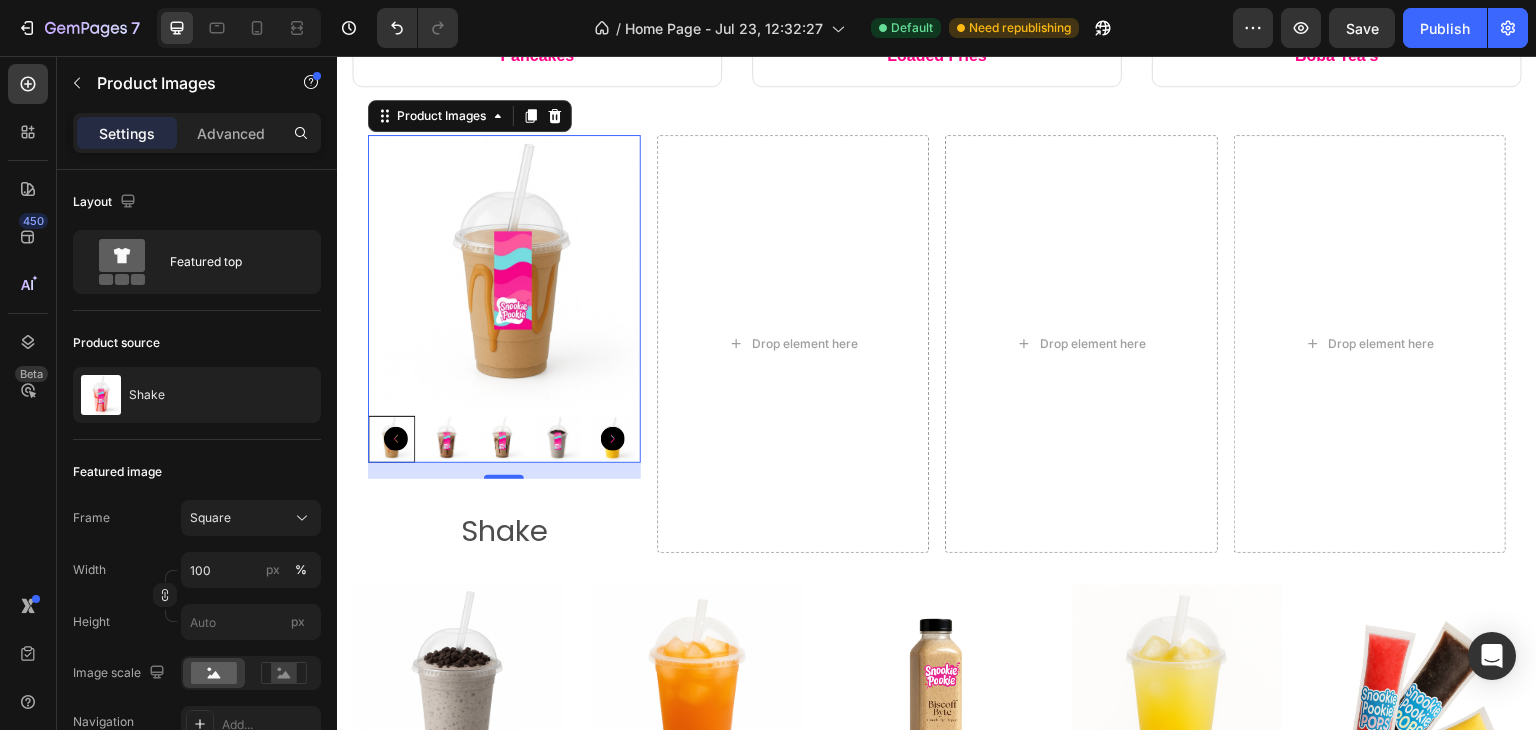 click at bounding box center [512, 271] 